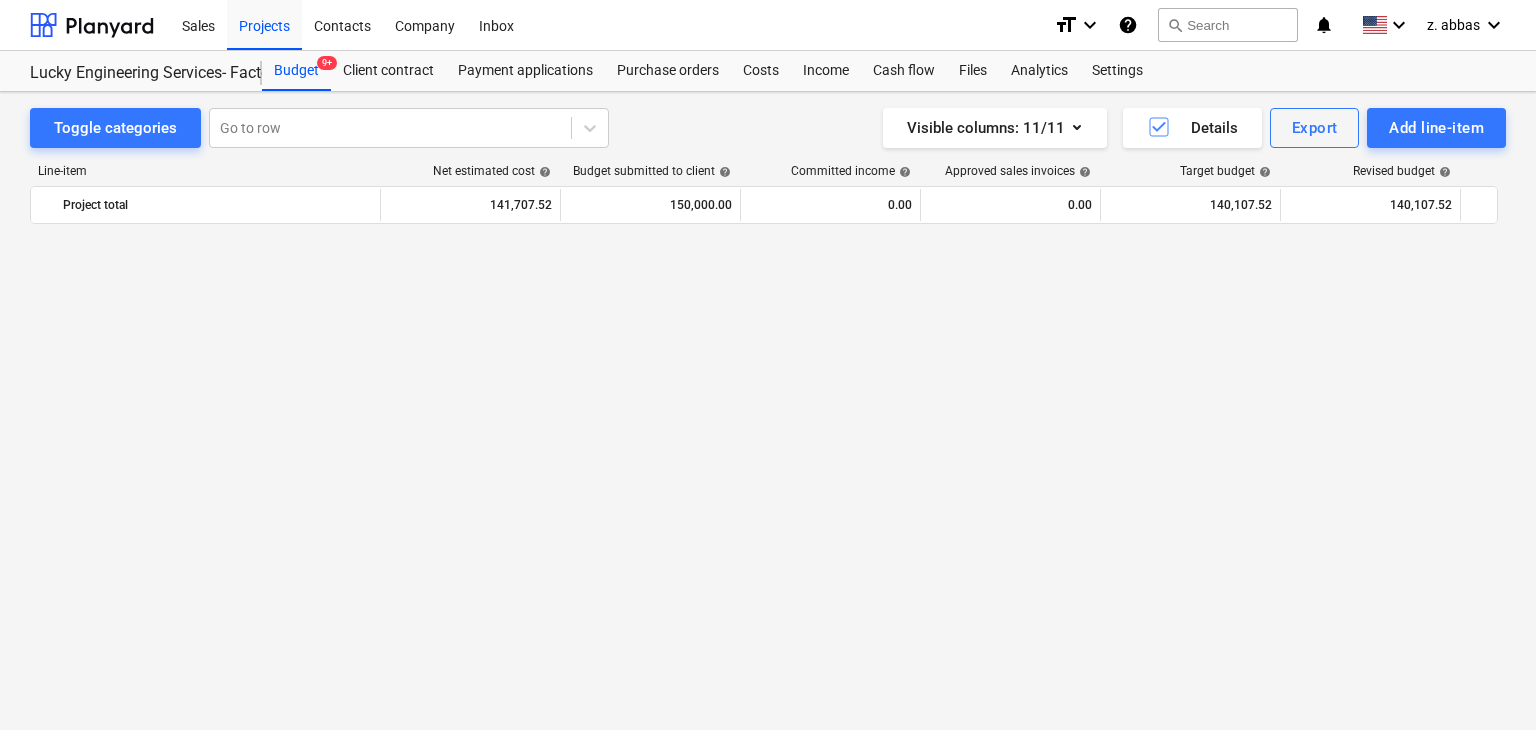 scroll, scrollTop: 0, scrollLeft: 0, axis: both 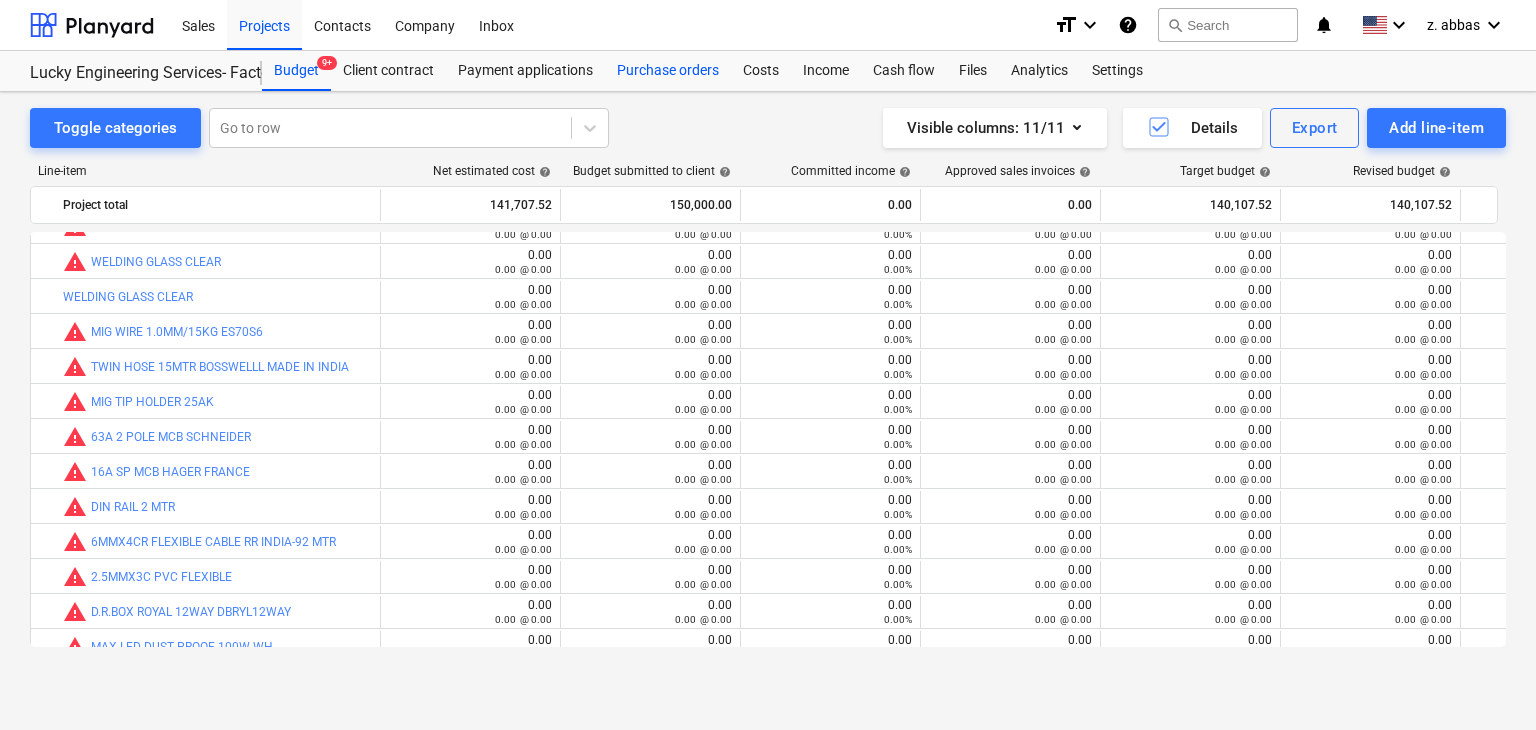click on "Purchase orders" at bounding box center [668, 71] 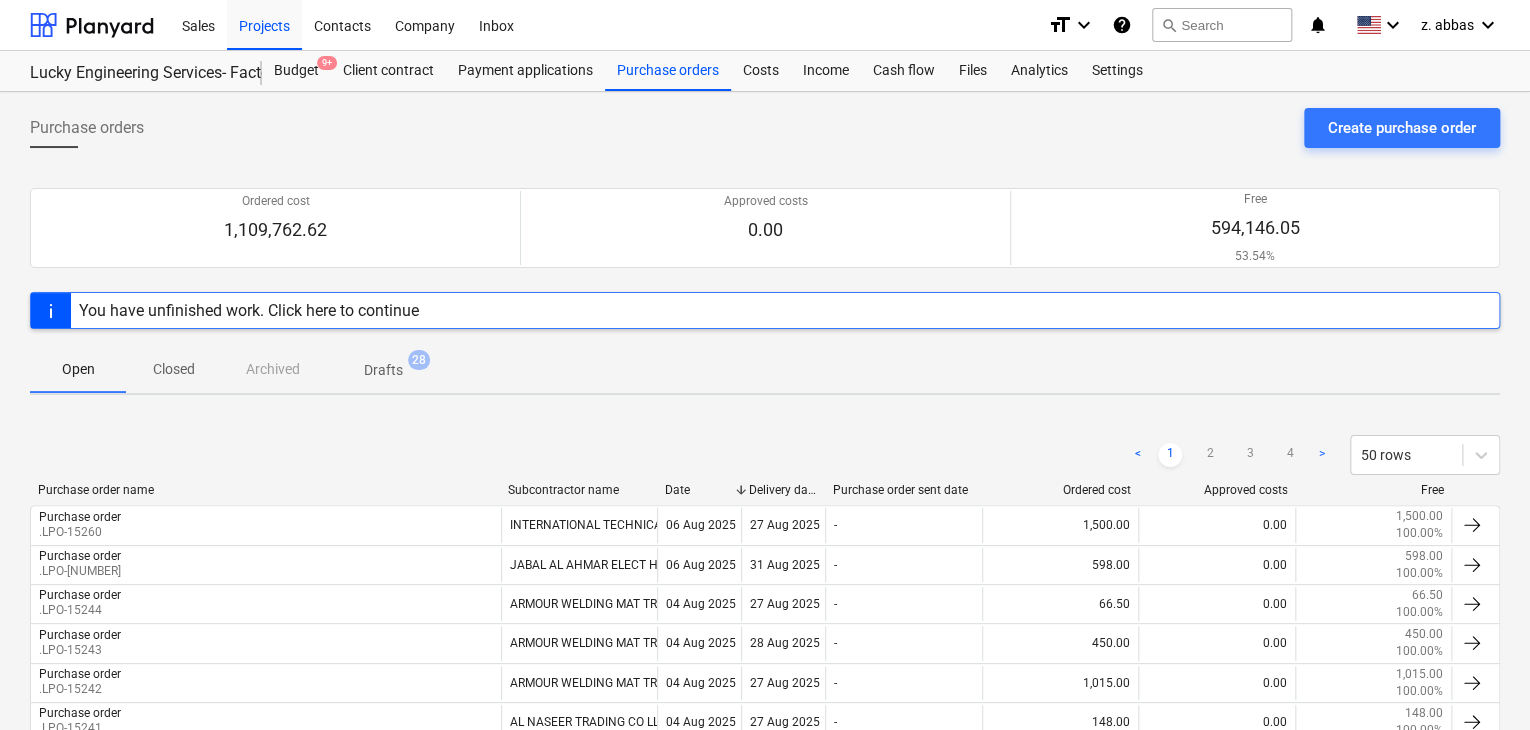click on "Create purchase order" at bounding box center (1402, 128) 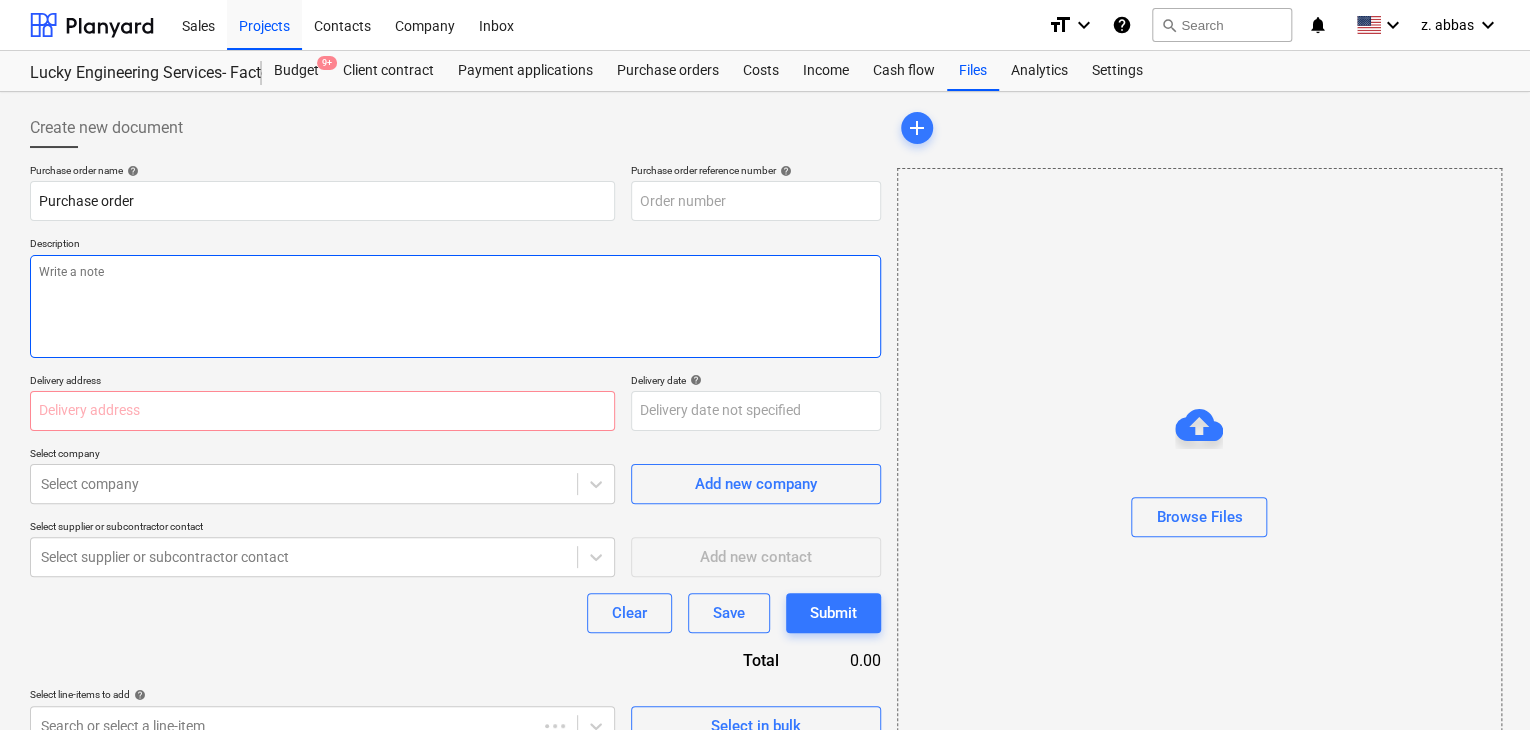 type on "x" 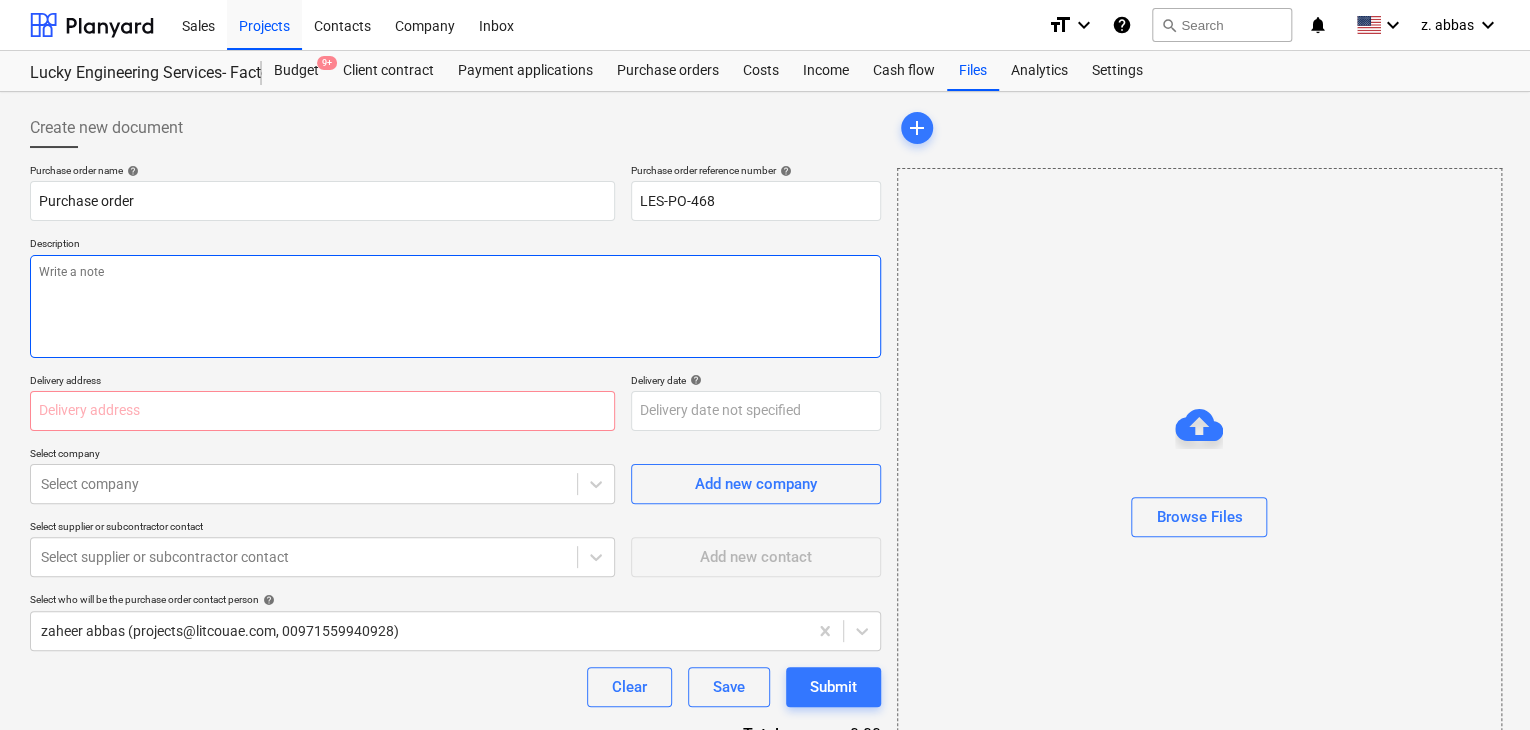 click at bounding box center [455, 306] 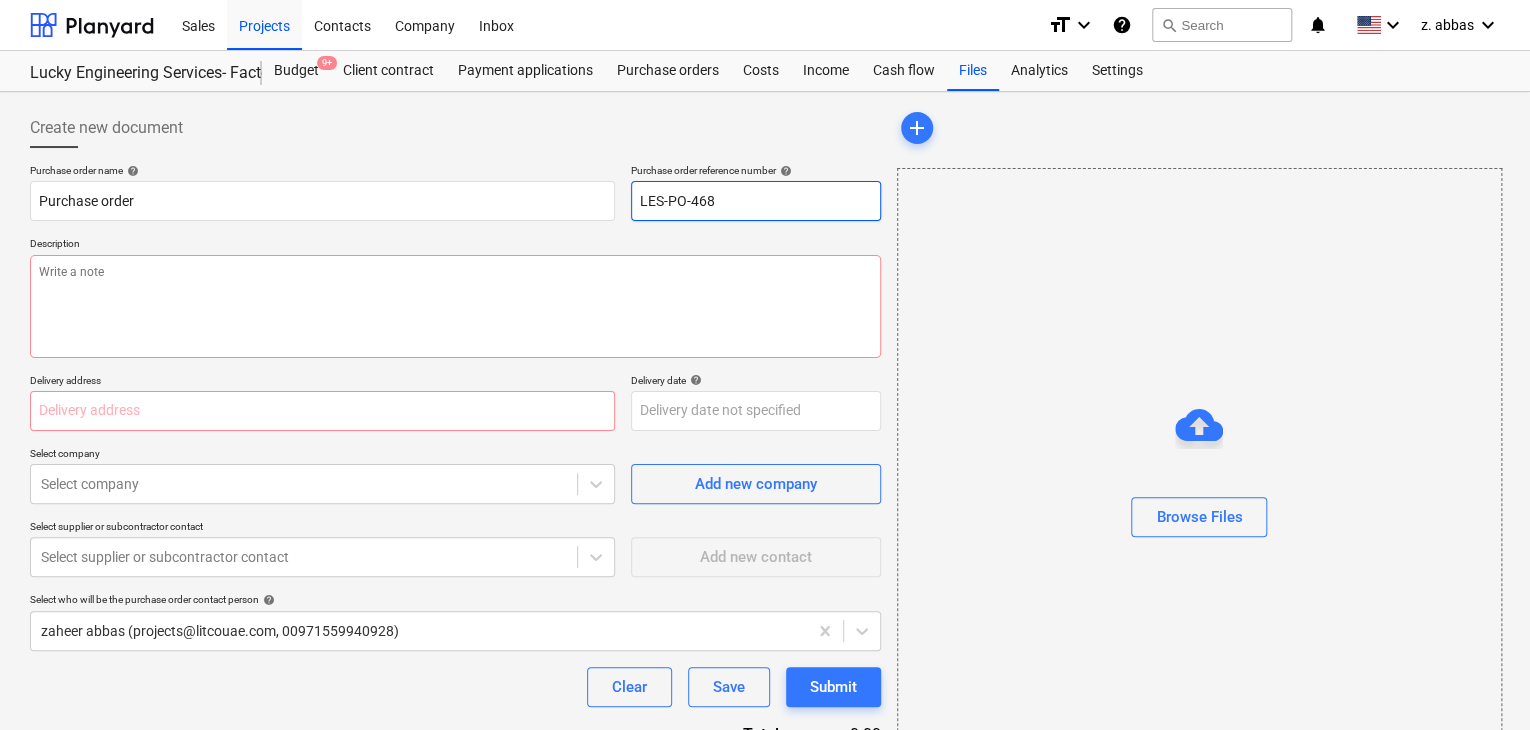 drag, startPoint x: 772, startPoint y: 200, endPoint x: 507, endPoint y: 162, distance: 267.71066 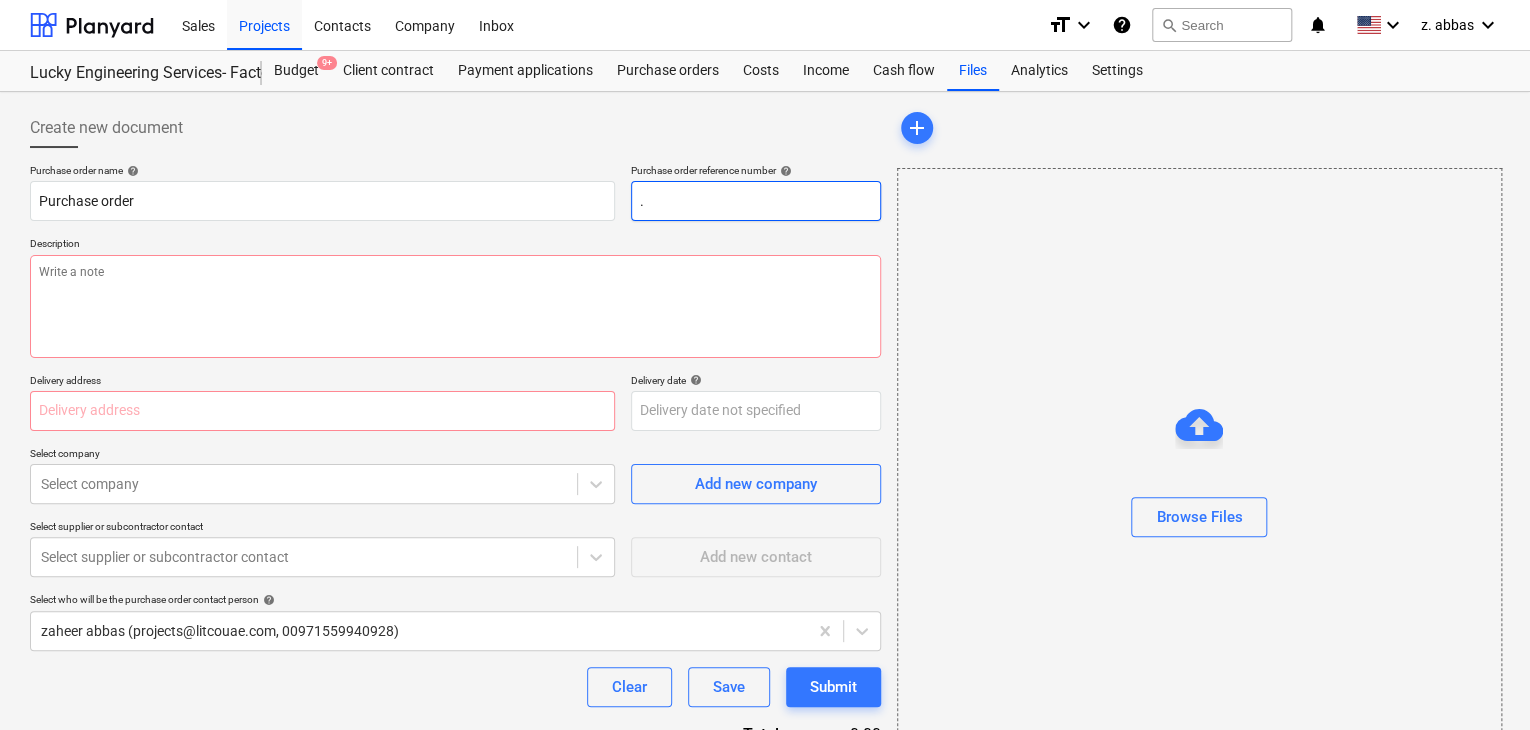 type on "x" 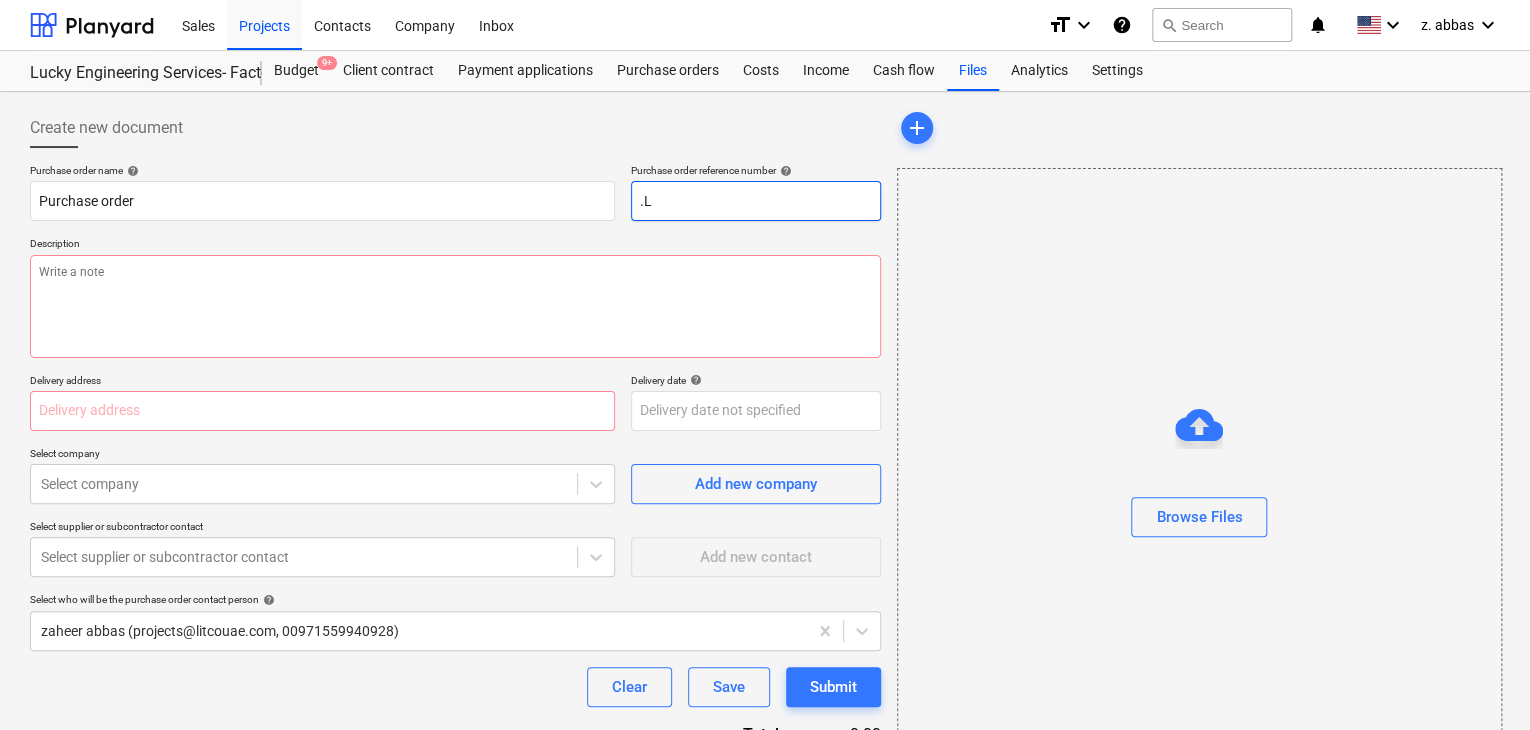 type on "x" 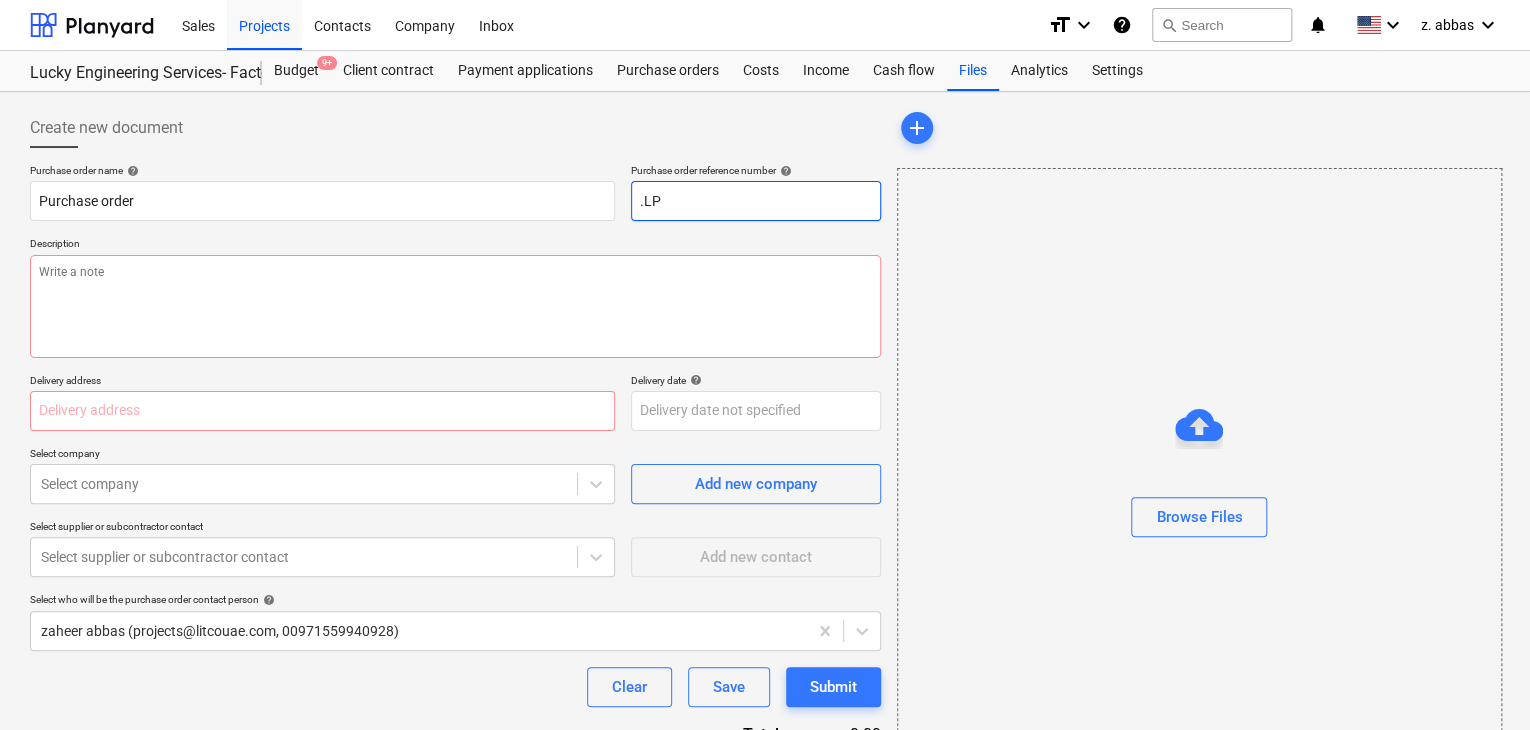 type on "x" 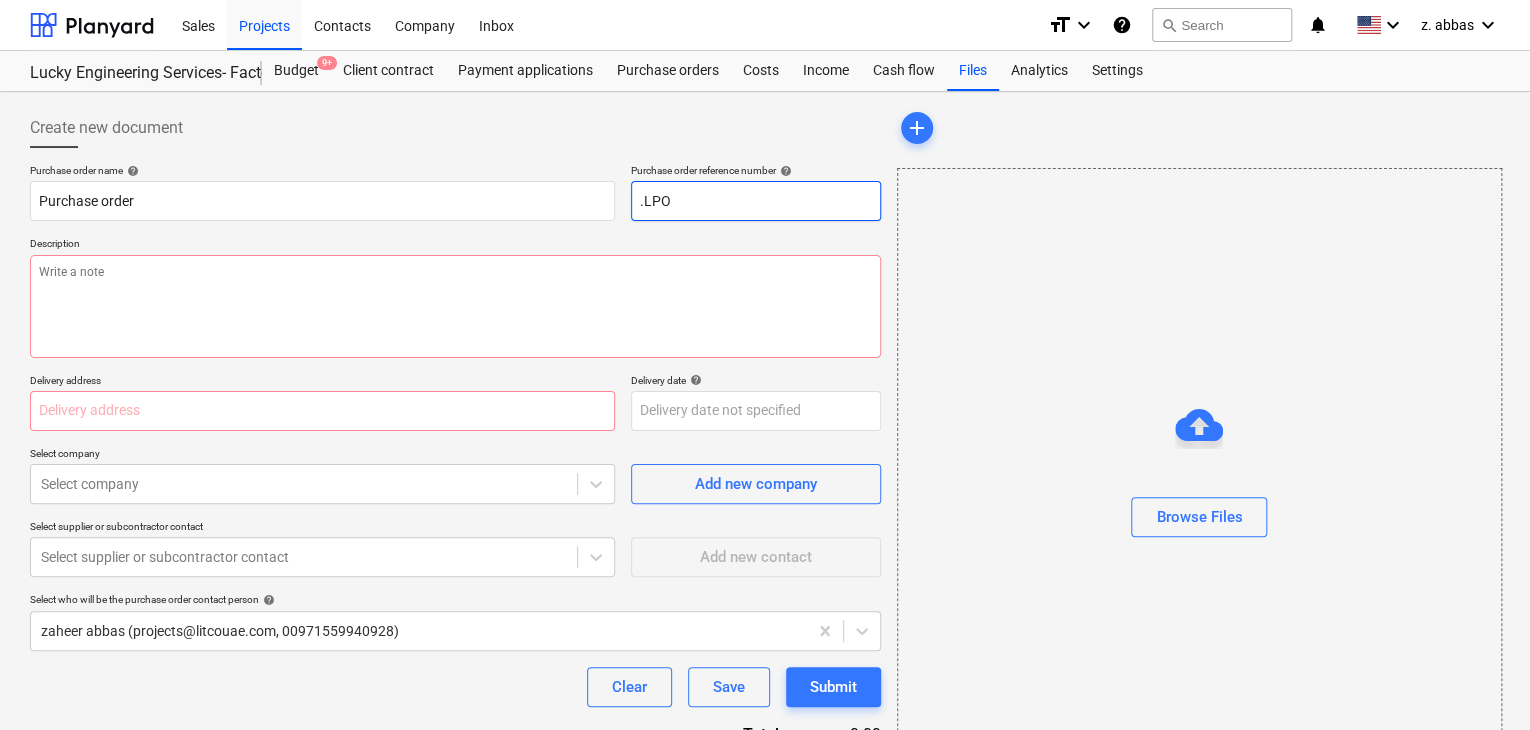 type on "x" 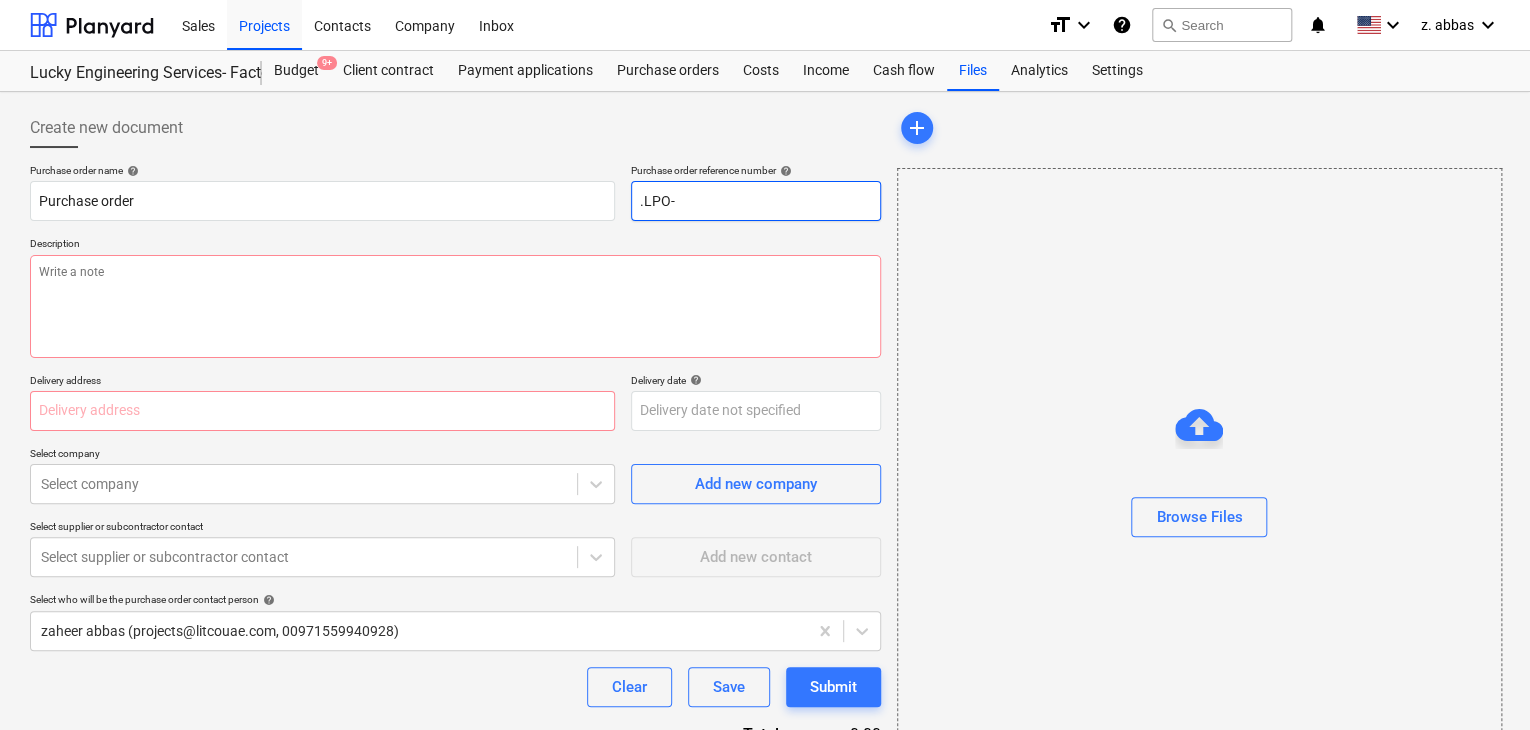 type on "x" 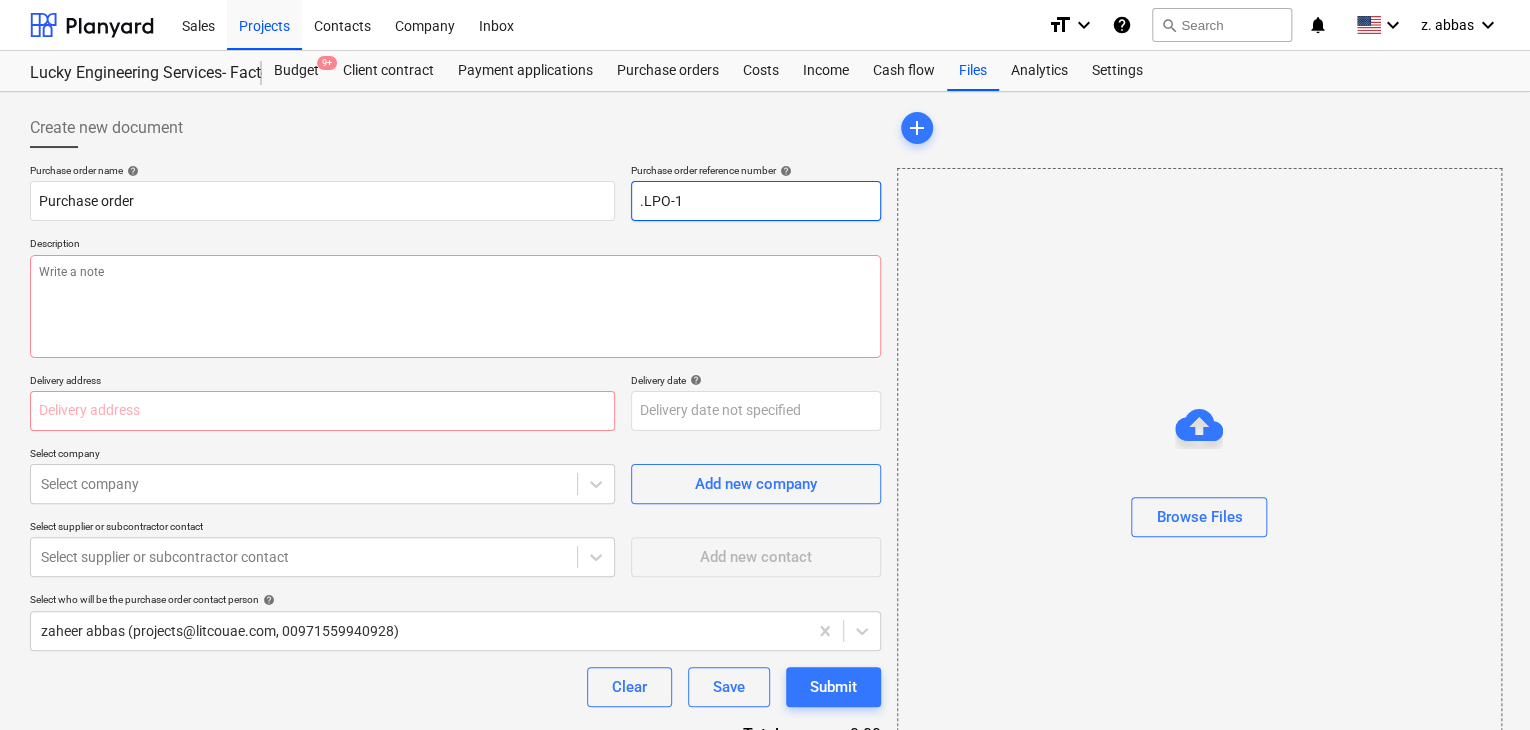 type on "x" 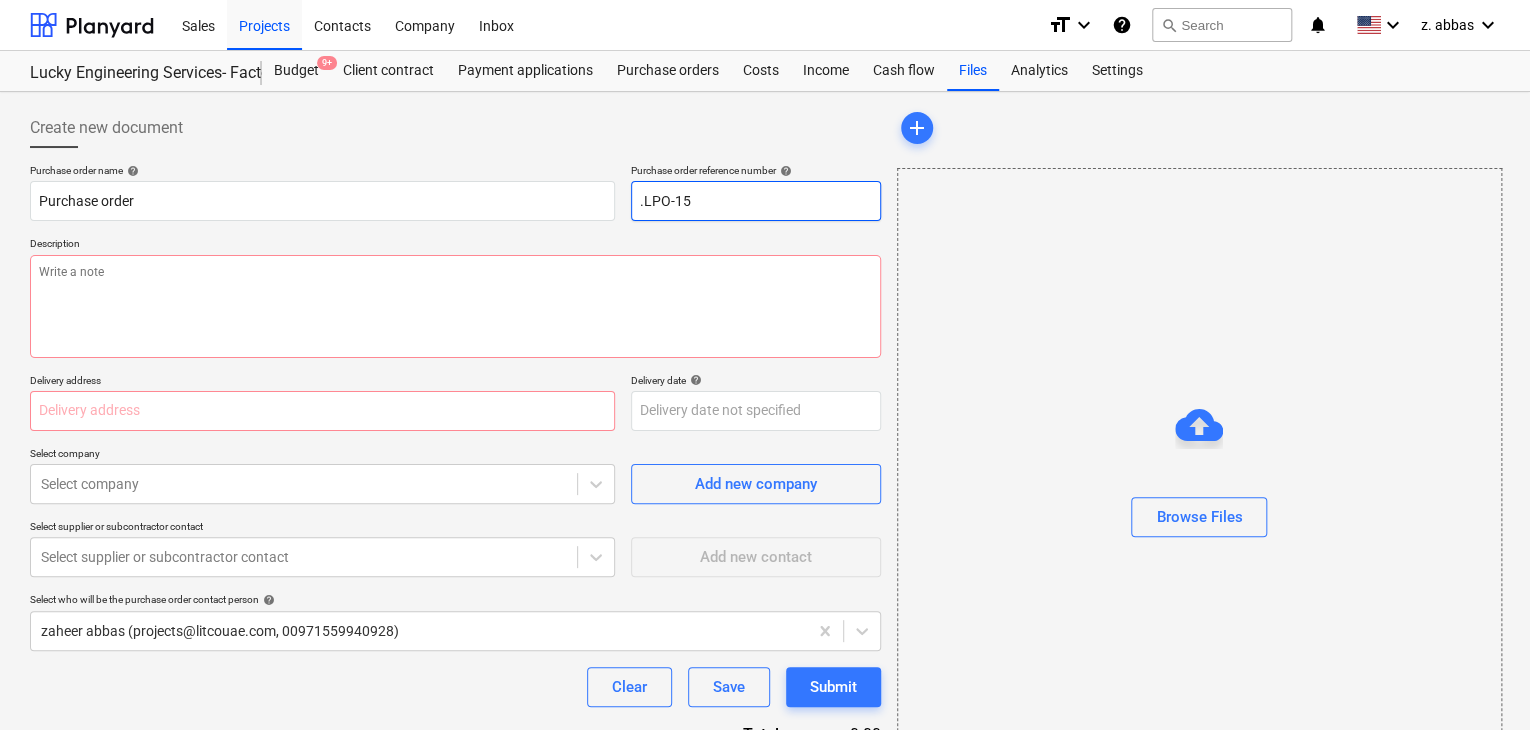 type on "x" 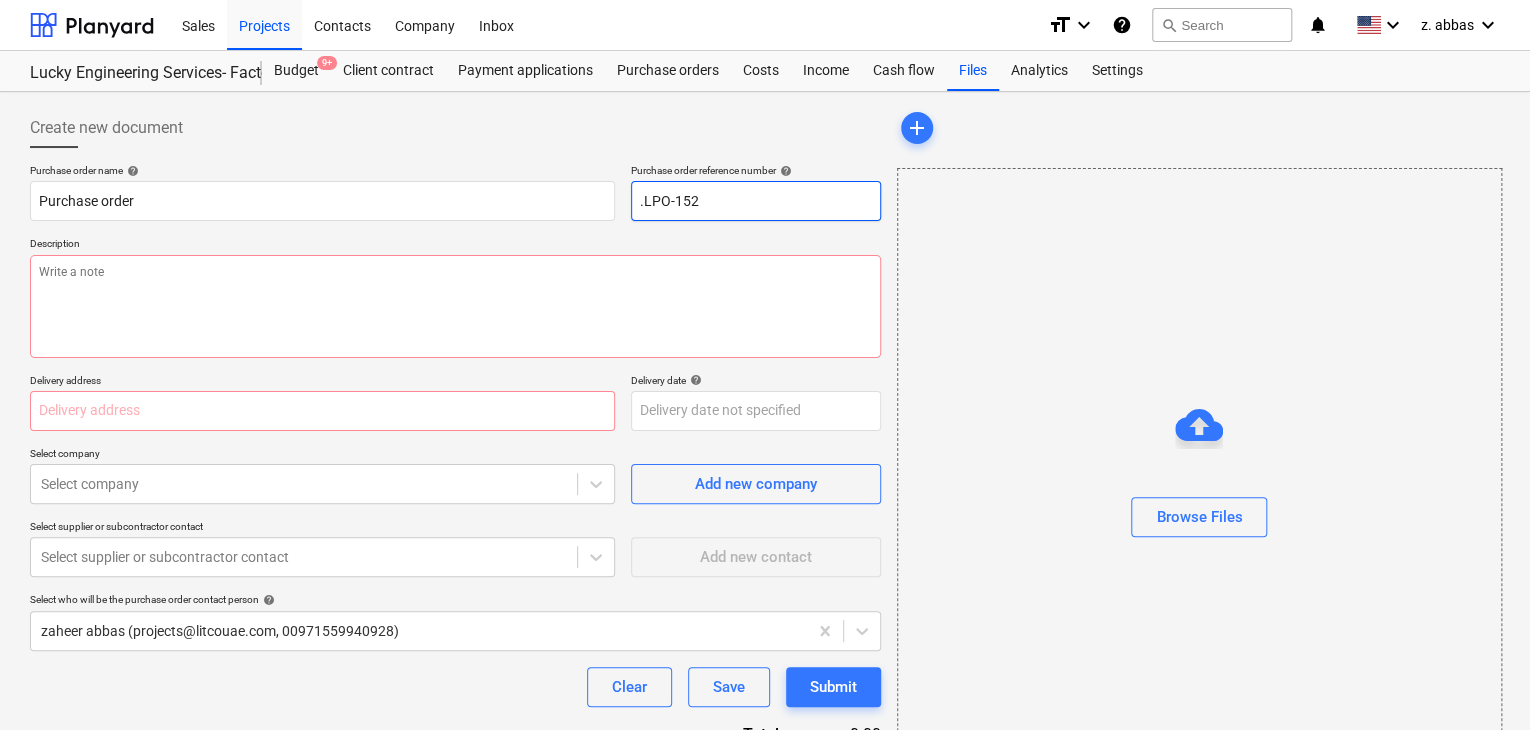 type on "x" 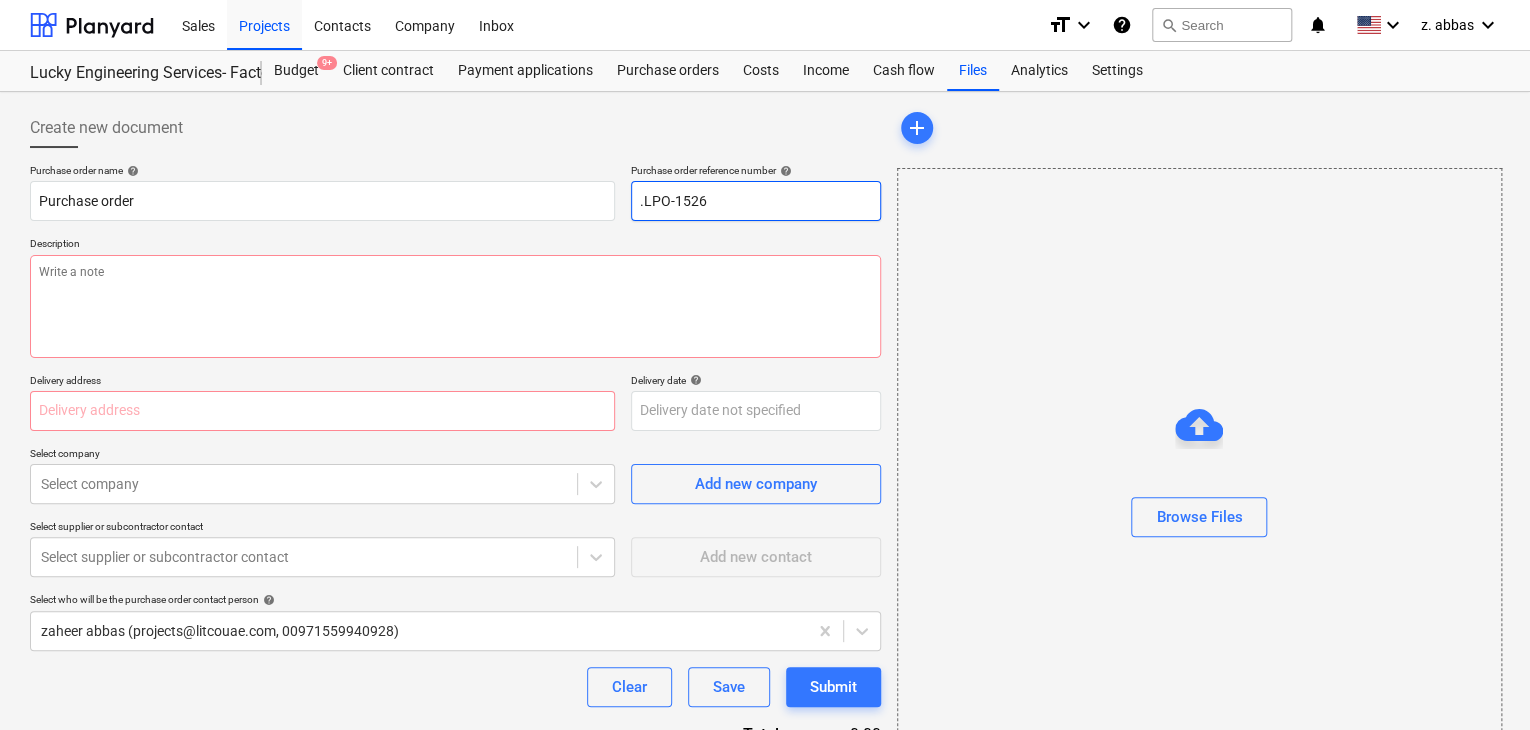 type on "x" 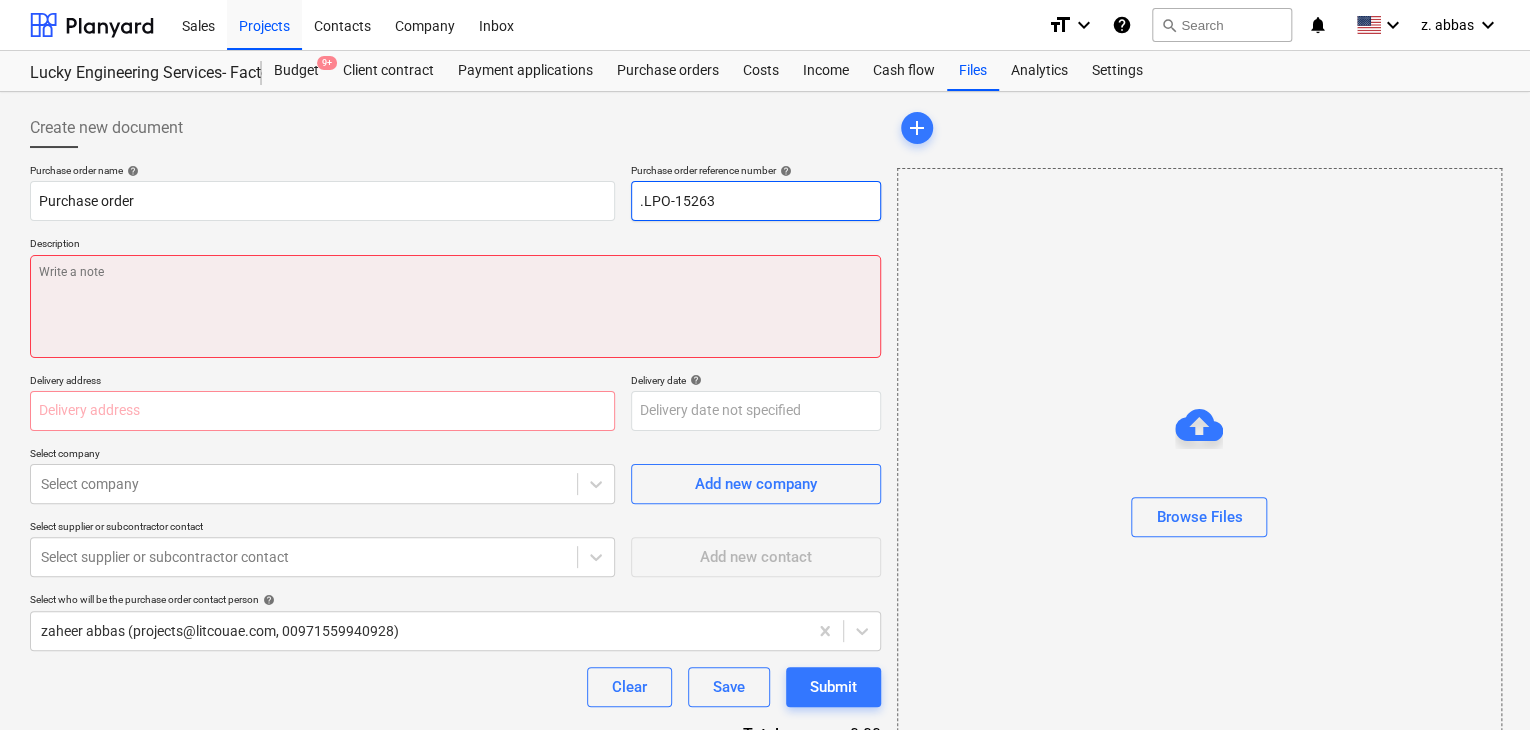 type on ".LPO-15263" 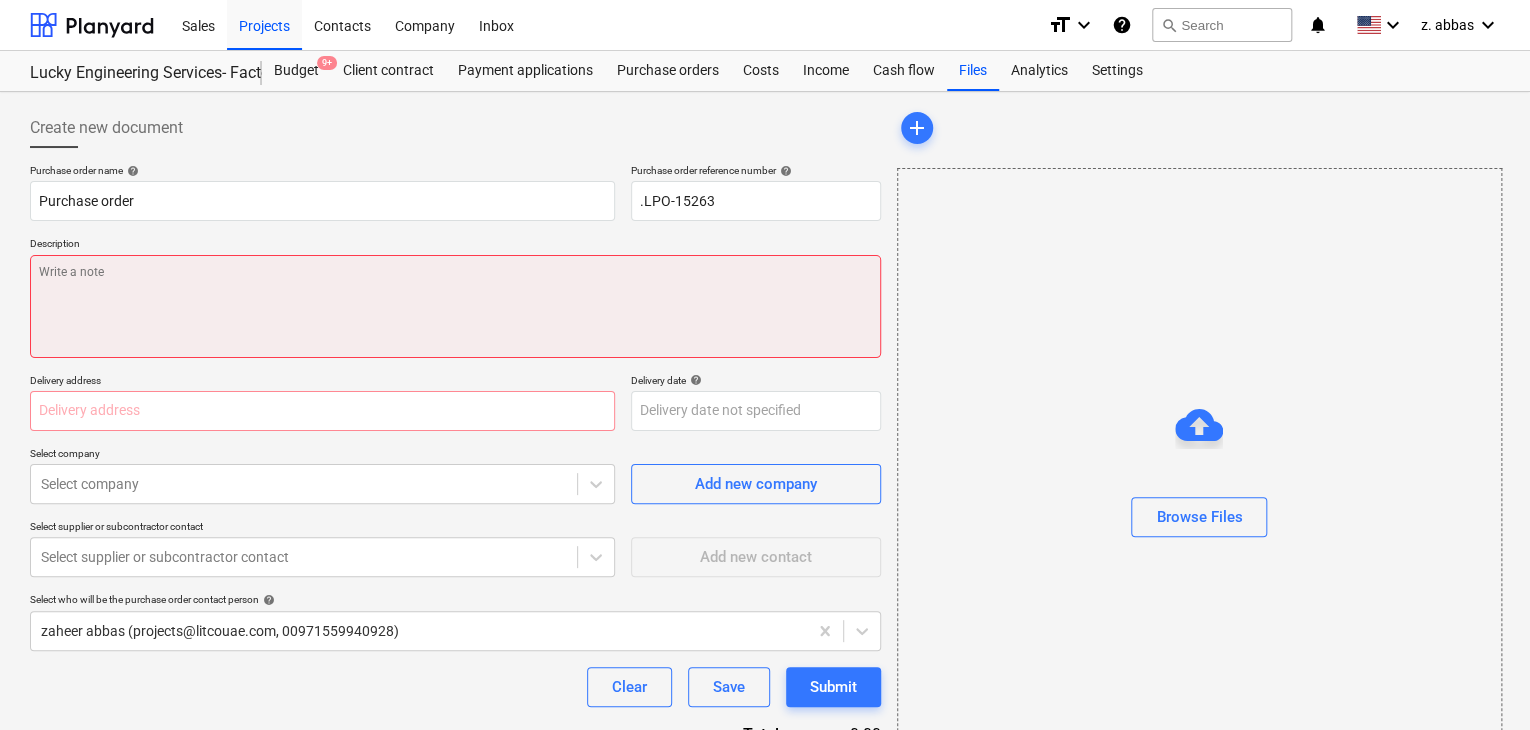 click at bounding box center [455, 306] 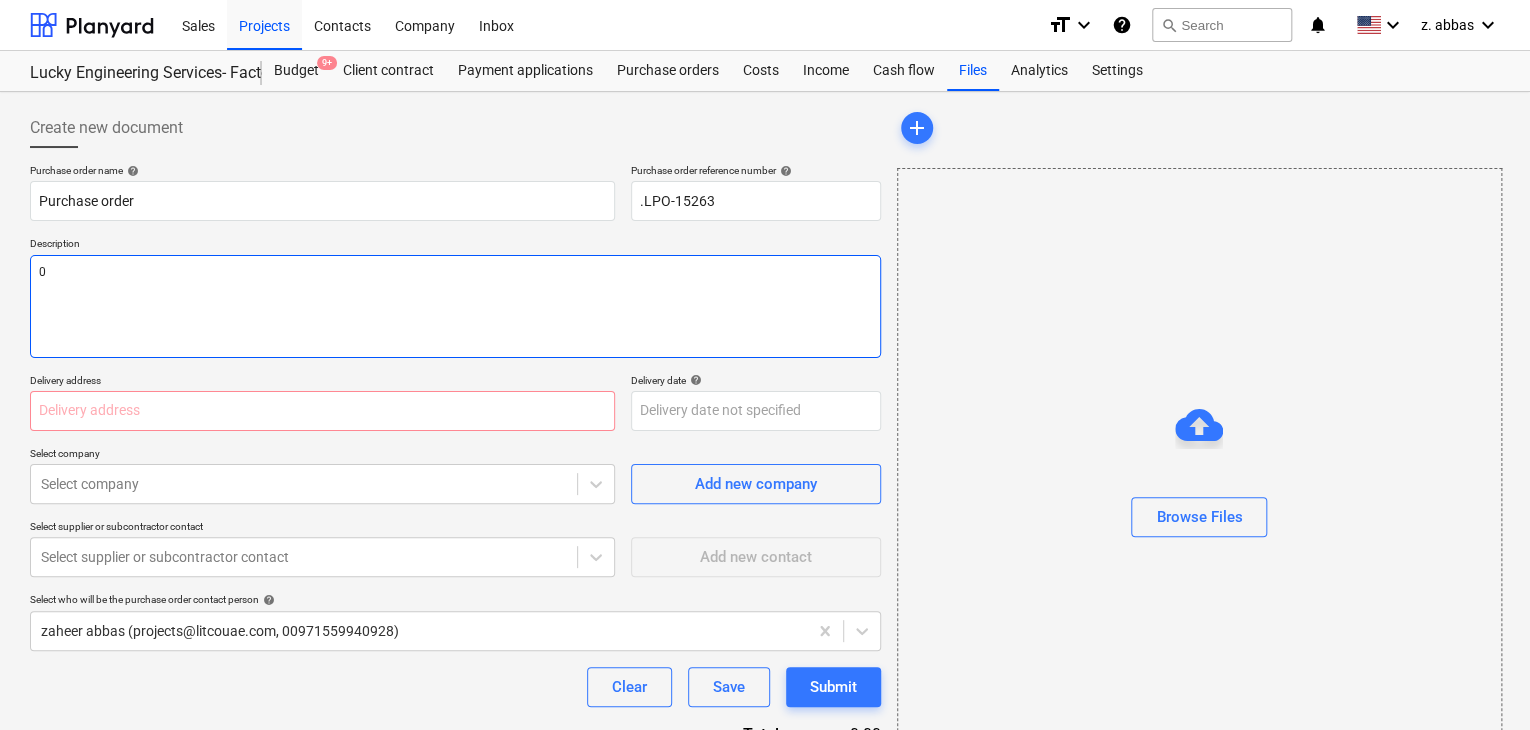 type on "x" 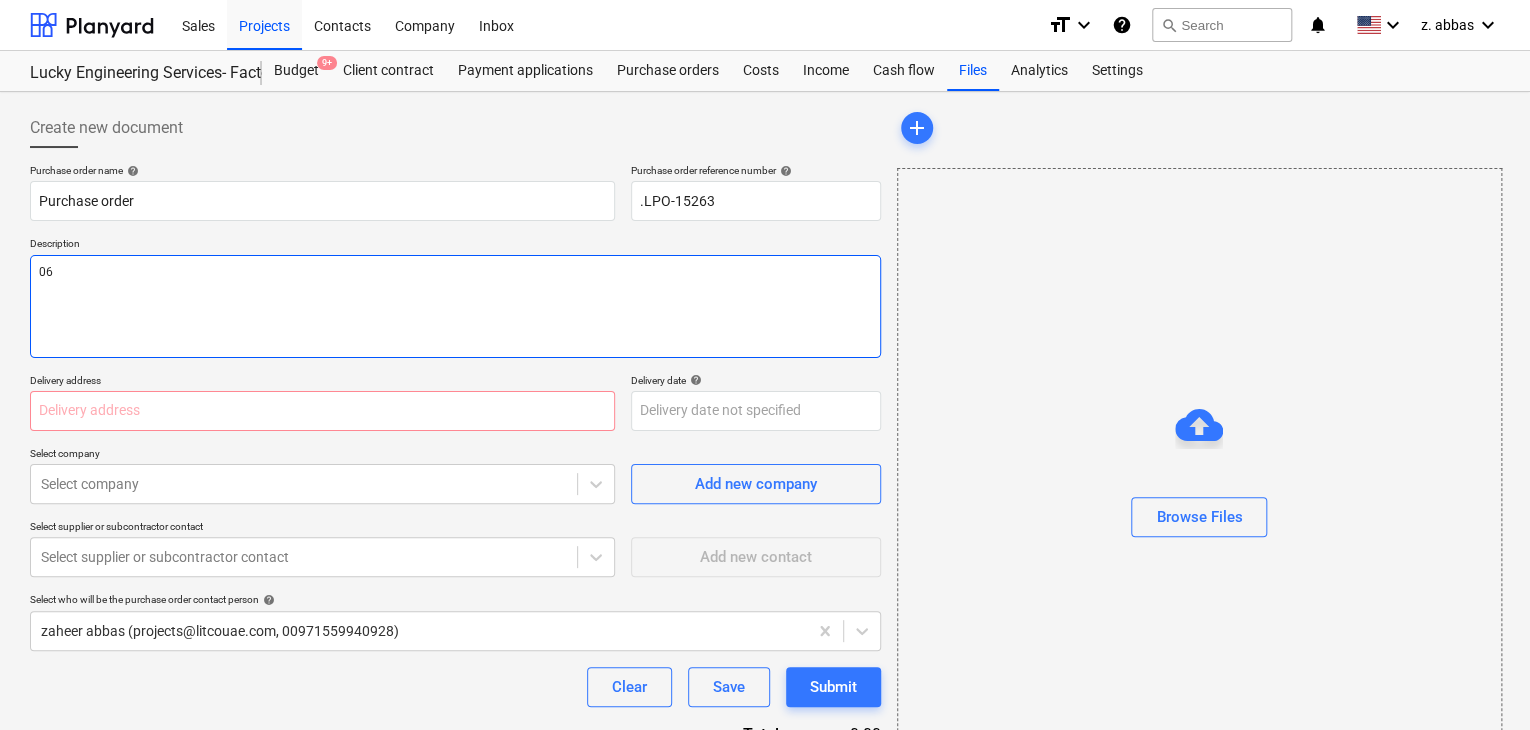 type on "x" 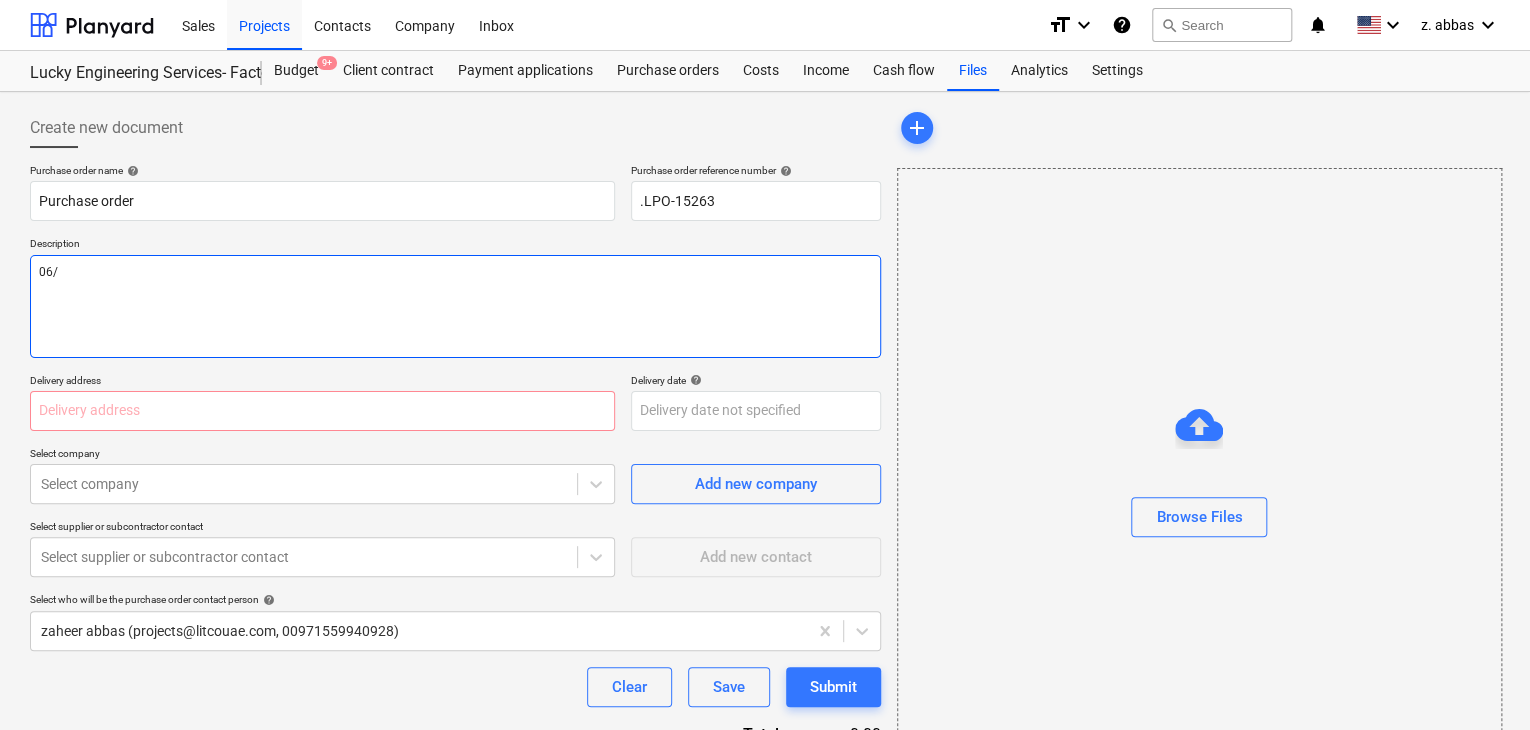 type on "x" 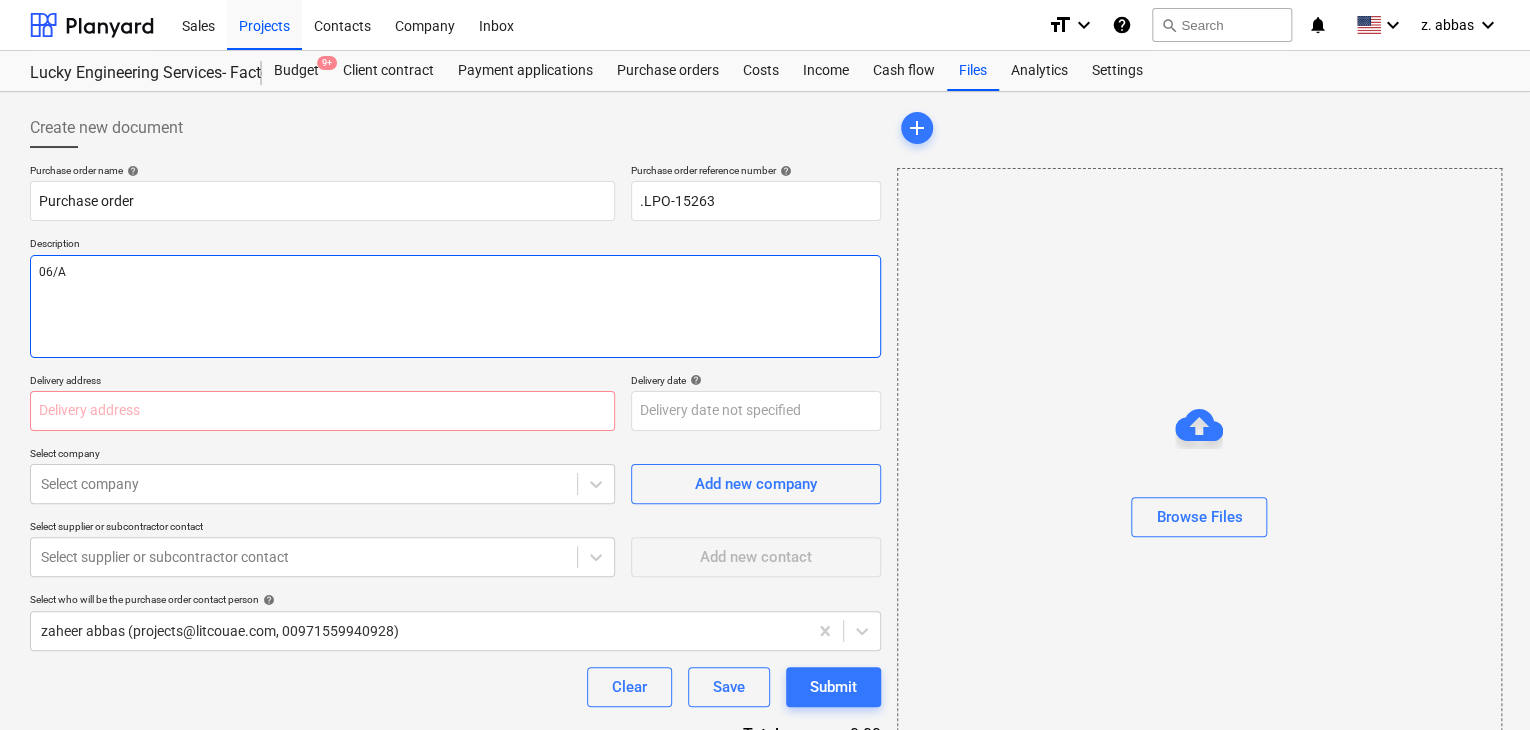 type on "x" 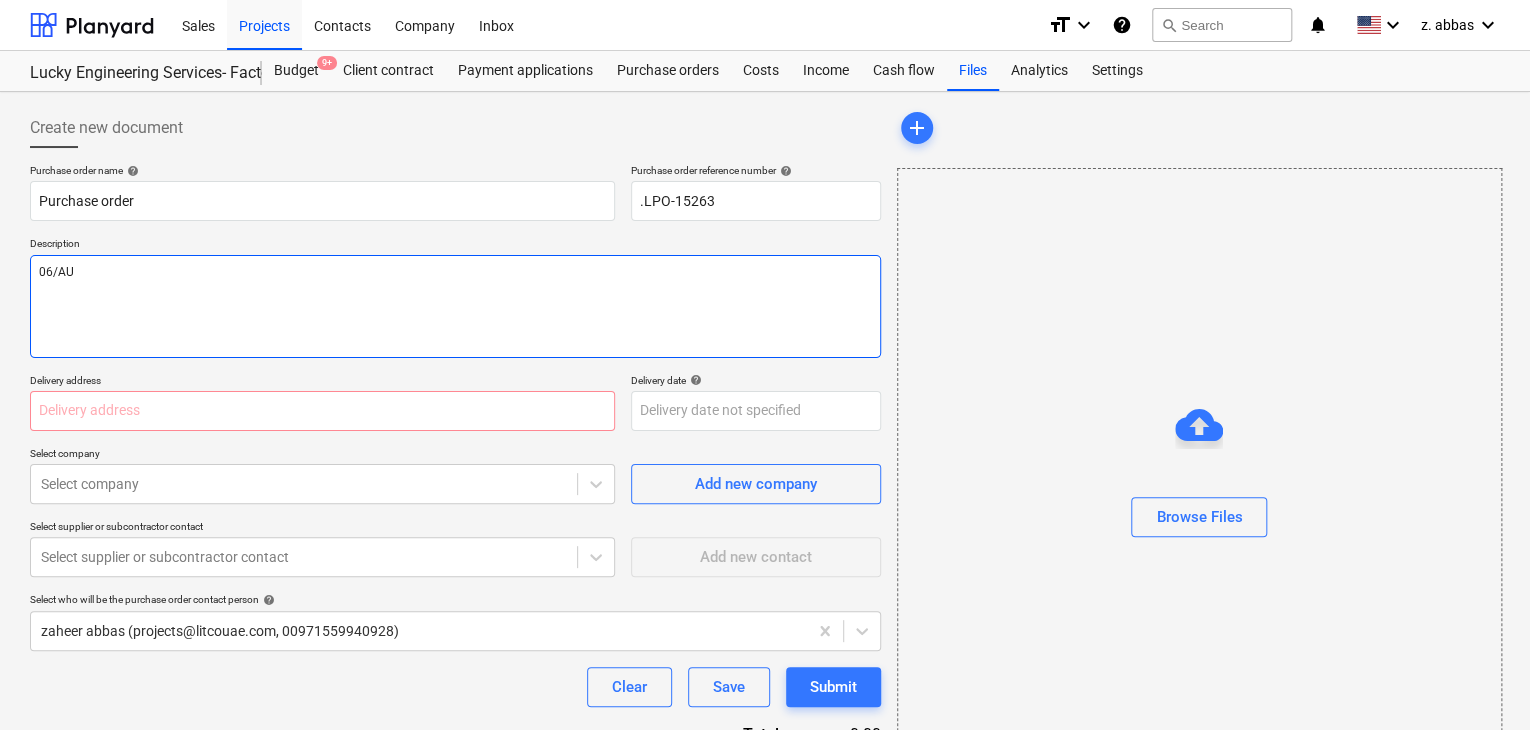 type on "x" 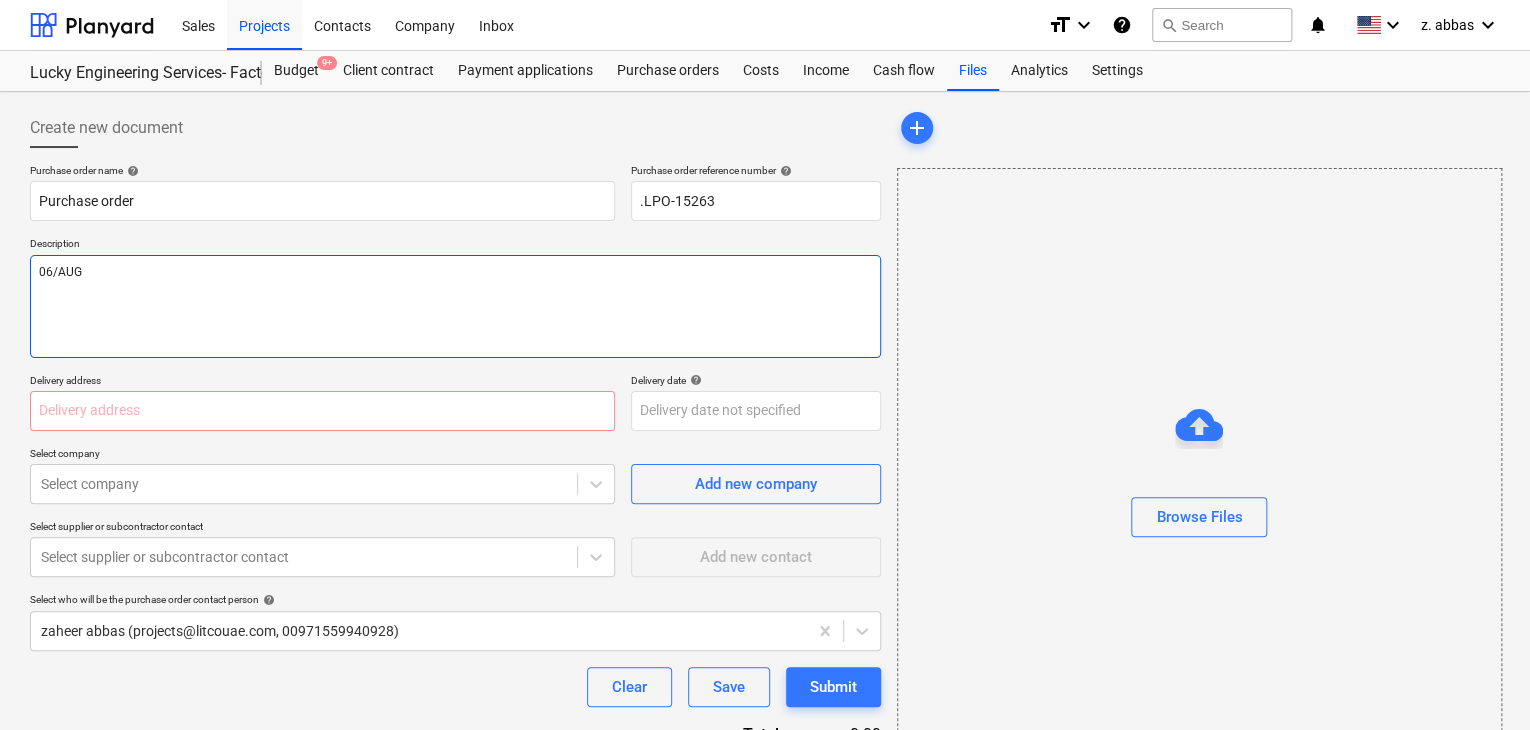 type on "x" 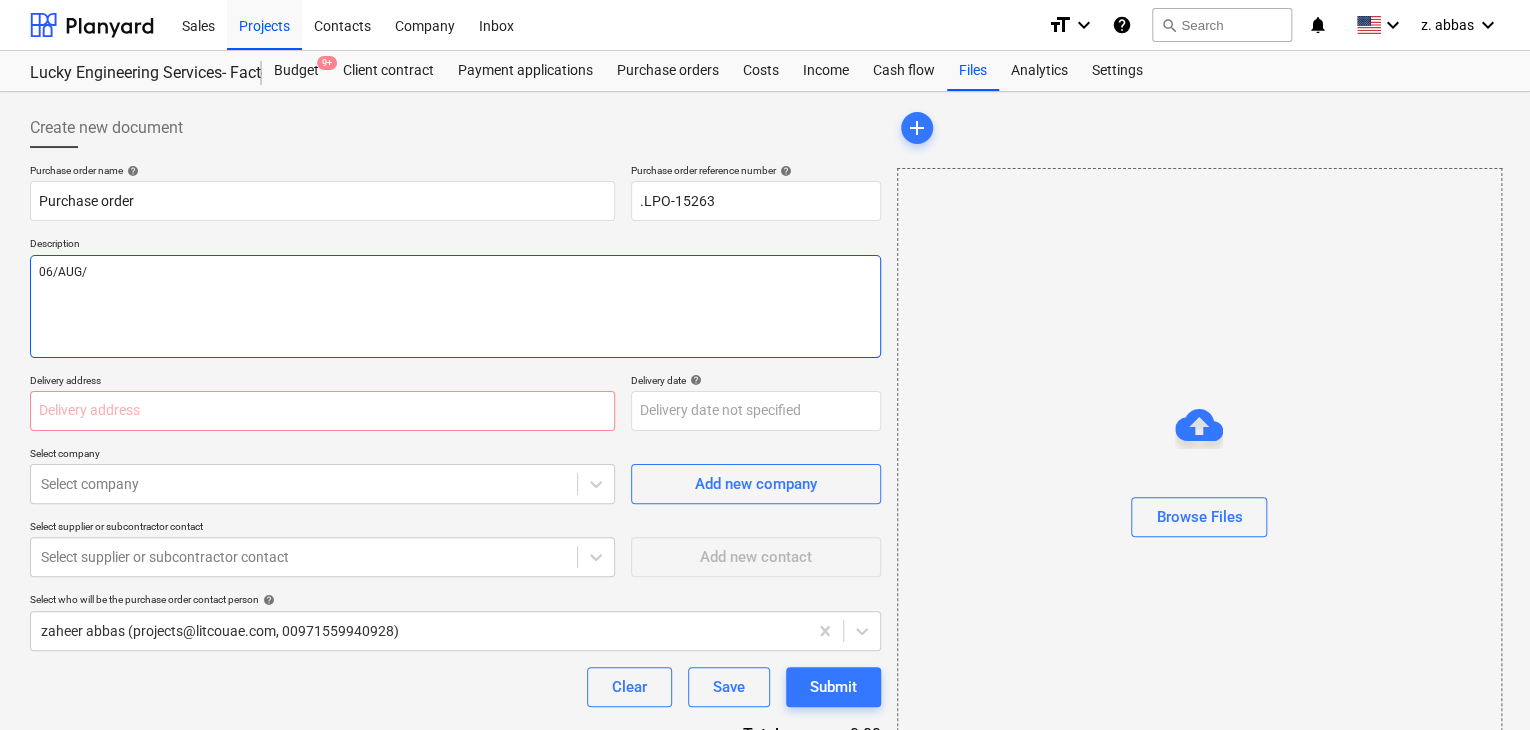 type on "x" 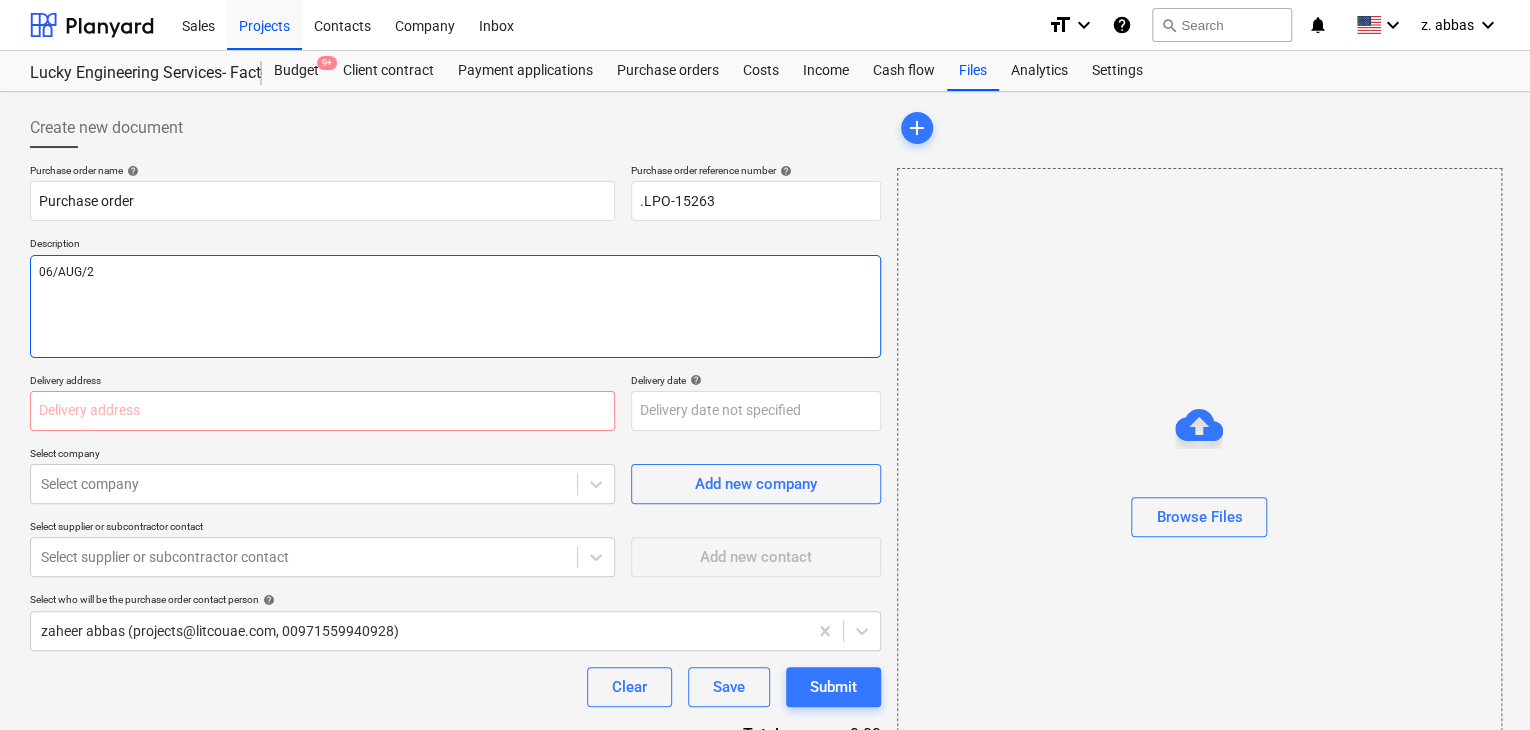 type on "x" 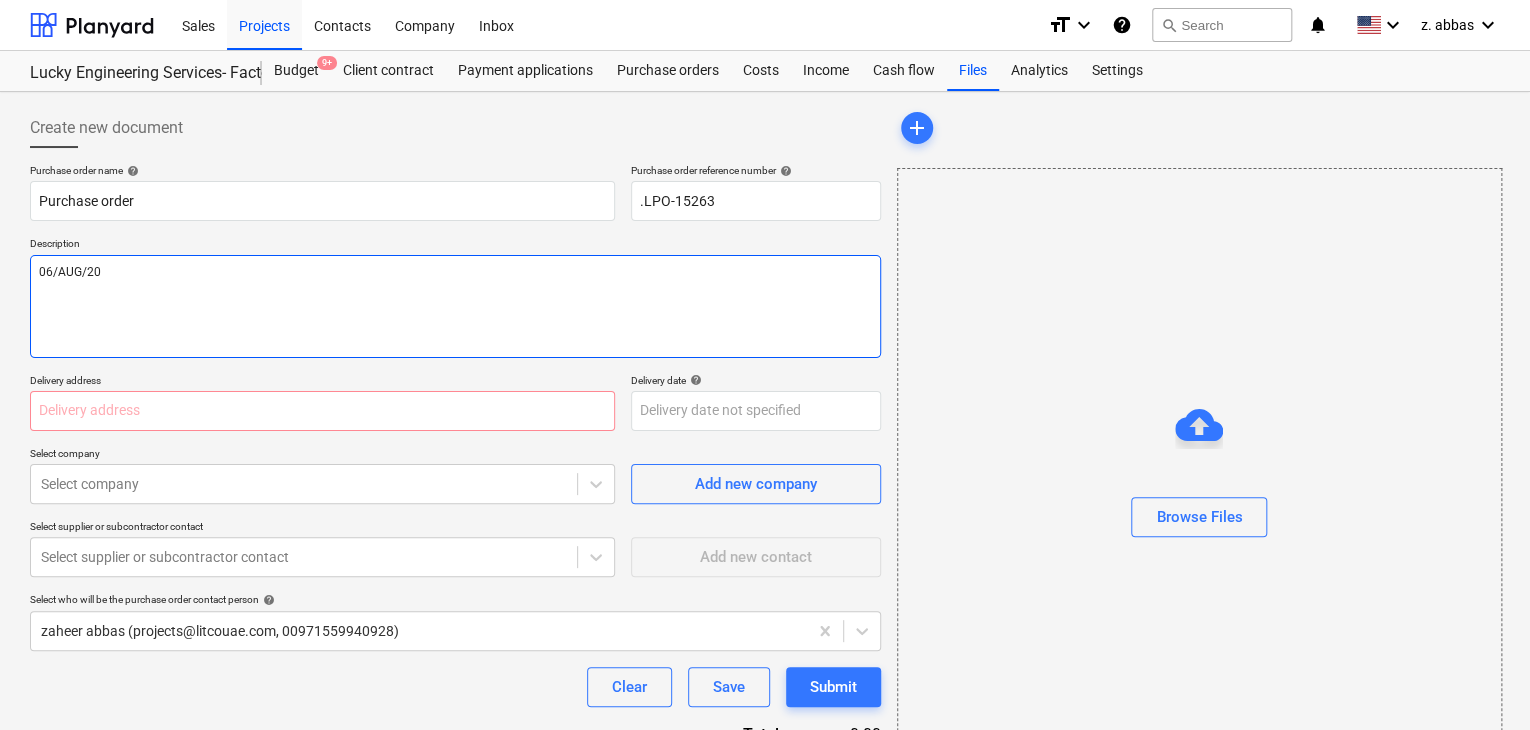 type on "x" 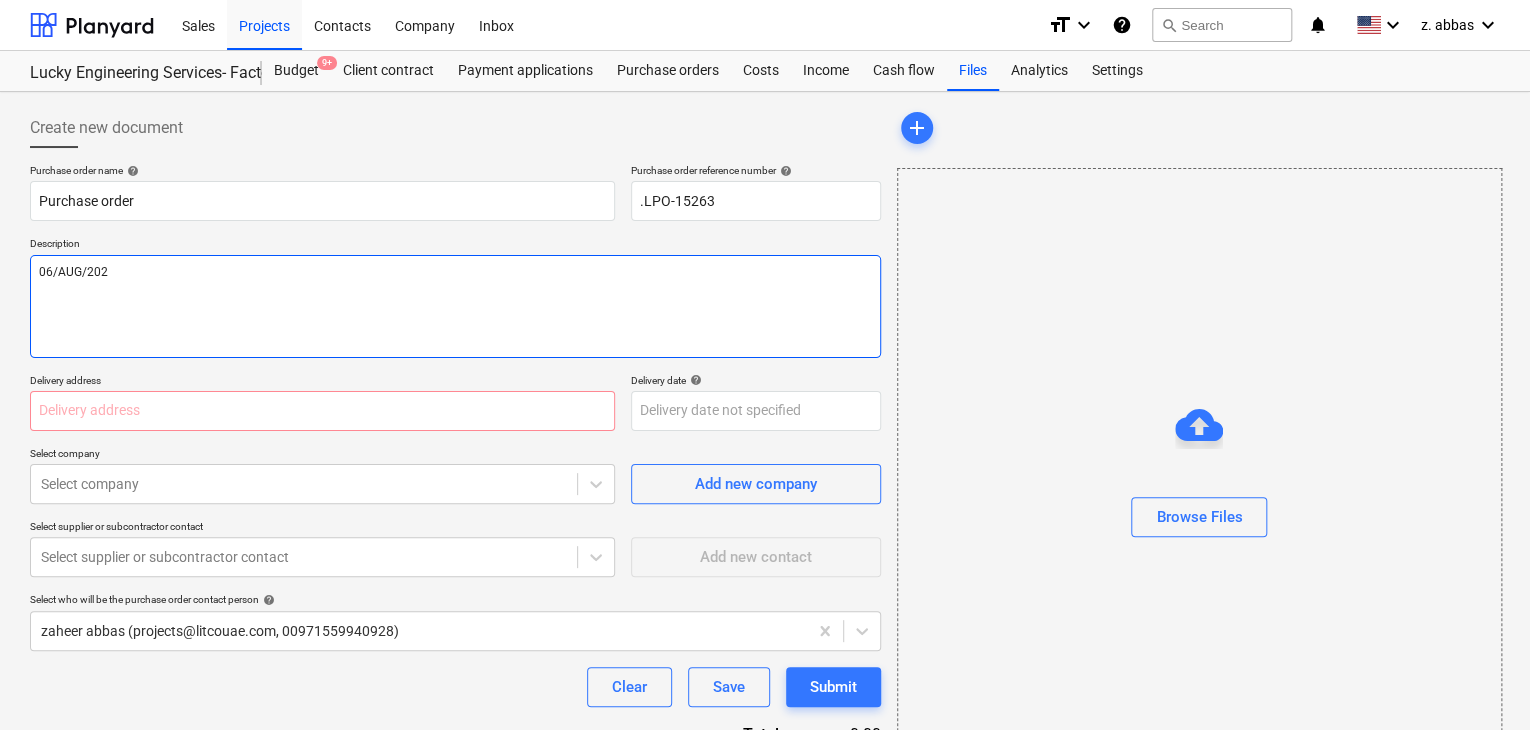 type on "x" 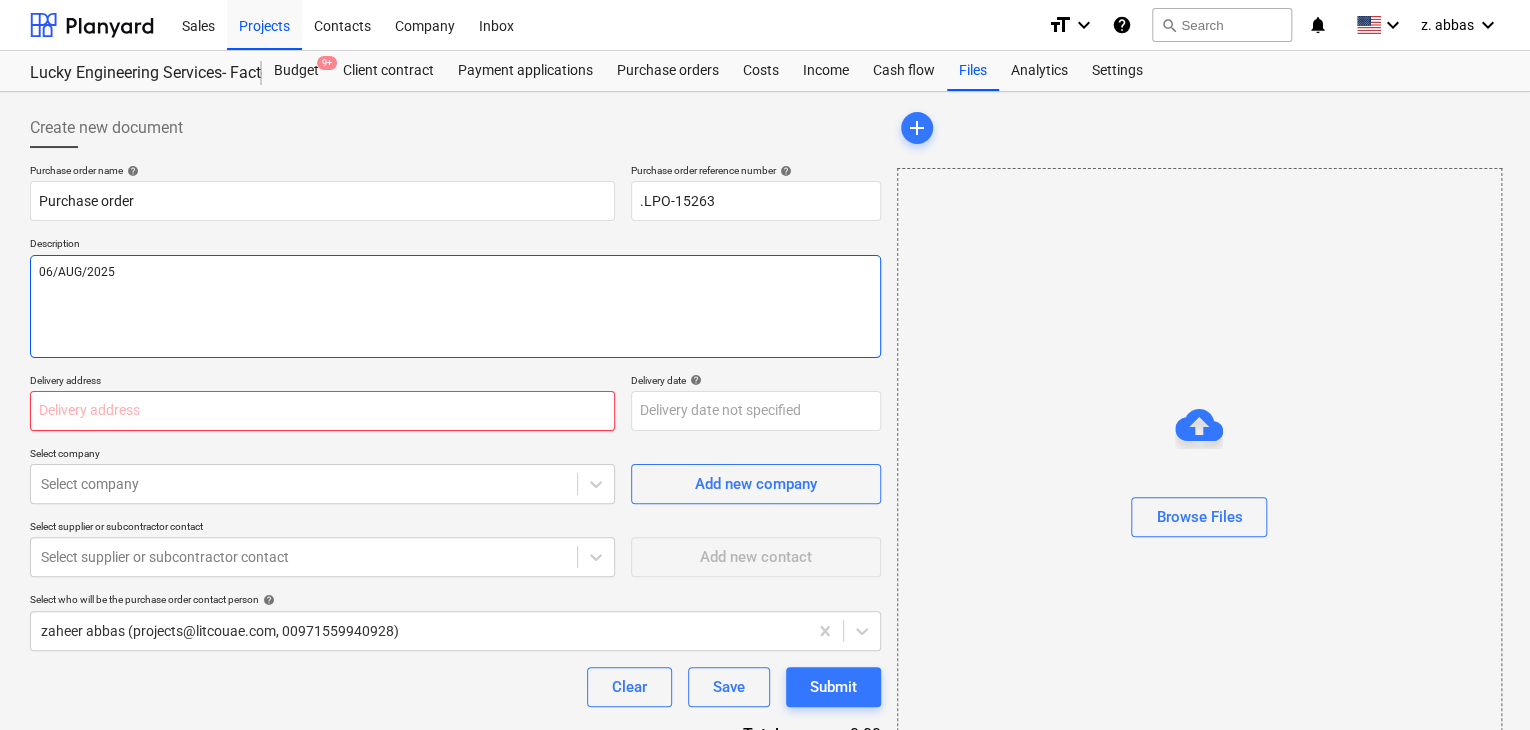 type on "06/AUG/2025" 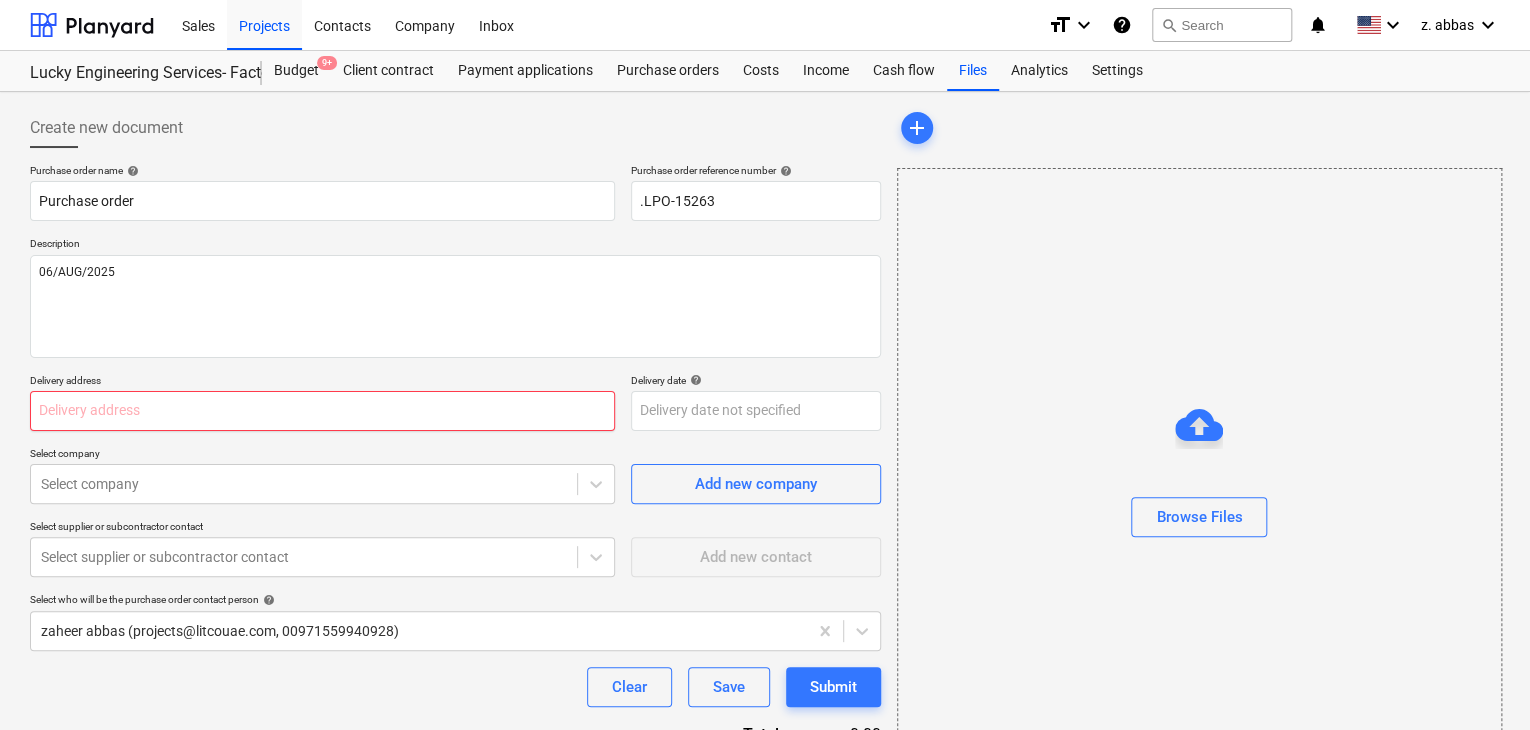 click at bounding box center [322, 411] 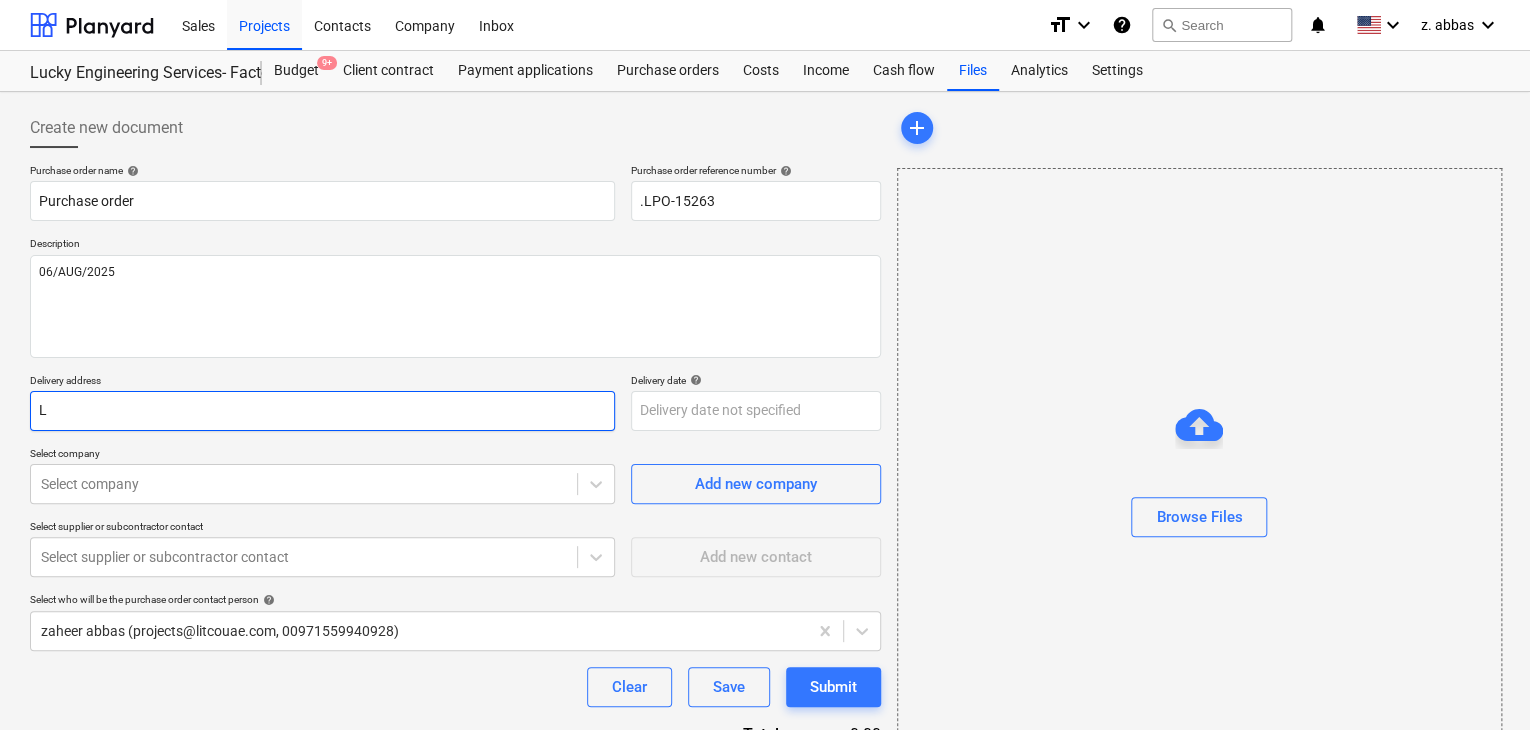 type on "x" 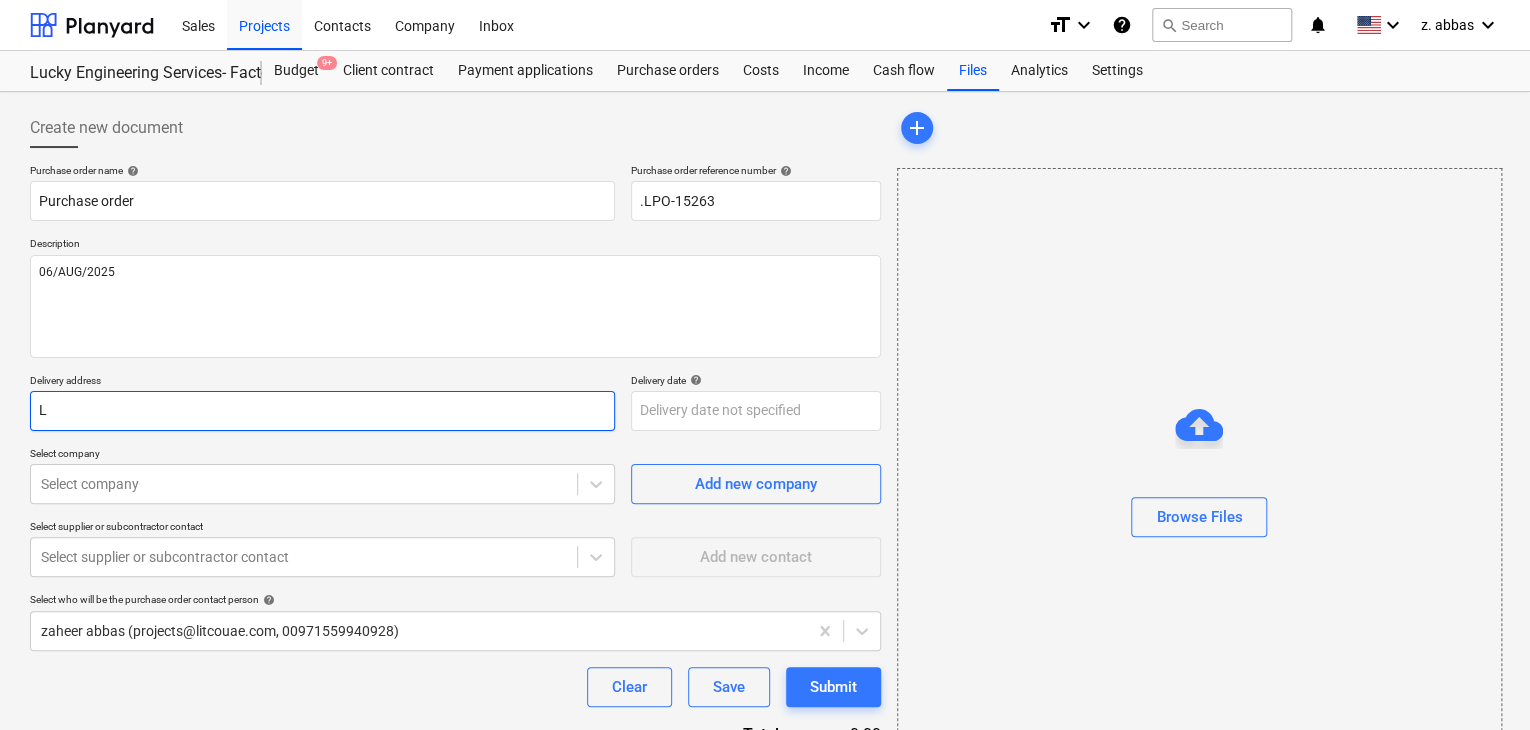 type on "LU" 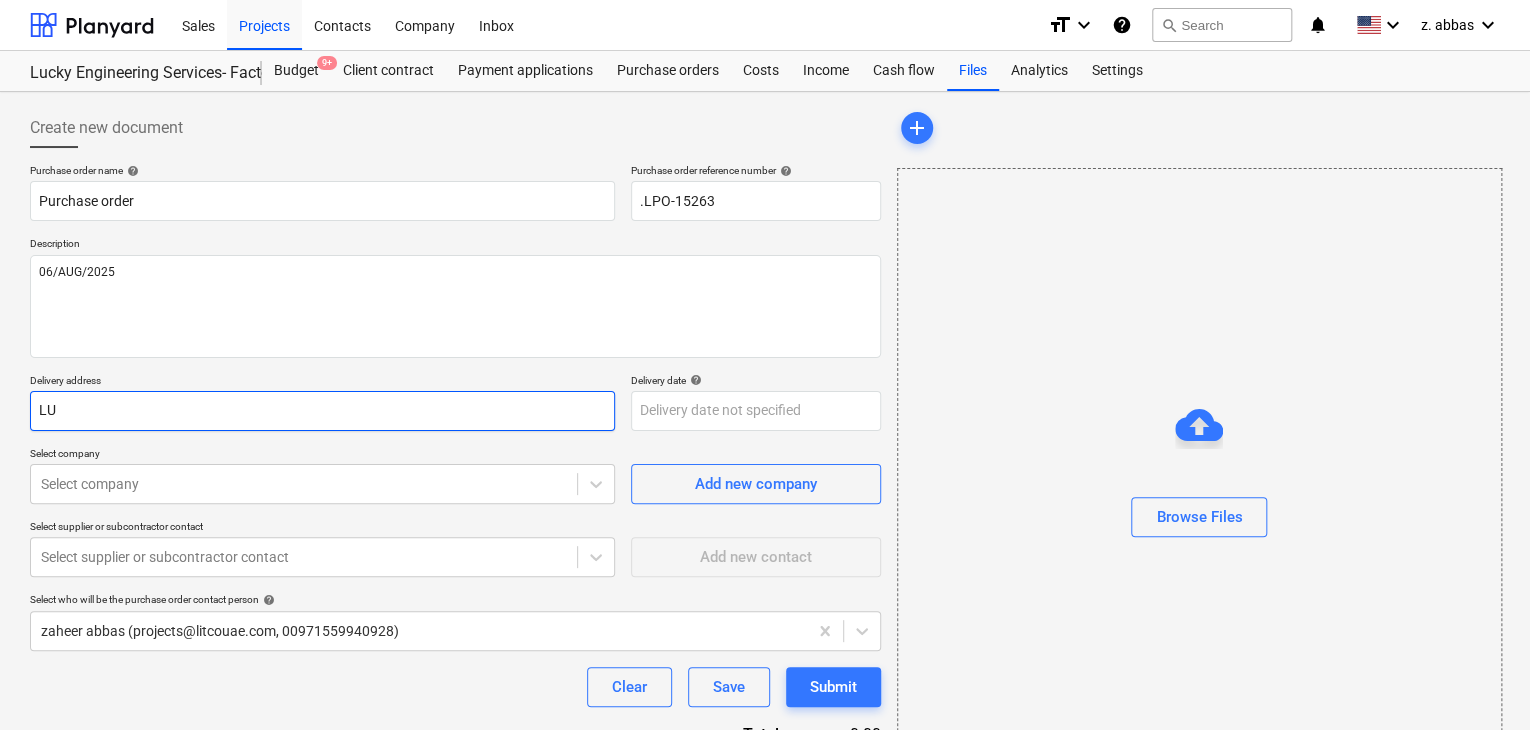 type on "x" 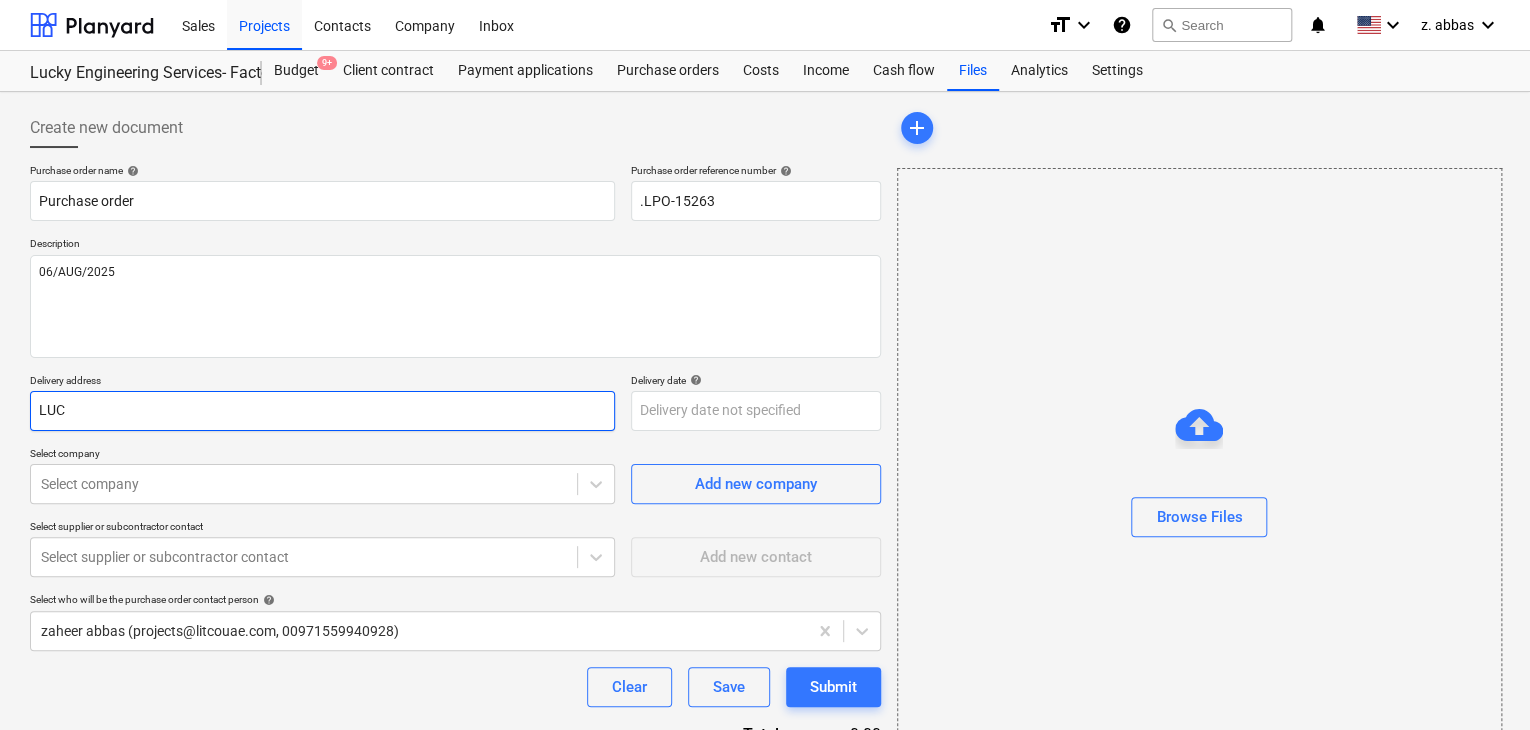 type on "x" 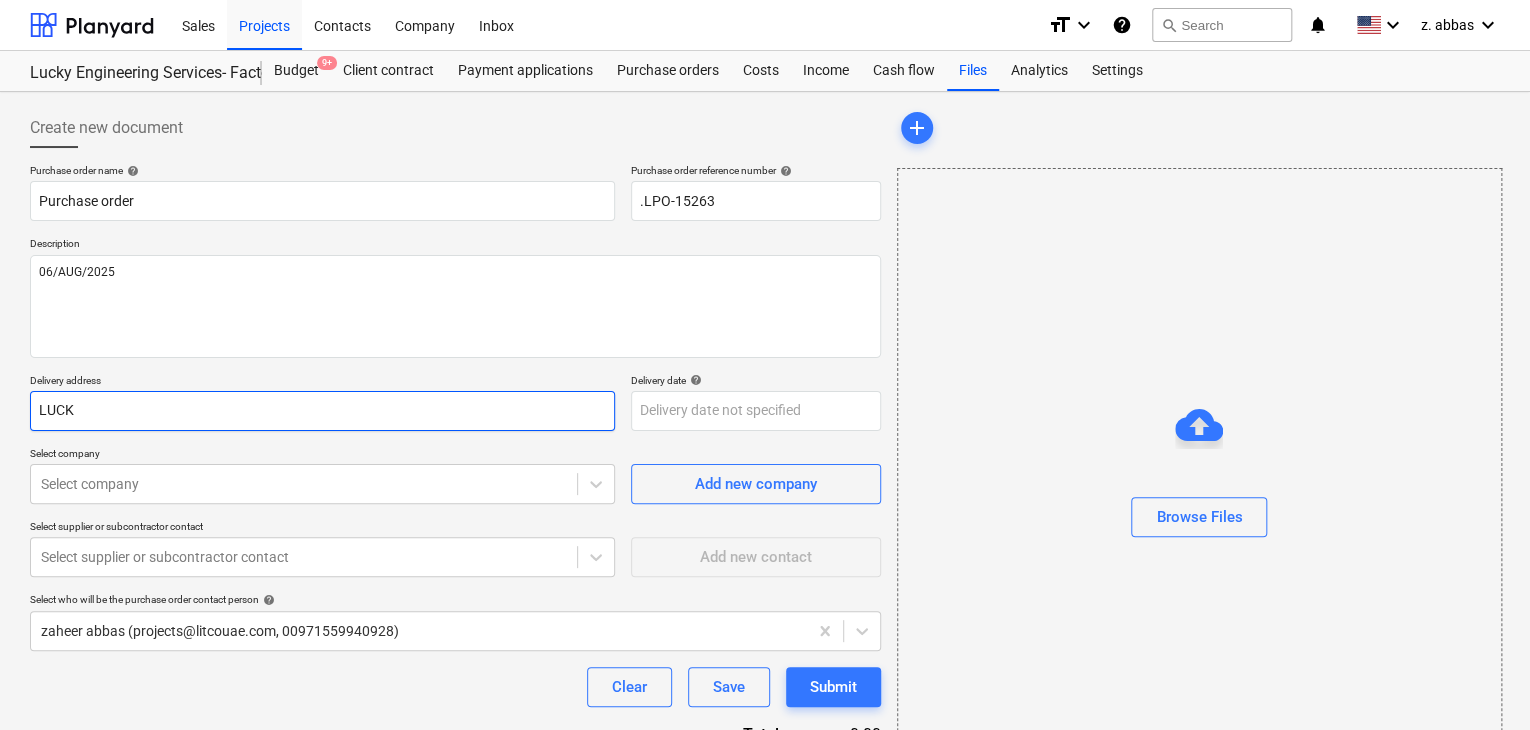 type on "x" 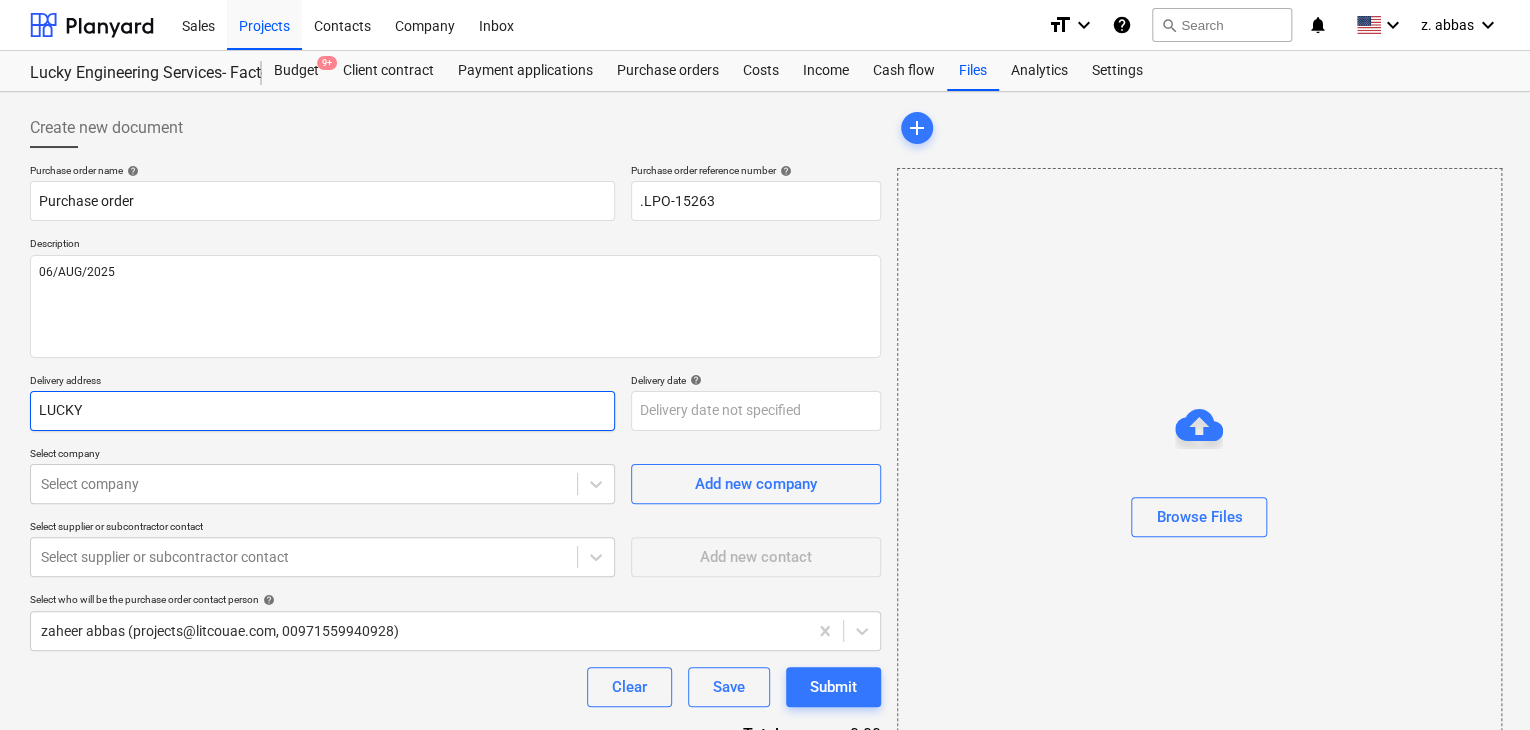 type on "x" 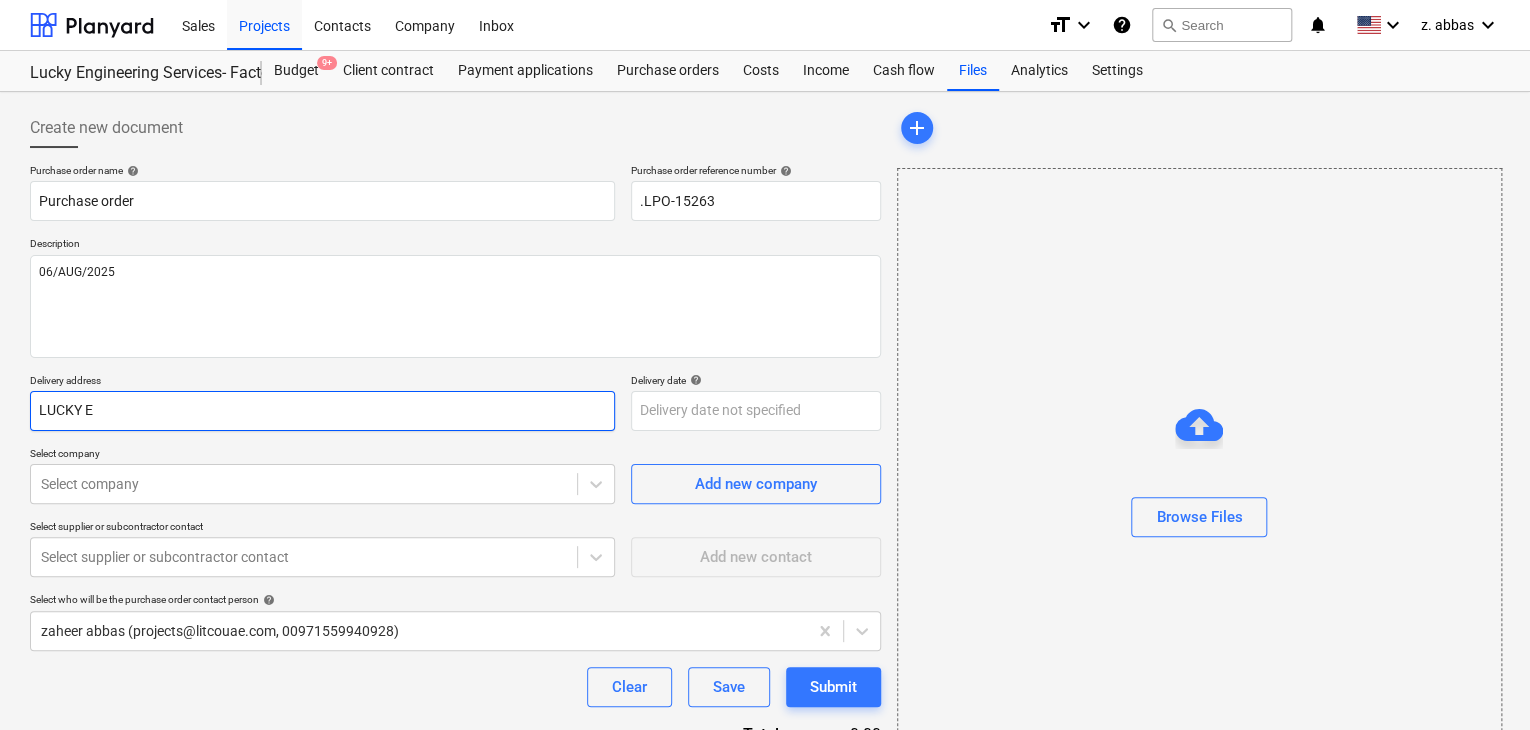 type on "x" 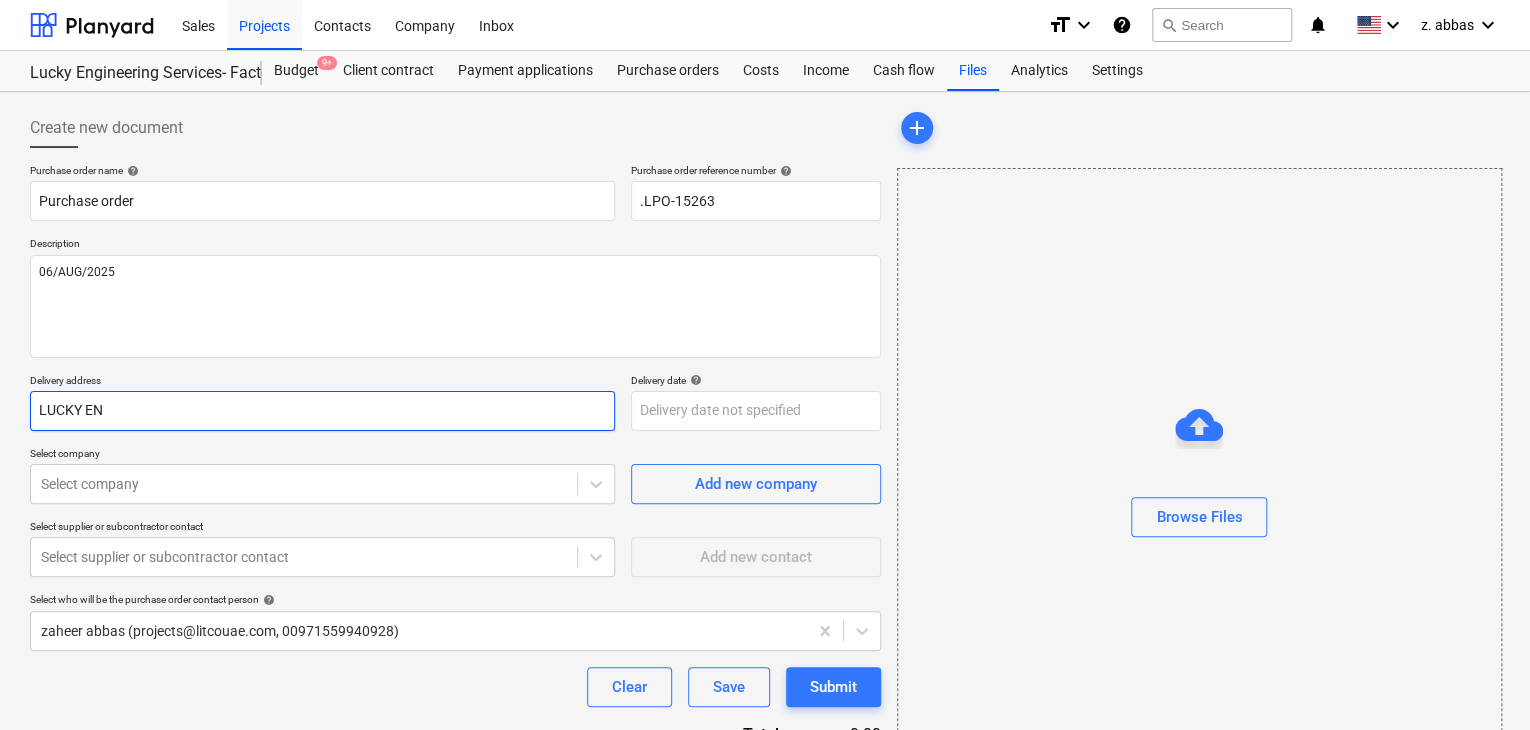 type on "x" 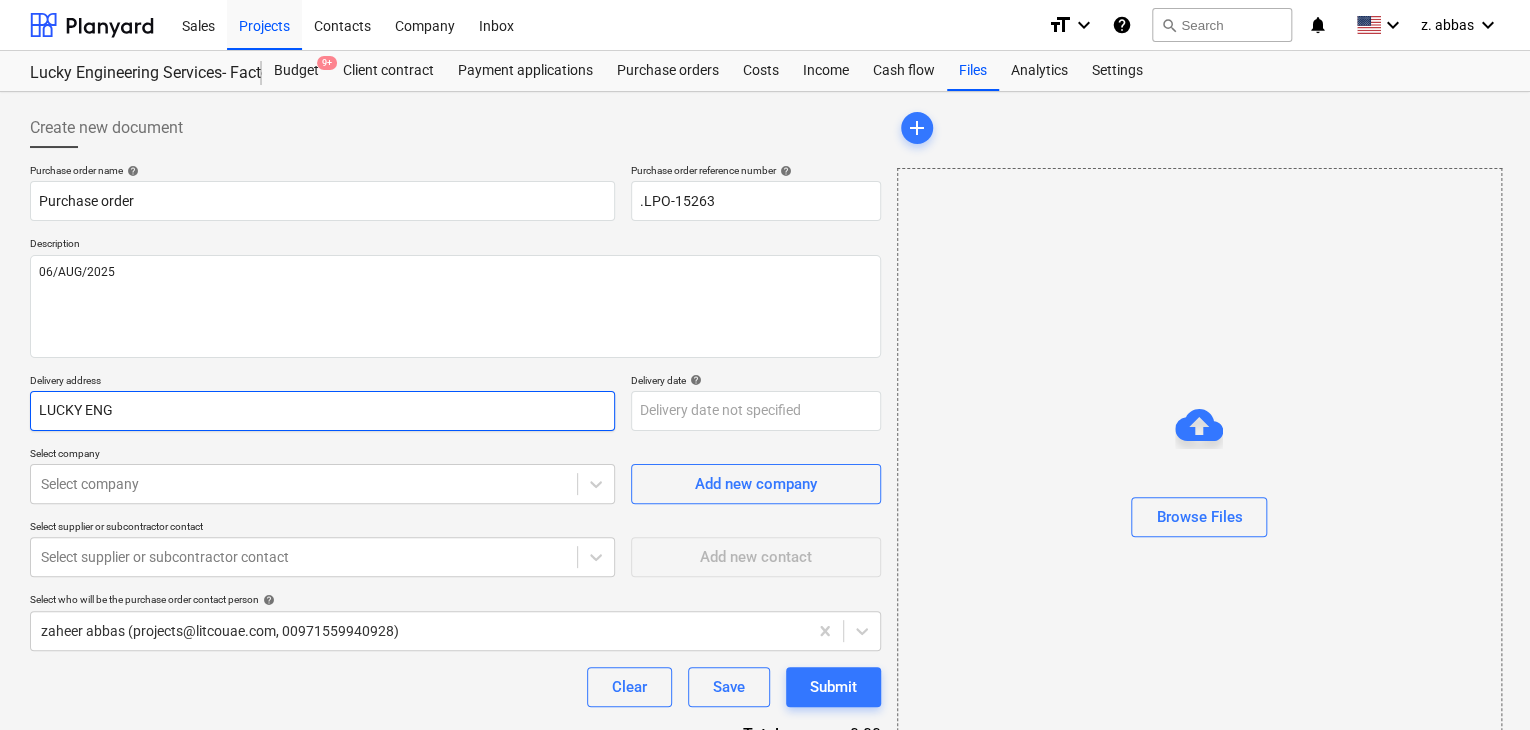type on "x" 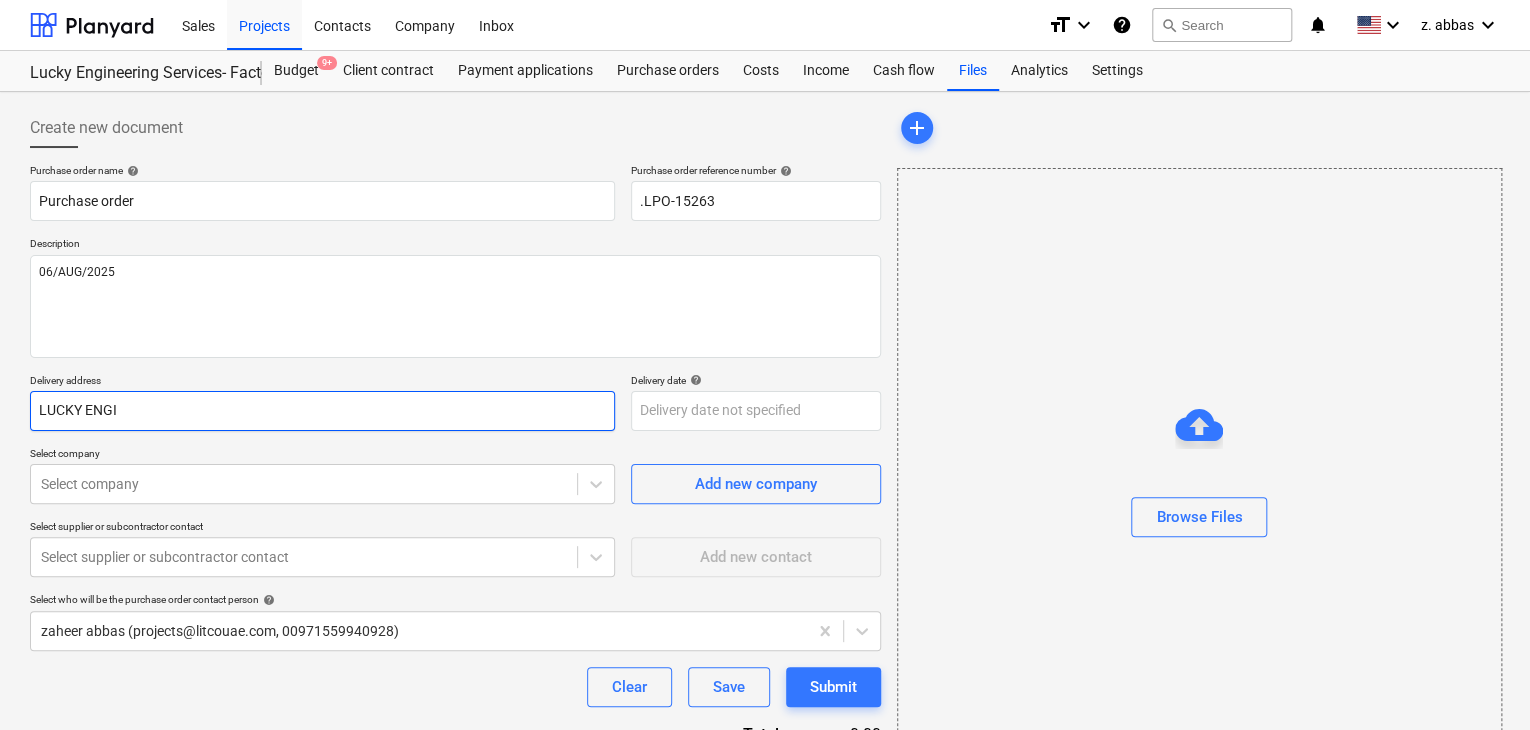 type on "x" 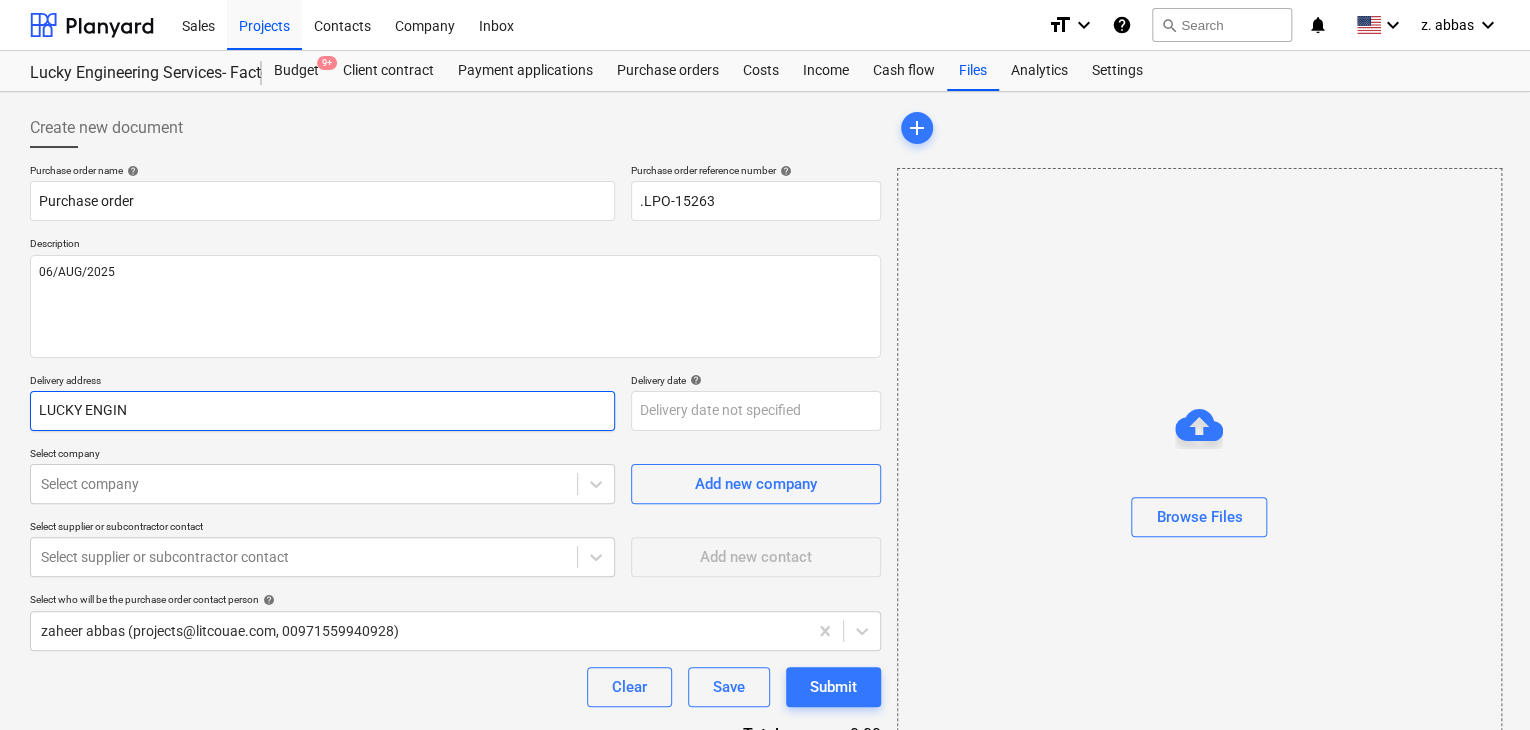 type on "x" 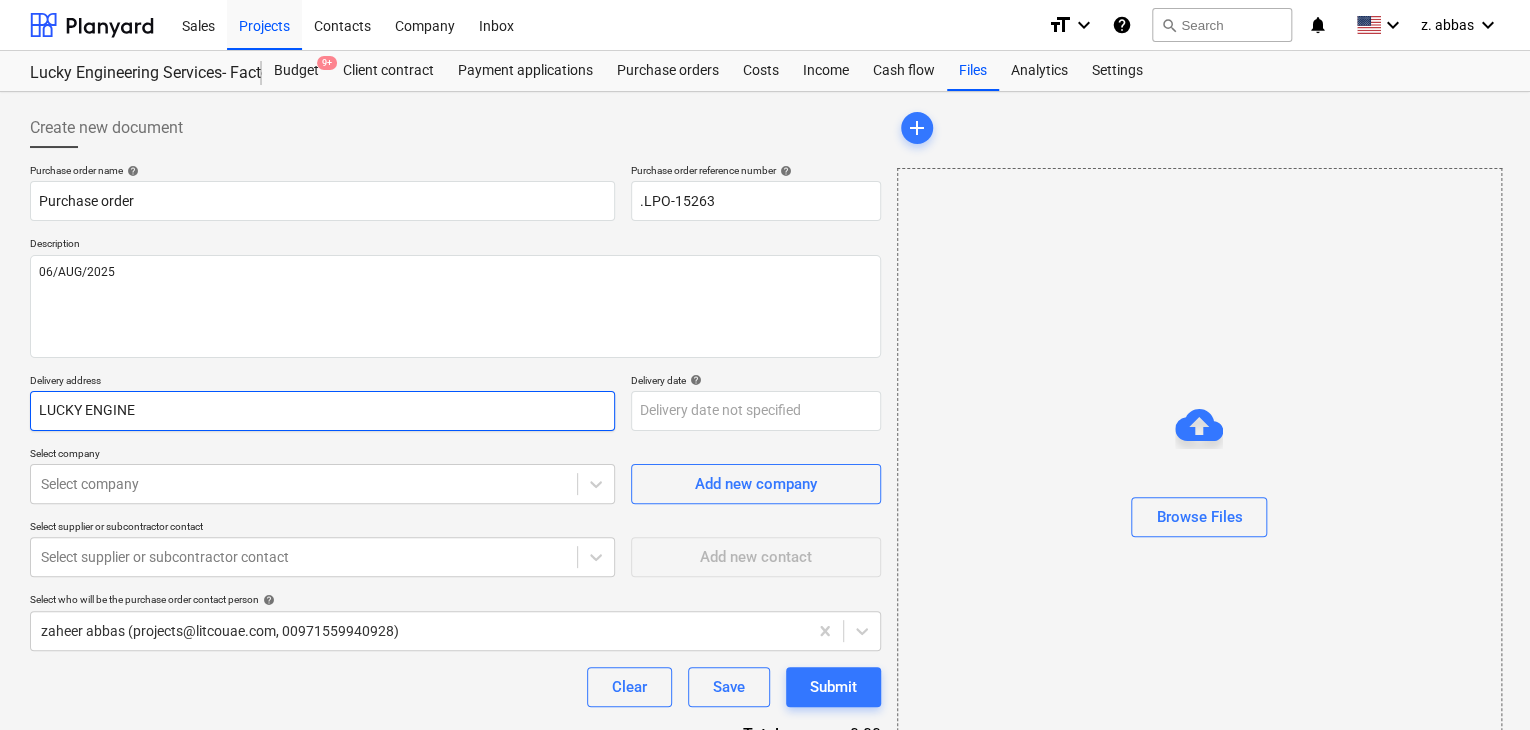 type on "x" 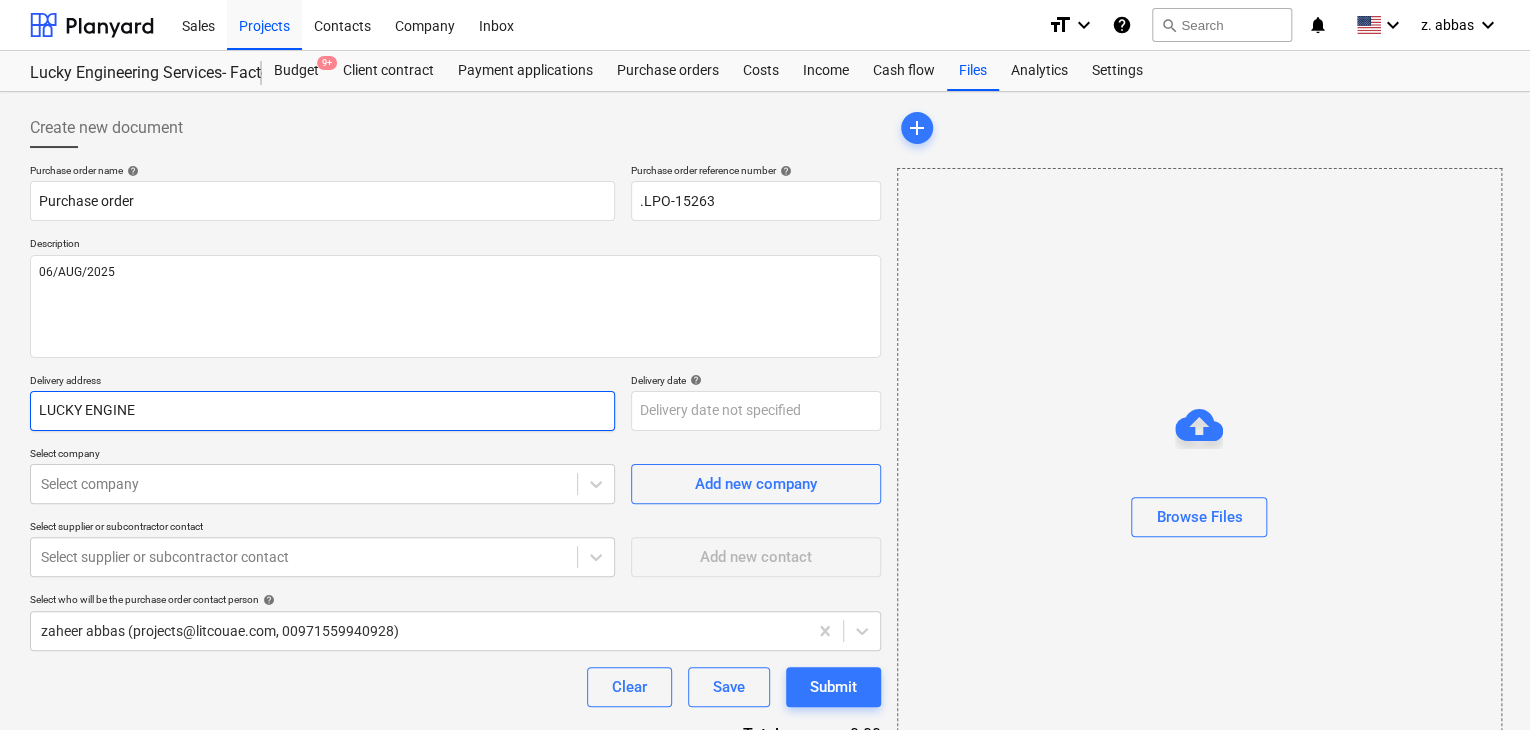 type on "LUCKY ENGINEE" 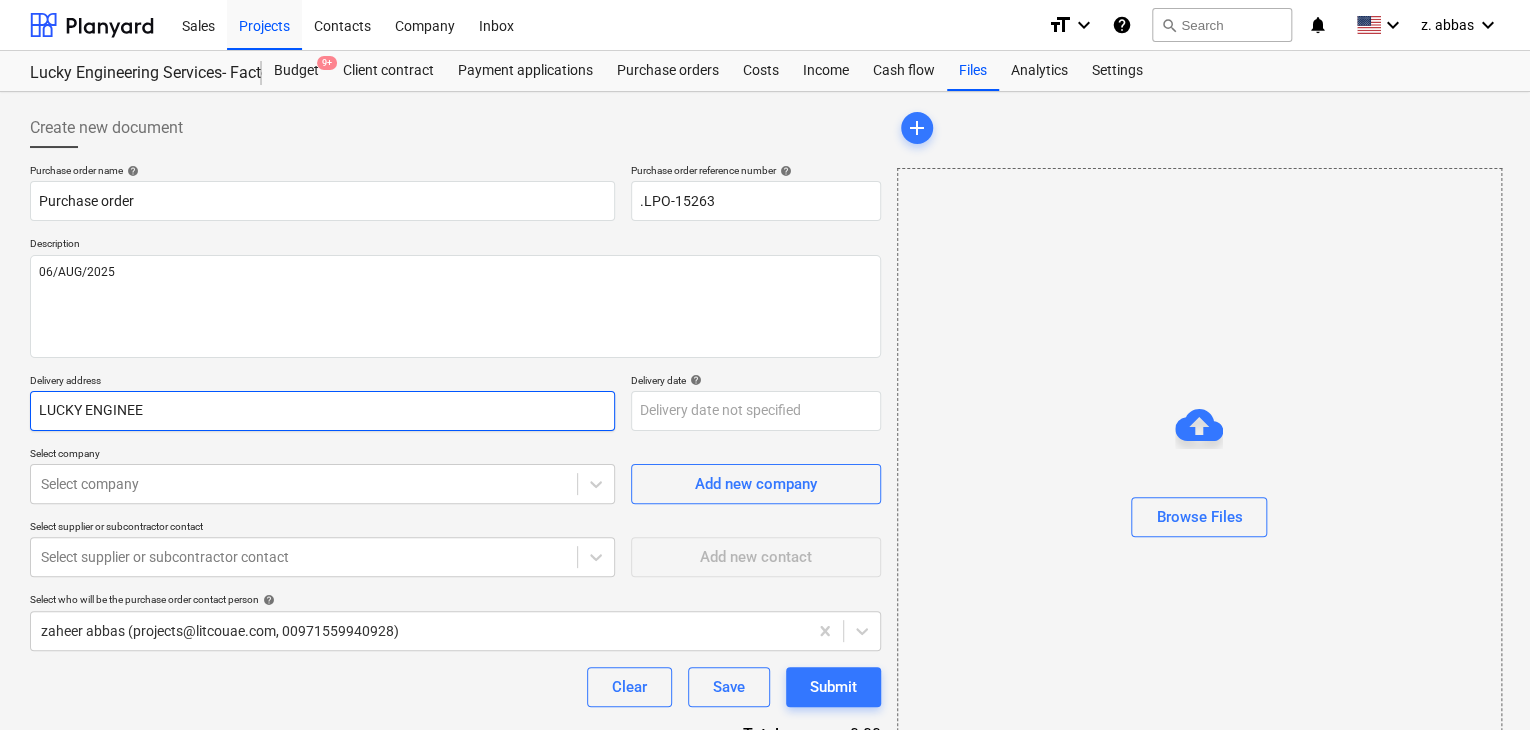 type on "x" 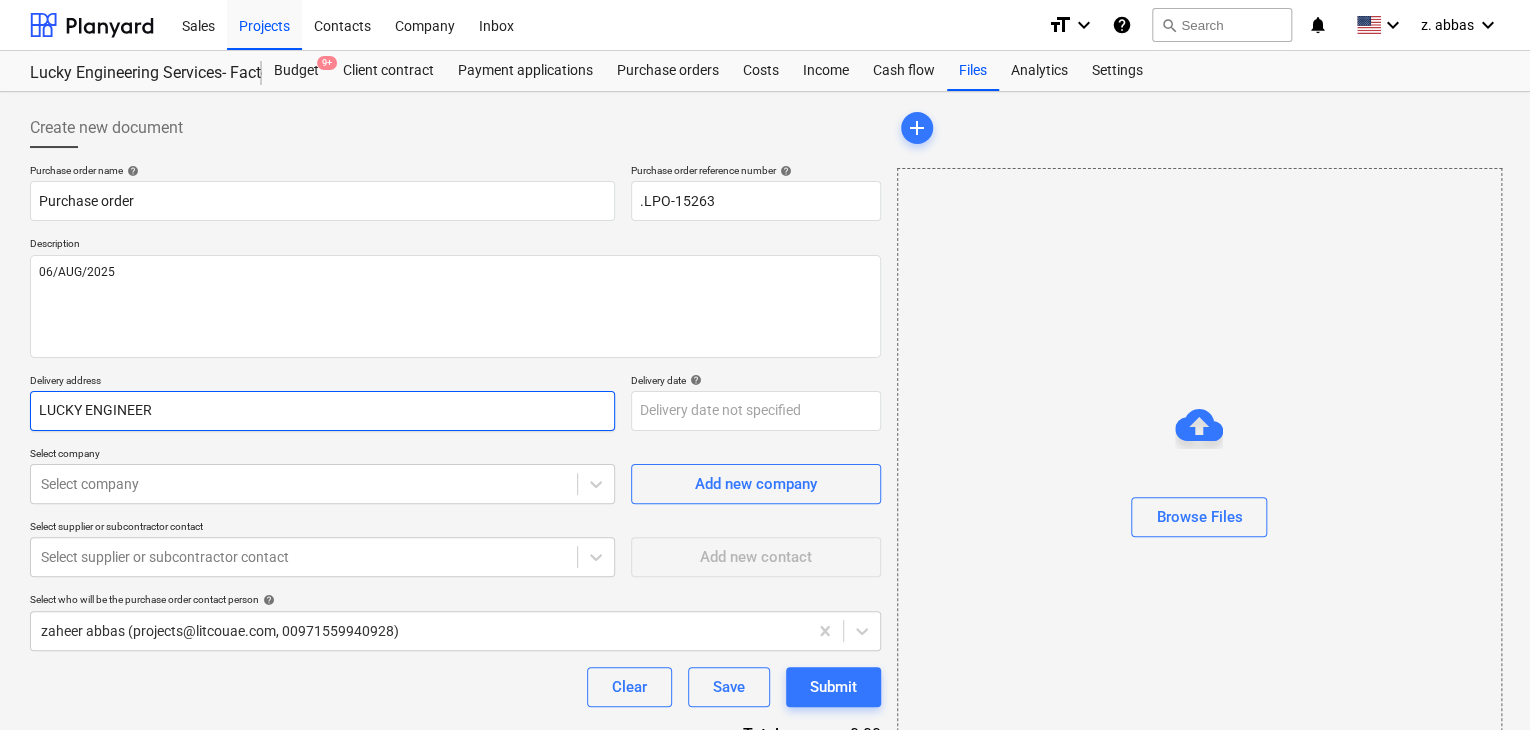 type on "x" 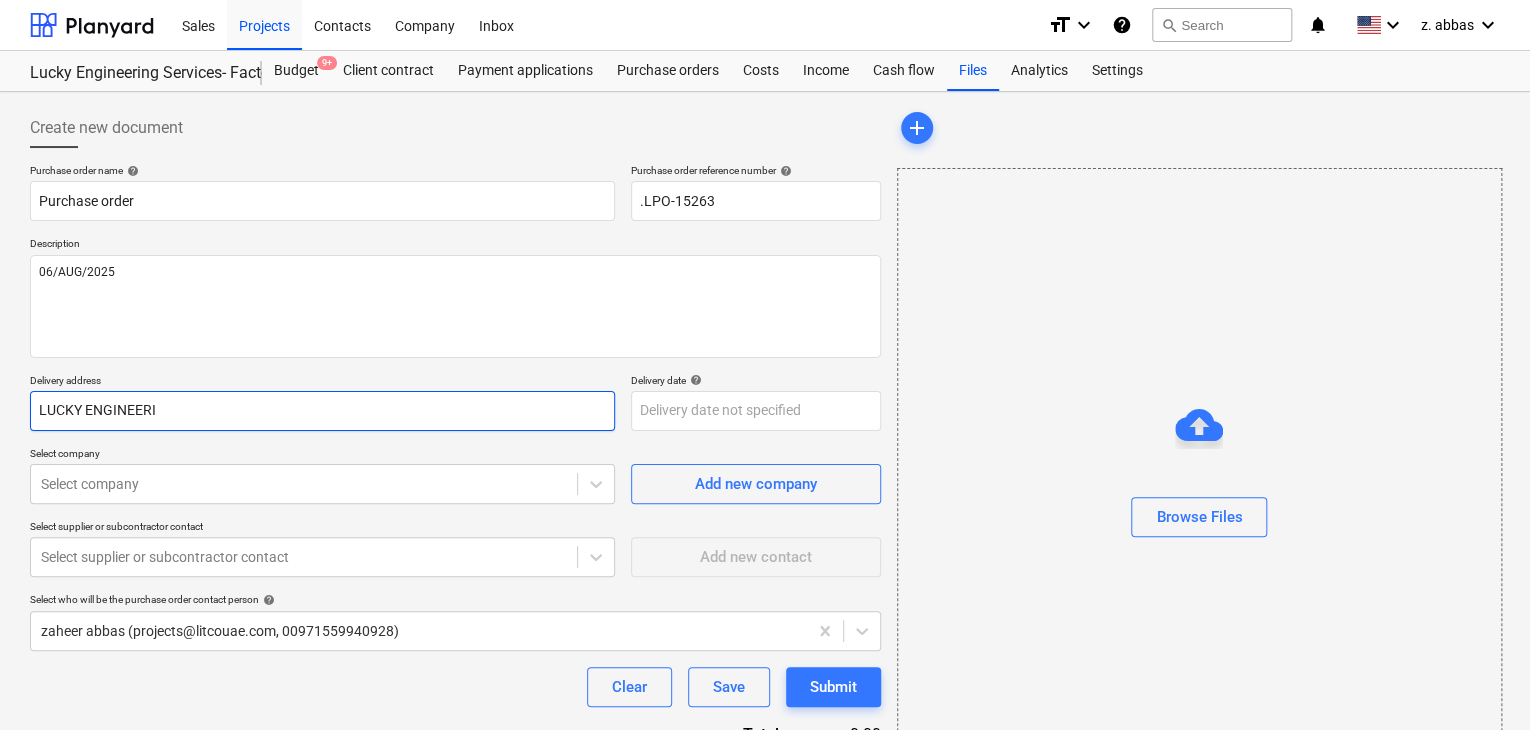 type on "x" 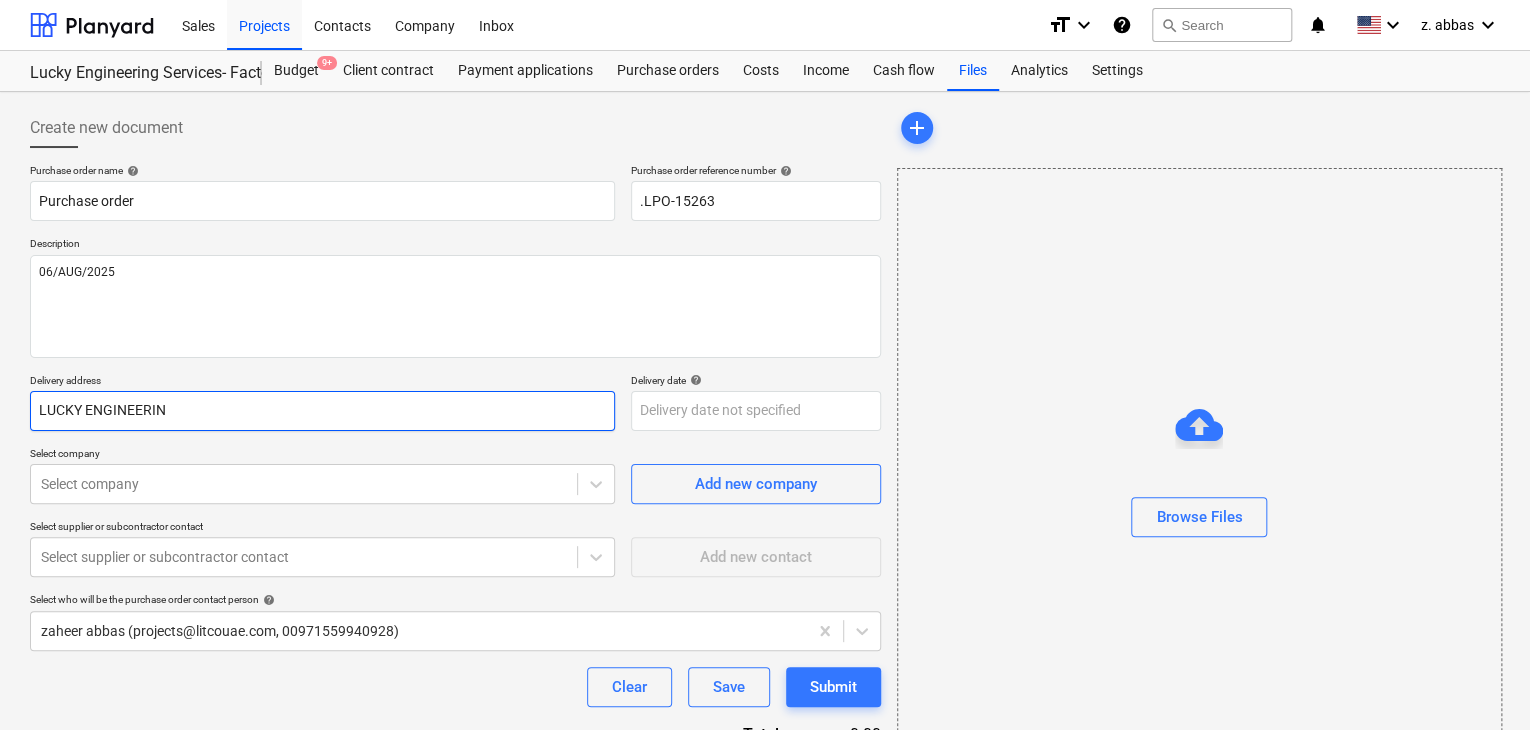 type on "x" 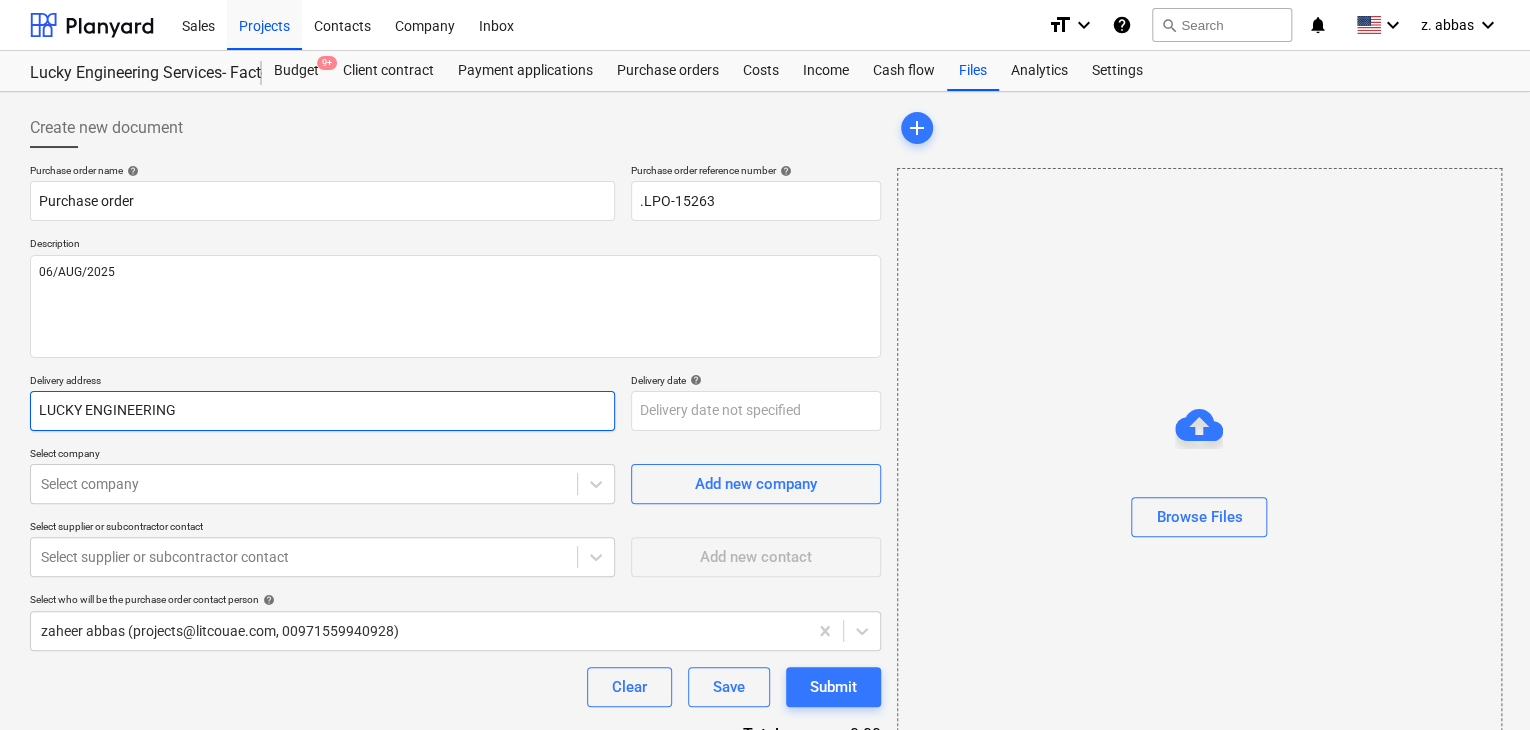 type on "x" 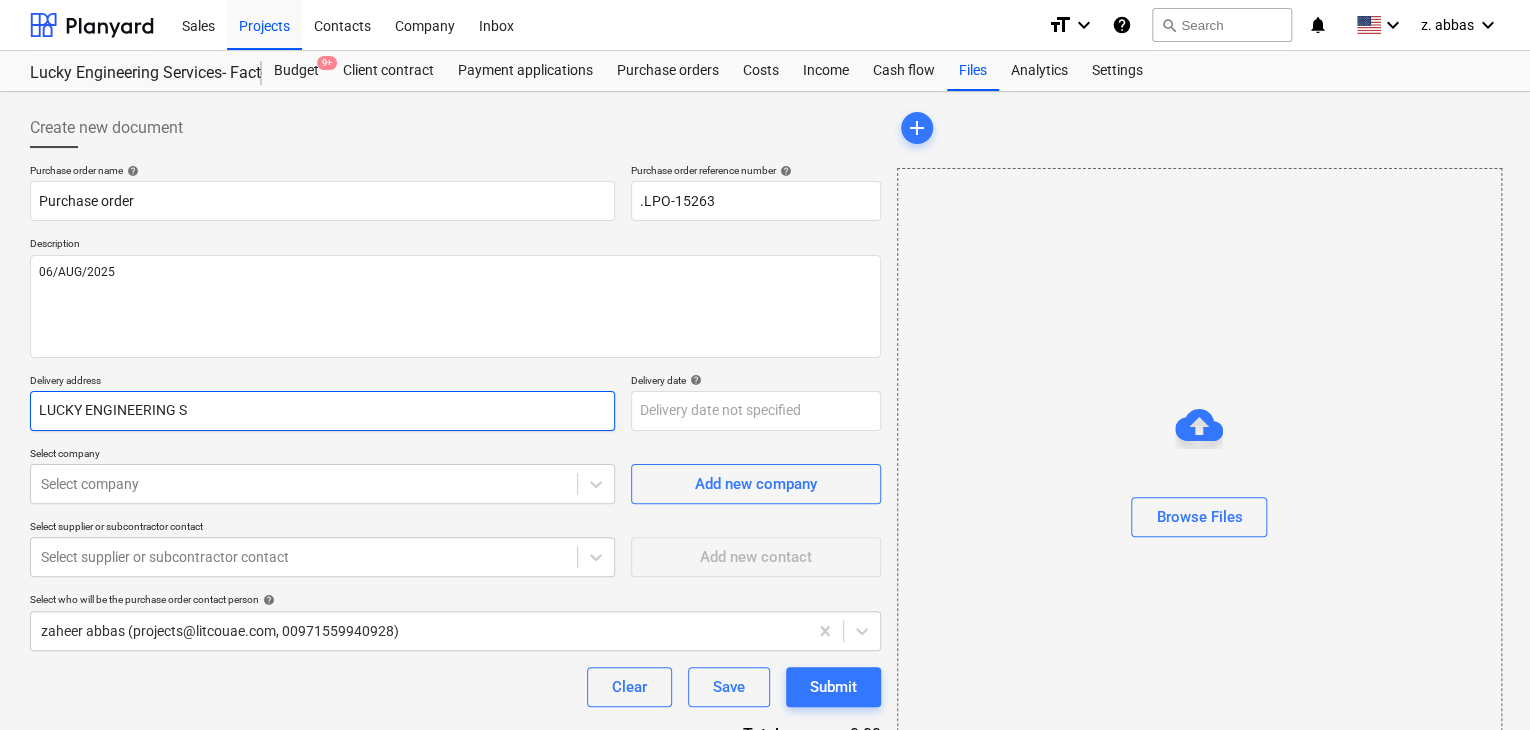 type on "x" 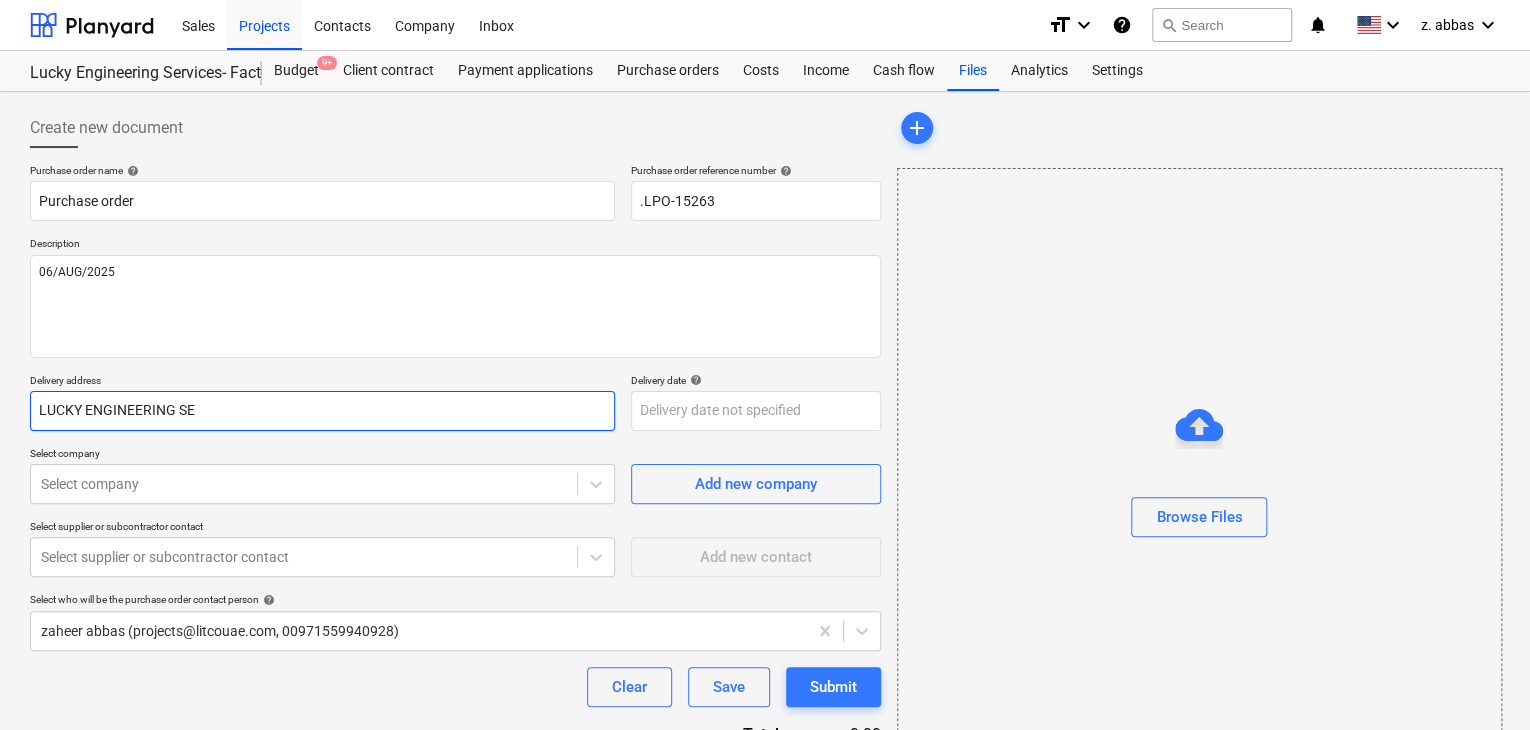type on "x" 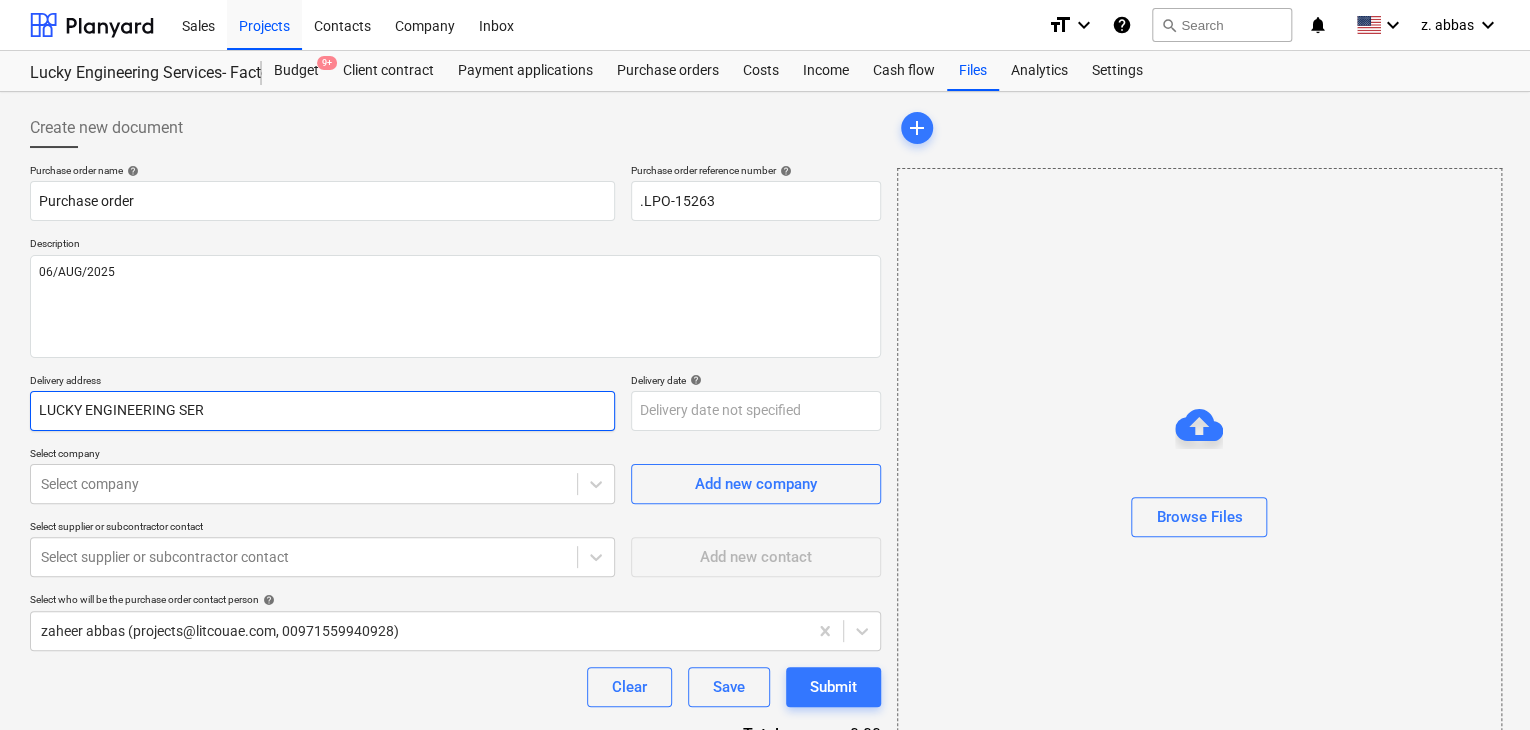 type on "x" 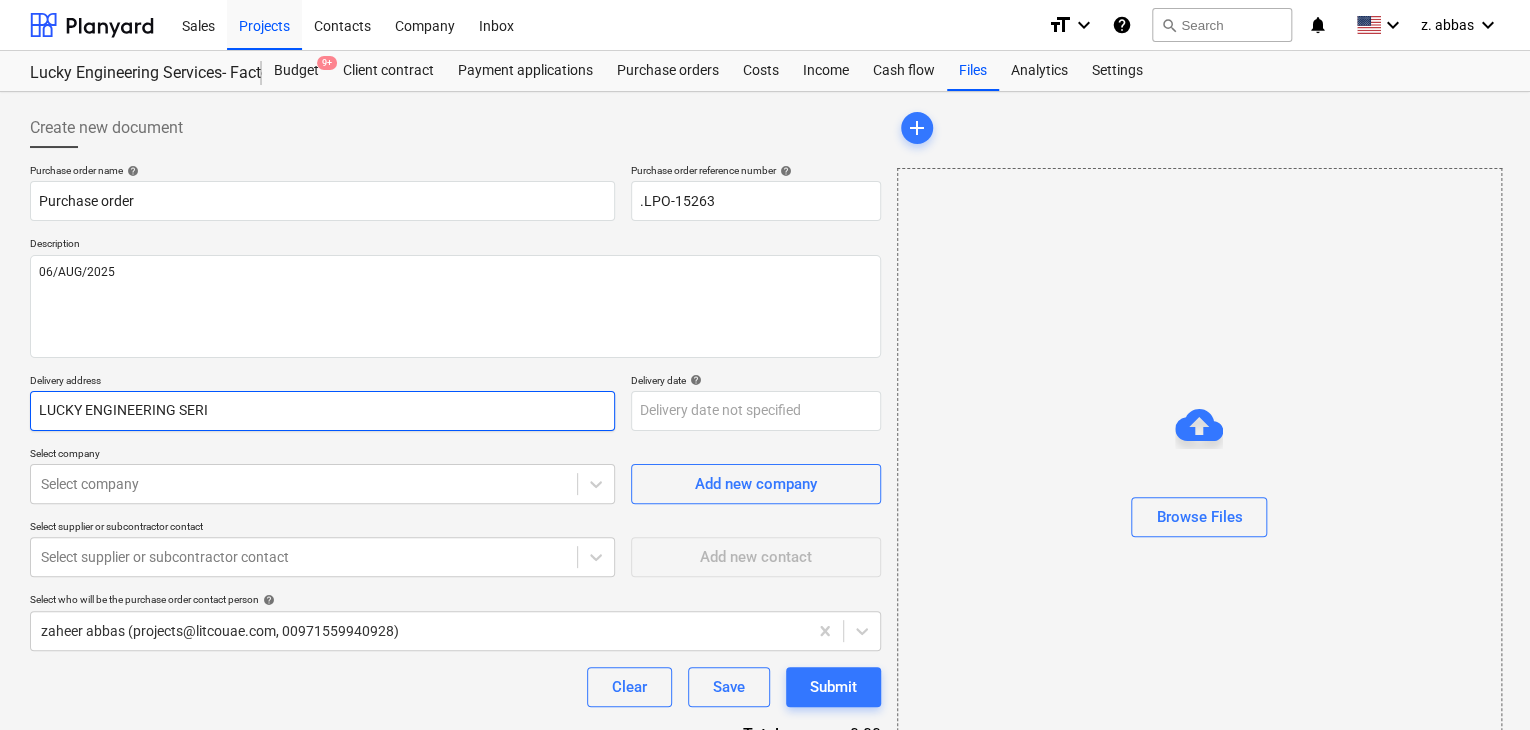 type on "x" 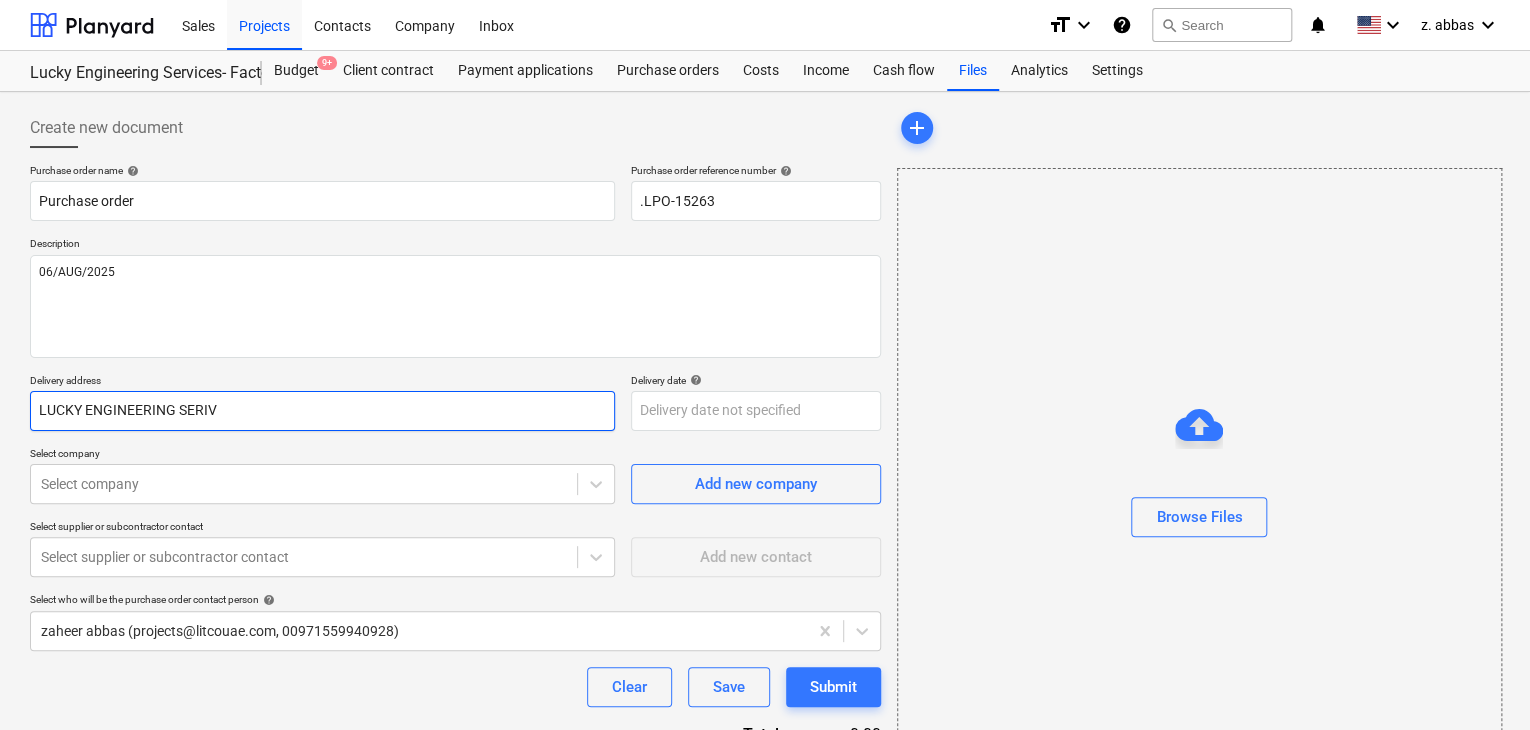 type on "x" 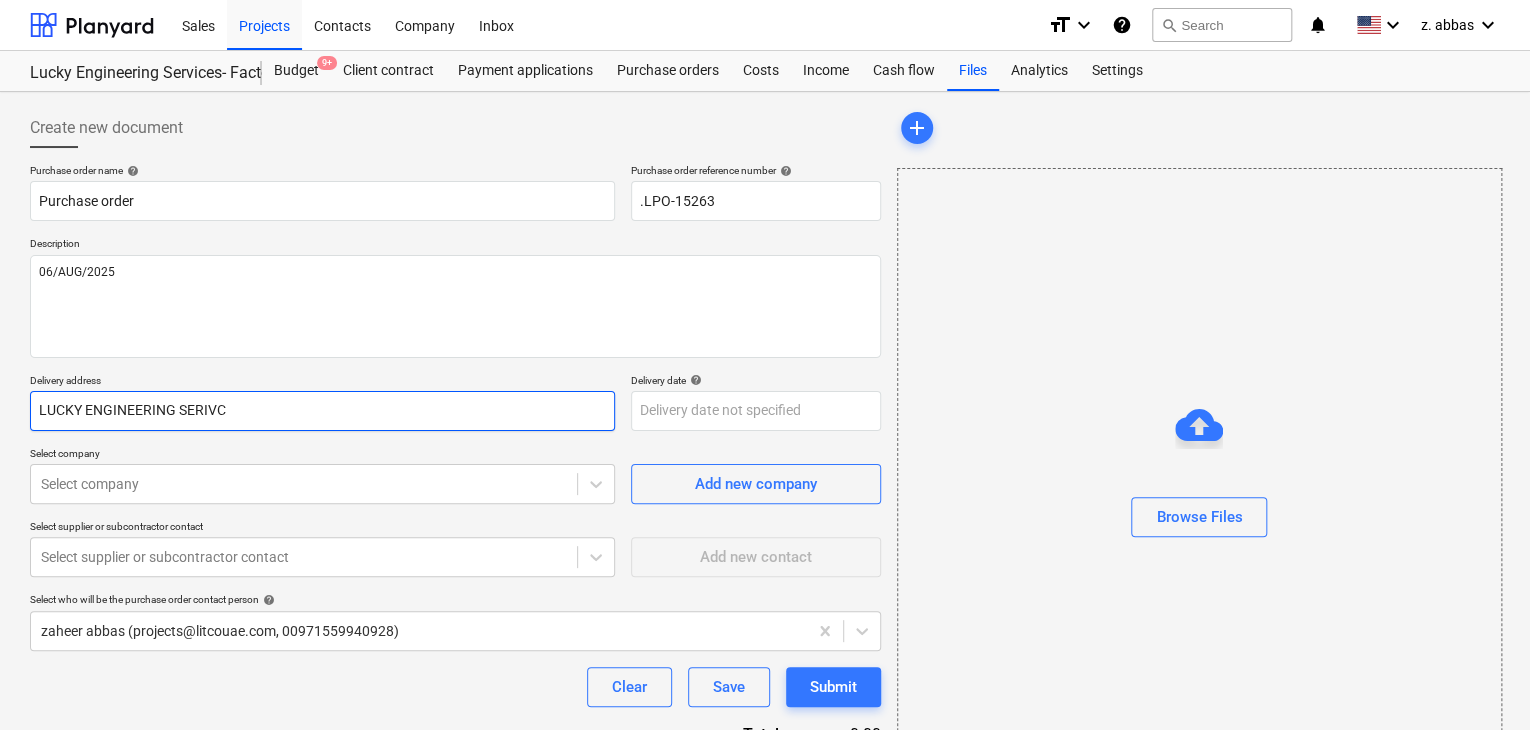 type on "x" 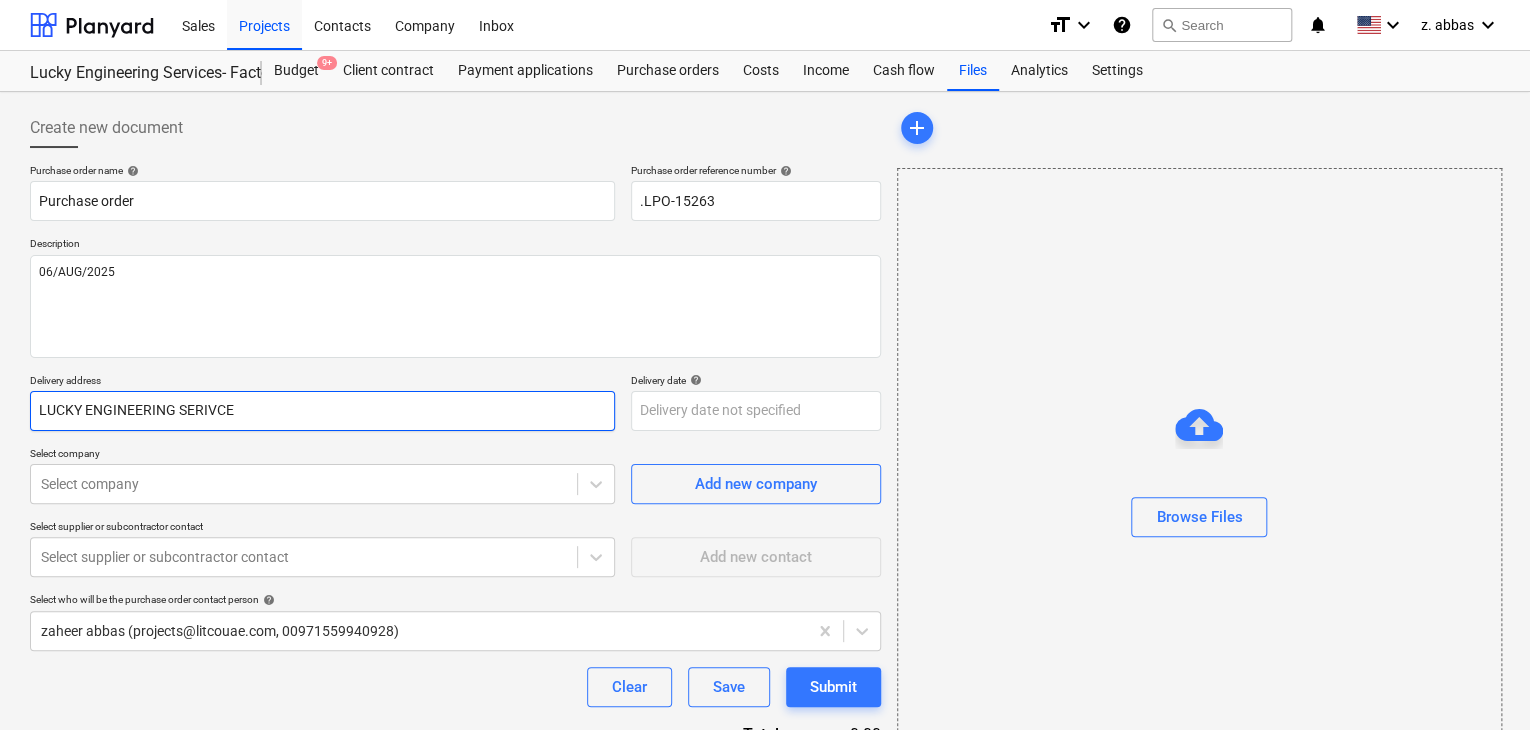type on "x" 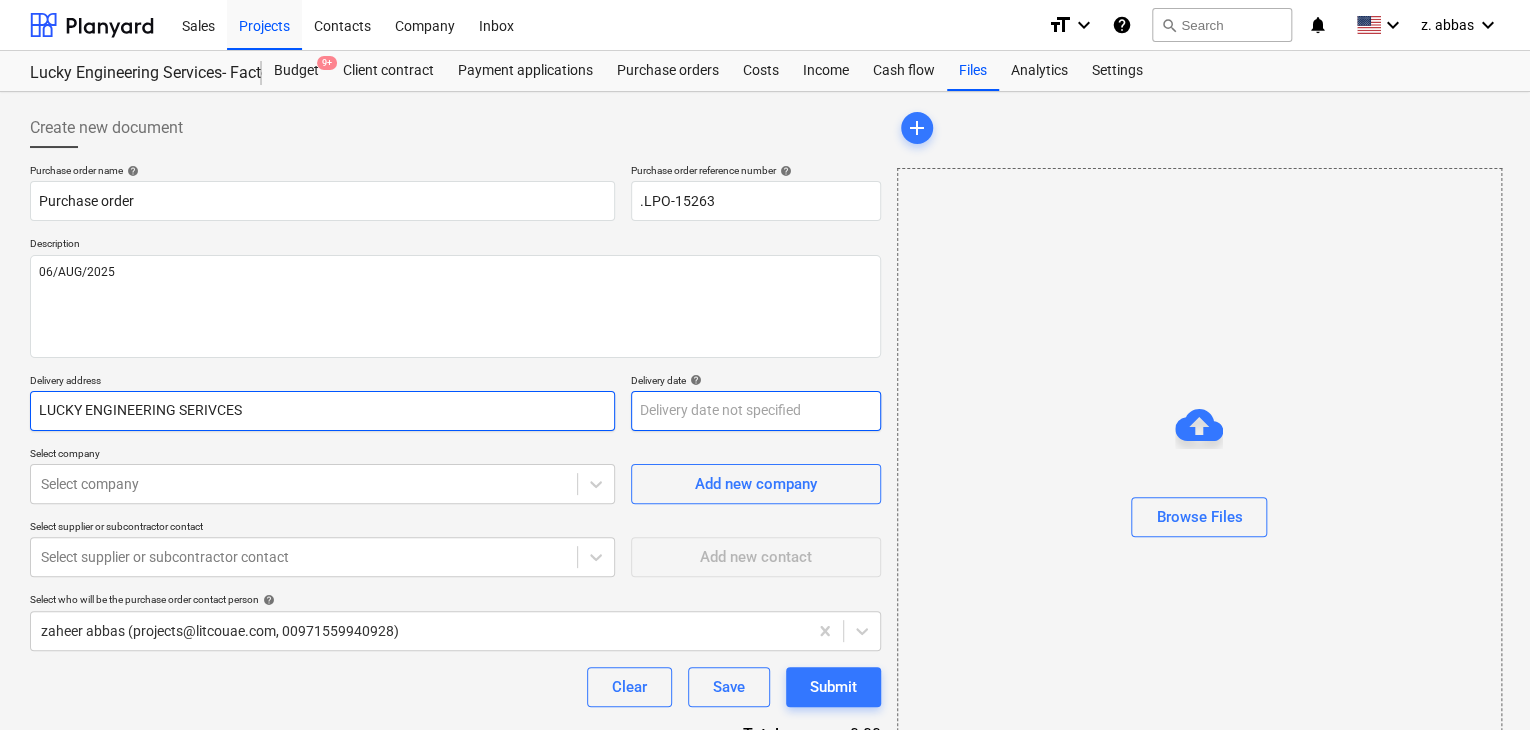type on "LUCKY ENGINEERING SERIVCES" 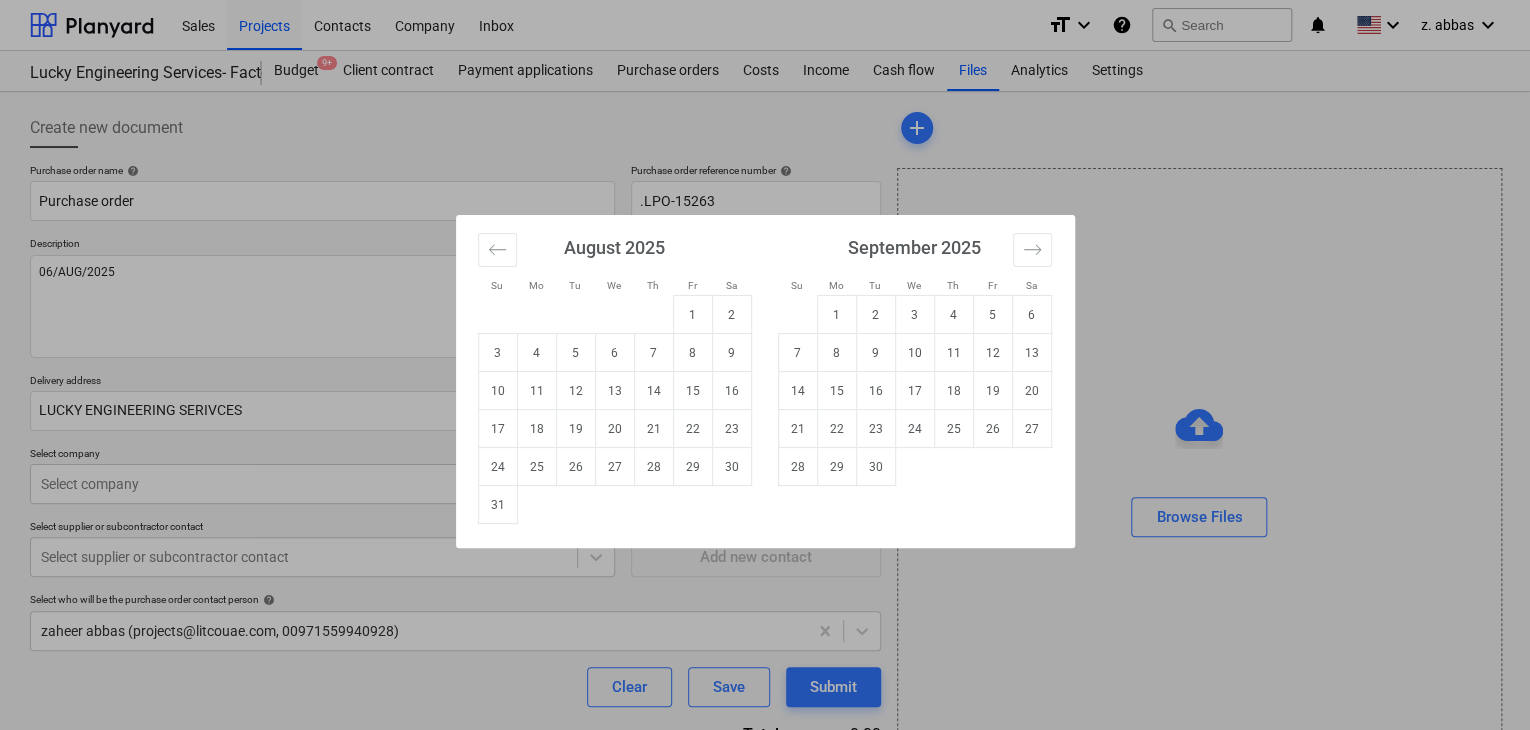 click on "Sales Projects Contacts Company Inbox format_size keyboard_arrow_down help search Search notifications 0 keyboard_arrow_down z. [LAST] keyboard_arrow_down Lucky Engineering Services- Factory/Office Budget 9+ Client contract Payment applications Purchase orders Costs Income Cash flow Files Analytics Settings Create new document Purchase order name help Purchase order Purchase order reference number help .LPO-15263 Description 06/AUG/2025 Delivery address LUCKY ENGINEERING SERIVCES Delivery date help Press the down arrow key to interact with the calendar and  select a date. Press the question mark key to get the keyboard shortcuts for changing dates. Select company Select company Add new company Select supplier or subcontractor contact Select supplier or subcontractor contact Add new contact Select who will be the purchase order contact person help [FIRST] [LAST] ([EMAIL], [PHONE]) Clear Save Submit Total 0.00 Select line-items to add help Search or select a line-item Select in bulk add" at bounding box center (765, 365) 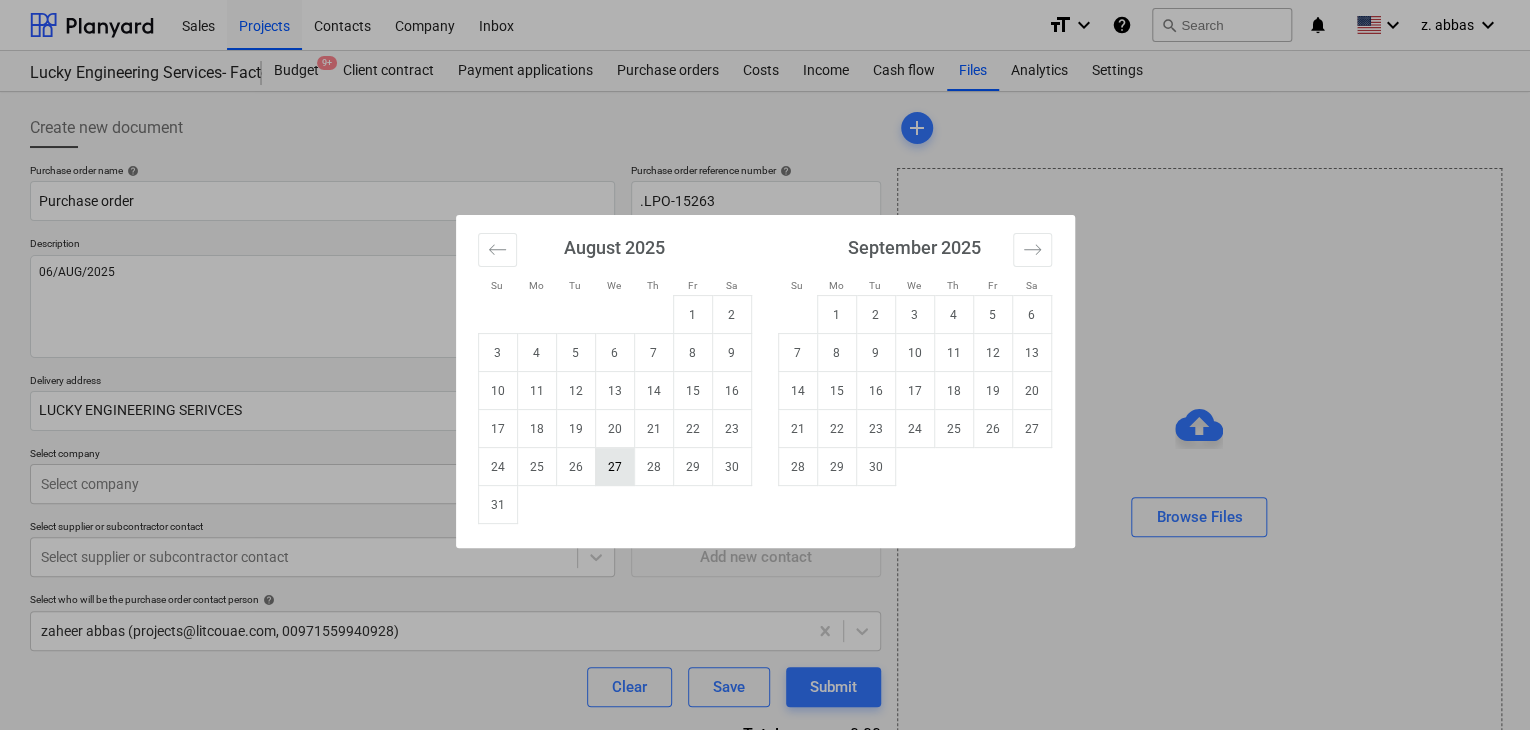 click on "27" at bounding box center (614, 467) 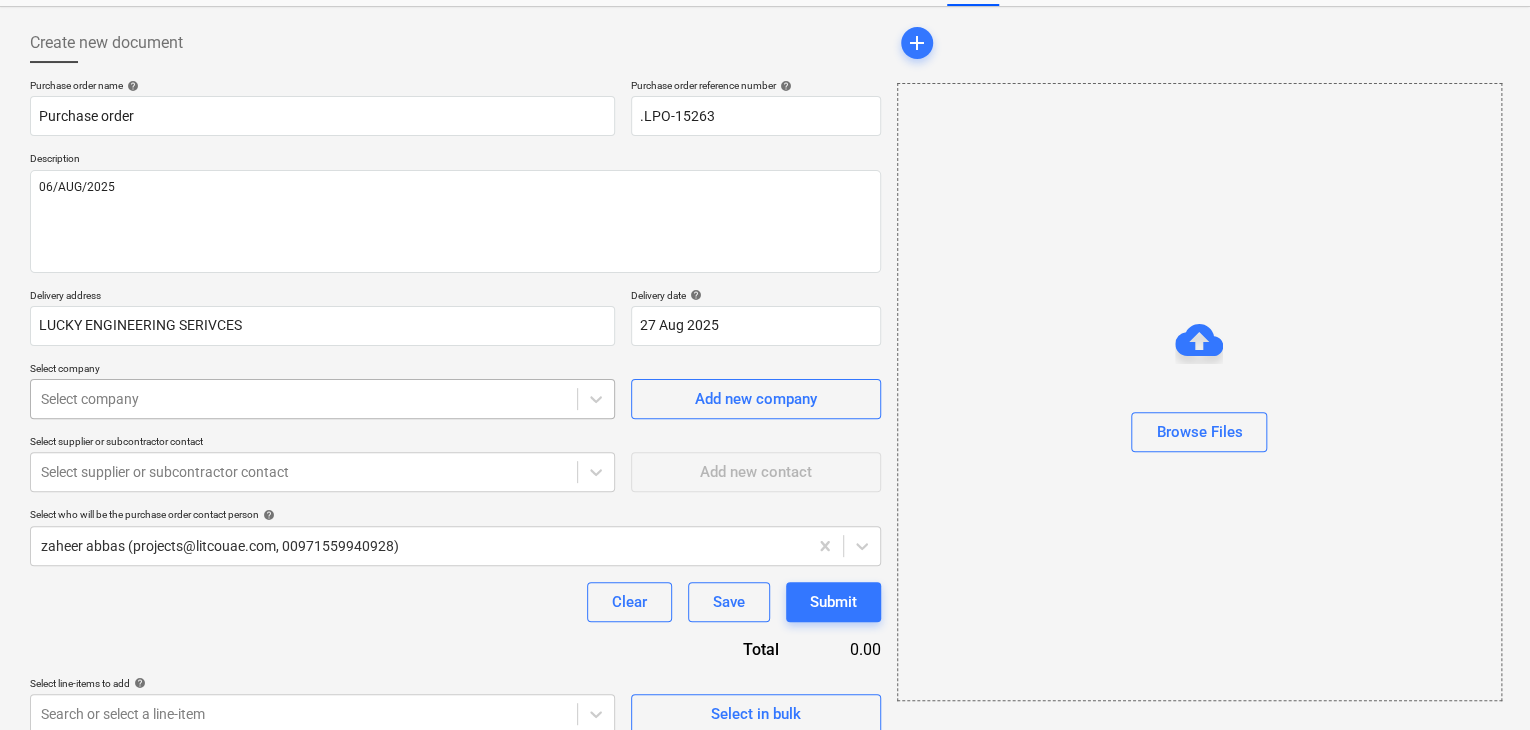 click on "Sales Projects Contacts Company Inbox format_size keyboard_arrow_down help search Search notifications 0 keyboard_arrow_down z. abbas keyboard_arrow_down Lucky Engineering Services- Factory/Office Budget 9+ Client contract Payment applications Purchase orders Costs Income Cash flow Files Analytics Settings Create new document Purchase order name help Purchase order Purchase order reference number help .LPO-15263 Description 06/AUG/2025 Delivery address LUCKY ENGINEERING SERIVCES Delivery date help 27 Aug 2025 27.08.2025 Press the down arrow key to interact with the calendar and
select a date. Press the question mark key to get the keyboard shortcuts for changing dates. Select company Select company Add new company Select supplier or subcontractor contact Select supplier or subcontractor contact Add new contact Select who will be the purchase order contact person help zaheer abbas (projects@[EXAMPLE.COM], [PHONE]) Clear Save Submit Total 0.00 Select line-items to add help Select in bulk add" at bounding box center [765, 280] 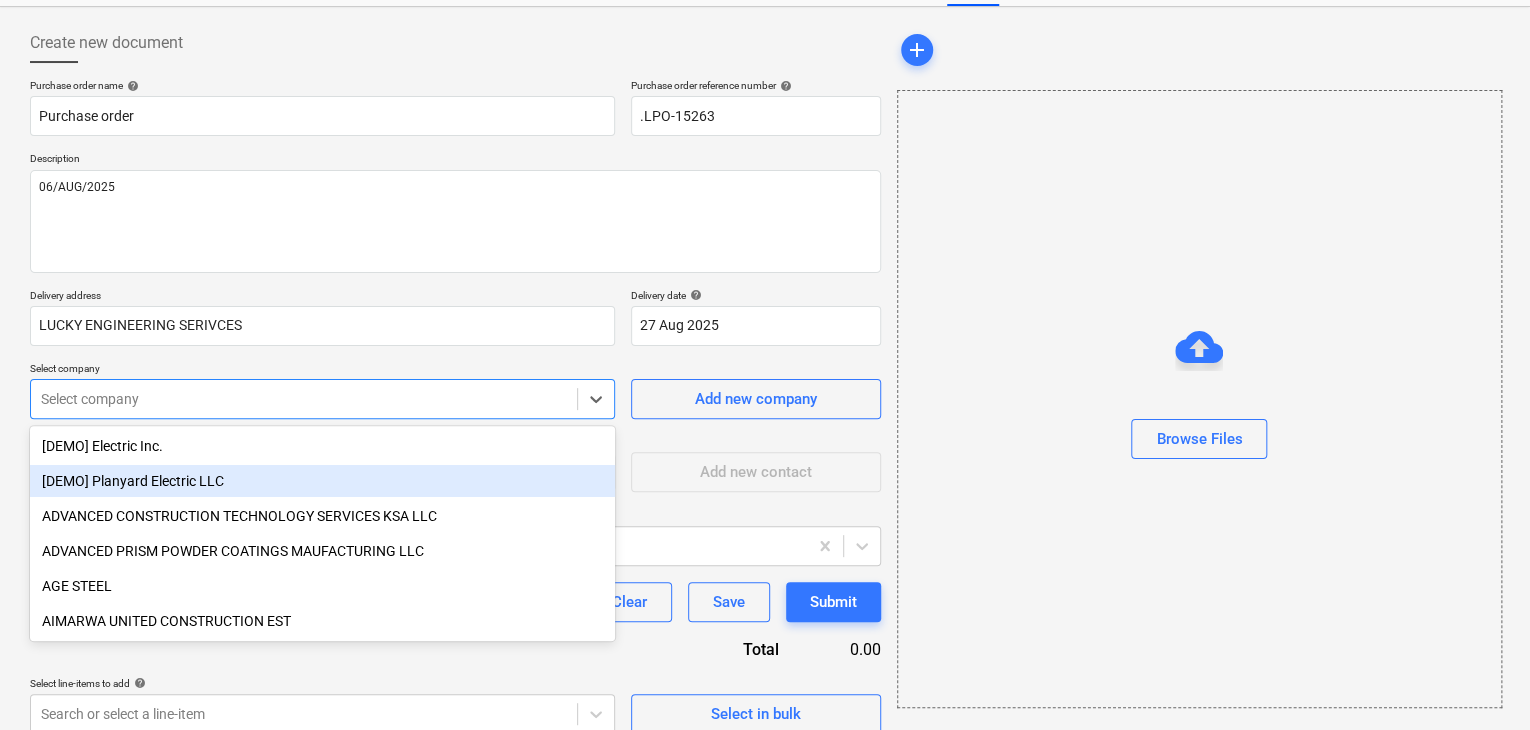 scroll, scrollTop: 93, scrollLeft: 0, axis: vertical 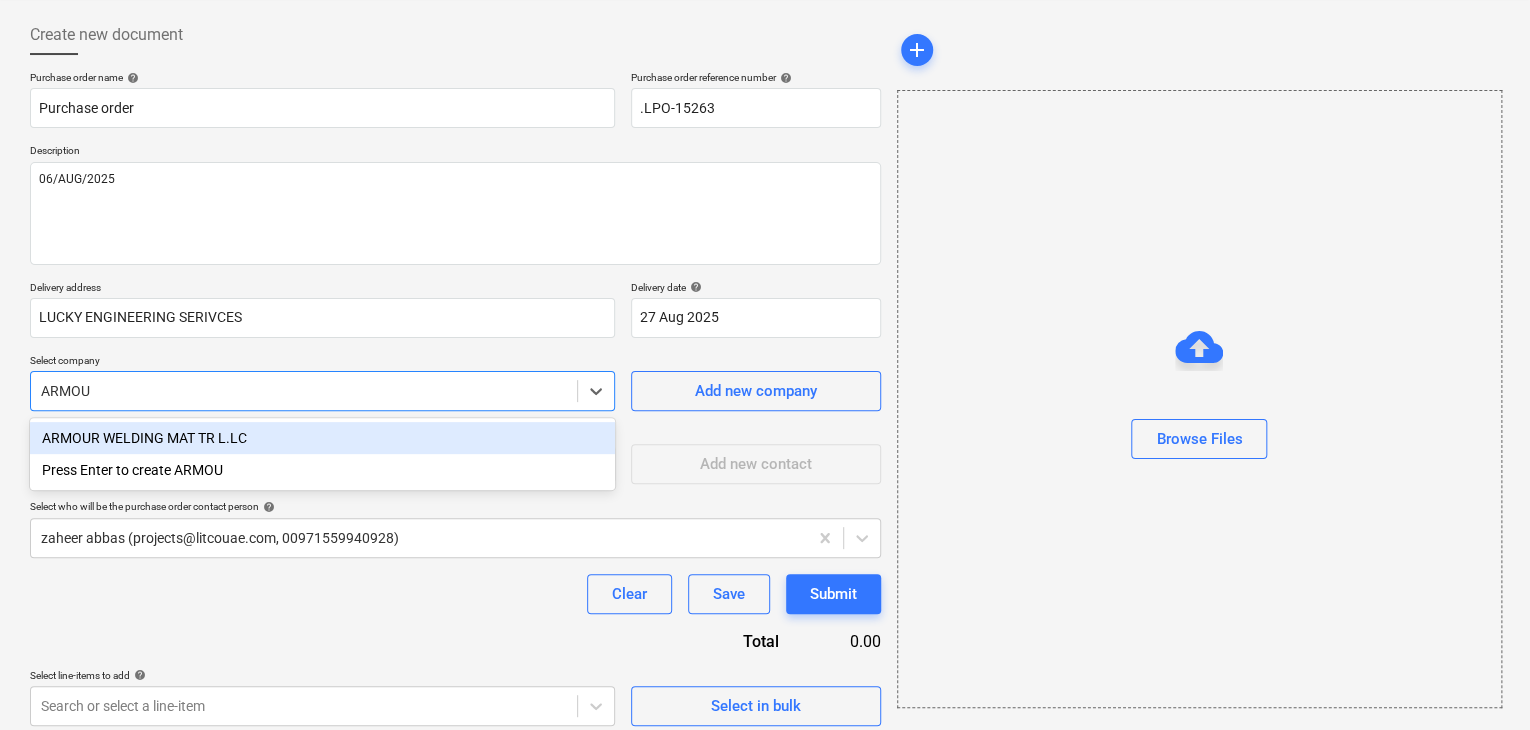 type on "ARMOUR" 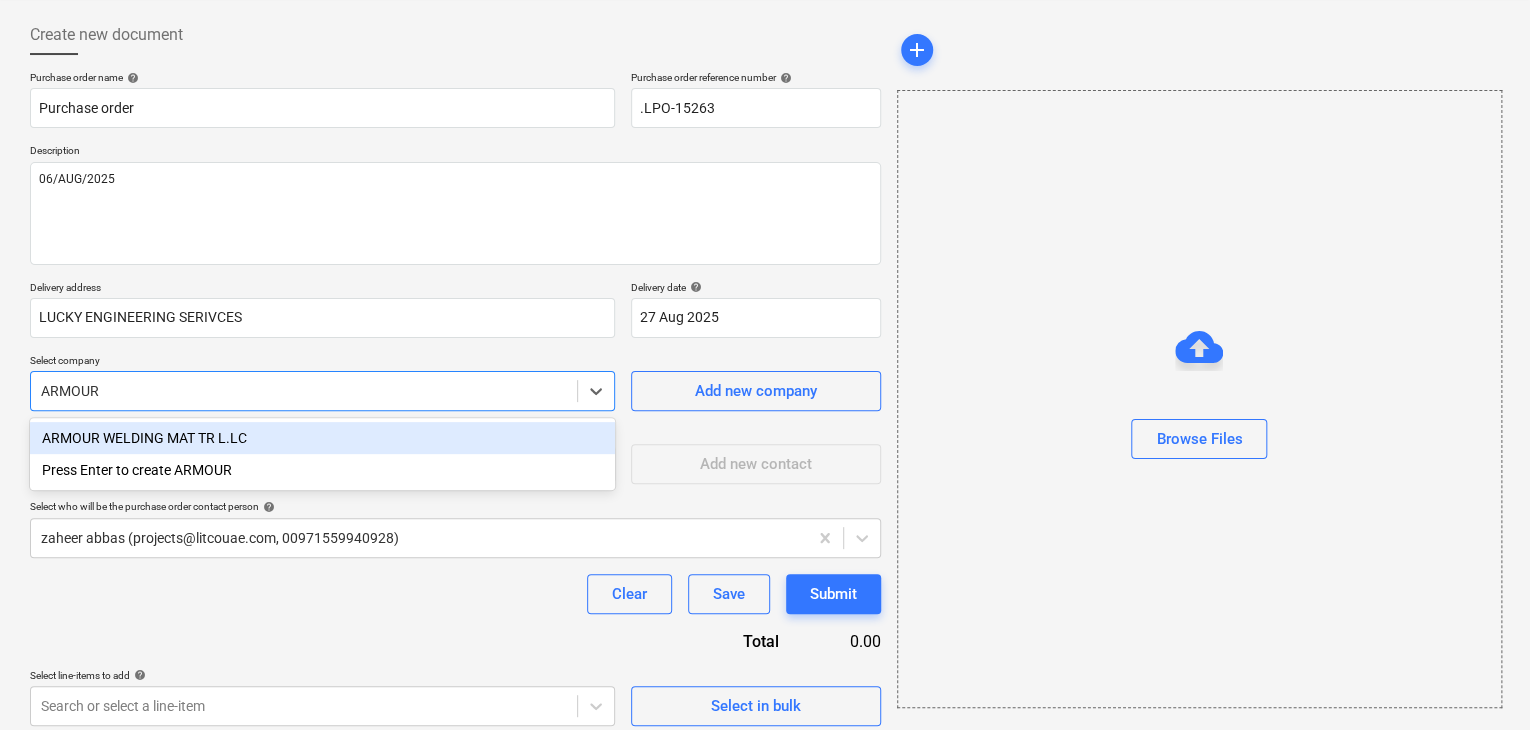 click on "ARMOUR WELDING MAT TR L.LC" at bounding box center [322, 438] 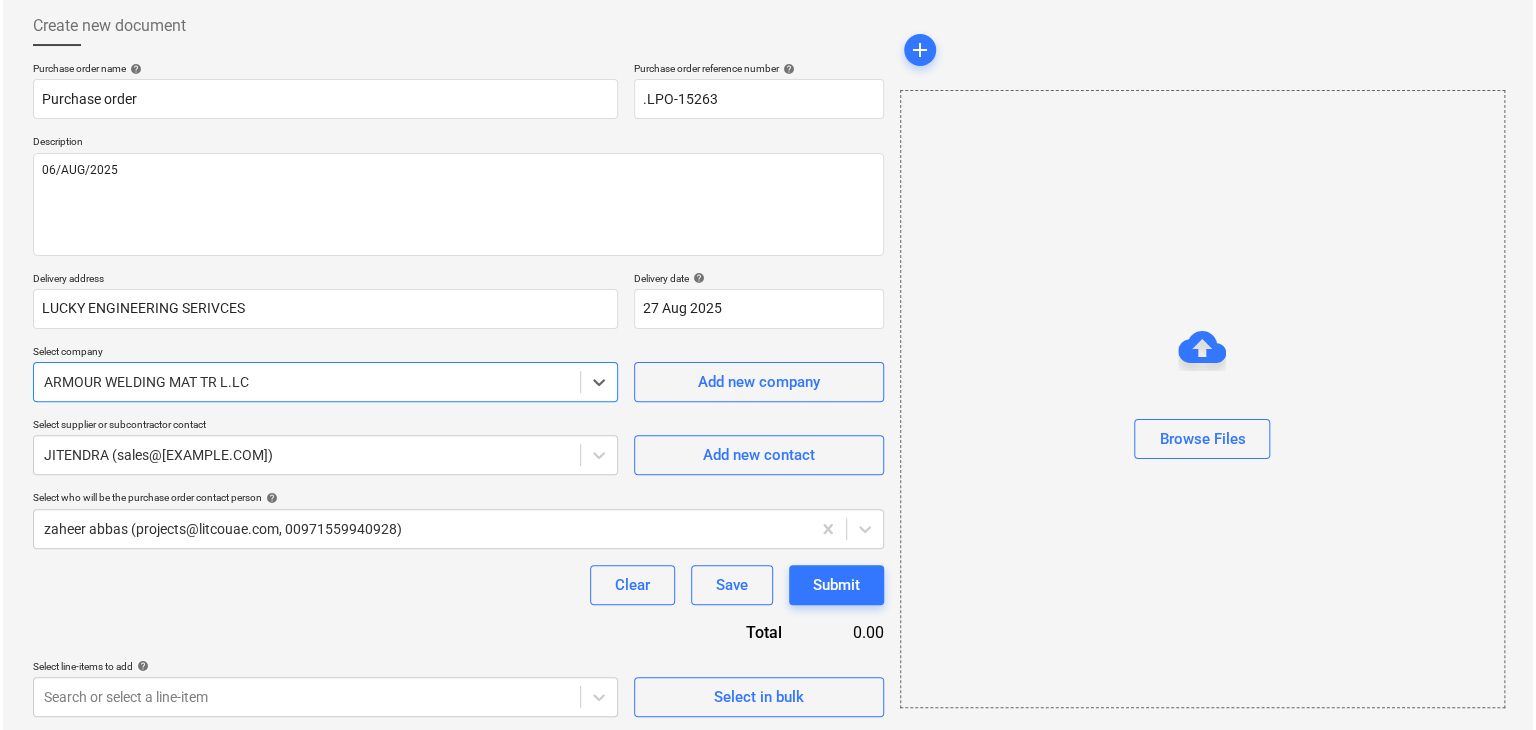 scroll, scrollTop: 104, scrollLeft: 0, axis: vertical 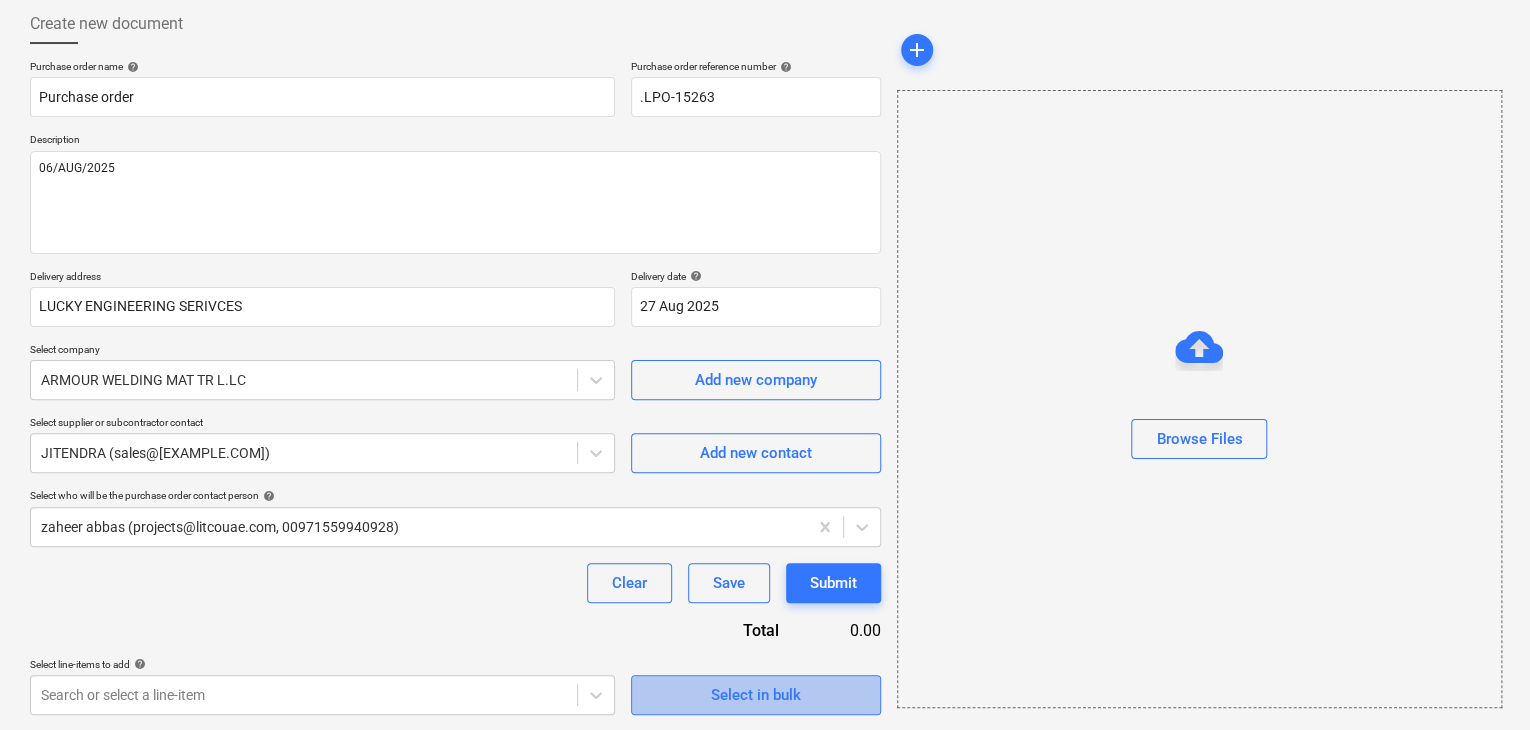 click on "Select in bulk" at bounding box center [756, 695] 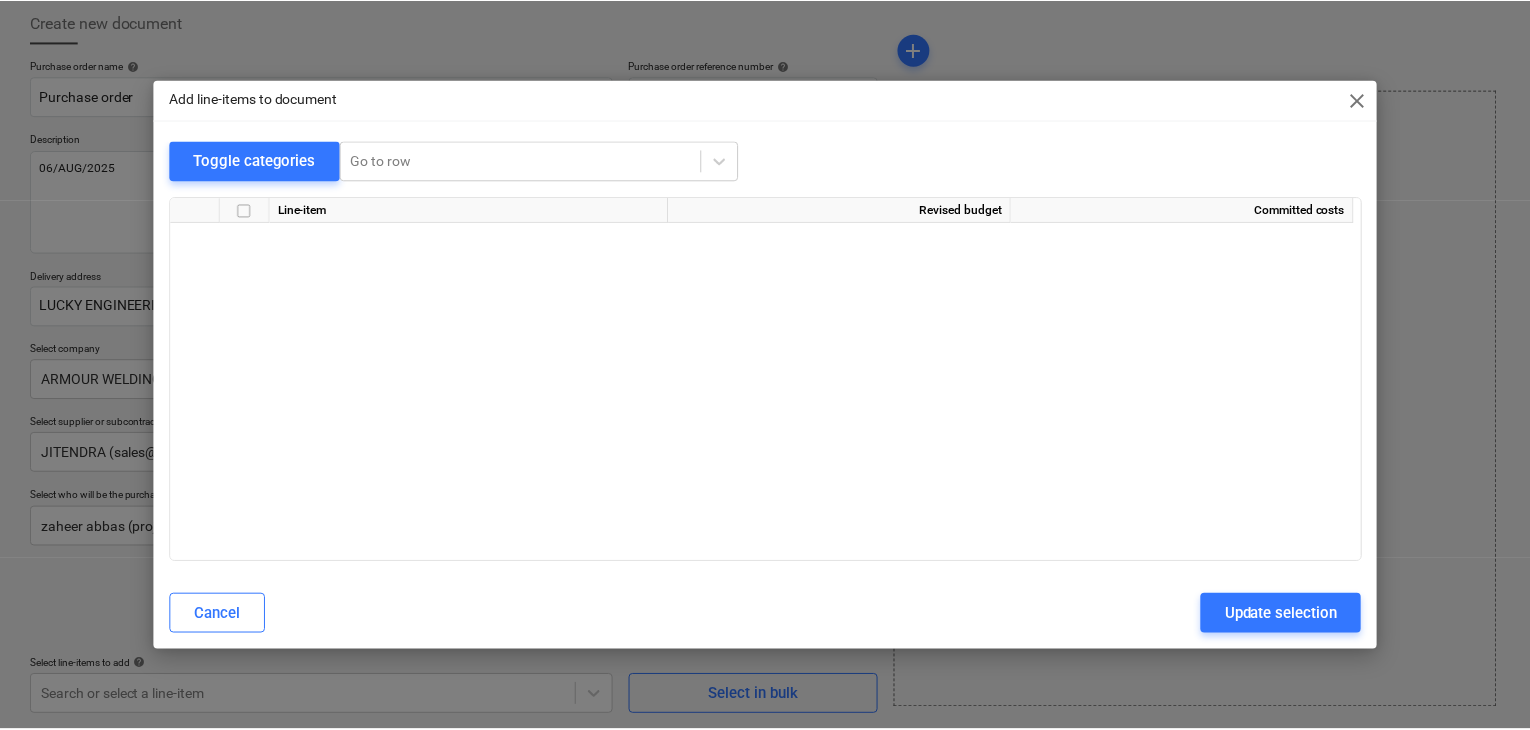 scroll, scrollTop: 38961, scrollLeft: 0, axis: vertical 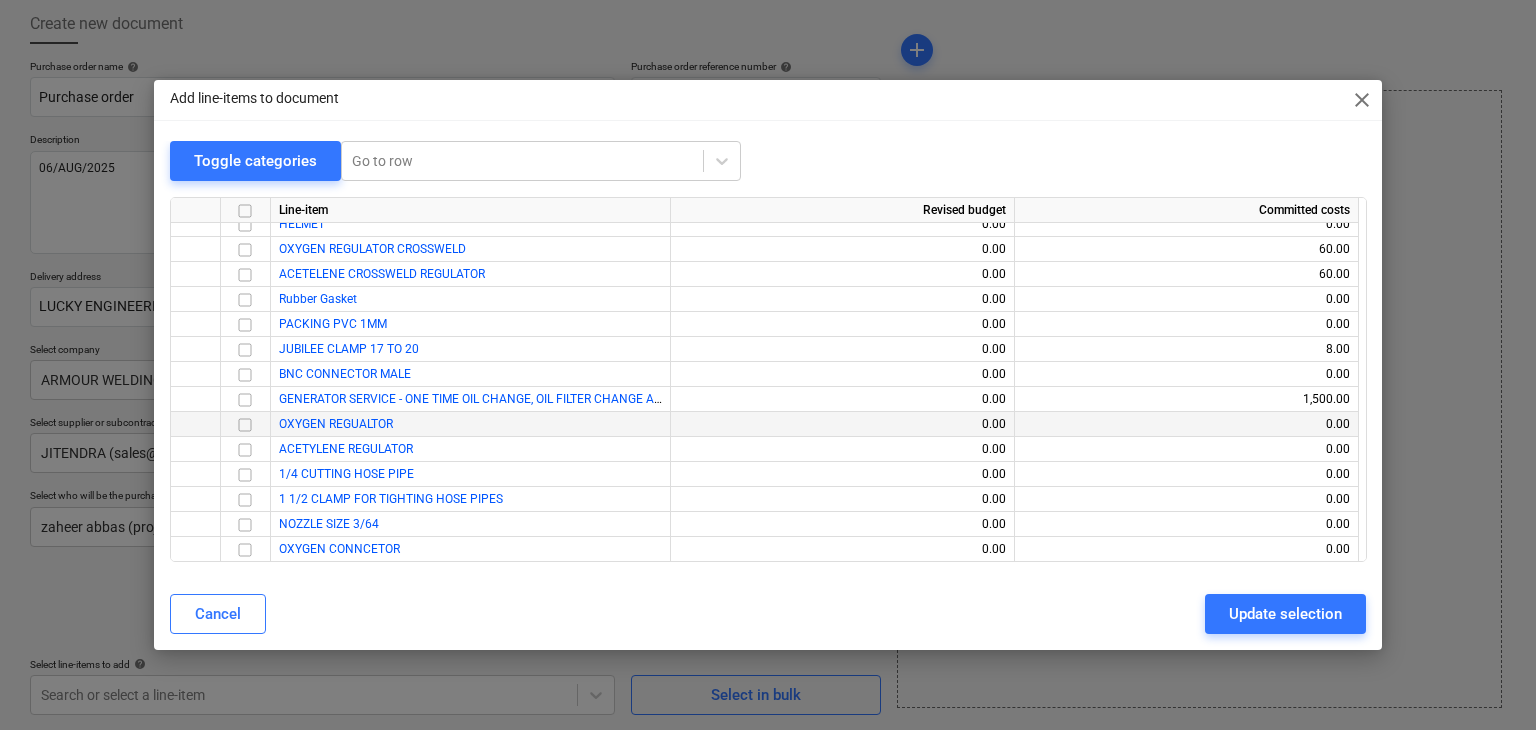 click at bounding box center [245, 425] 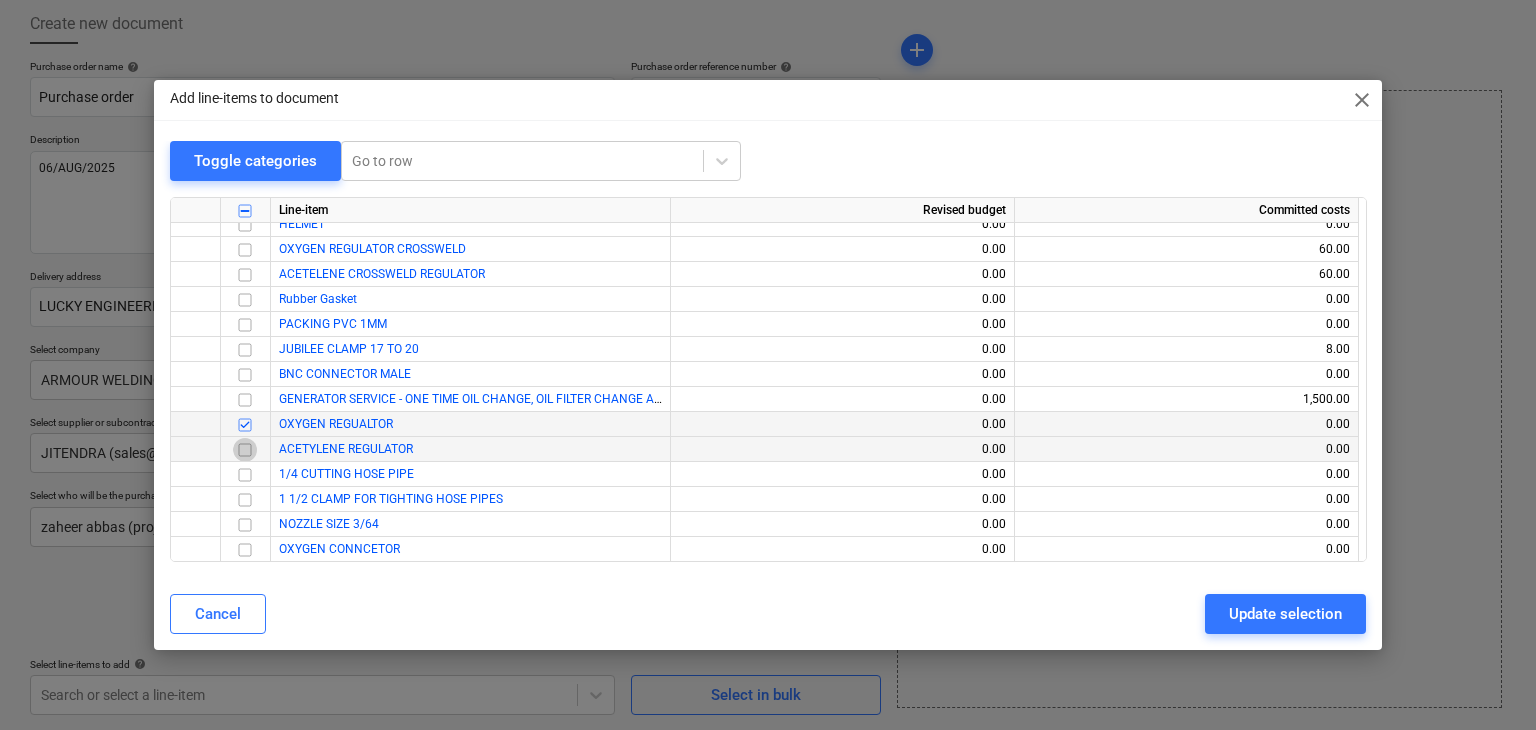 click at bounding box center (245, 450) 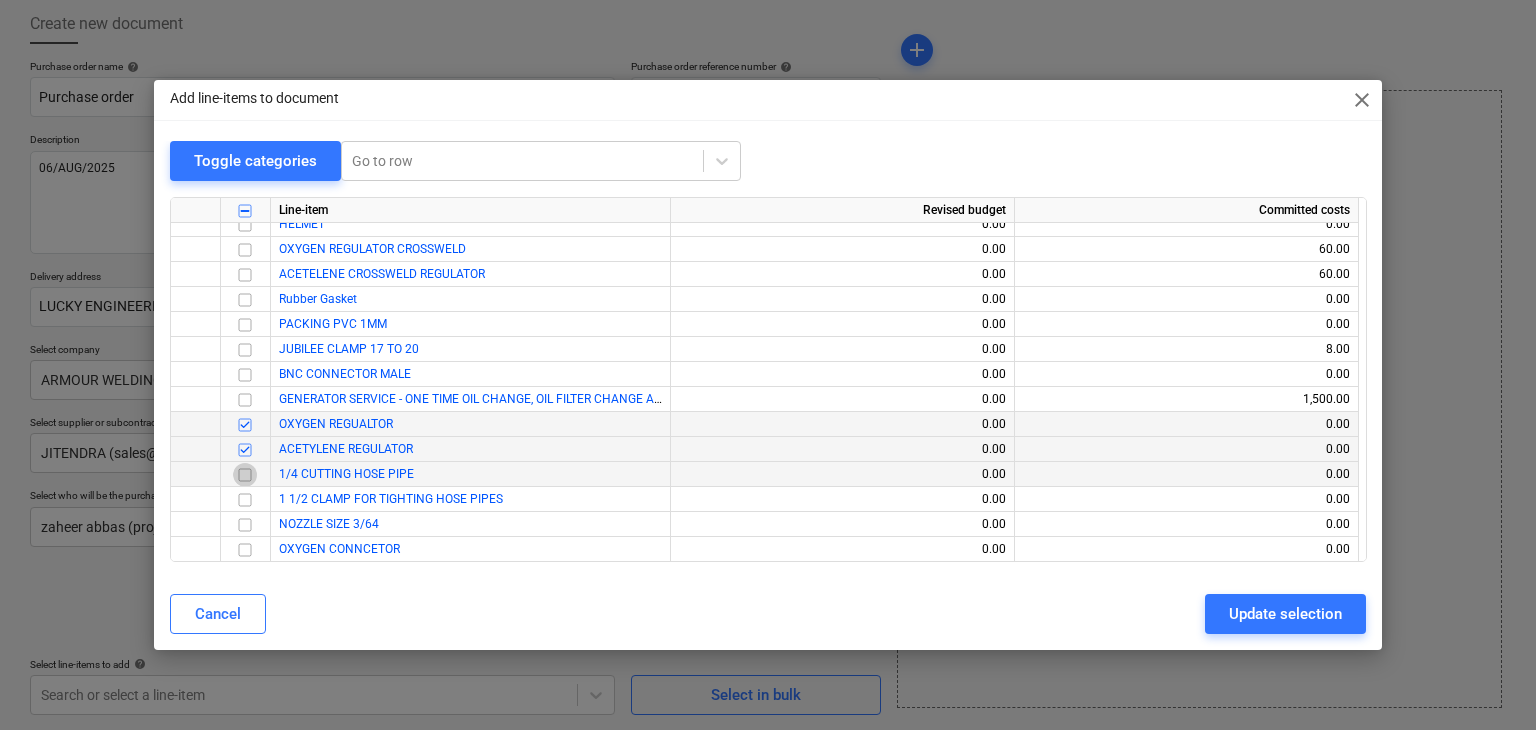 click at bounding box center [245, 475] 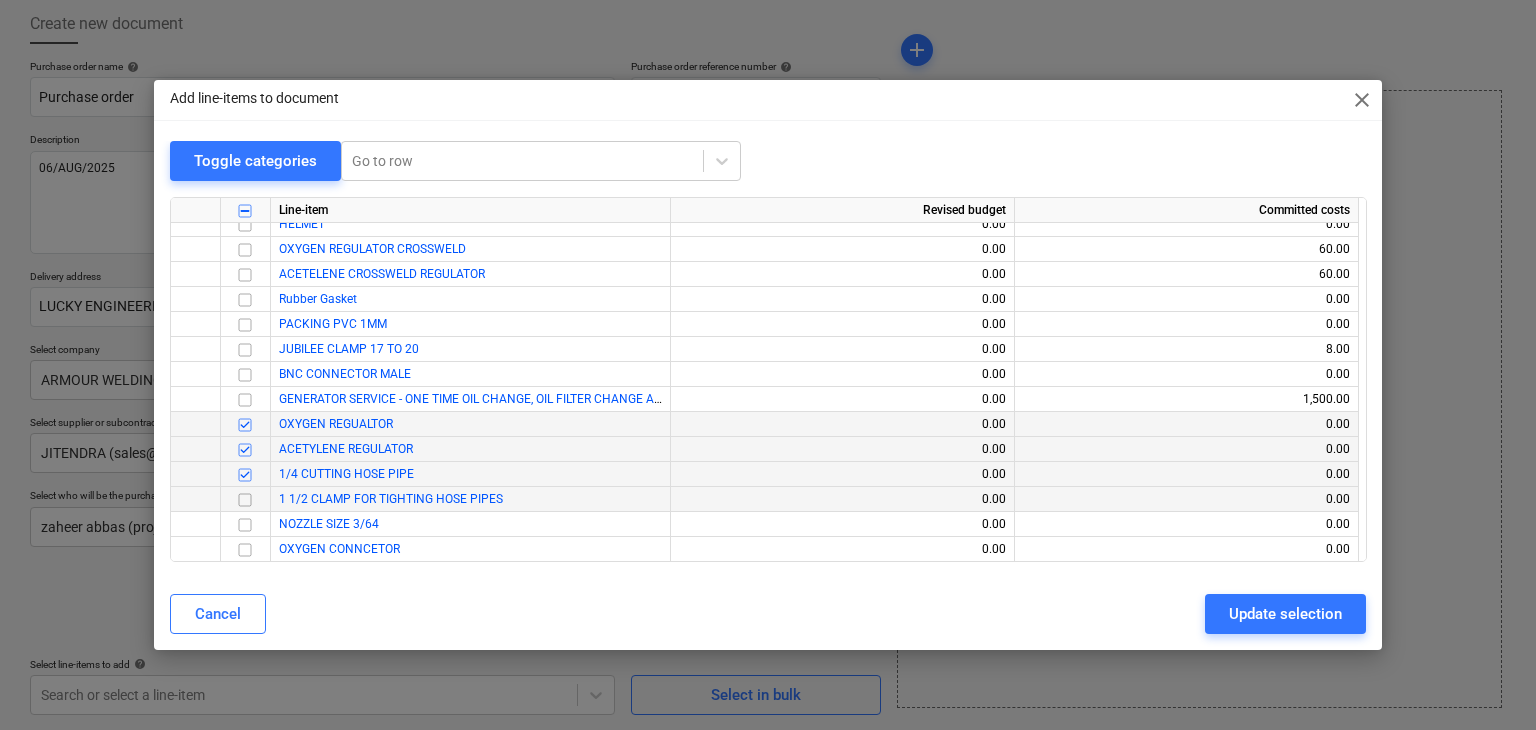 click at bounding box center [245, 500] 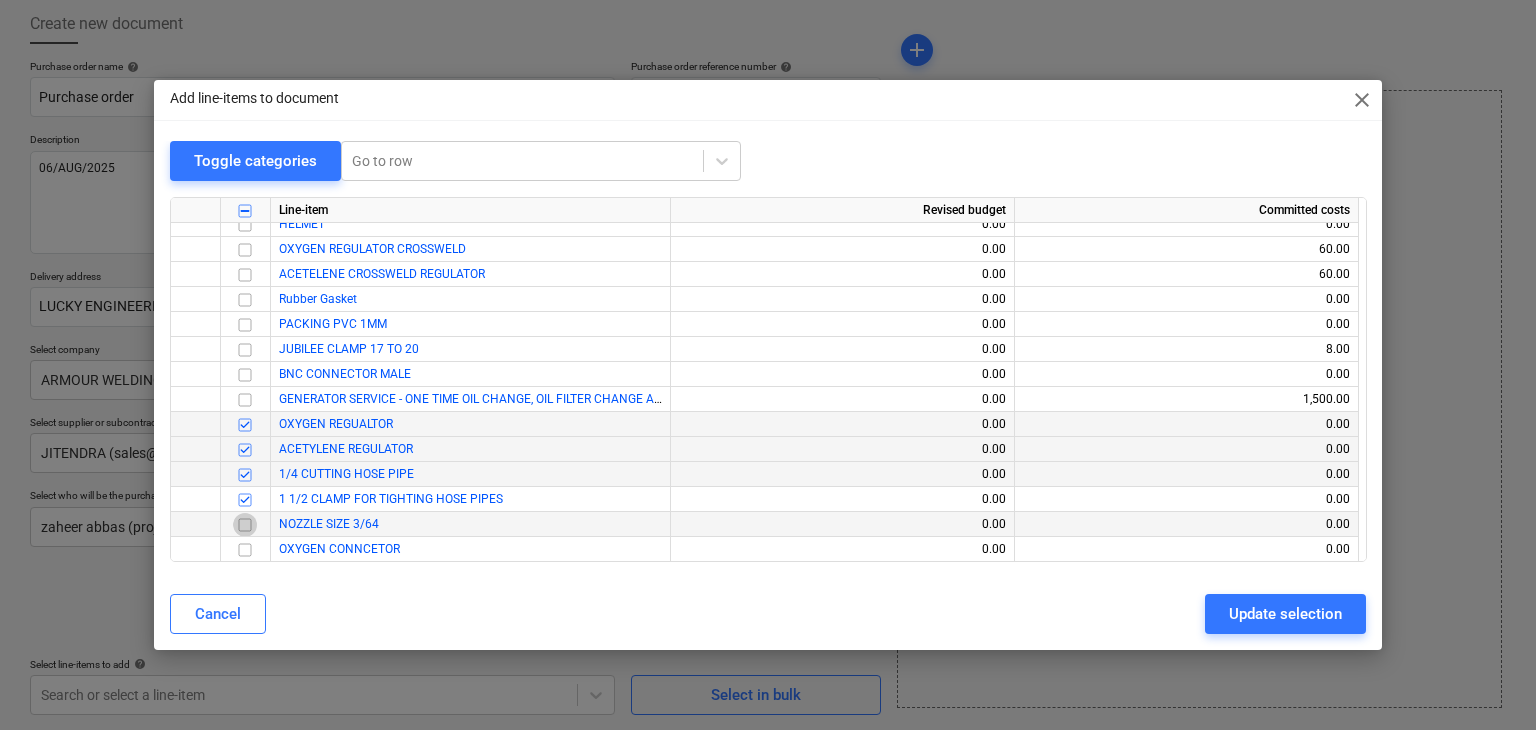 click at bounding box center (245, 525) 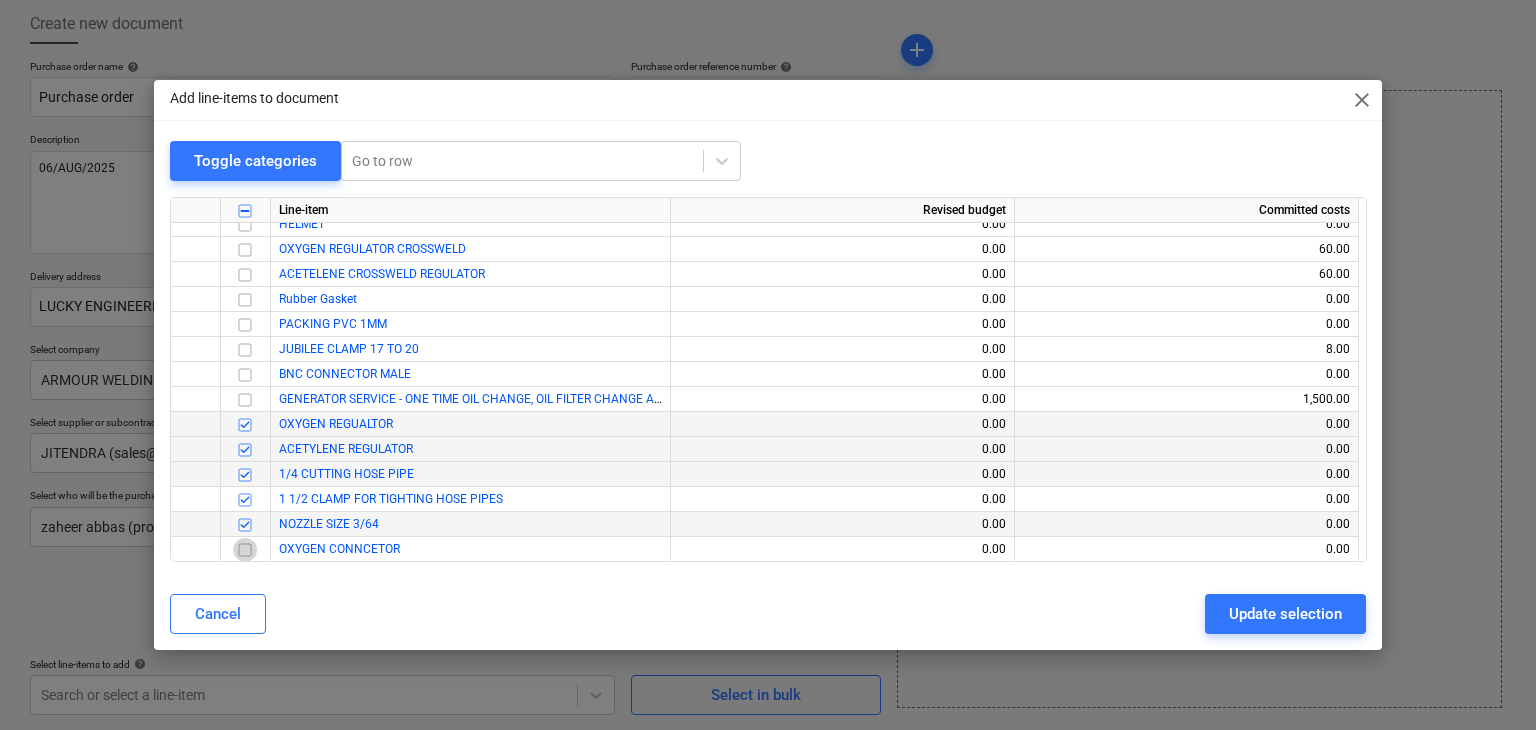 click at bounding box center (245, 550) 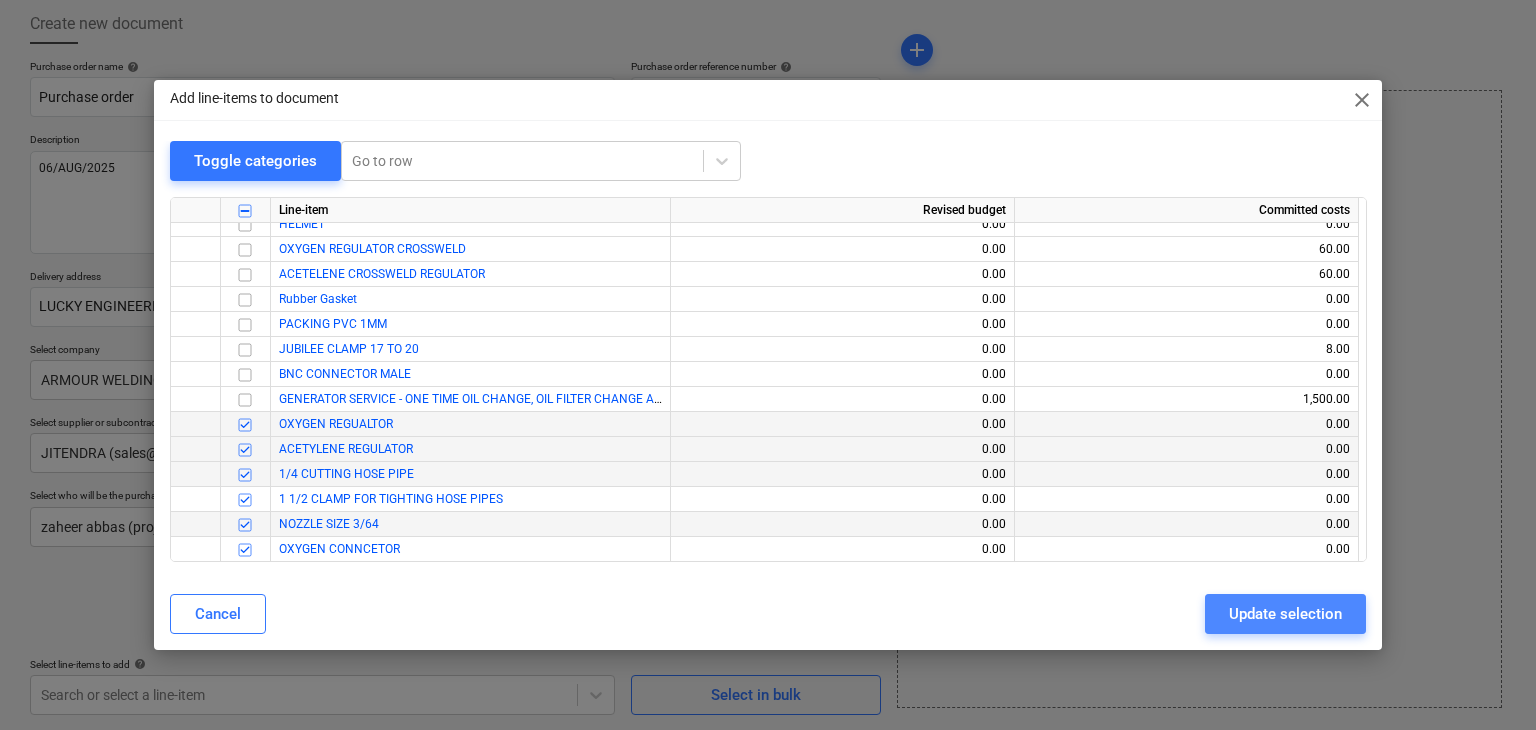 click on "Update selection" at bounding box center [1285, 614] 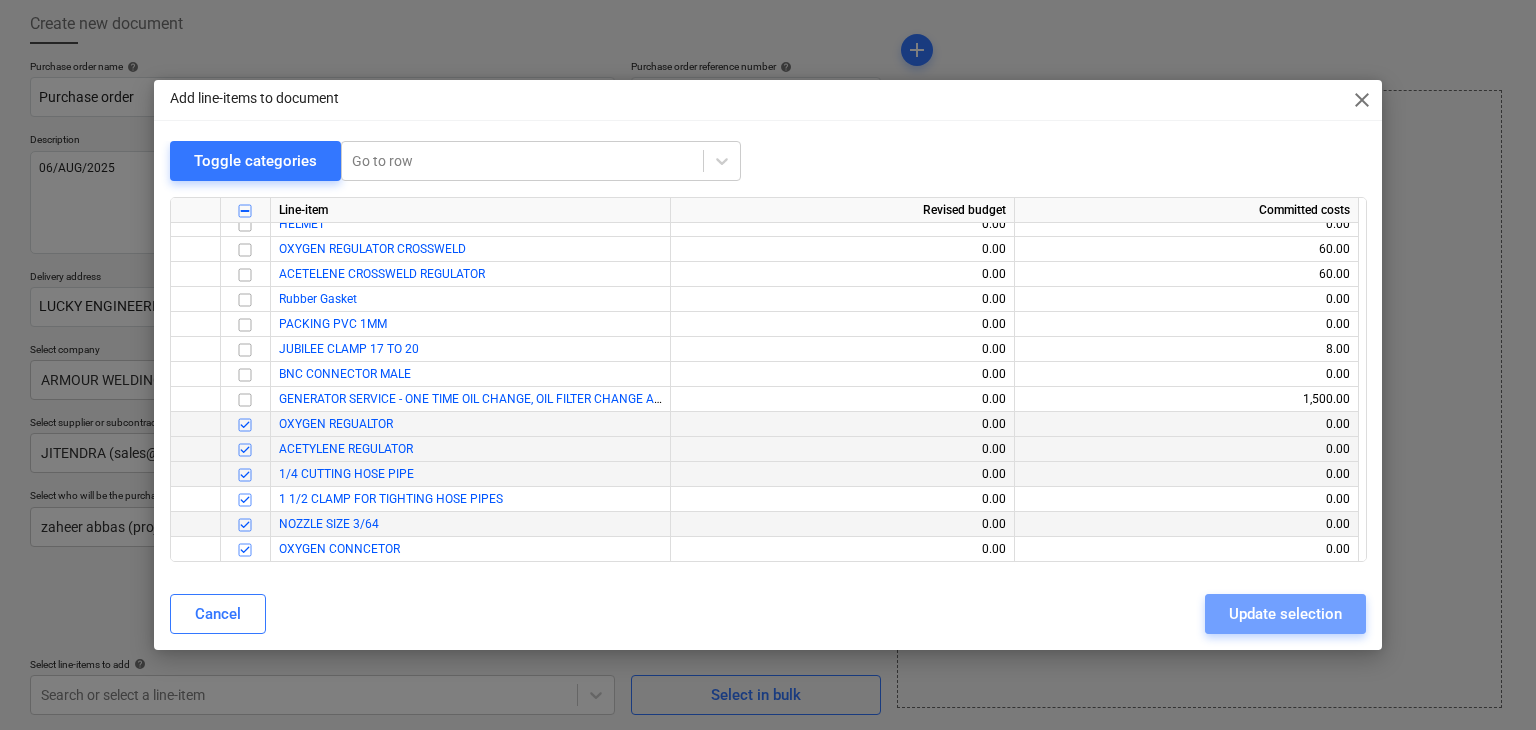 type on "x" 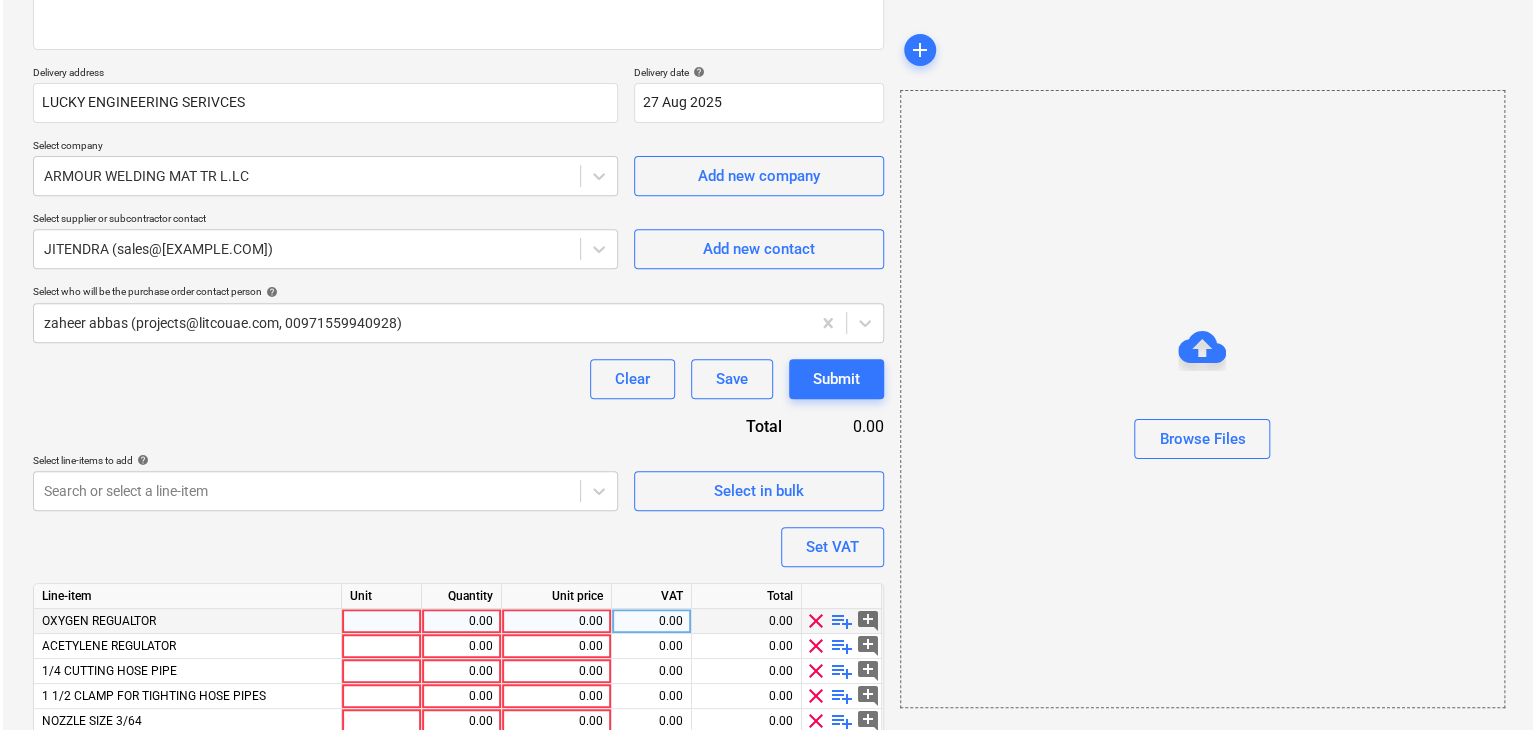 scroll, scrollTop: 417, scrollLeft: 0, axis: vertical 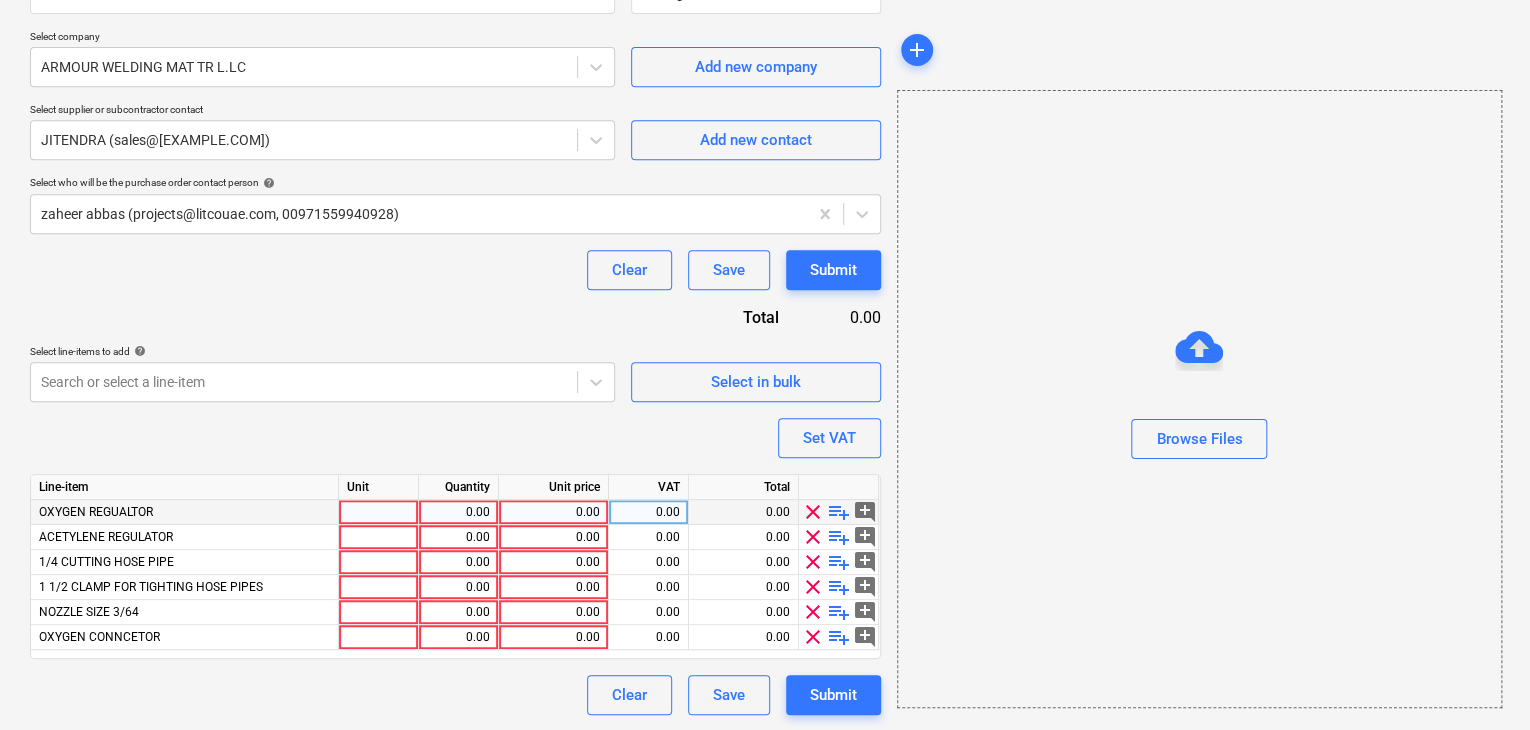 click at bounding box center [379, 512] 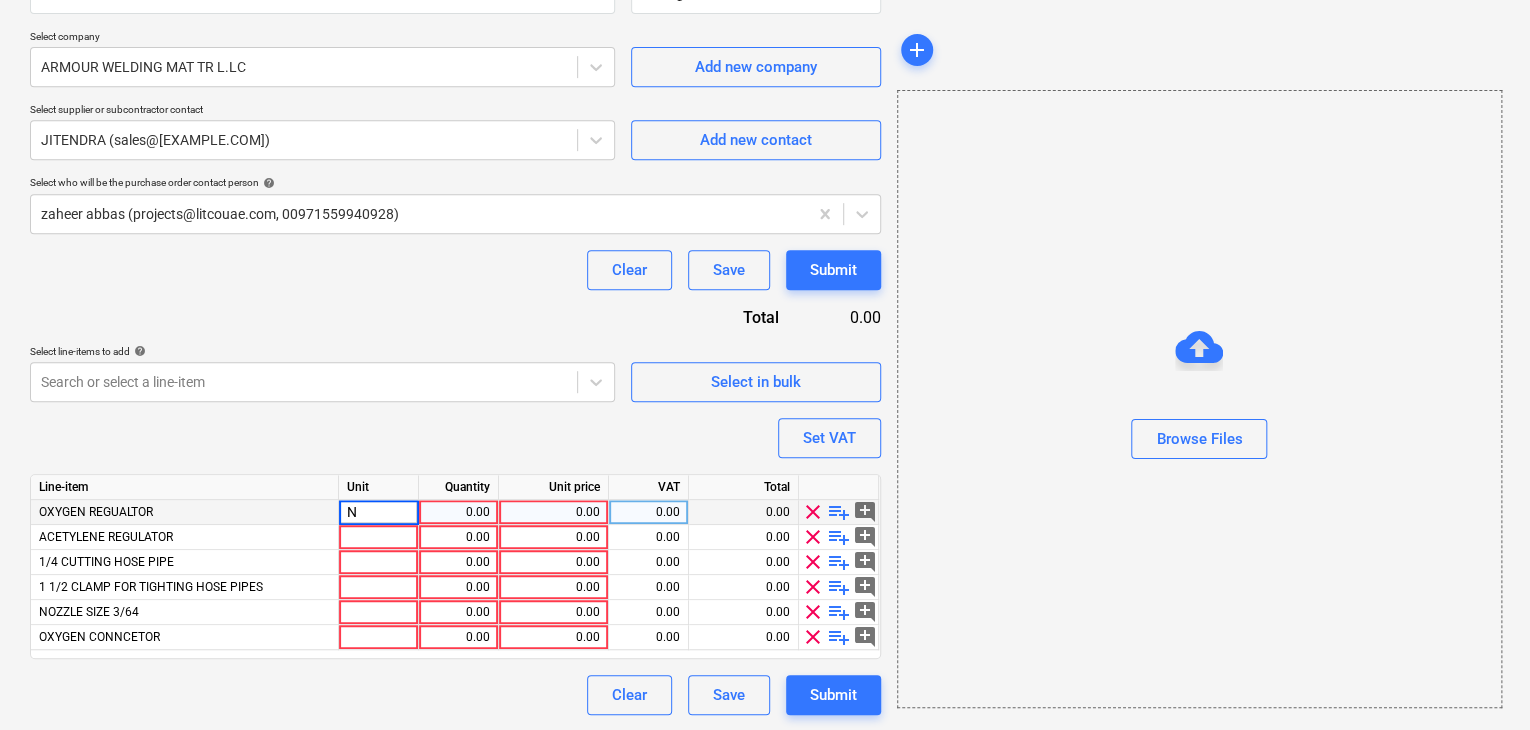 type on "NO" 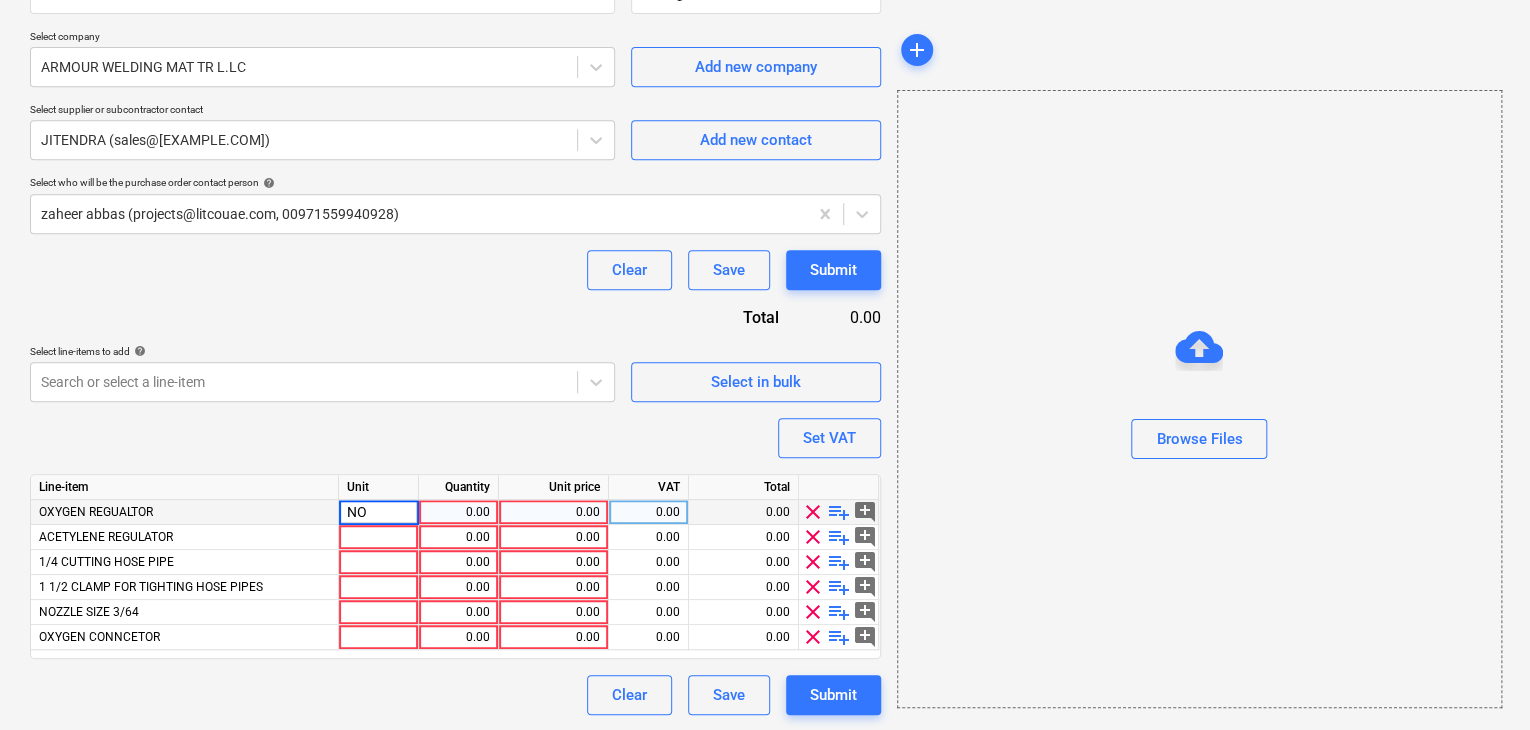 type on "x" 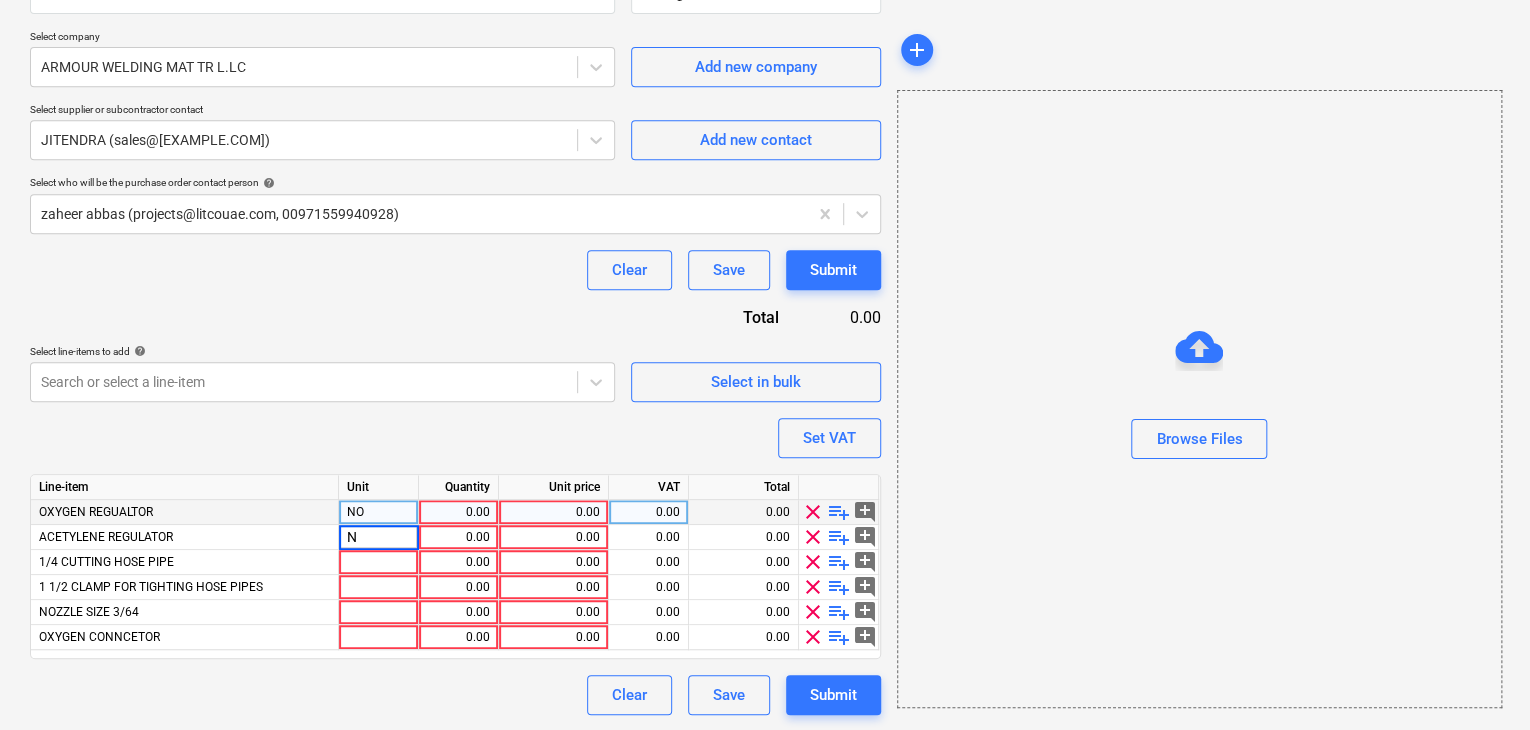 type on "NO" 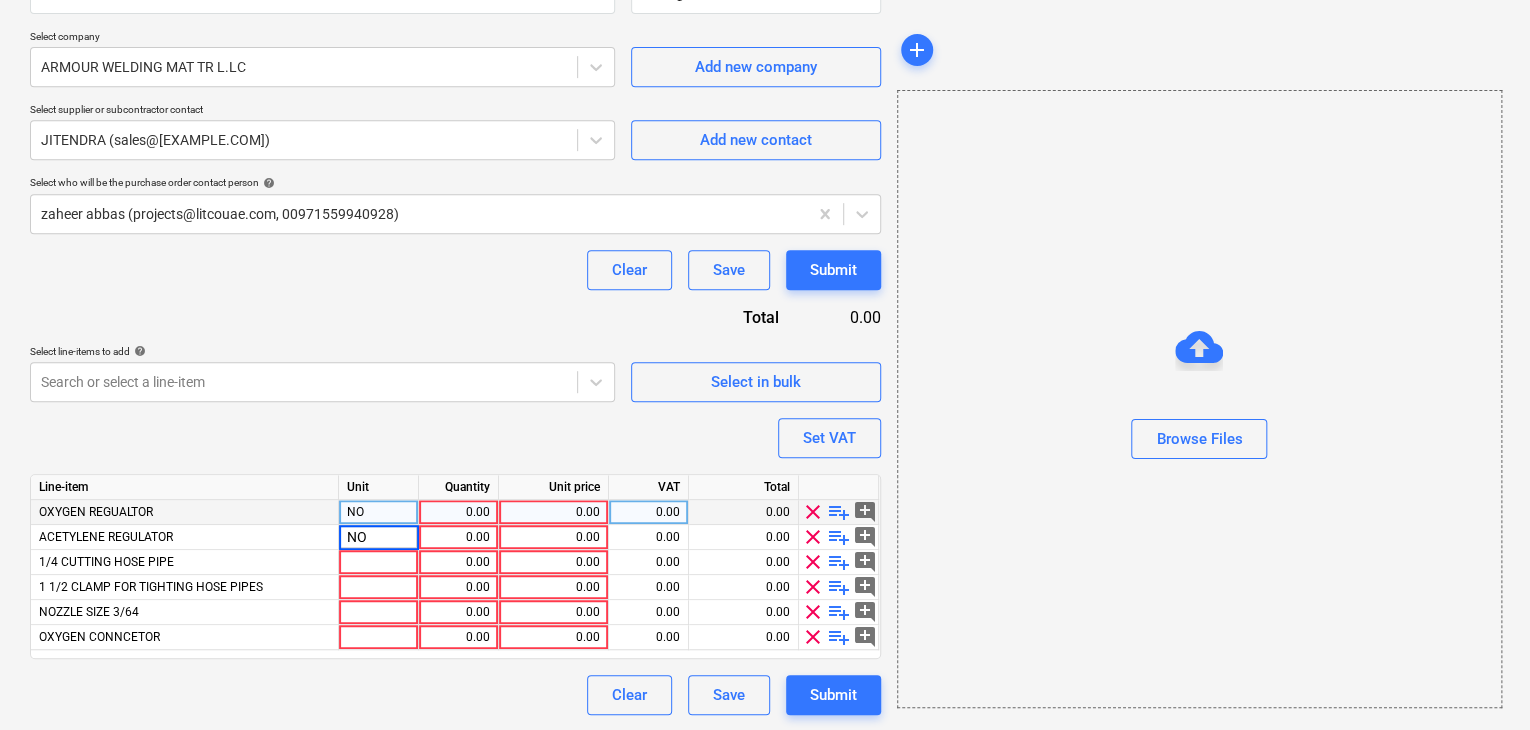 type on "x" 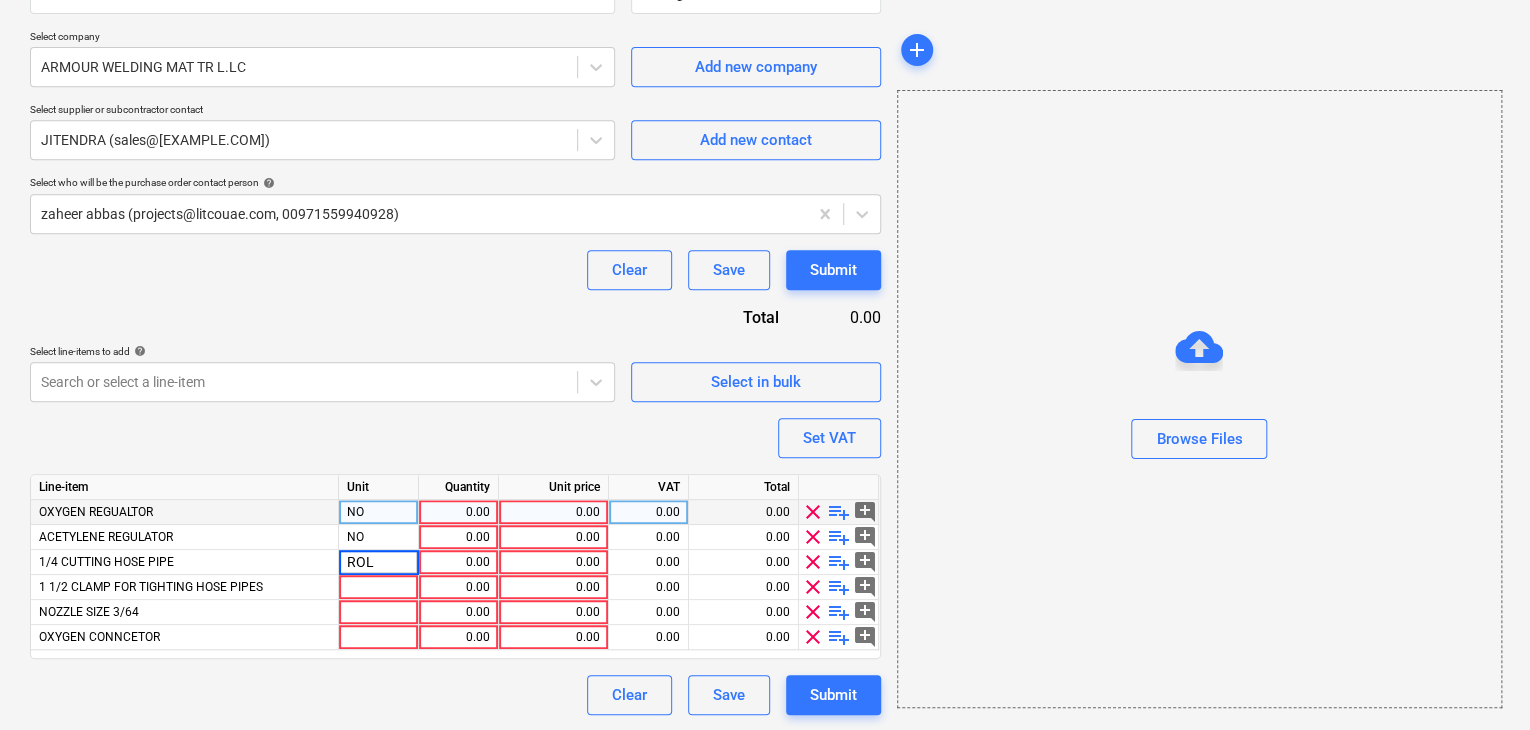 type on "ROLL" 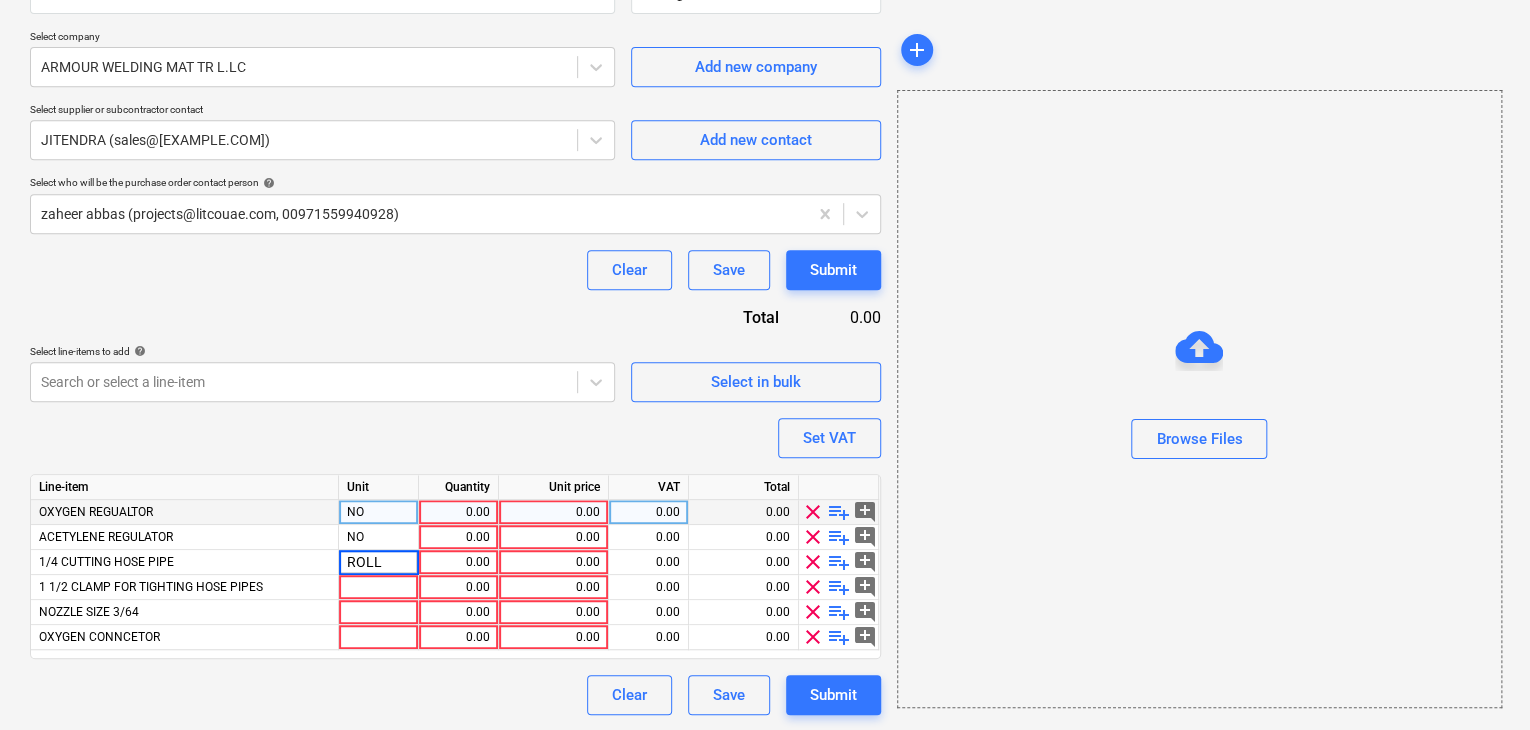 type on "x" 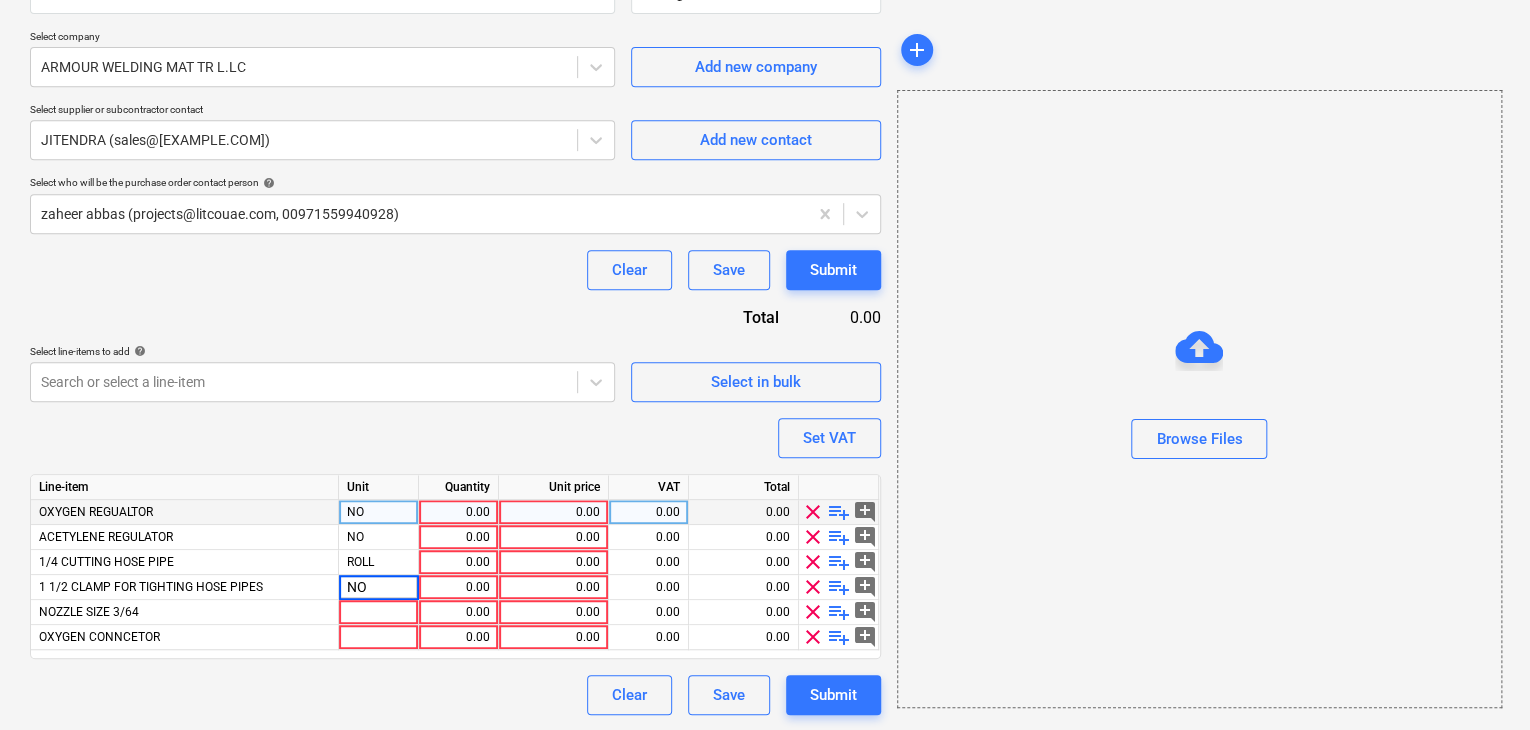 type on "NOS" 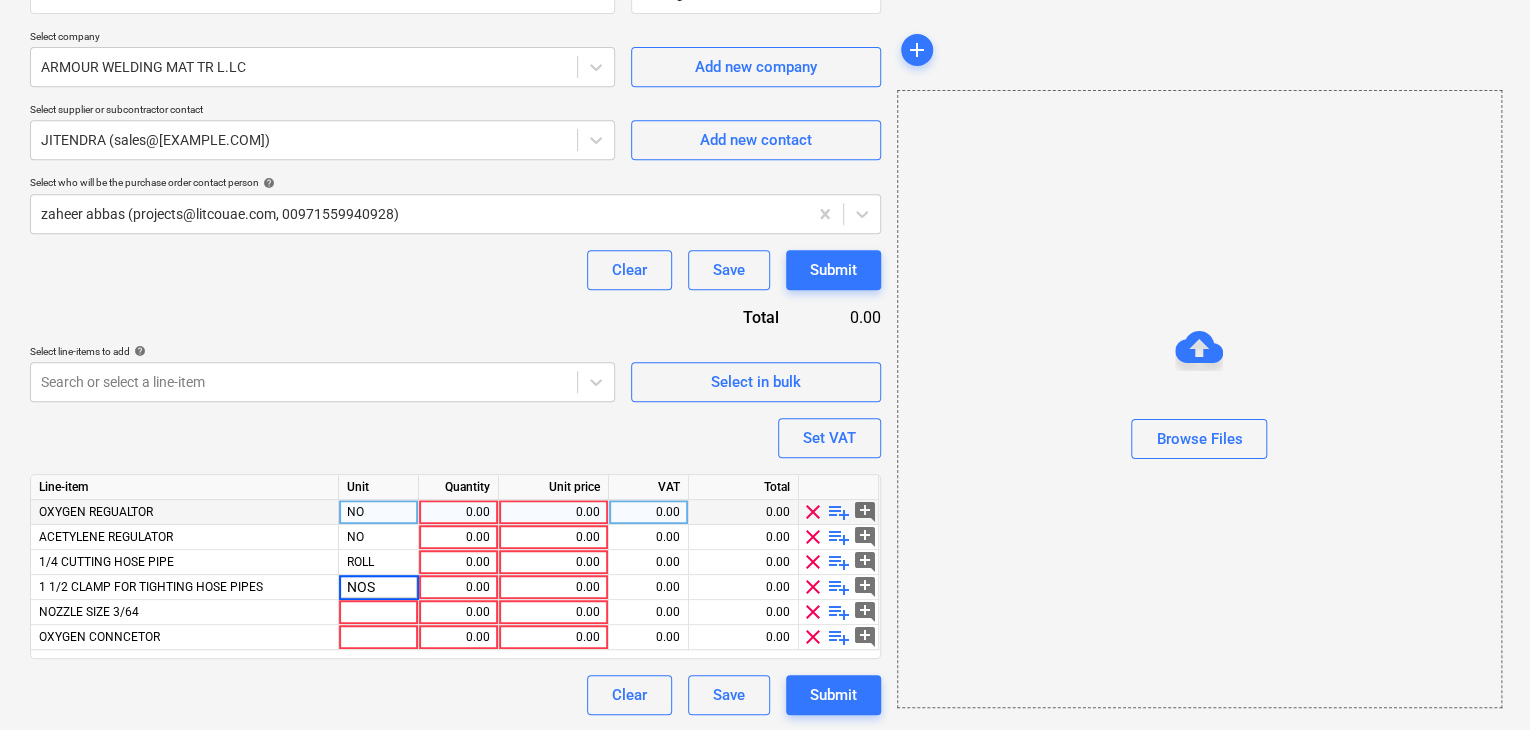 type on "x" 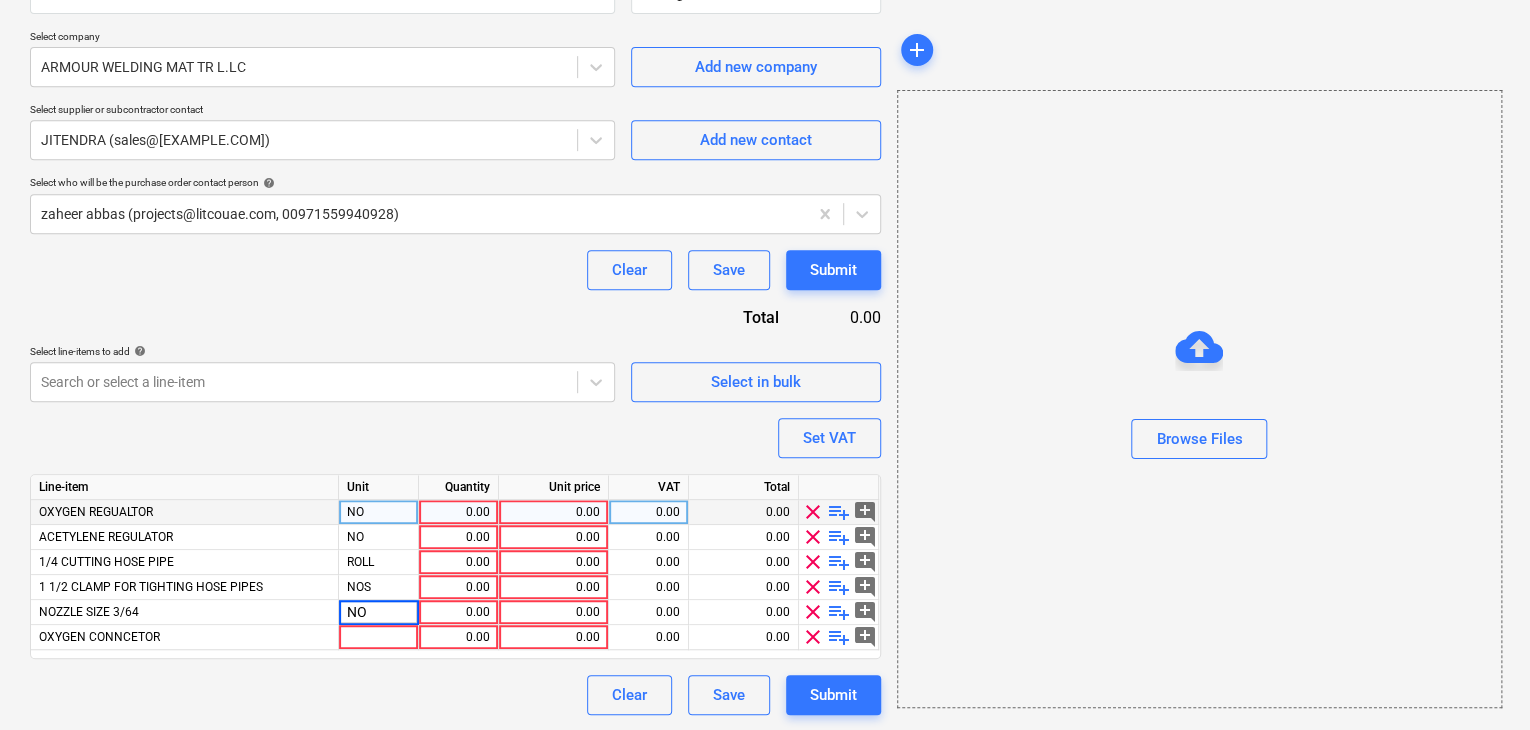 type on "NOS" 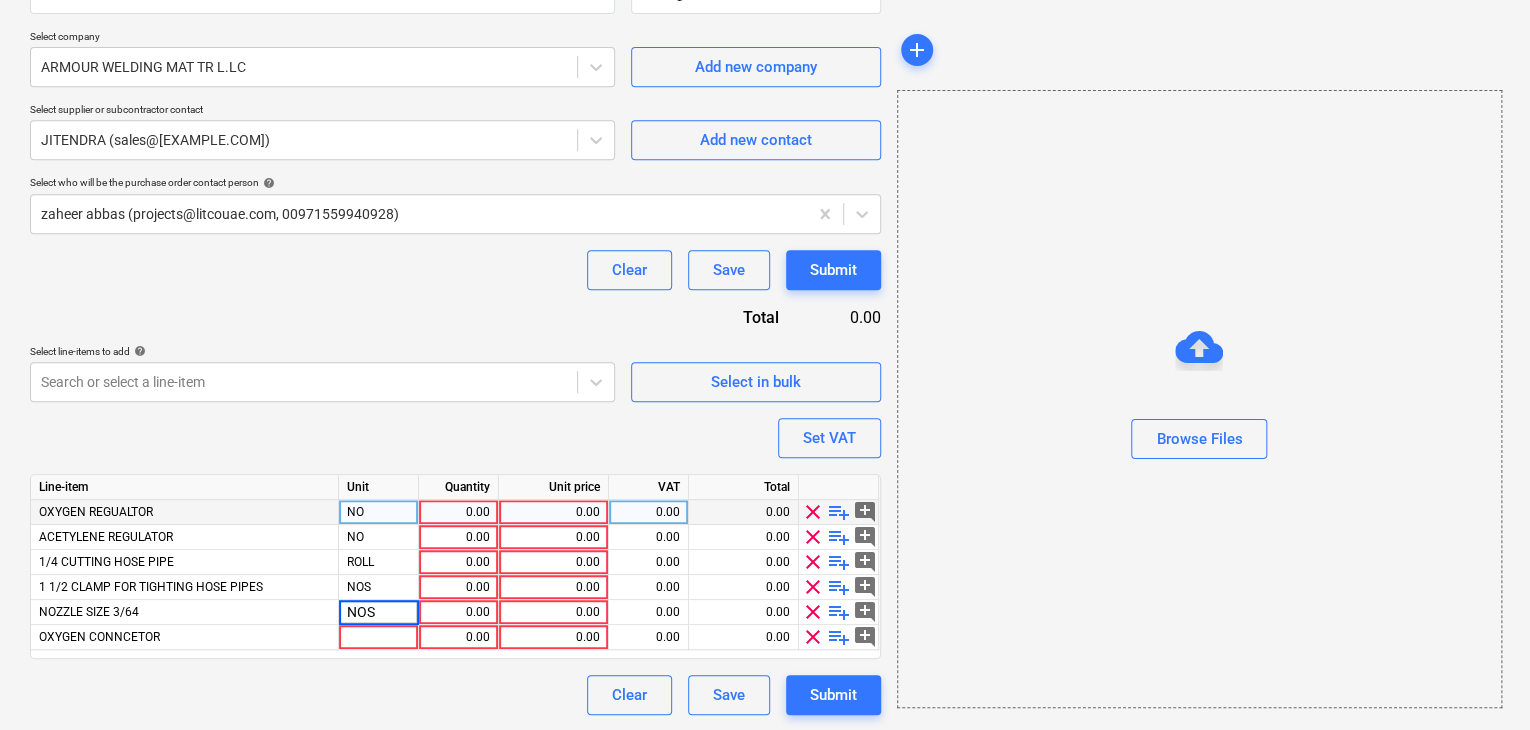 type on "x" 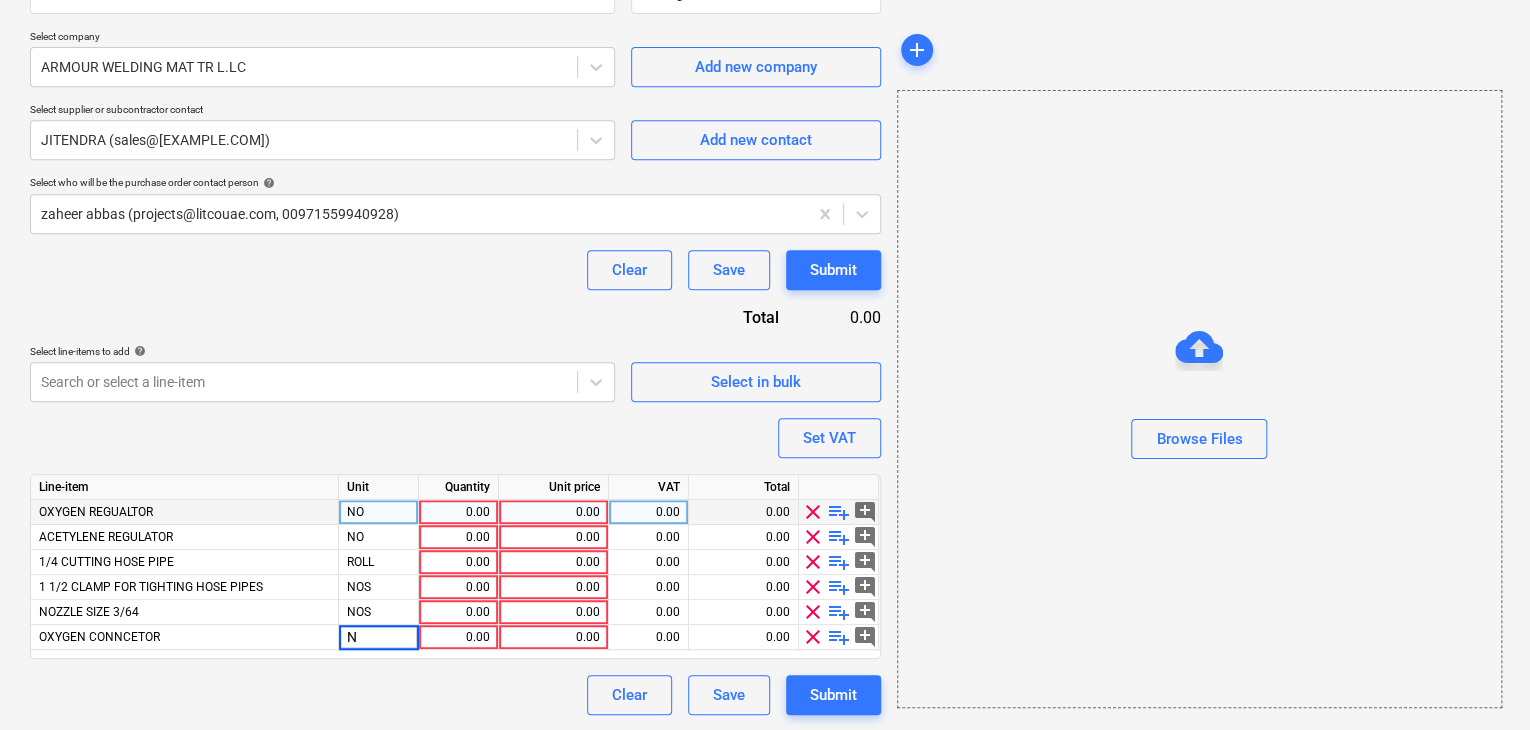 type on "NO" 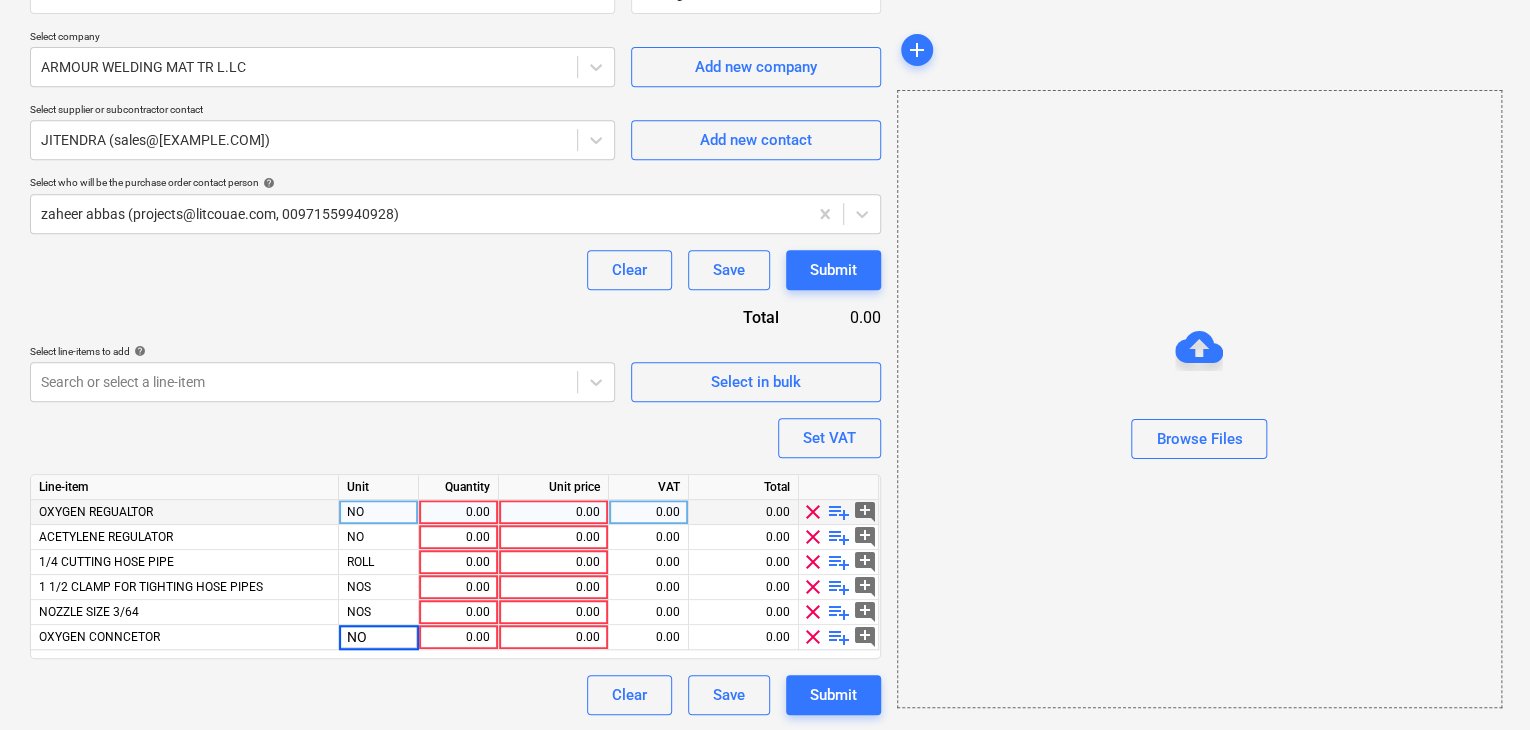 type on "x" 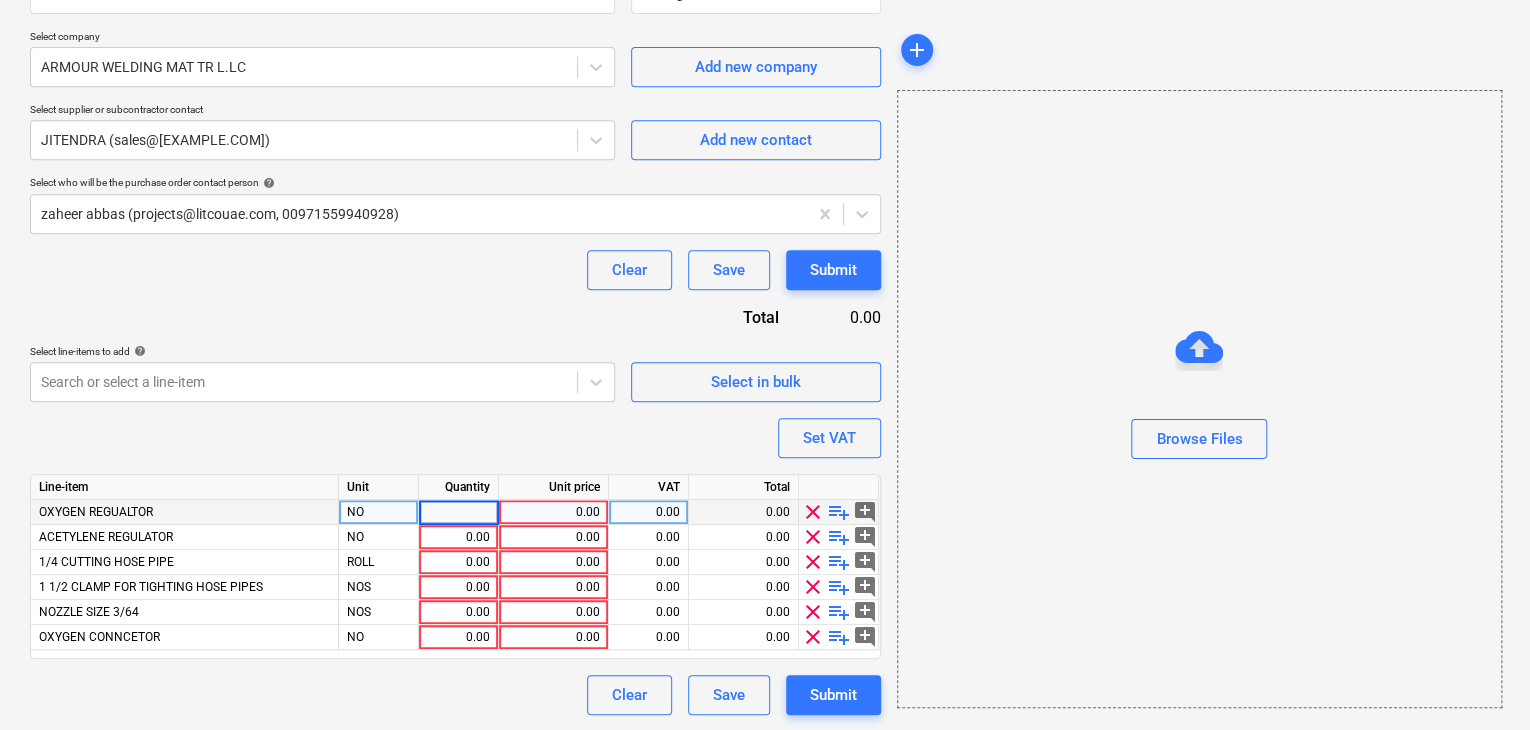 type on "1" 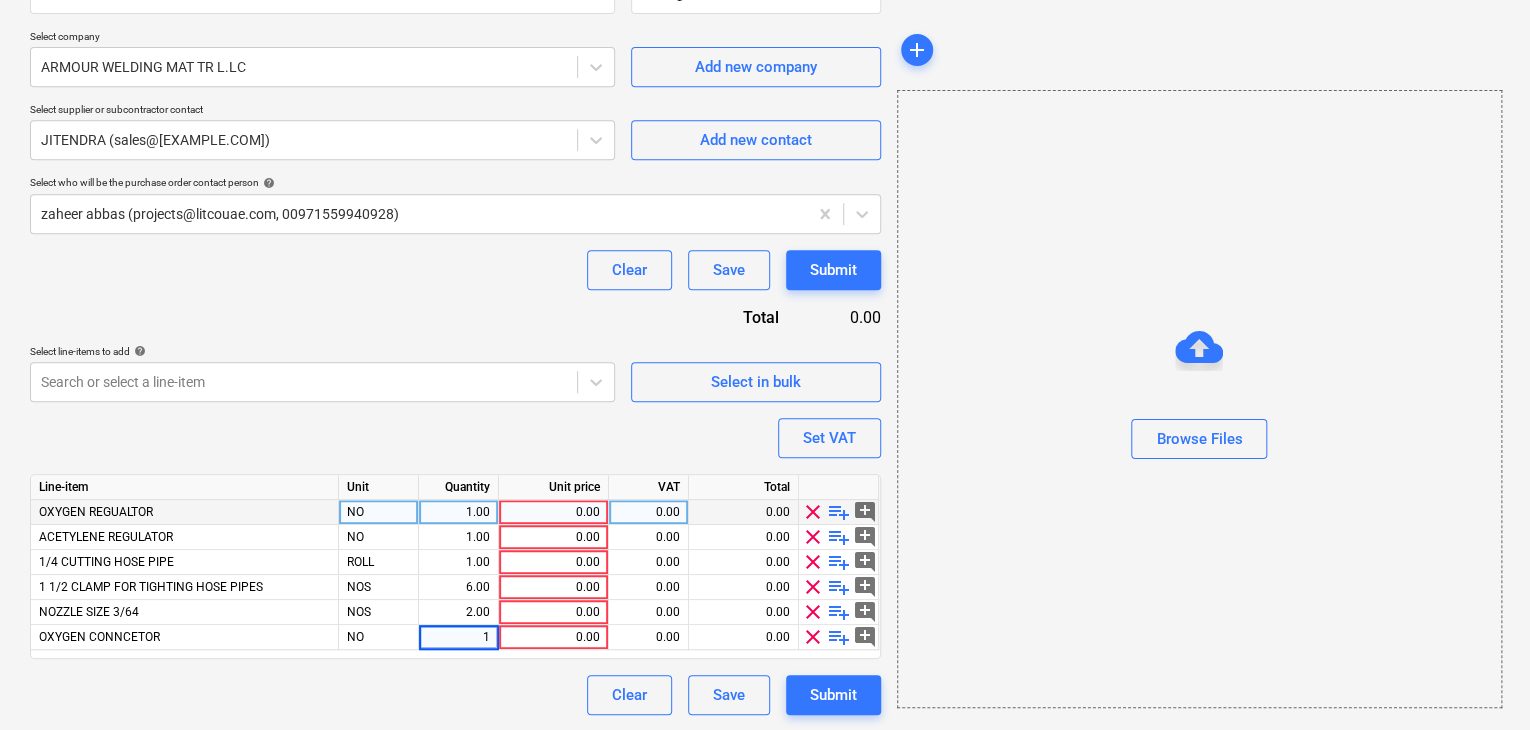 type on "x" 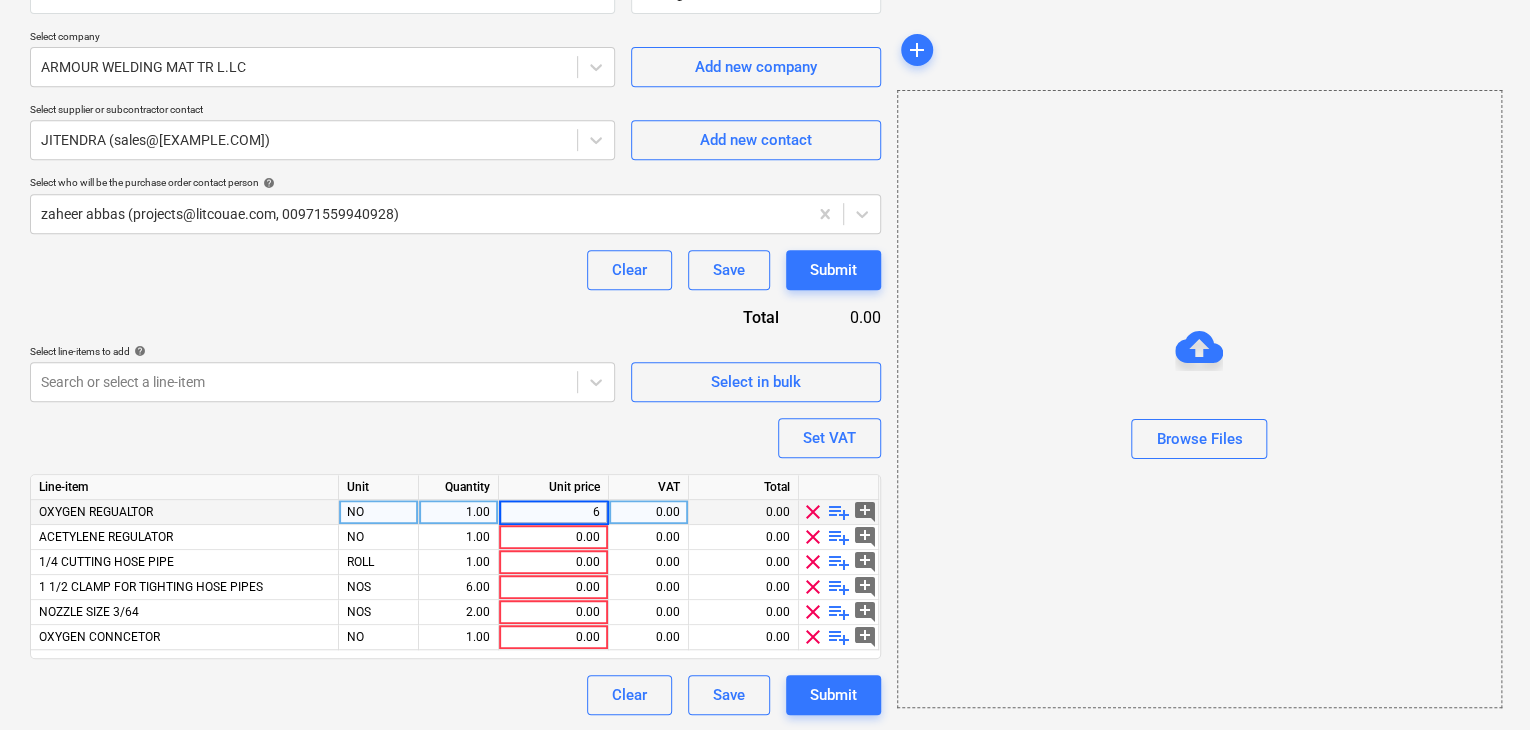 type on "60" 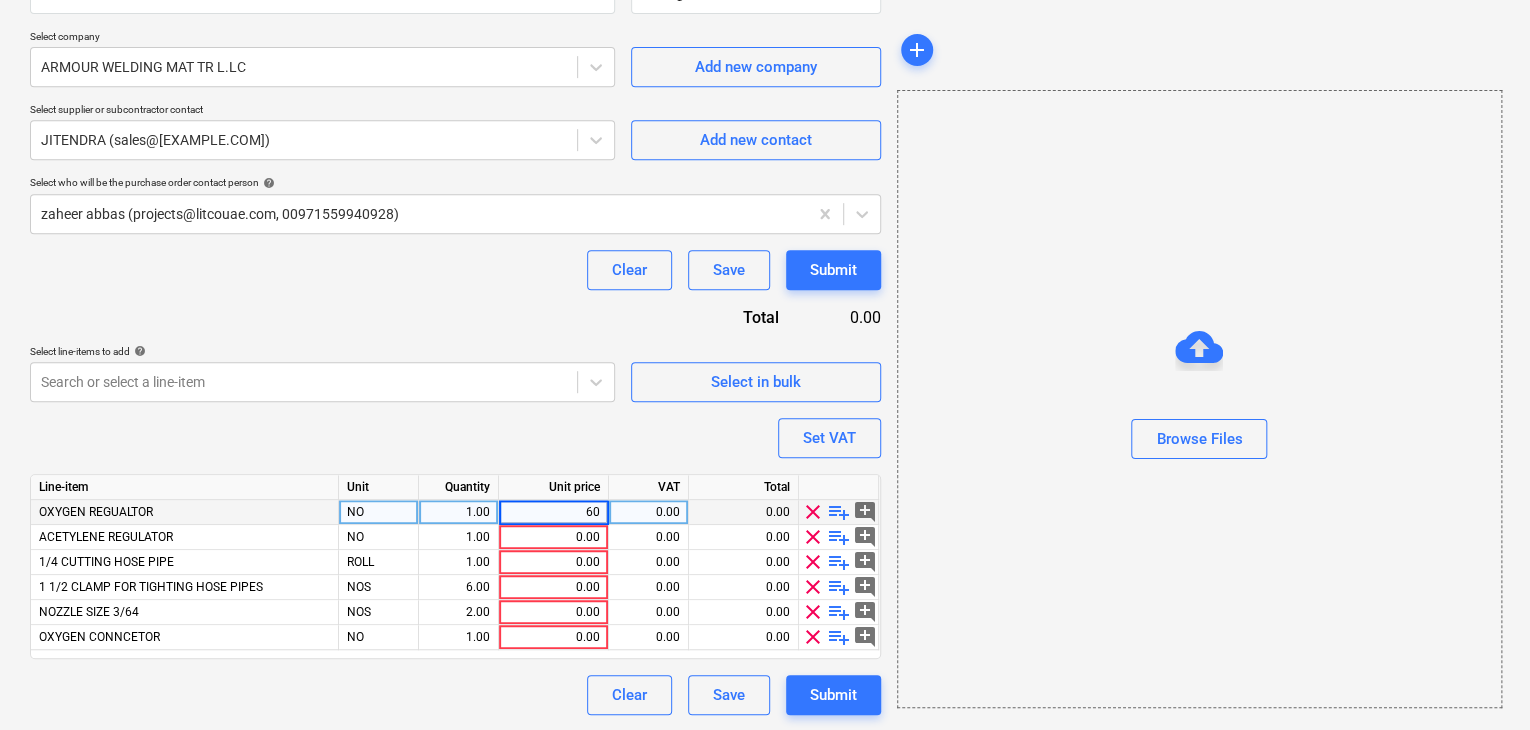 type on "x" 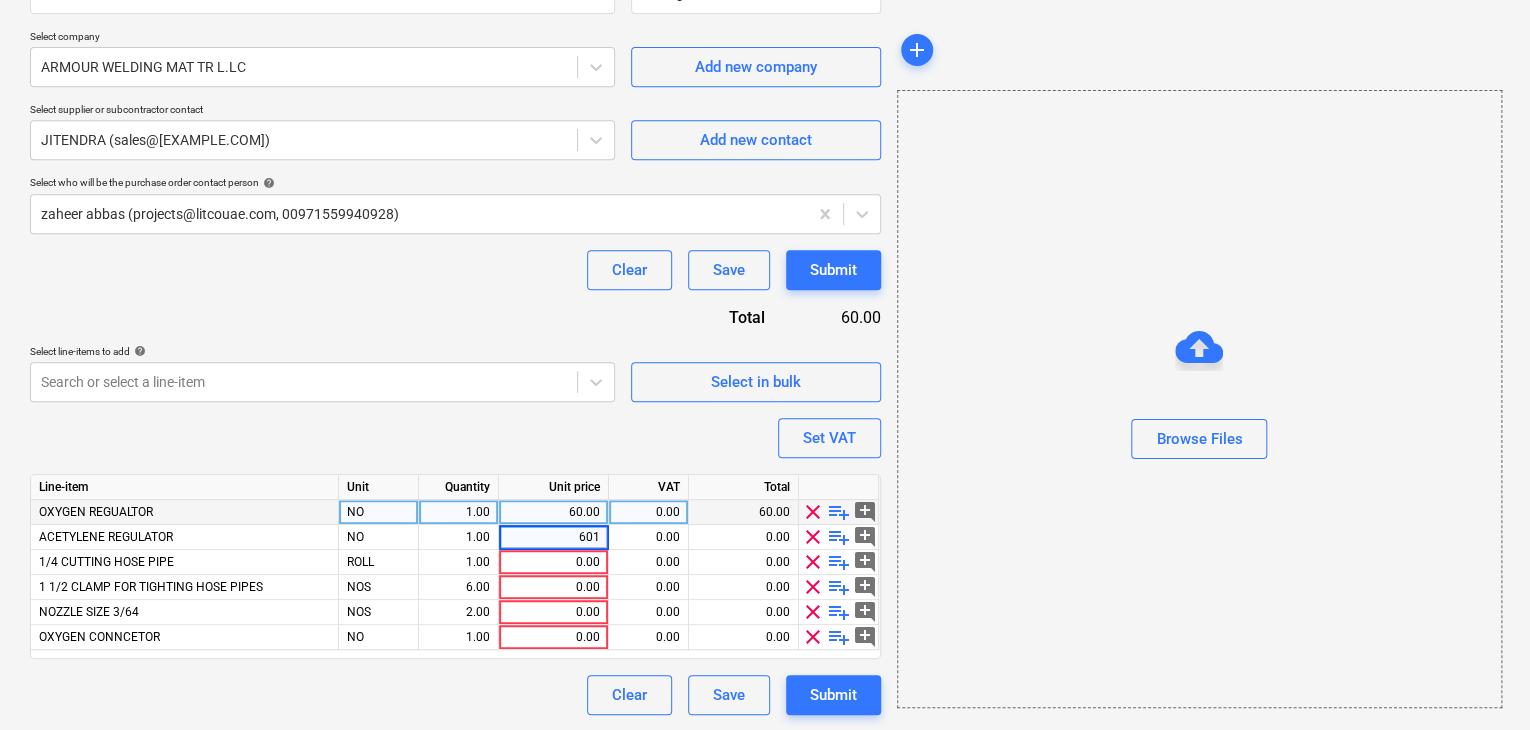 type on "60" 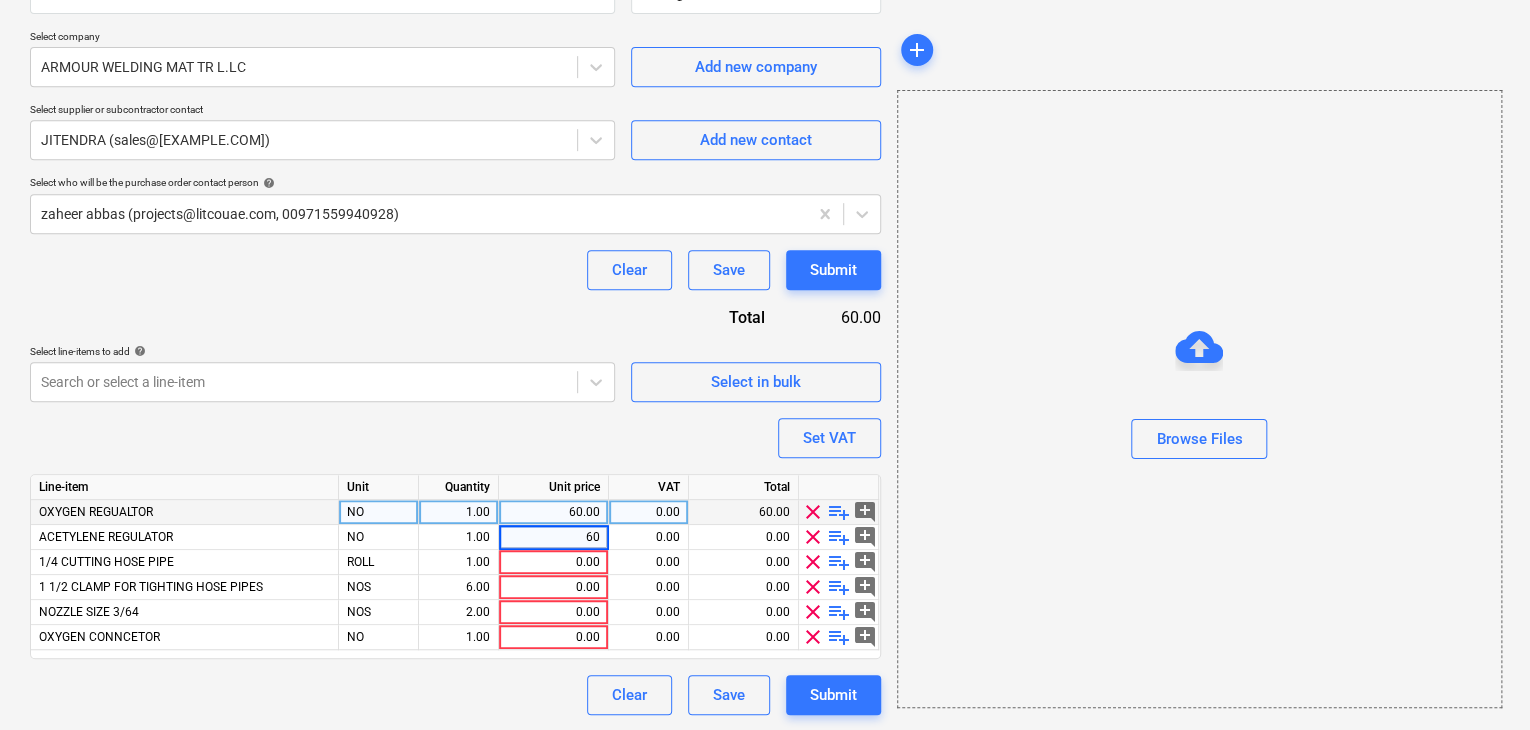 type on "x" 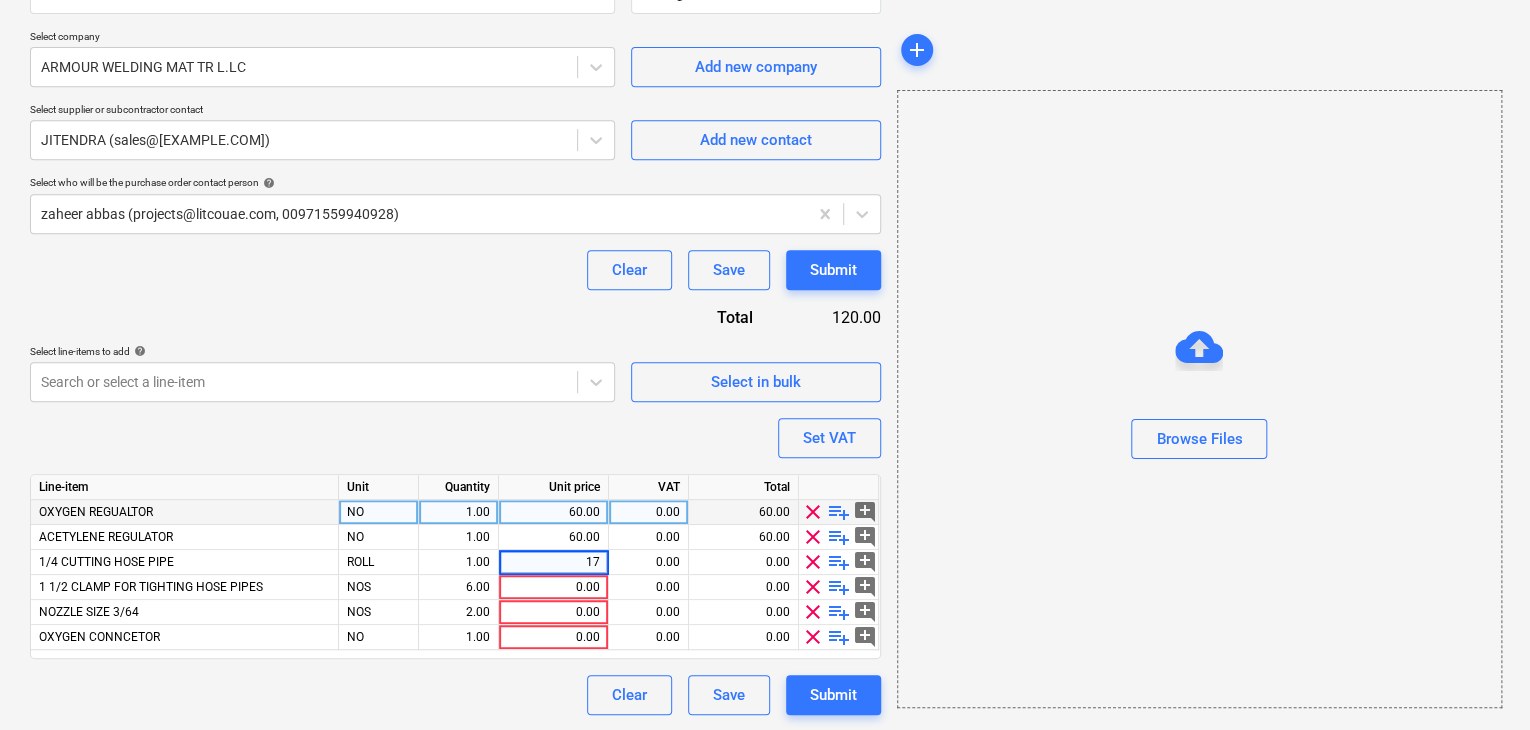 type on "175" 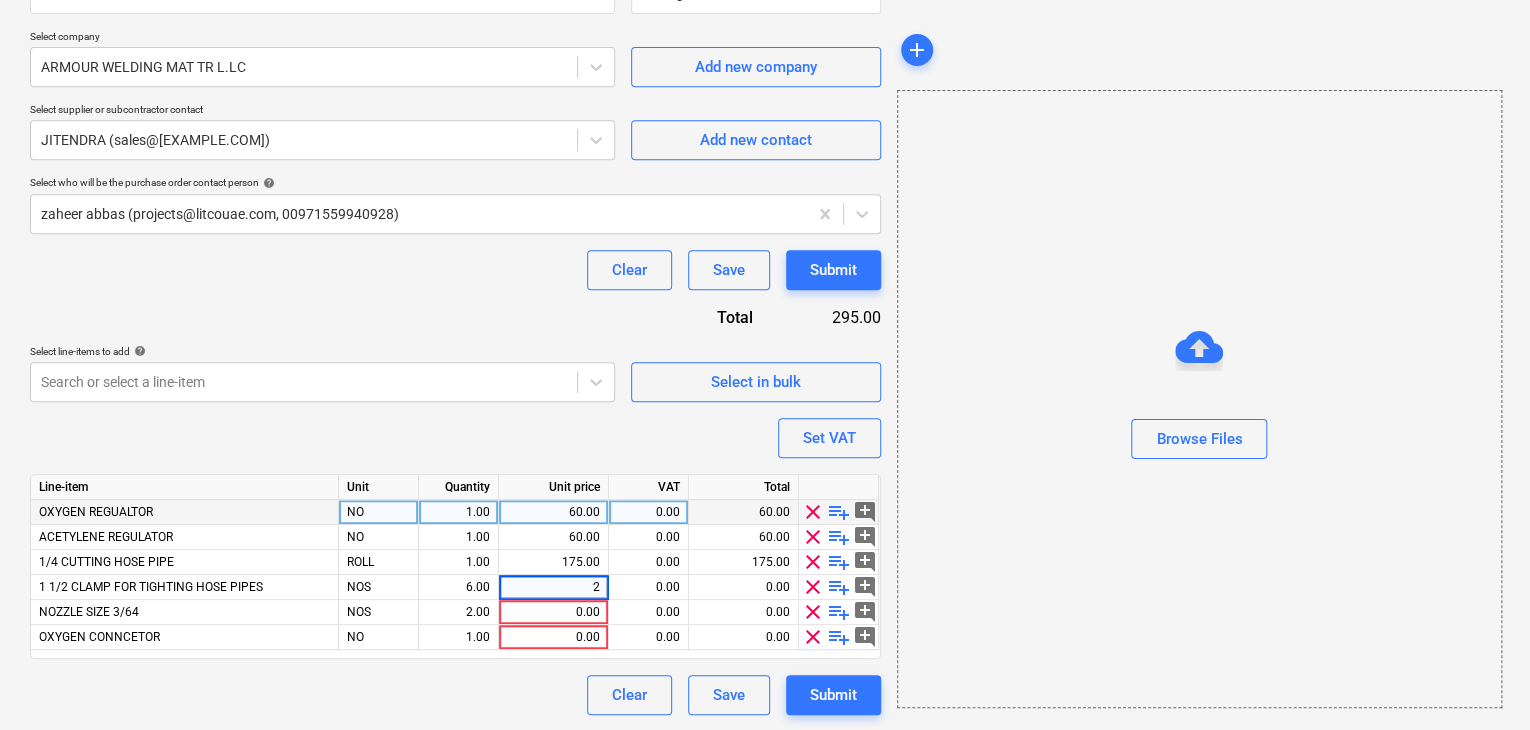 type on "x" 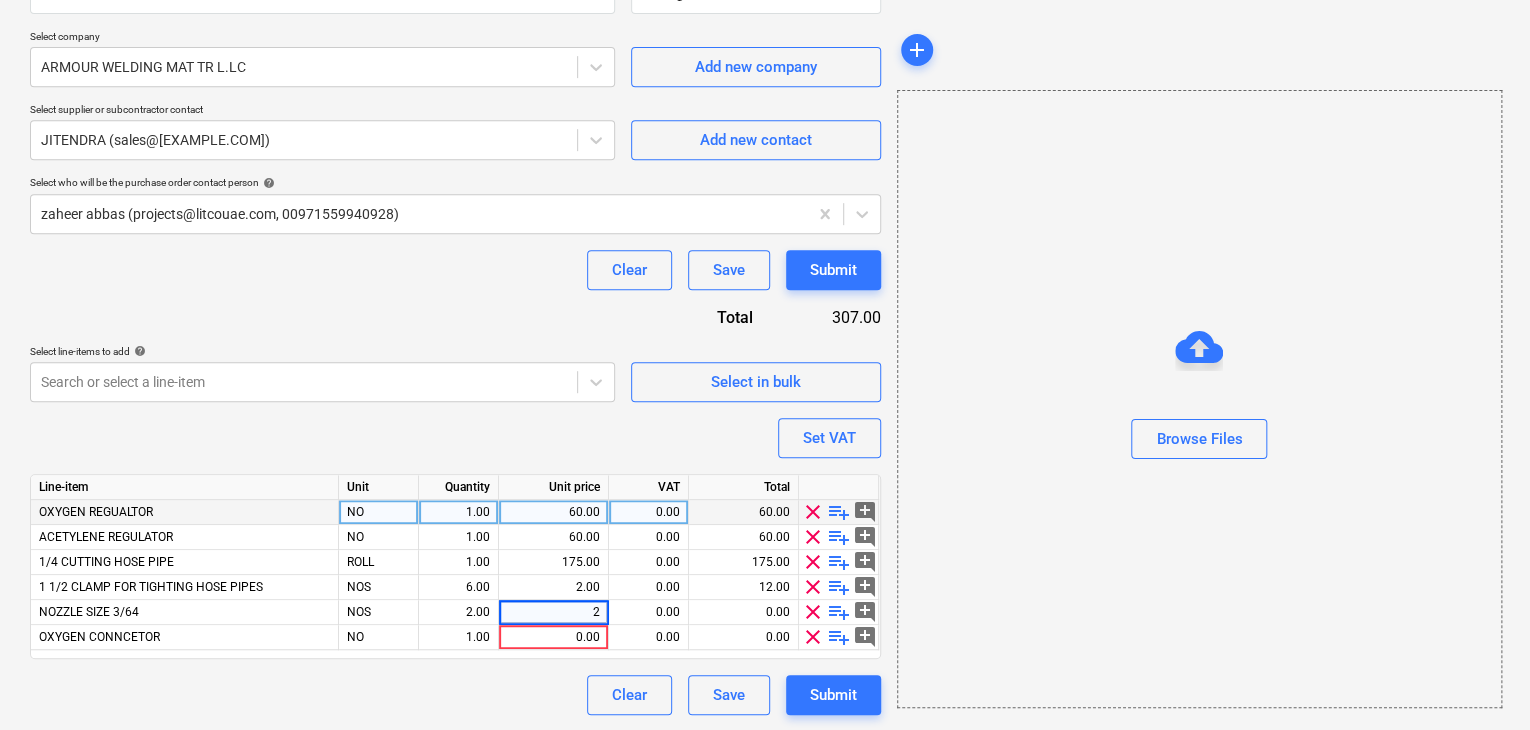 type on "20" 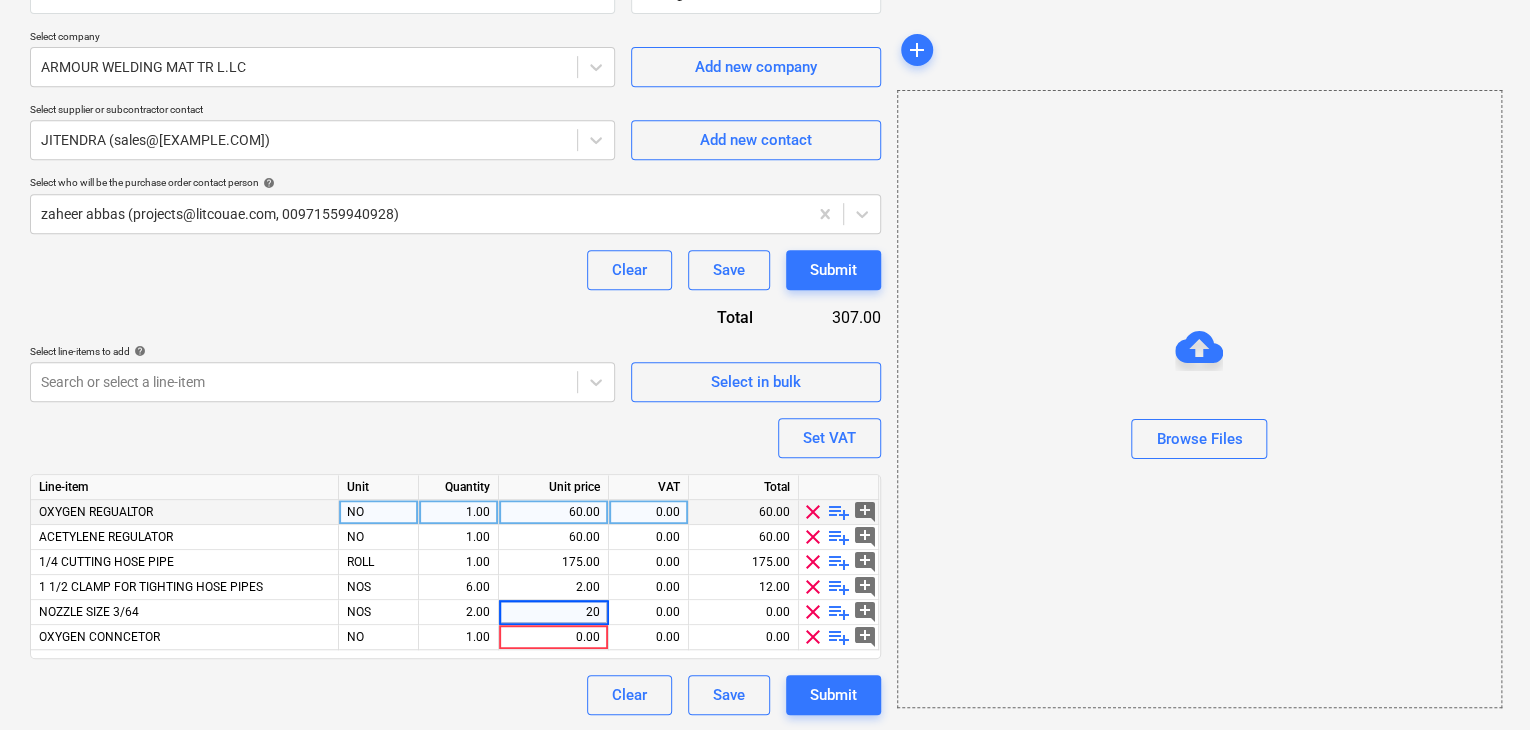 type on "x" 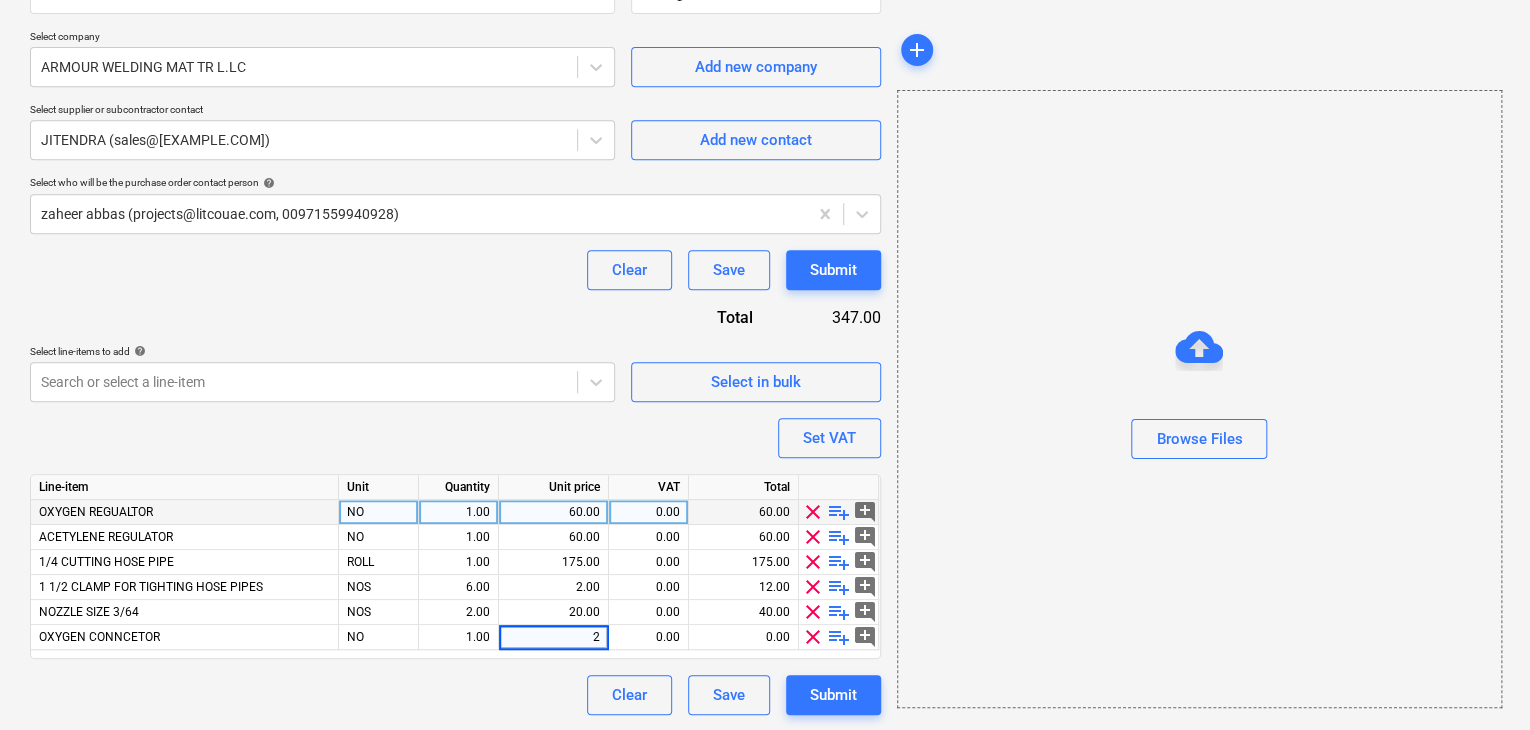 type on "20" 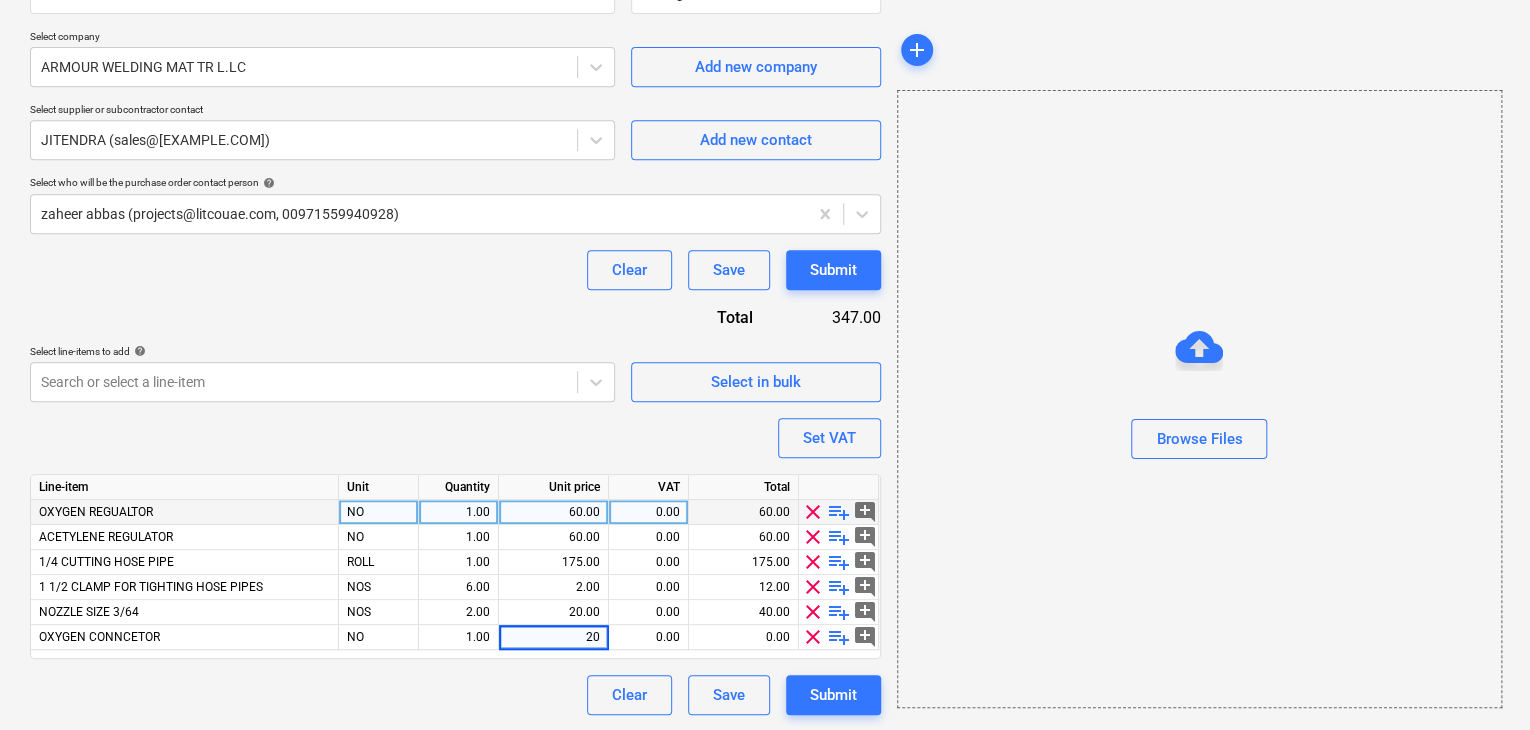 type on "x" 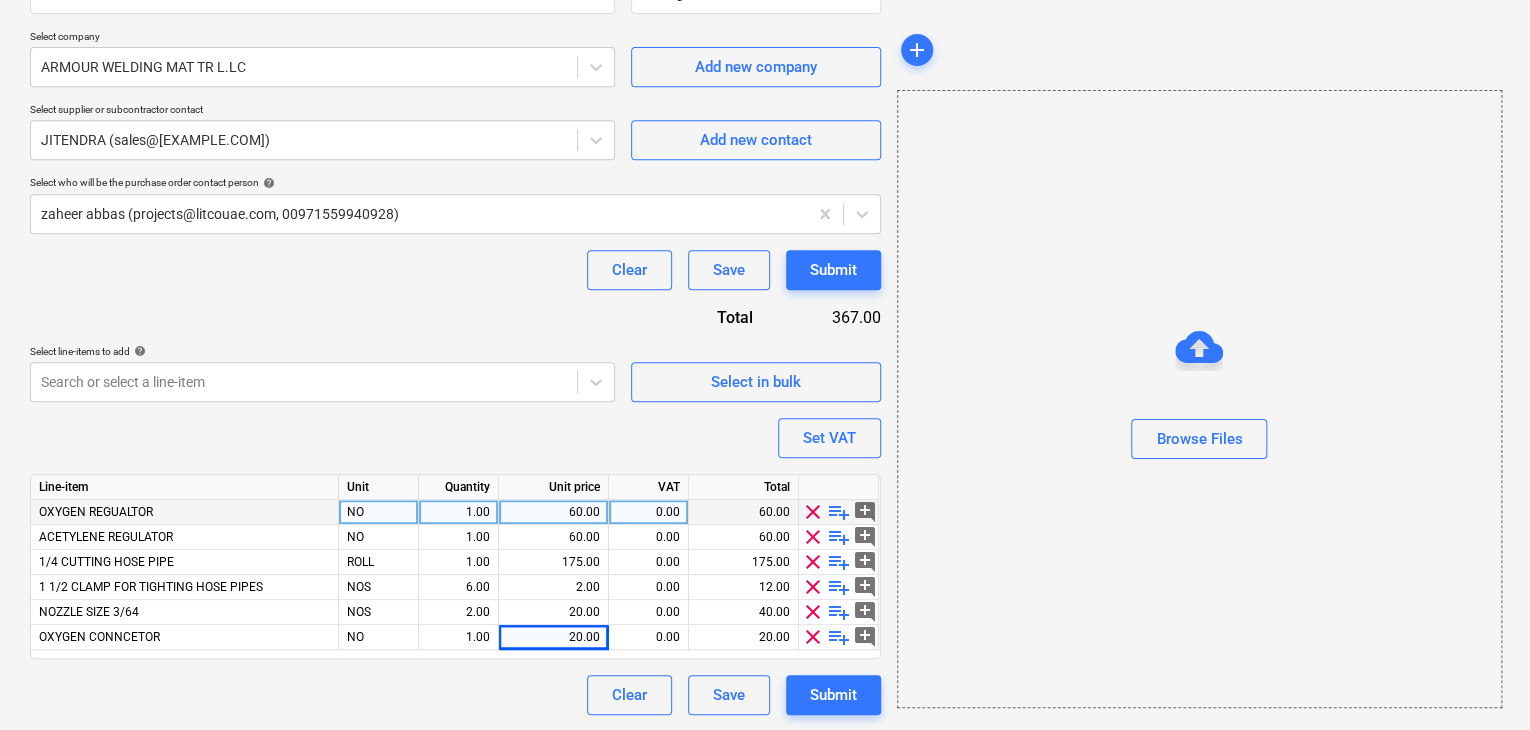 click on "Browse Files" at bounding box center [1199, 399] 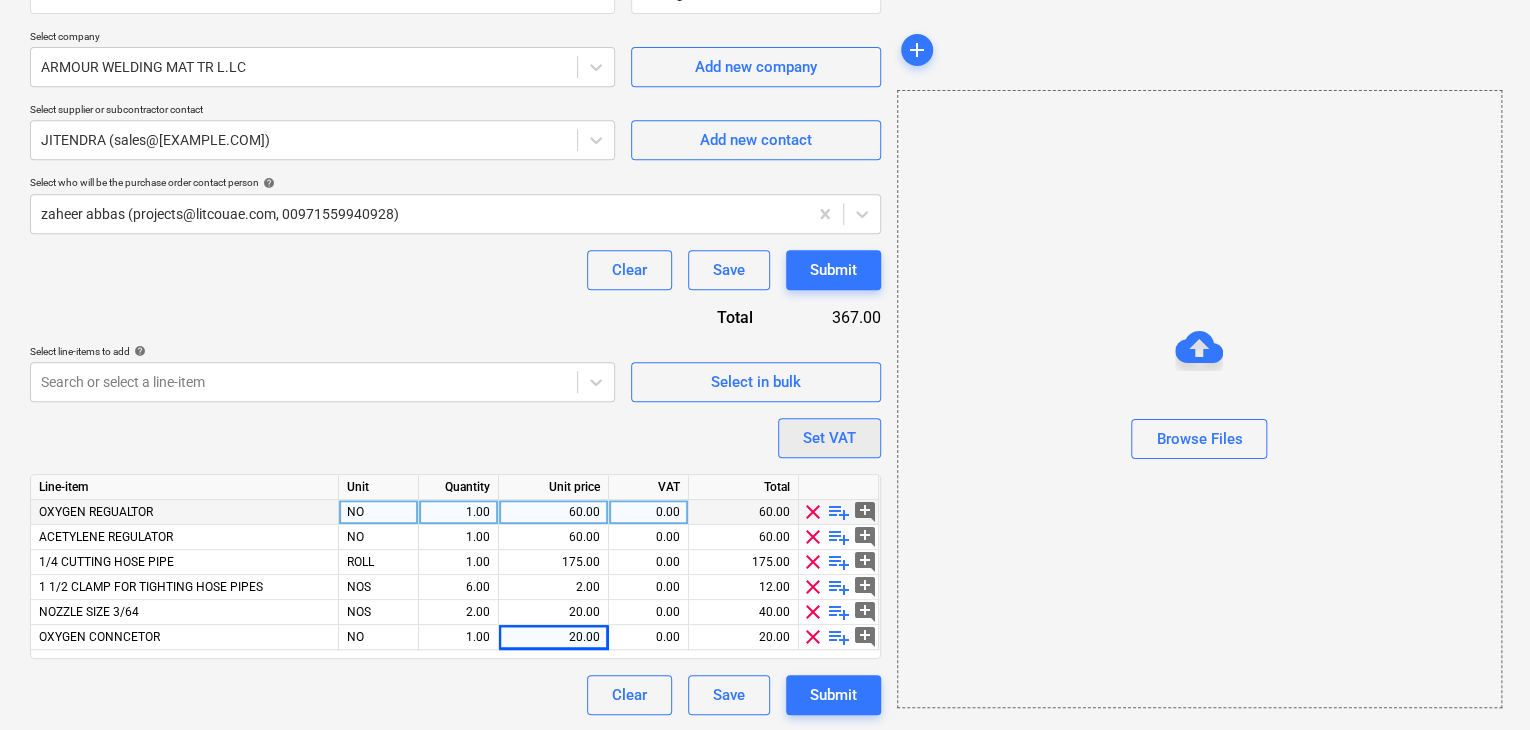 click on "Set VAT" at bounding box center [829, 438] 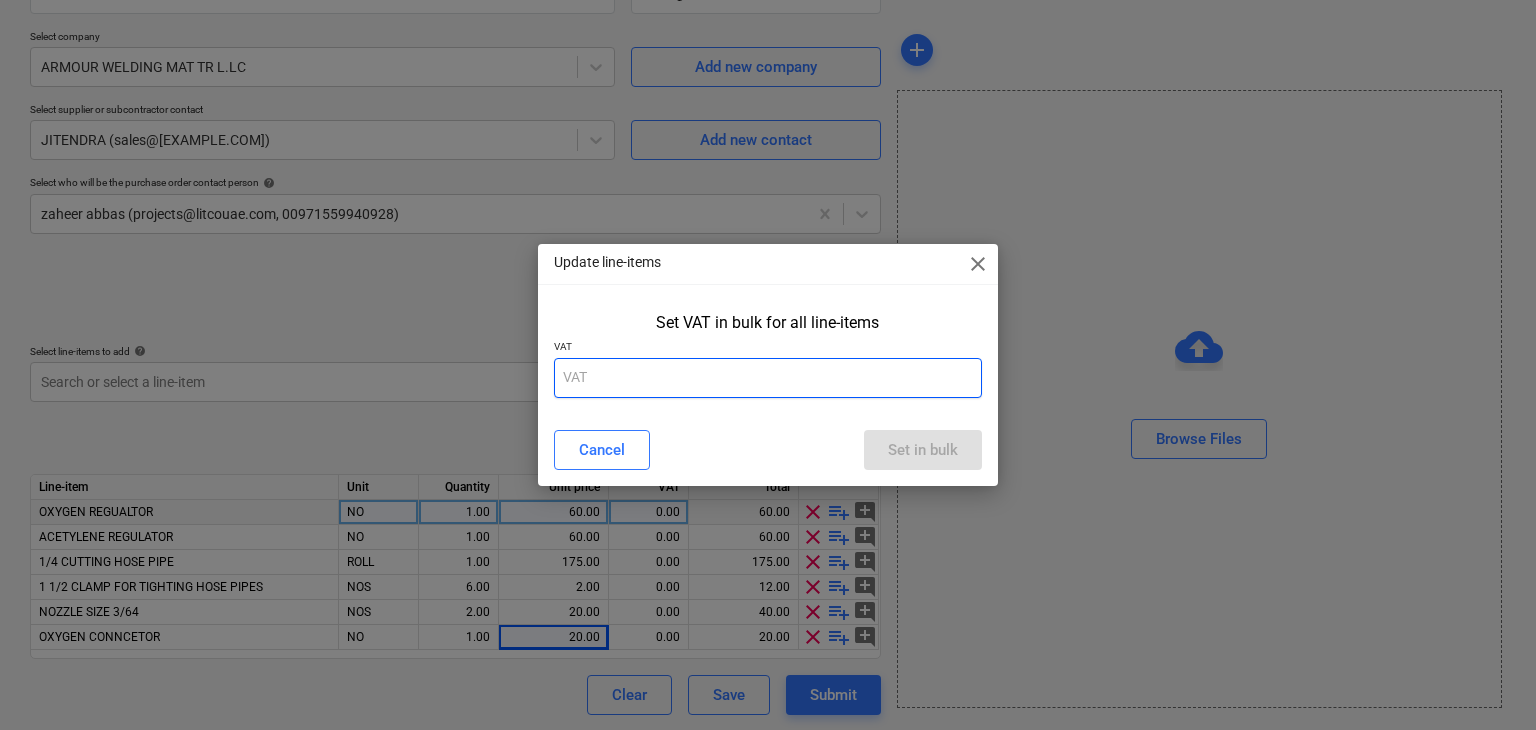 drag, startPoint x: 658, startPoint y: 319, endPoint x: 613, endPoint y: 370, distance: 68.0147 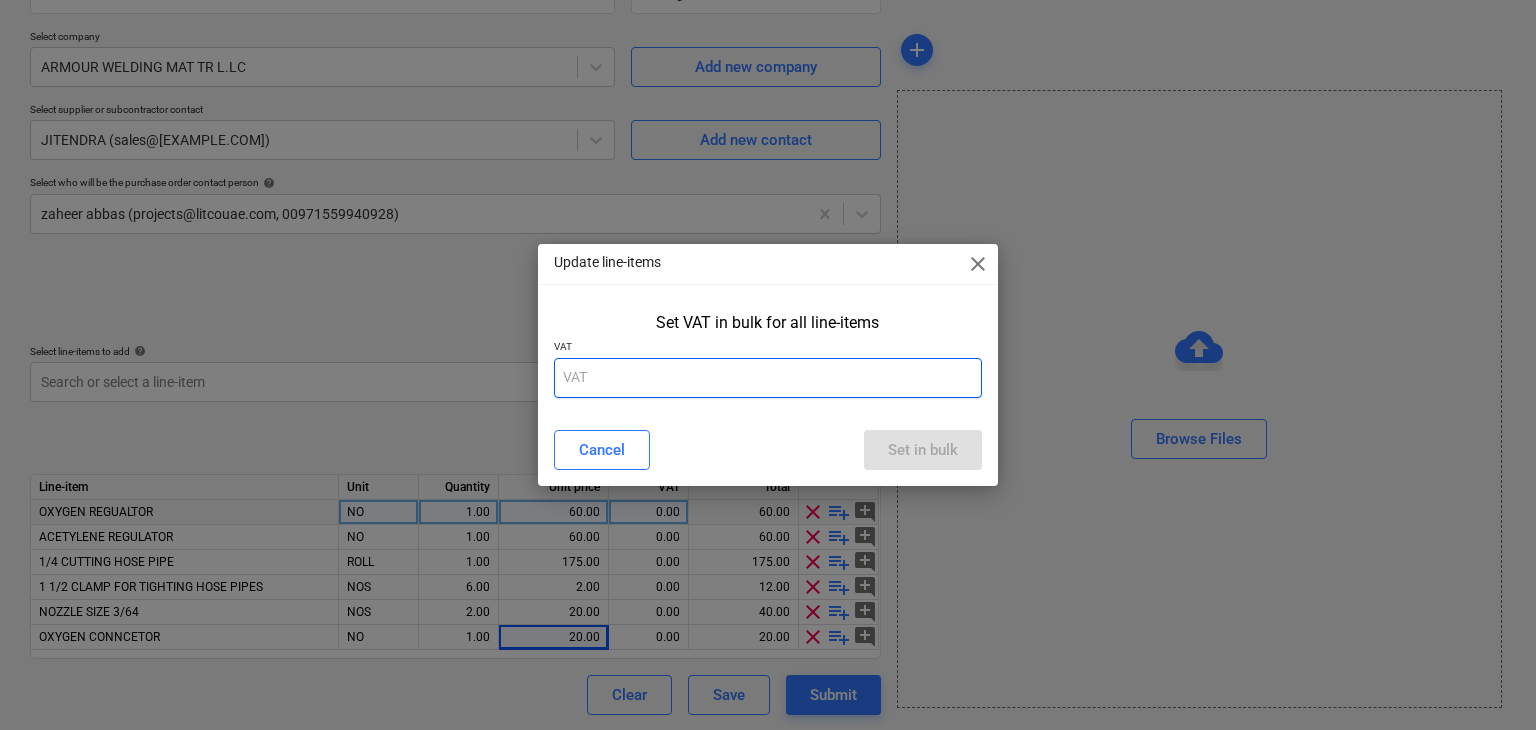 click on "Set VAT in bulk for all line-items VAT" at bounding box center [768, 351] 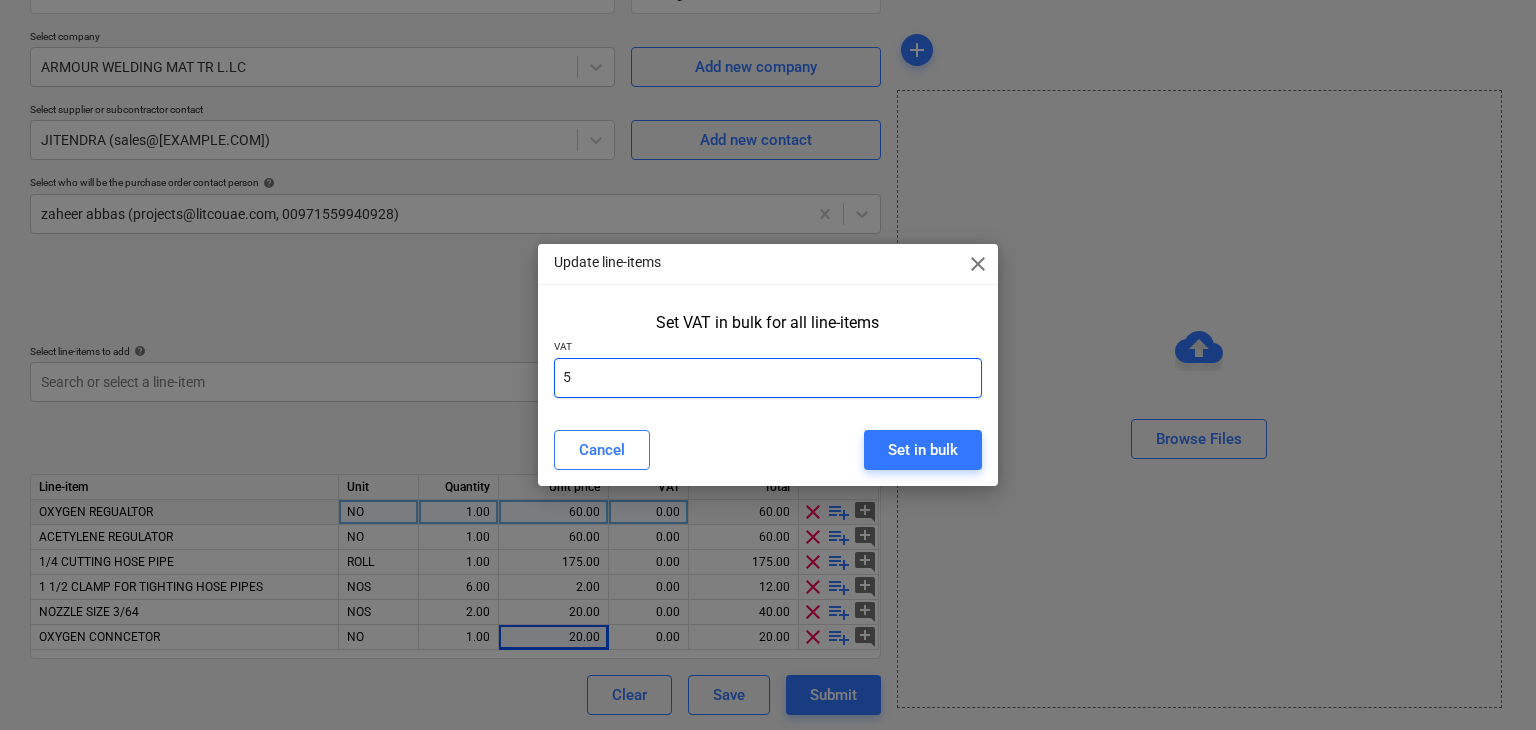 type on "5" 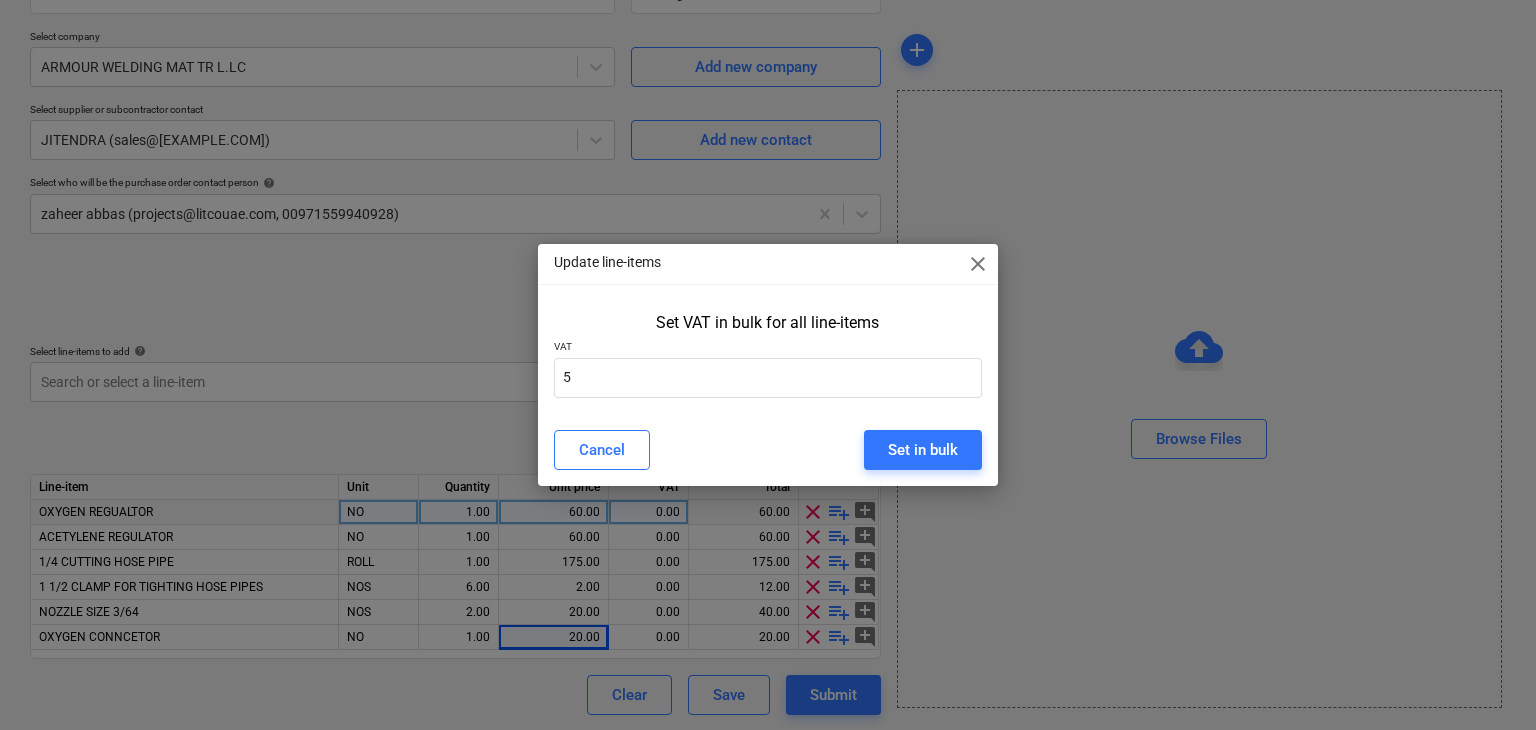 click on "Update line-items close Set VAT in bulk for all line-items VAT 5 Cancel Set in bulk" at bounding box center [768, 364] 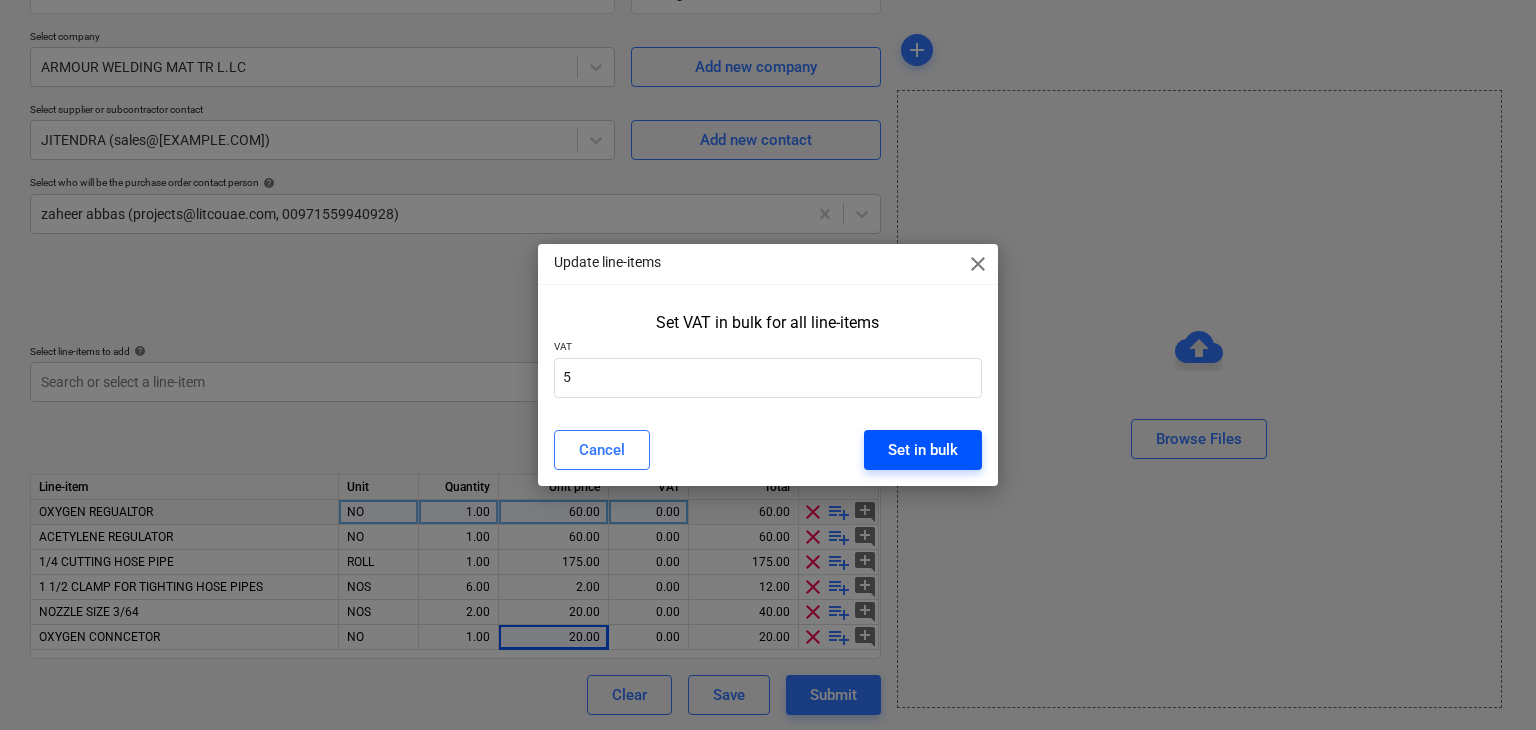 click on "Set in bulk" at bounding box center [923, 450] 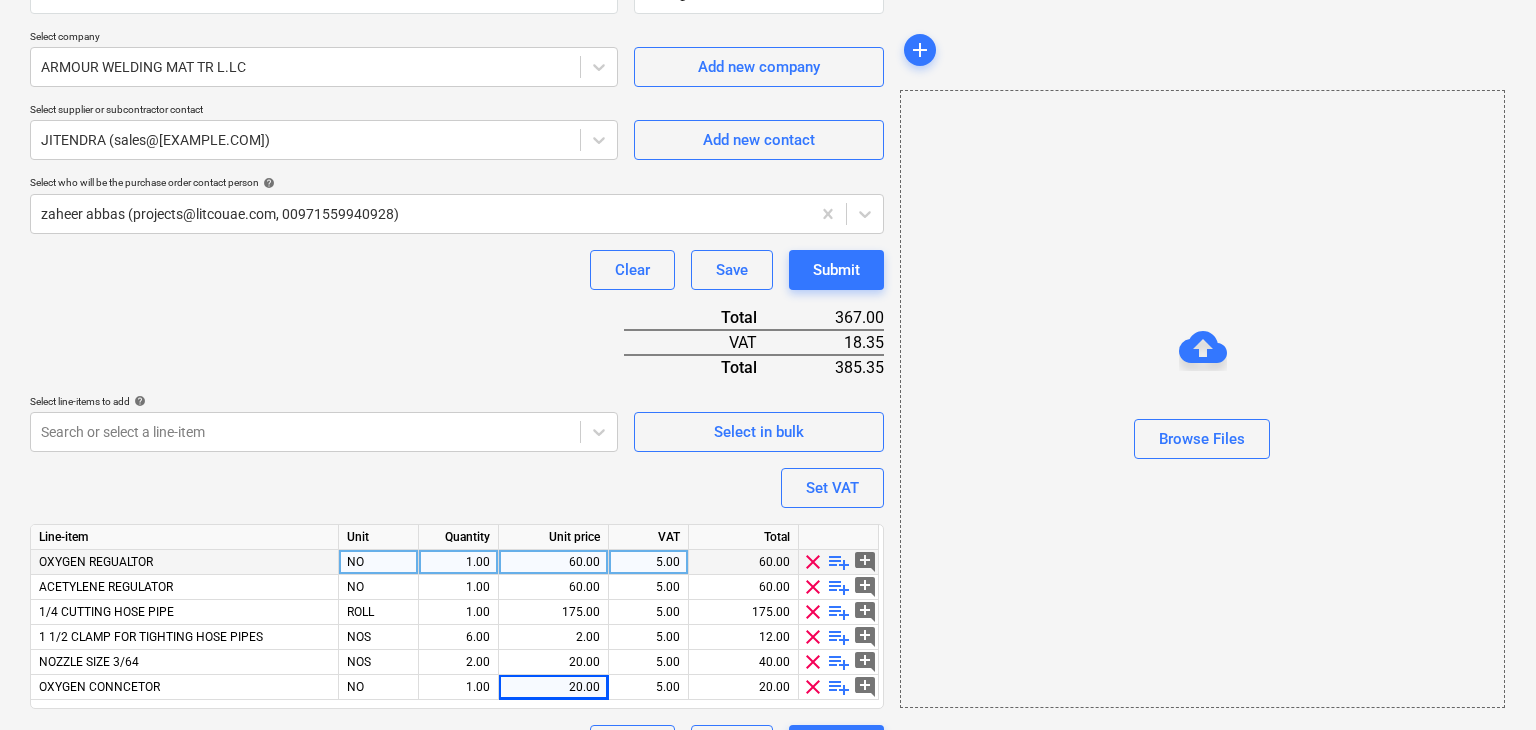 scroll, scrollTop: 467, scrollLeft: 0, axis: vertical 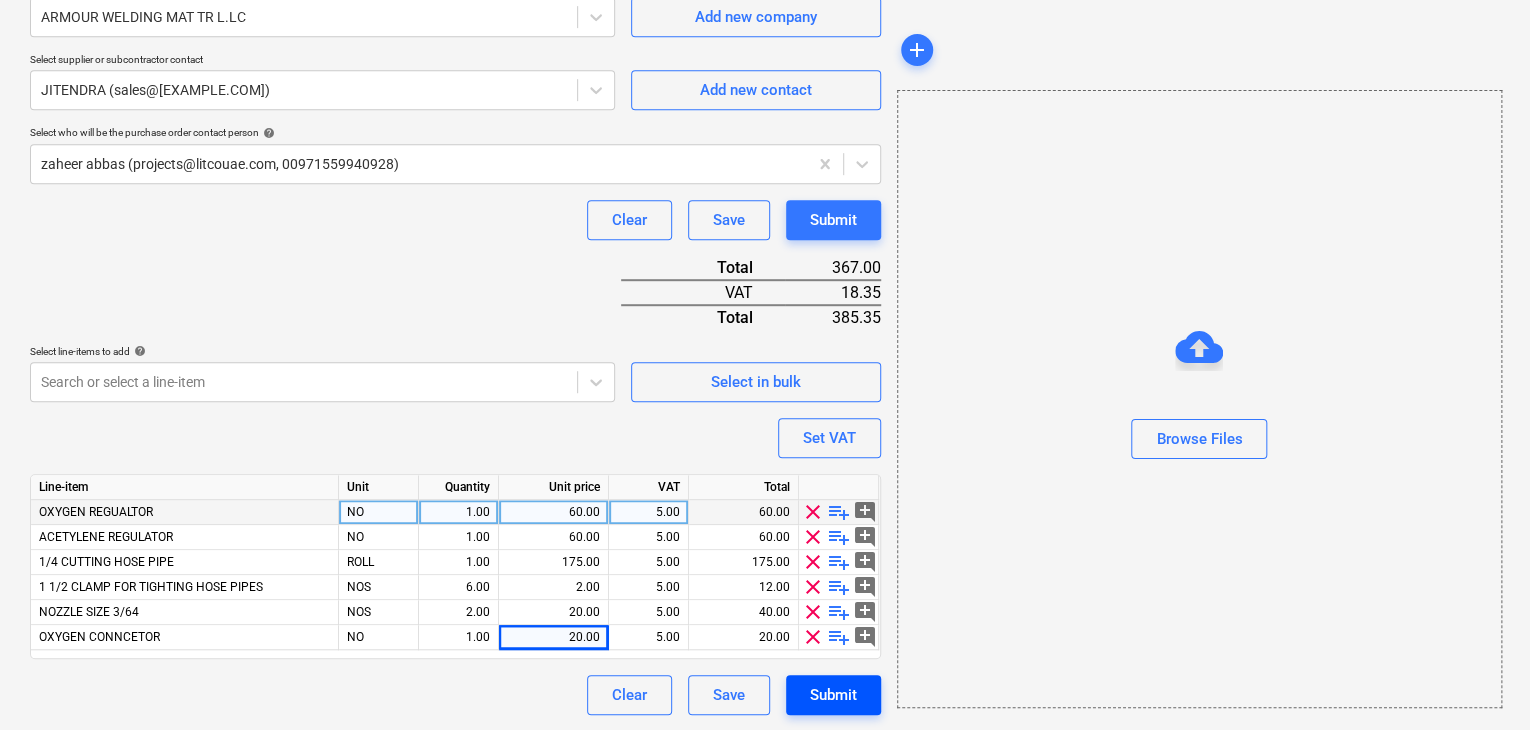 click on "Submit" at bounding box center (833, 695) 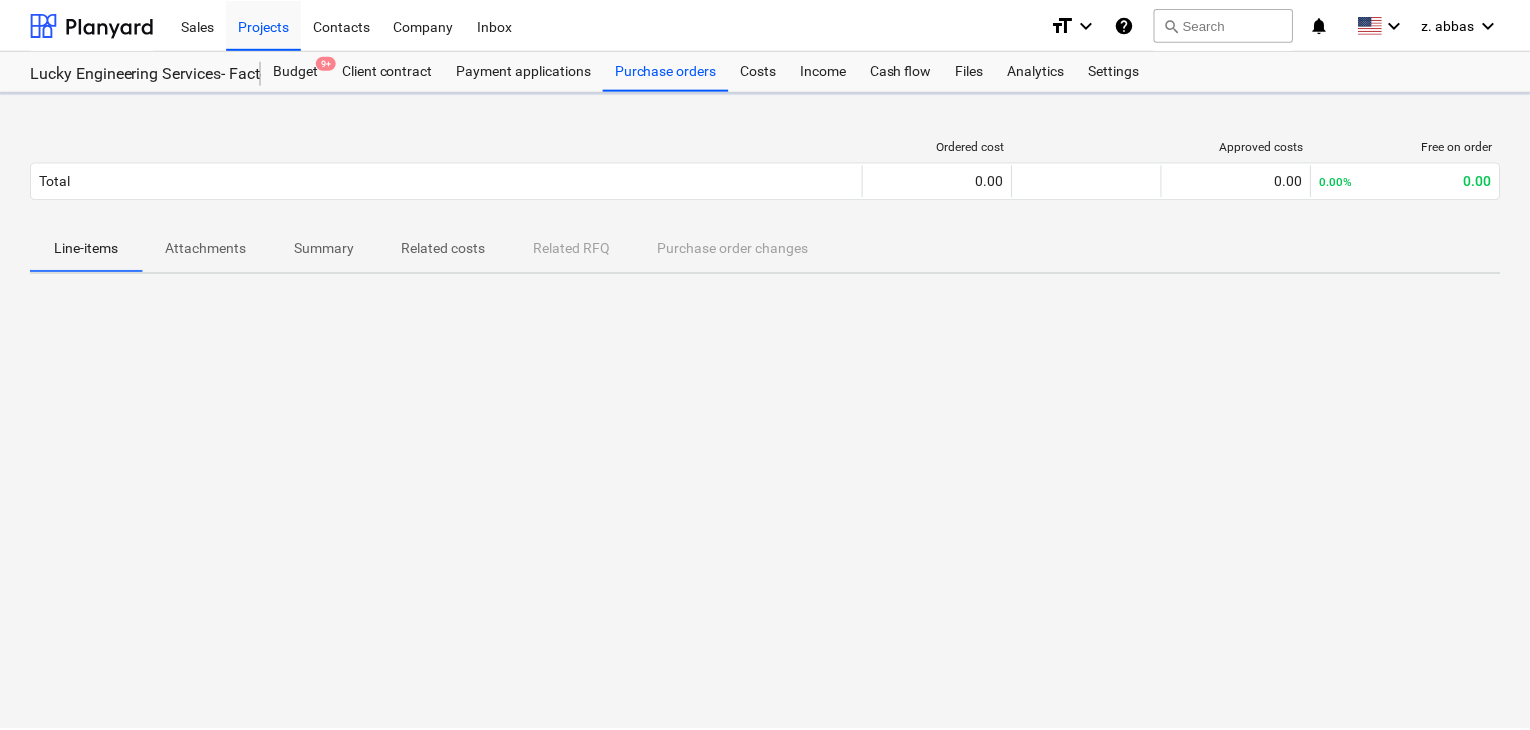 scroll, scrollTop: 0, scrollLeft: 0, axis: both 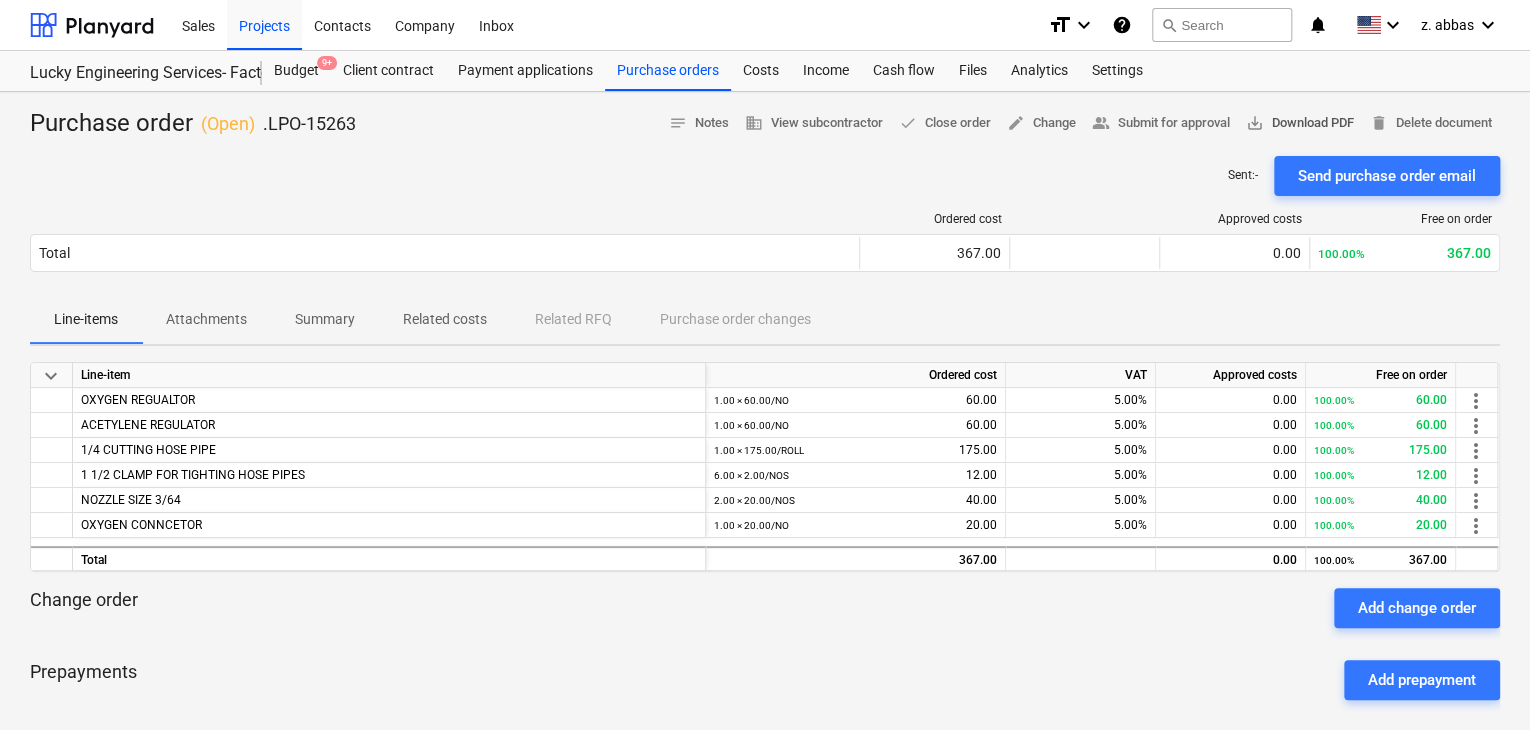 click on "save_alt Download PDF" at bounding box center [1300, 123] 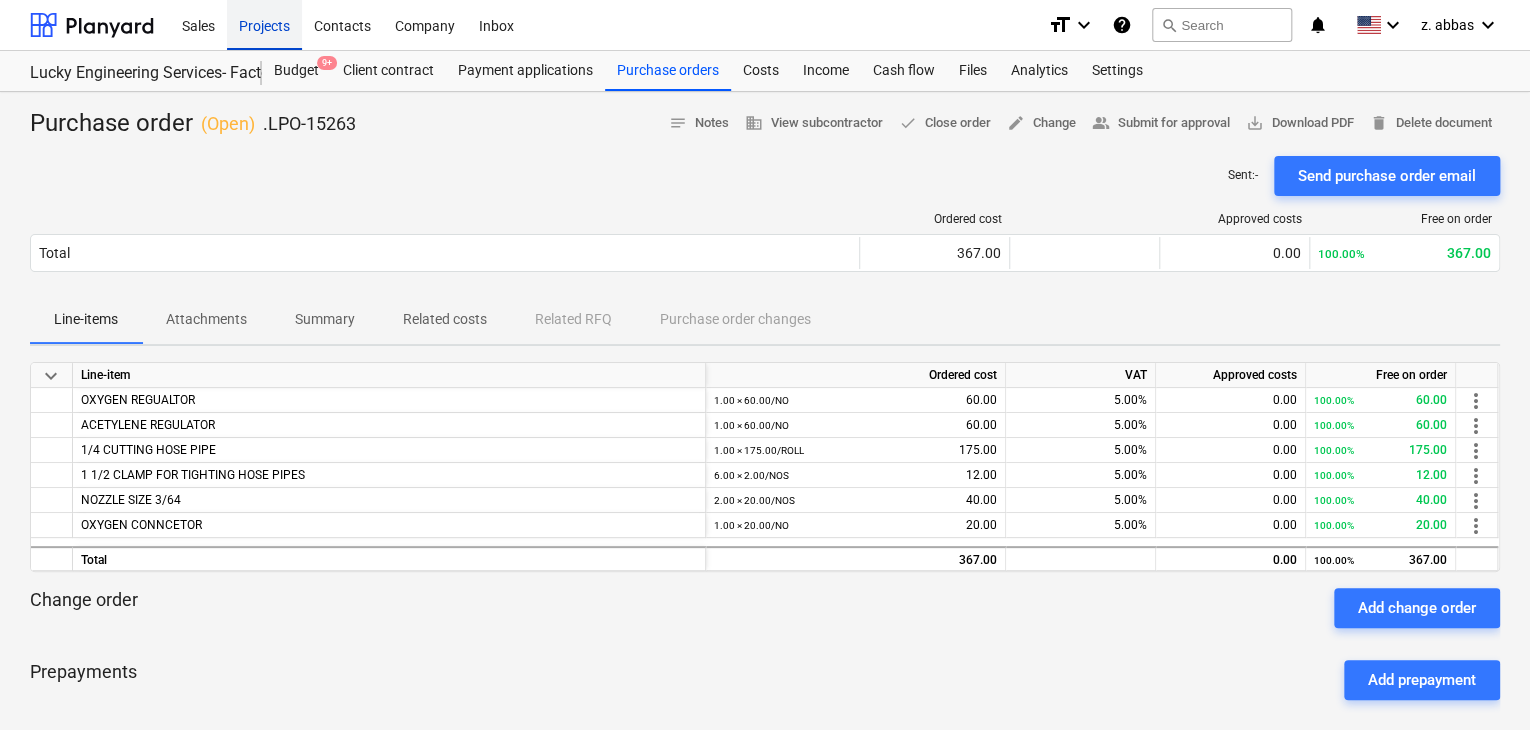 click on "Projects" at bounding box center (264, 24) 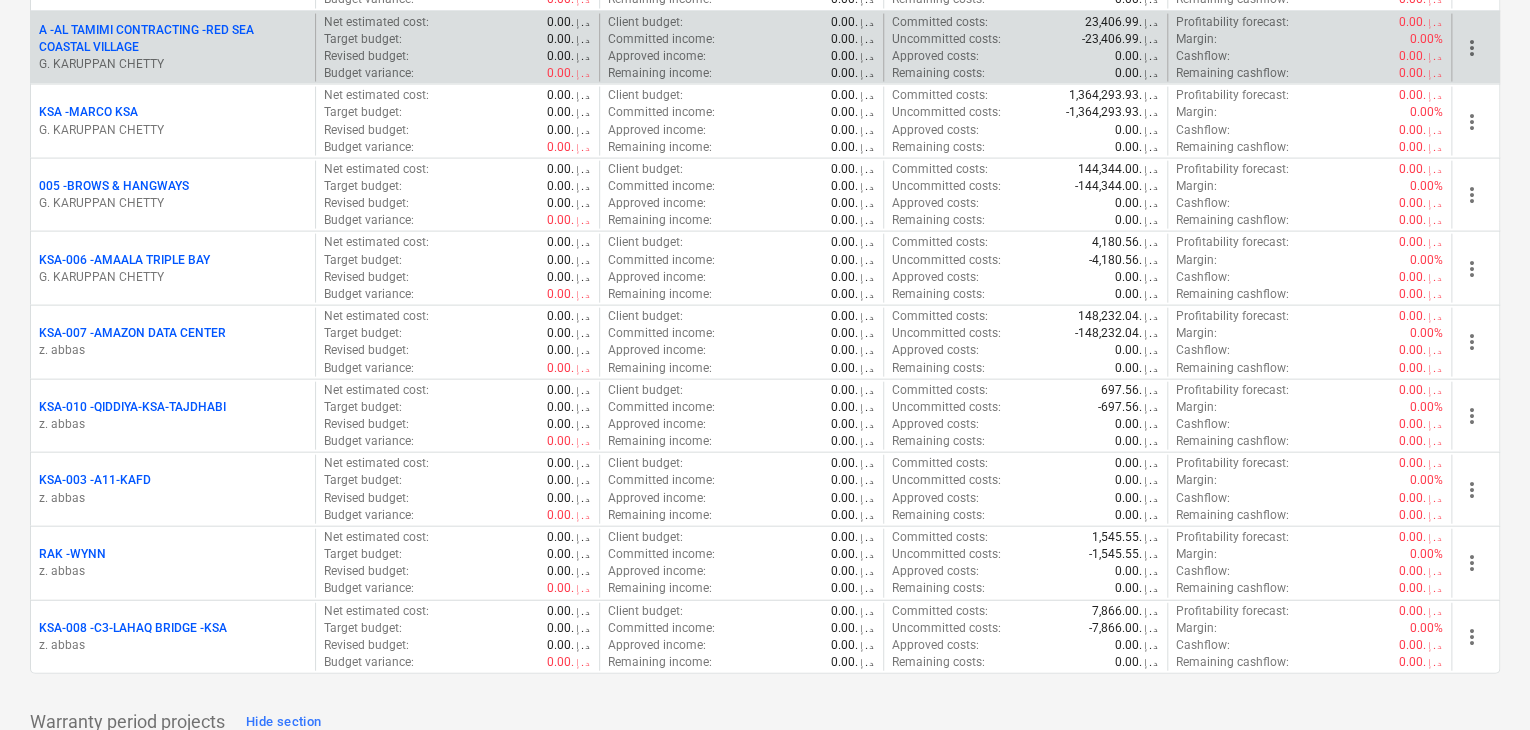 scroll, scrollTop: 2200, scrollLeft: 0, axis: vertical 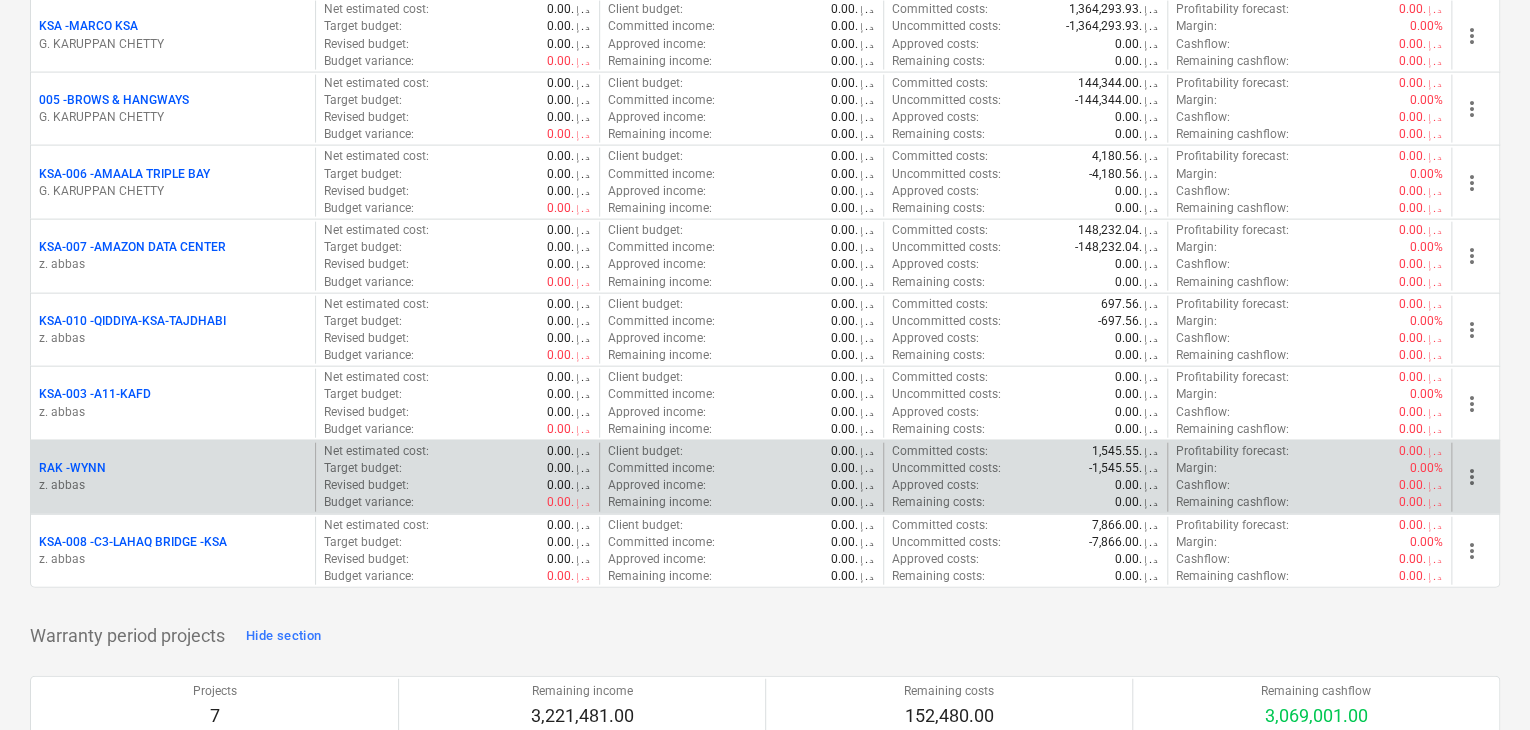 click on "RAK -  WYNN" at bounding box center (173, 468) 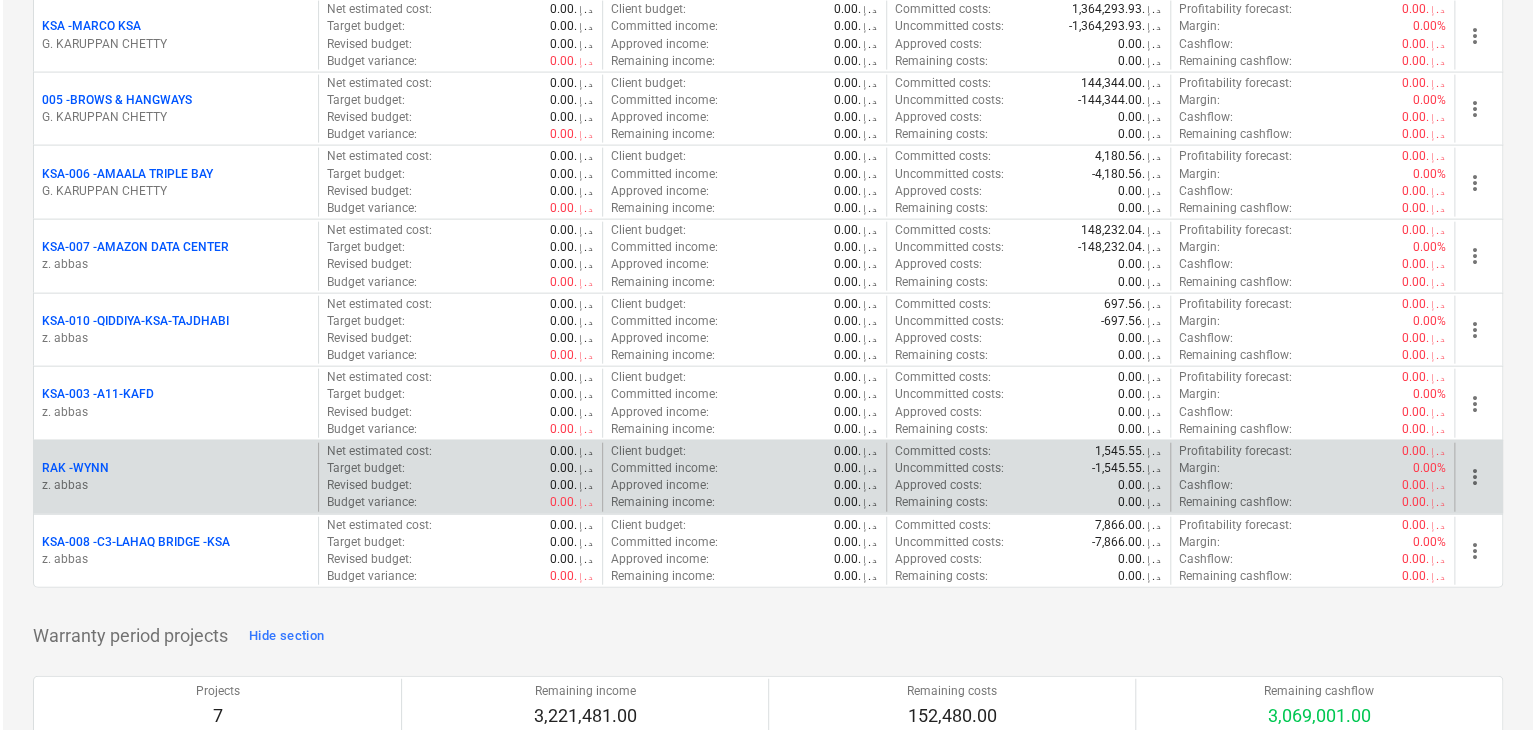 scroll, scrollTop: 0, scrollLeft: 0, axis: both 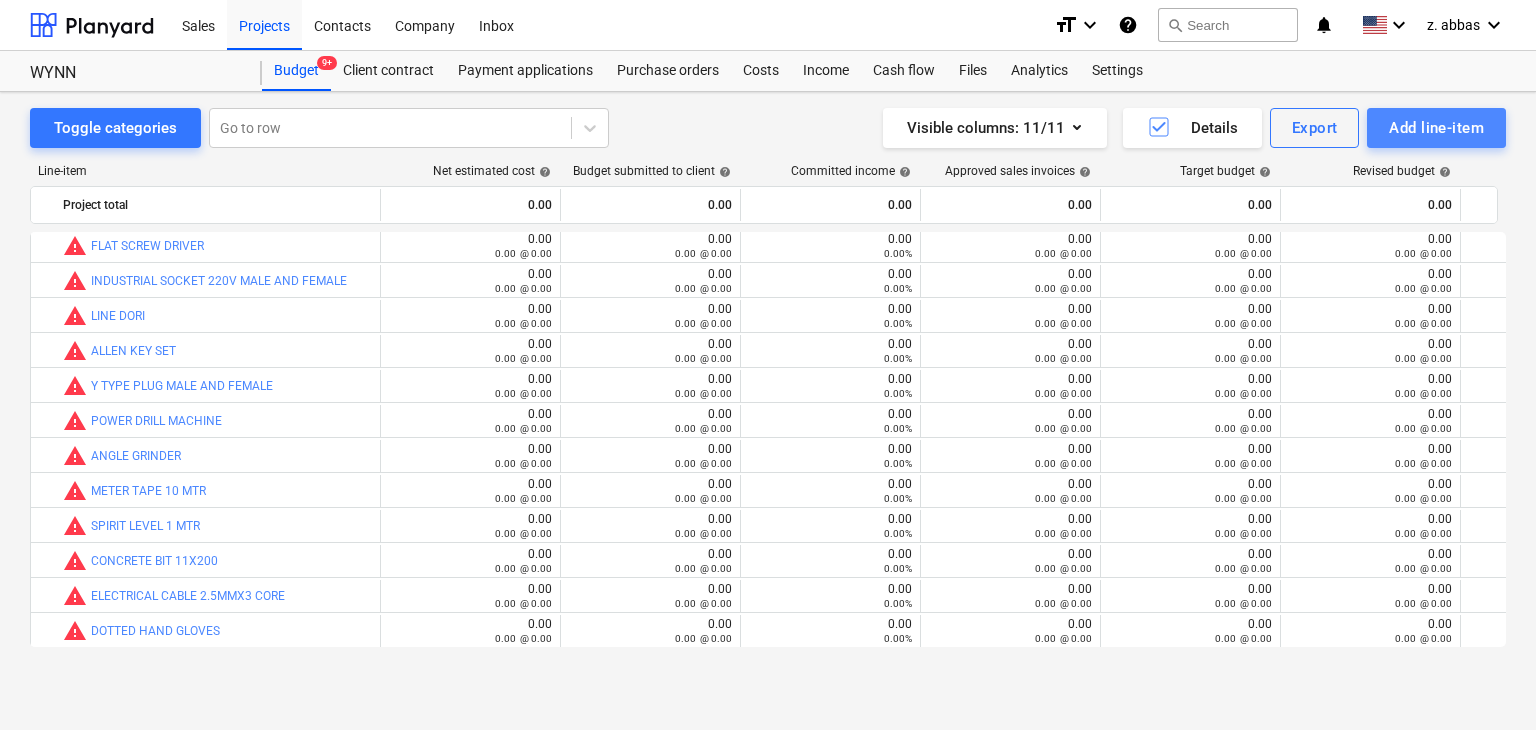 click on "Add line-item" at bounding box center (1436, 128) 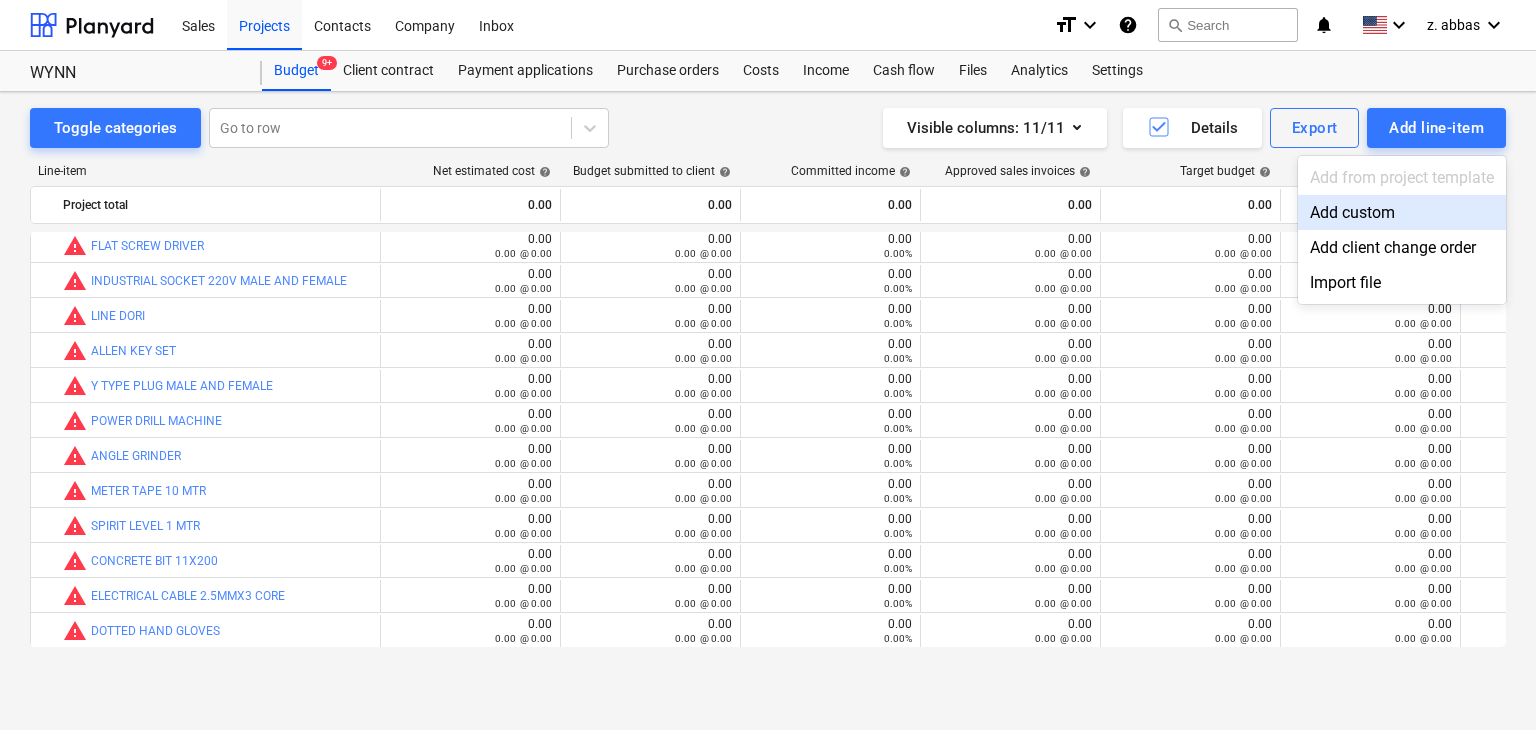 click on "Add custom" at bounding box center [1402, 212] 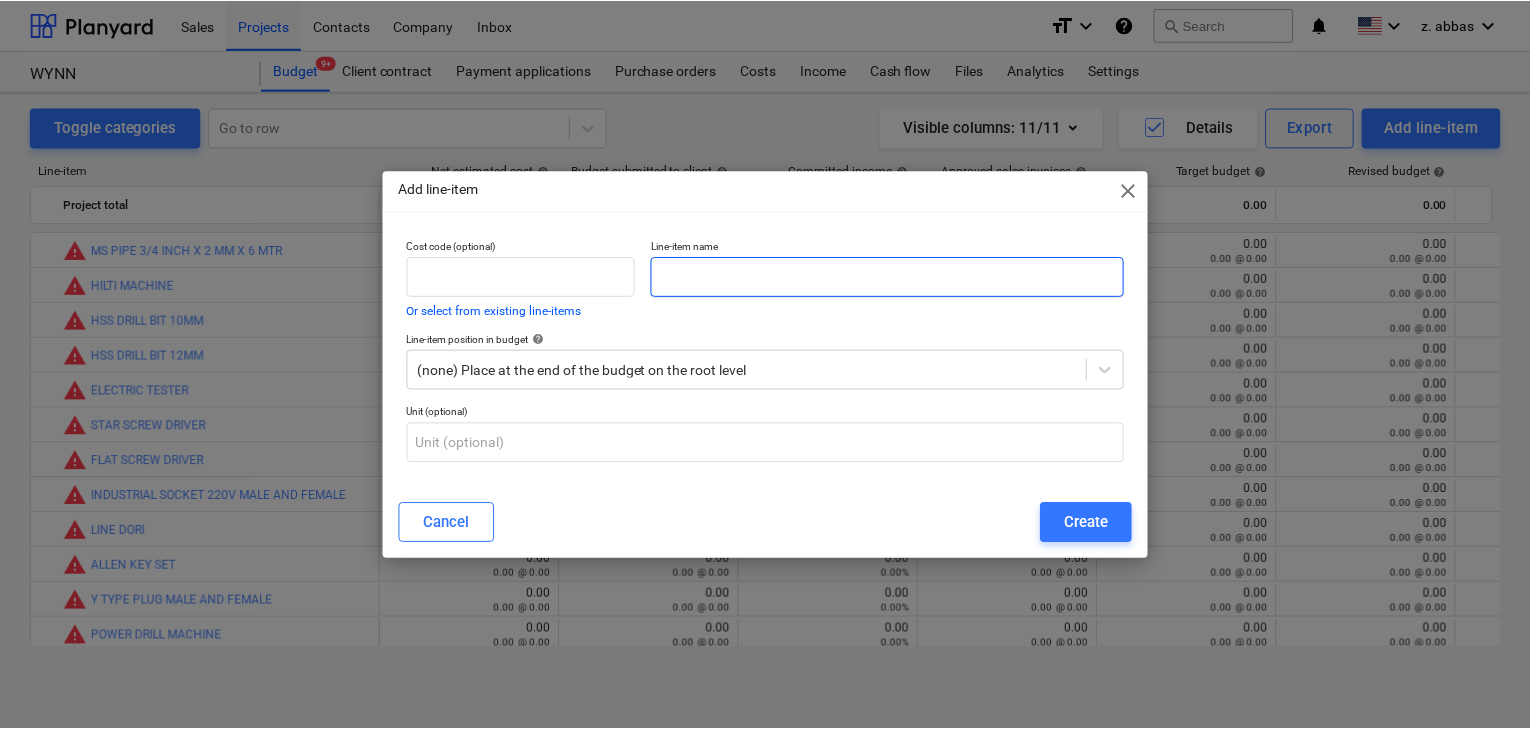 scroll, scrollTop: 215, scrollLeft: 0, axis: vertical 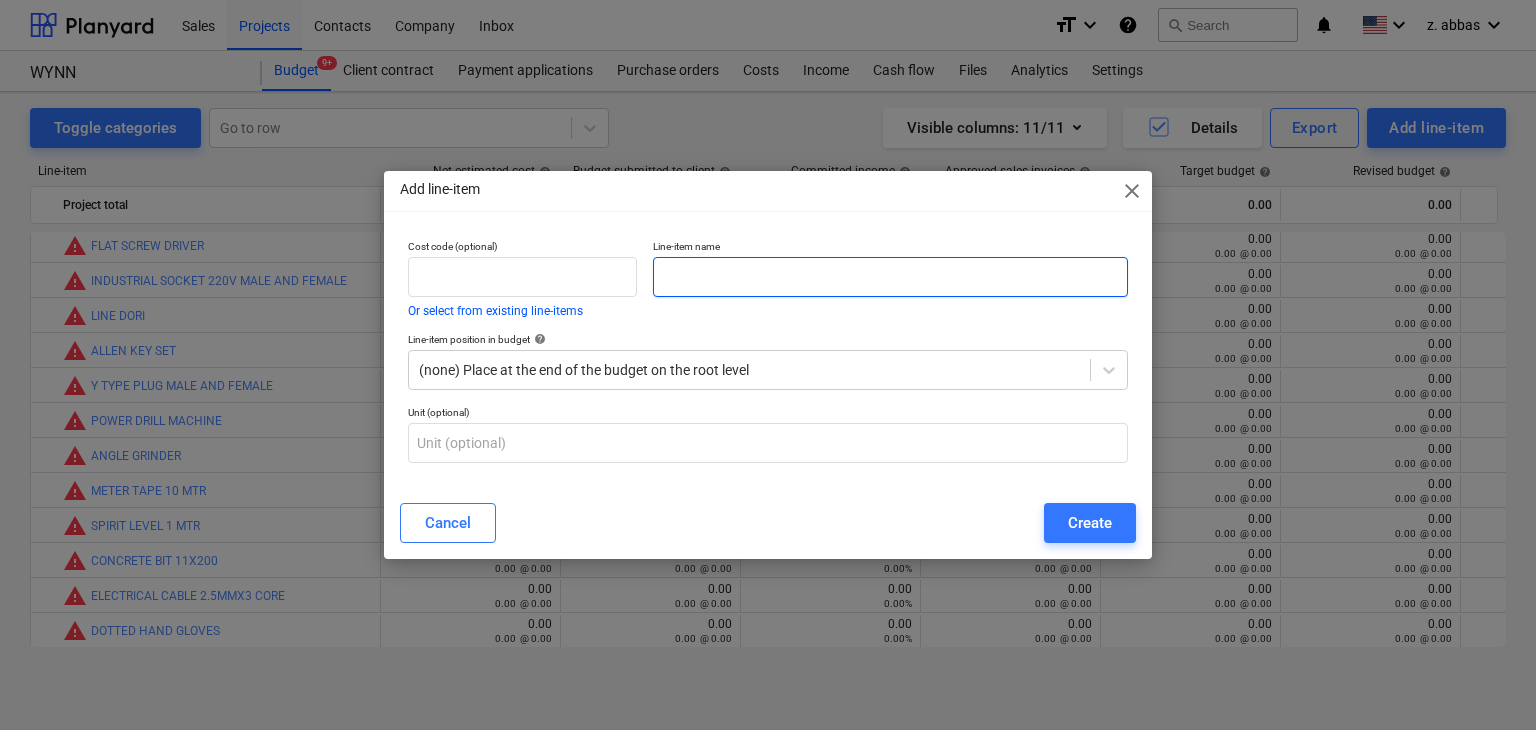 click at bounding box center [890, 277] 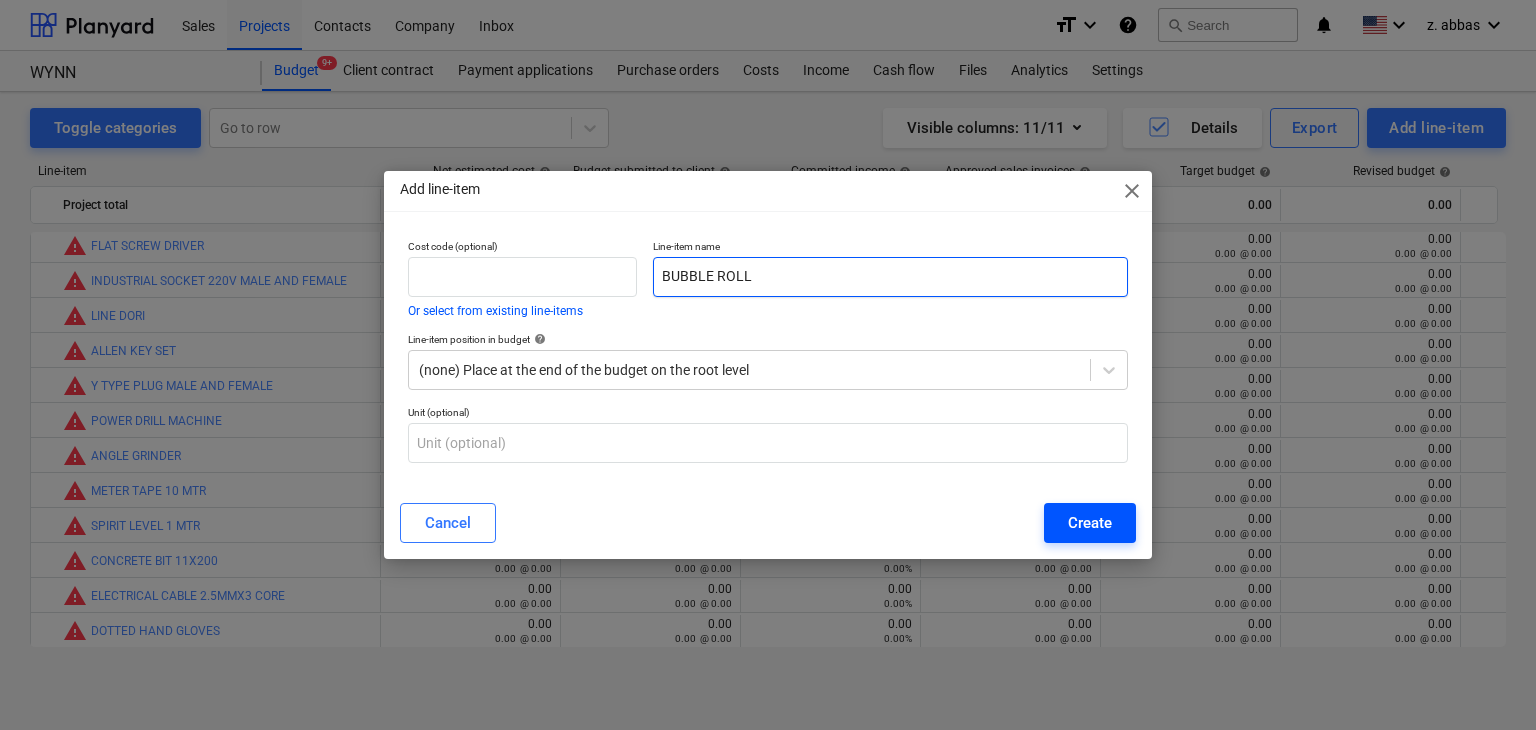 type on "BUBBLE ROLL" 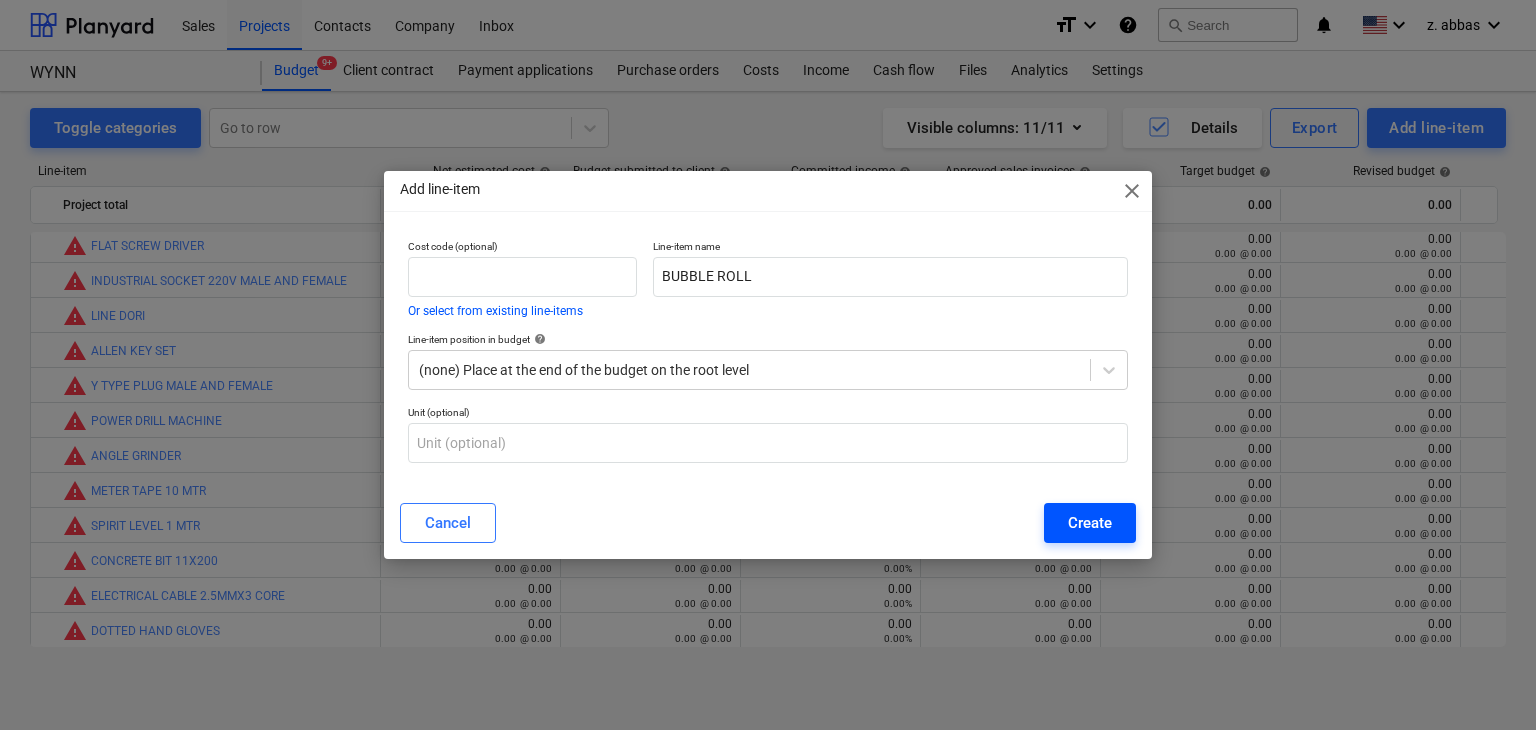 click on "Create" at bounding box center [1090, 523] 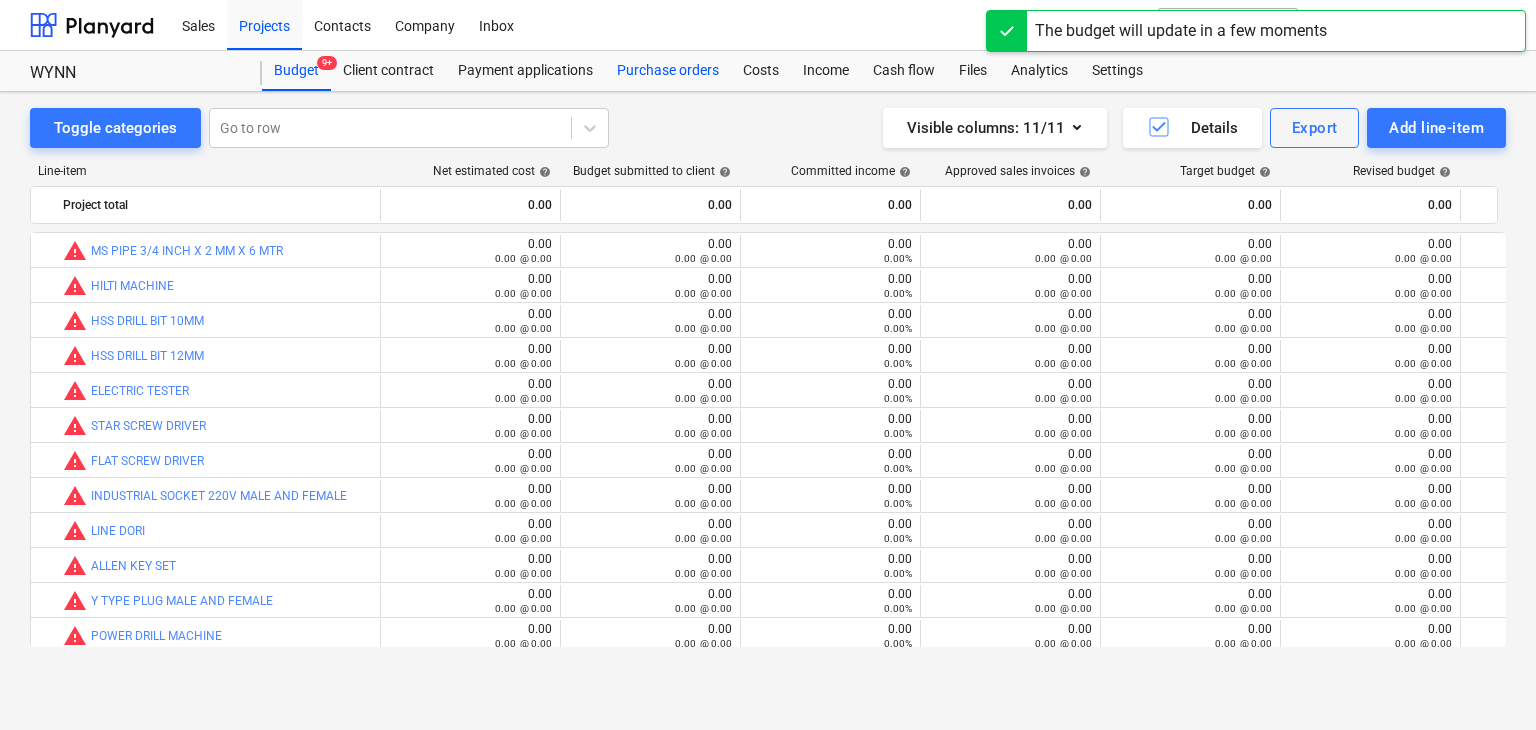 click on "Purchase orders" at bounding box center [668, 71] 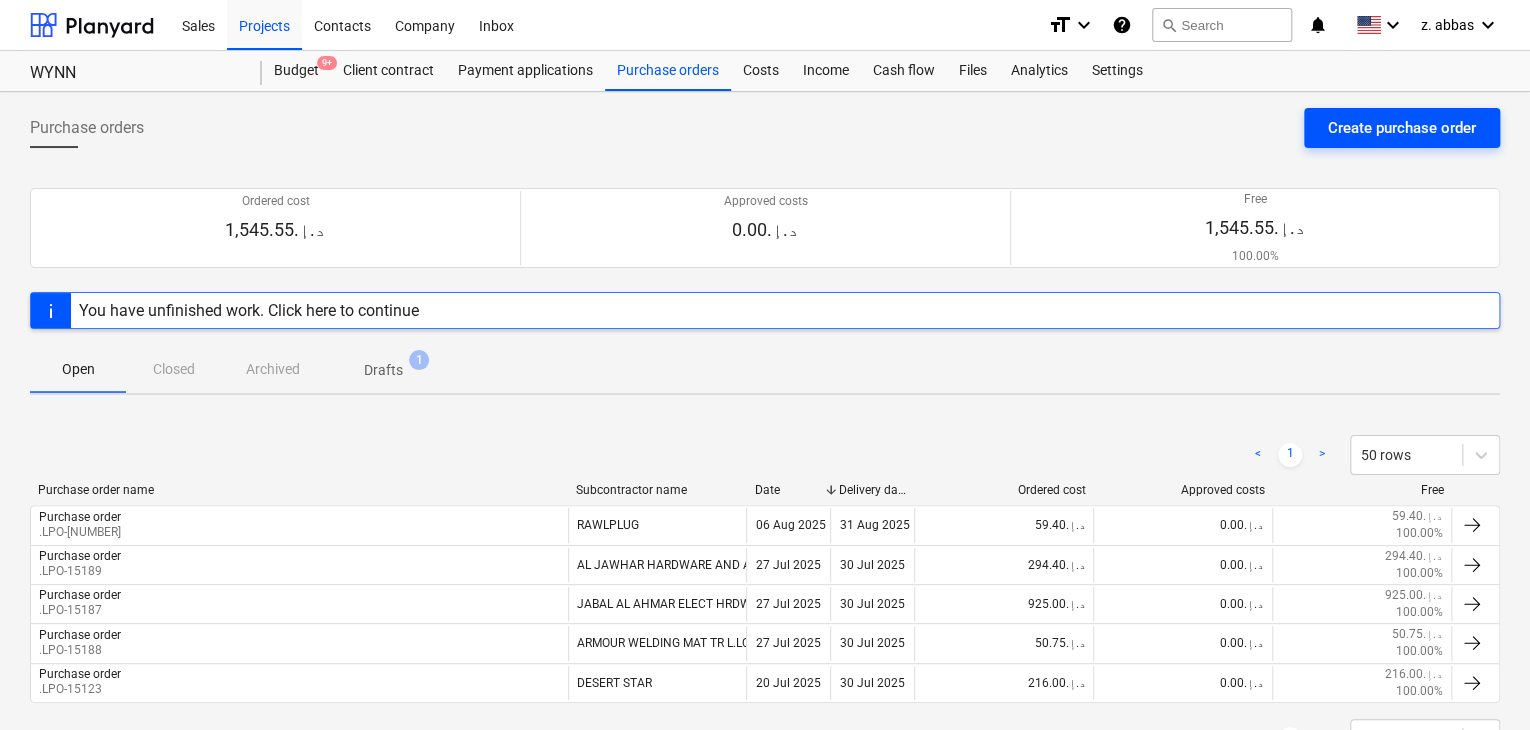click on "Create purchase order" at bounding box center (1402, 128) 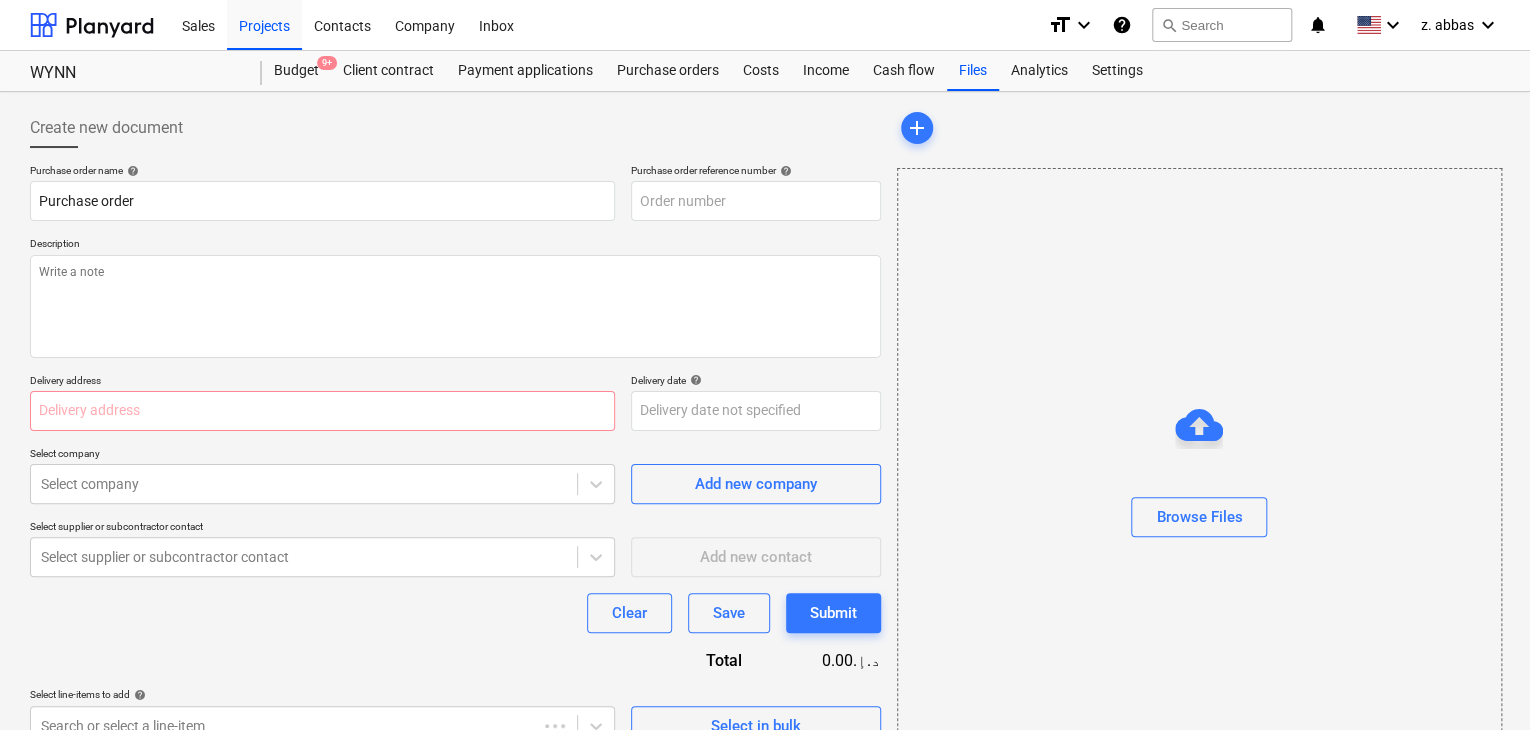 type on "x" 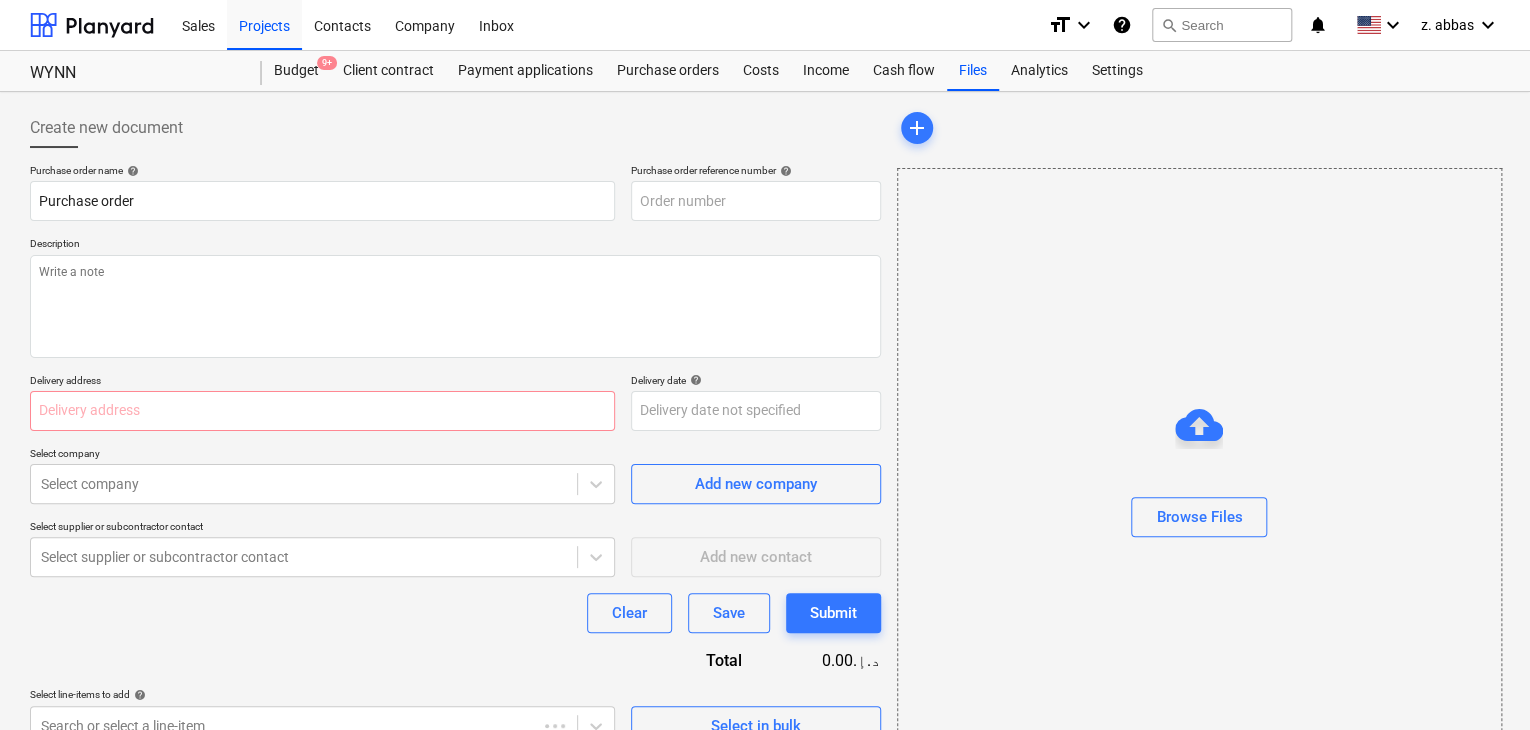 type on "RAK-PO-[NUMBER]" 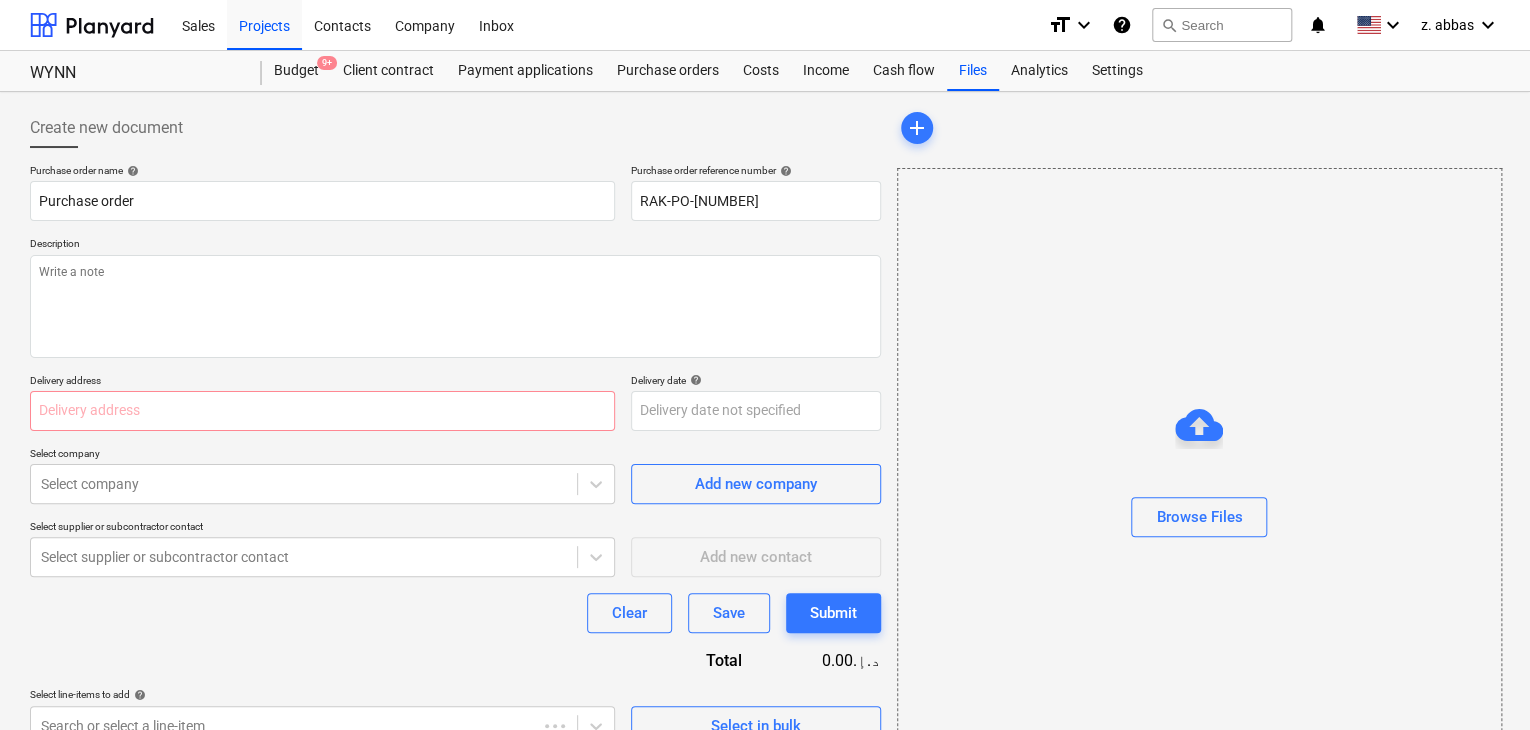 click on "Purchase order name help Purchase order Purchase order reference number help RAK-PO-008 Description Delivery address Delivery date help Press the down arrow key to interact with the calendar and
select a date. Press the question mark key to get the keyboard shortcuts for changing dates. Select company Select company Add new company Select supplier or subcontractor contact Select supplier or subcontractor contact Add new contact Clear Save Submit Total 0.00د.إ.‏ Select line-items to add help Search or select a line-item Select in bulk" at bounding box center [455, 455] 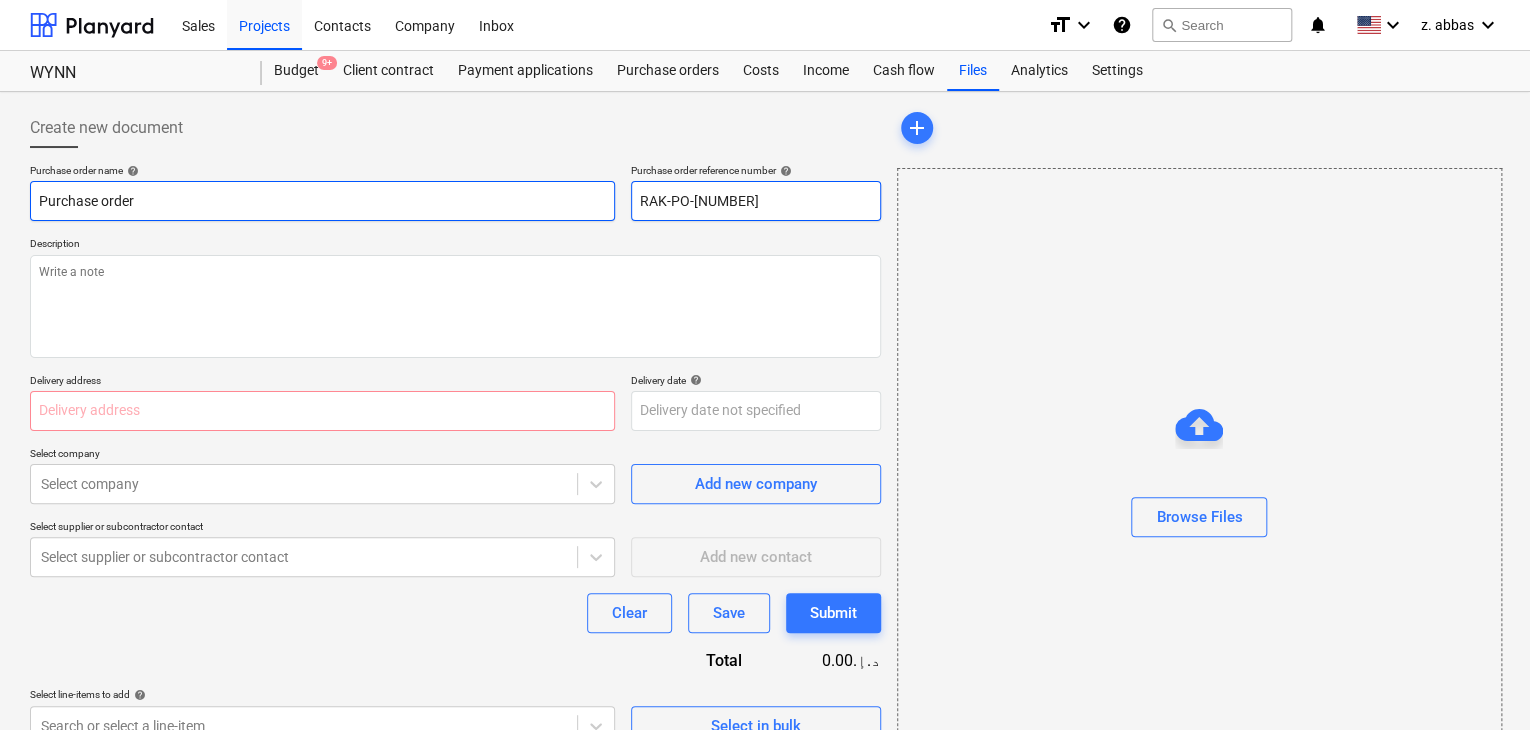 drag, startPoint x: 732, startPoint y: 202, endPoint x: 574, endPoint y: 205, distance: 158.02847 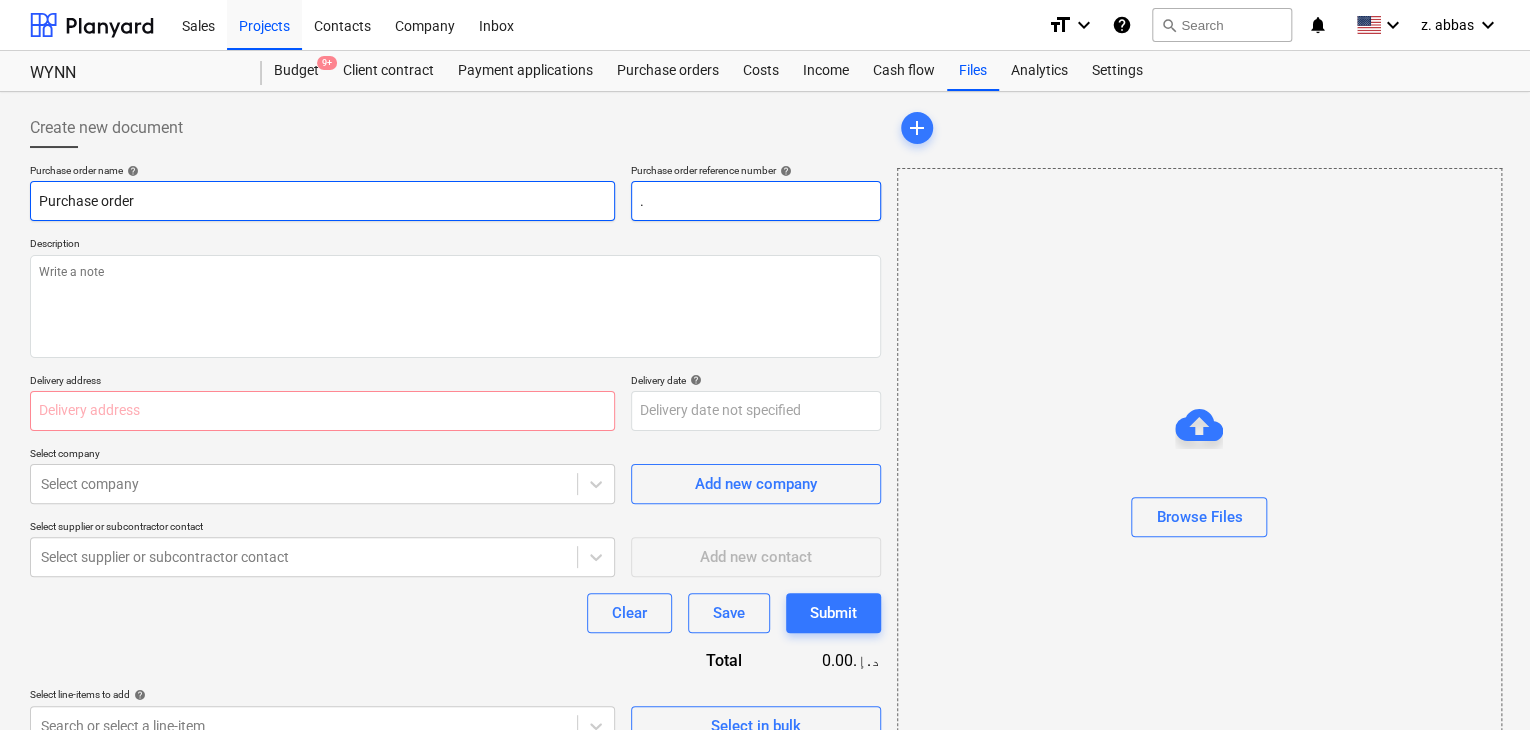 type on "x" 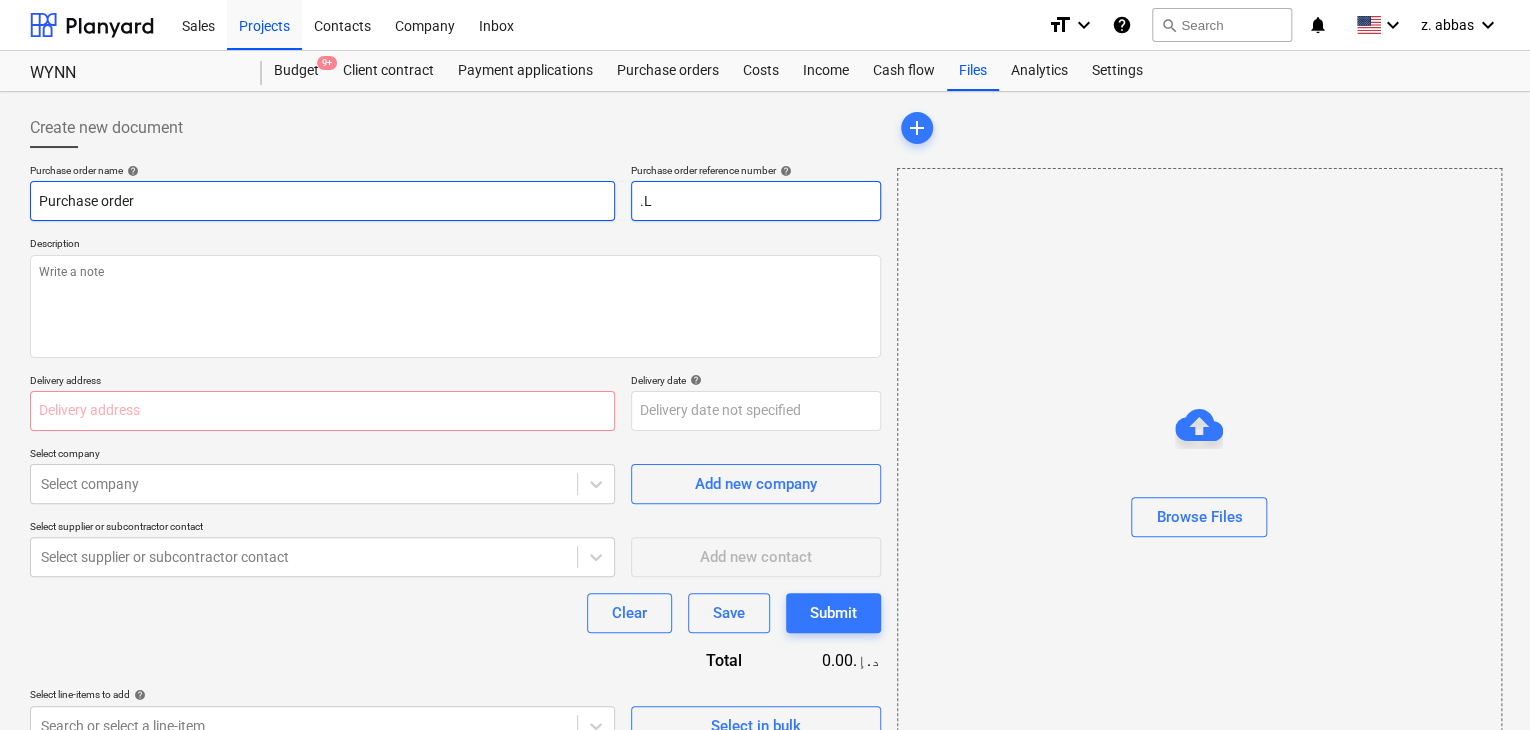 type on "x" 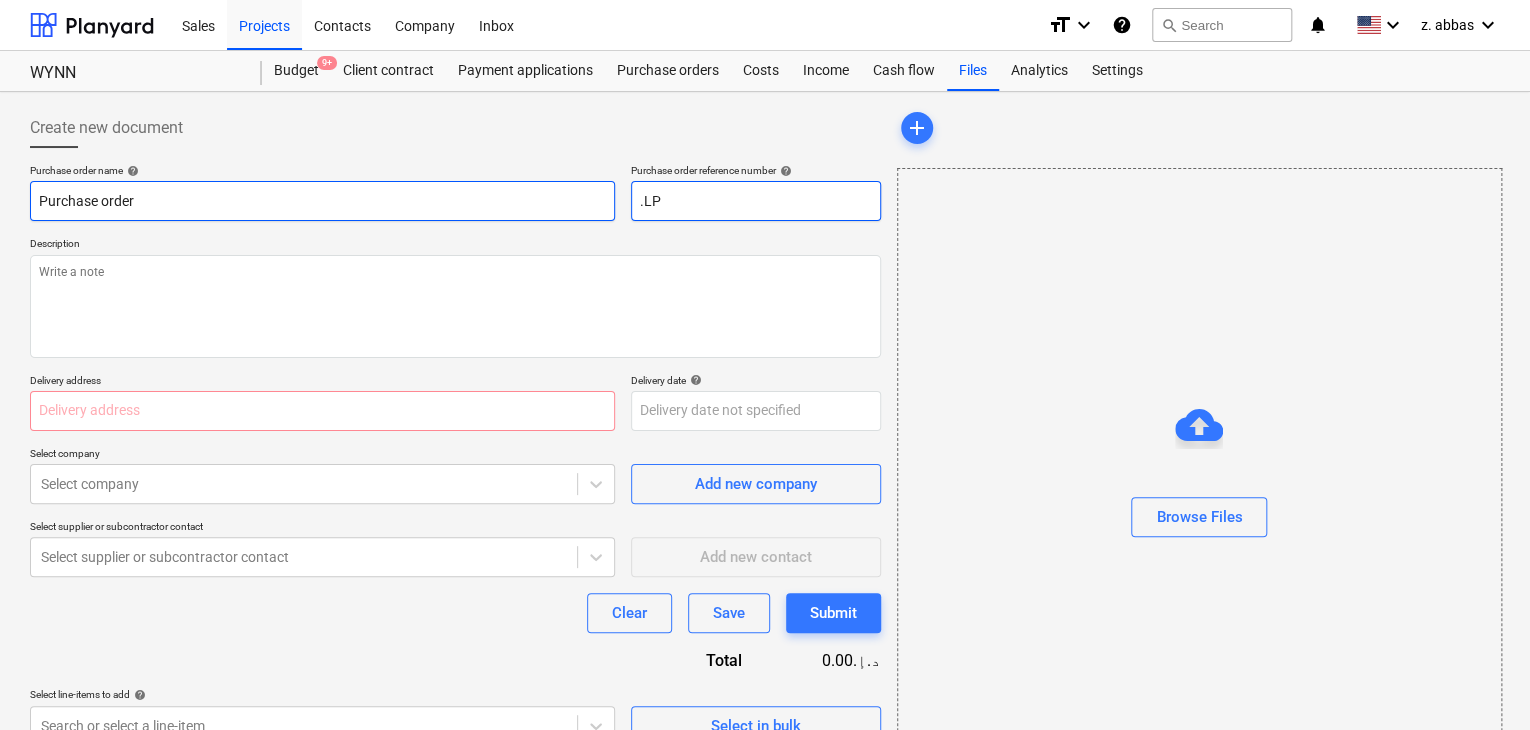 type on "x" 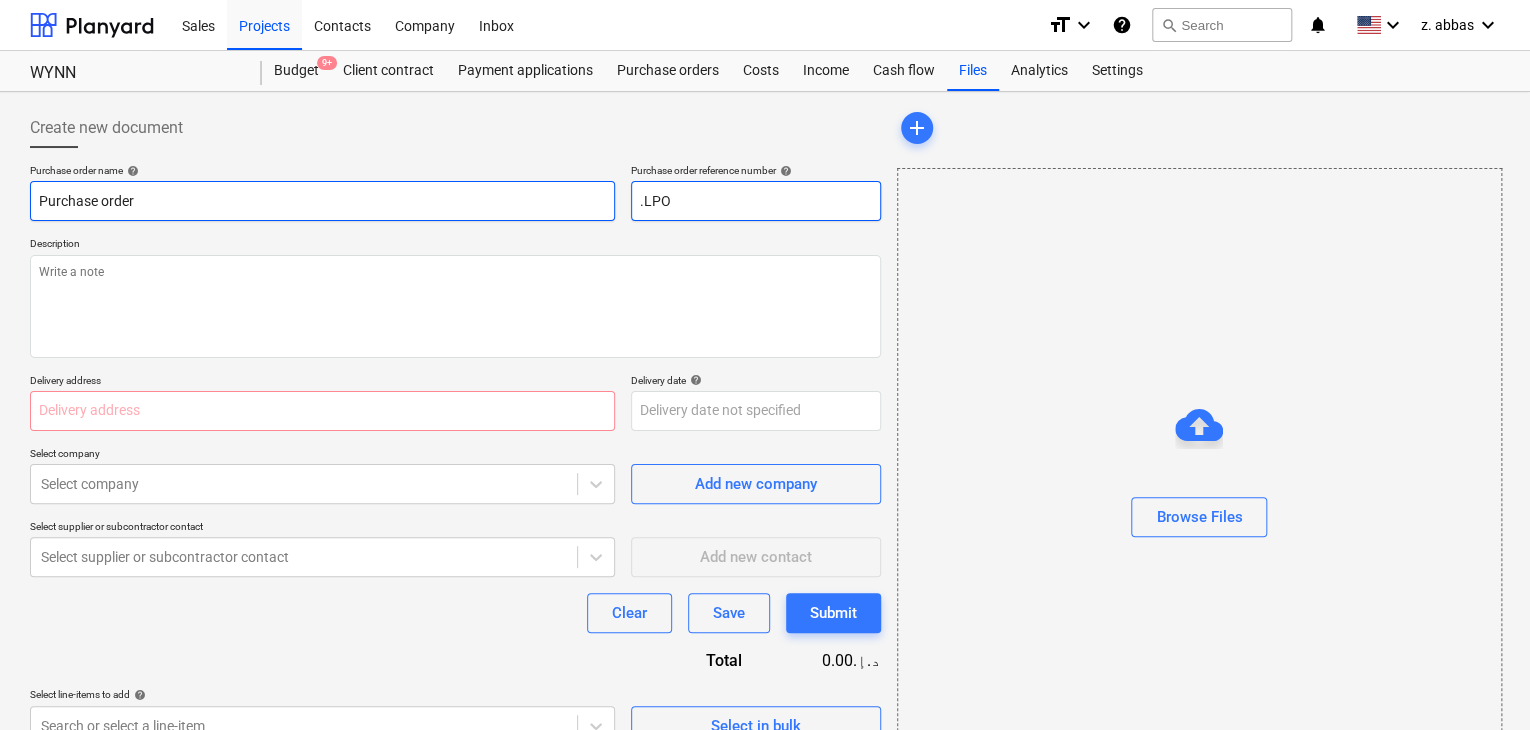 type on "x" 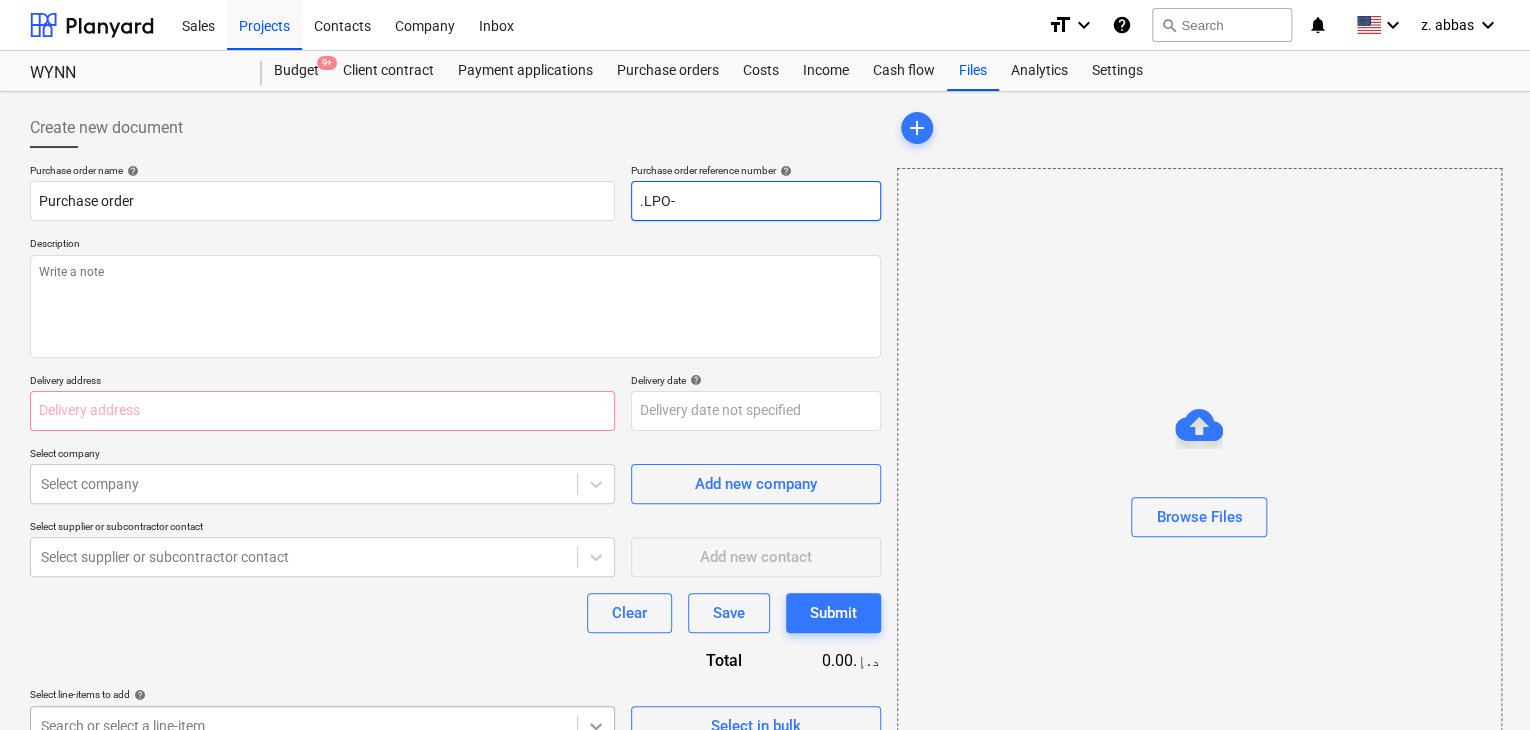 type on ".LPO-" 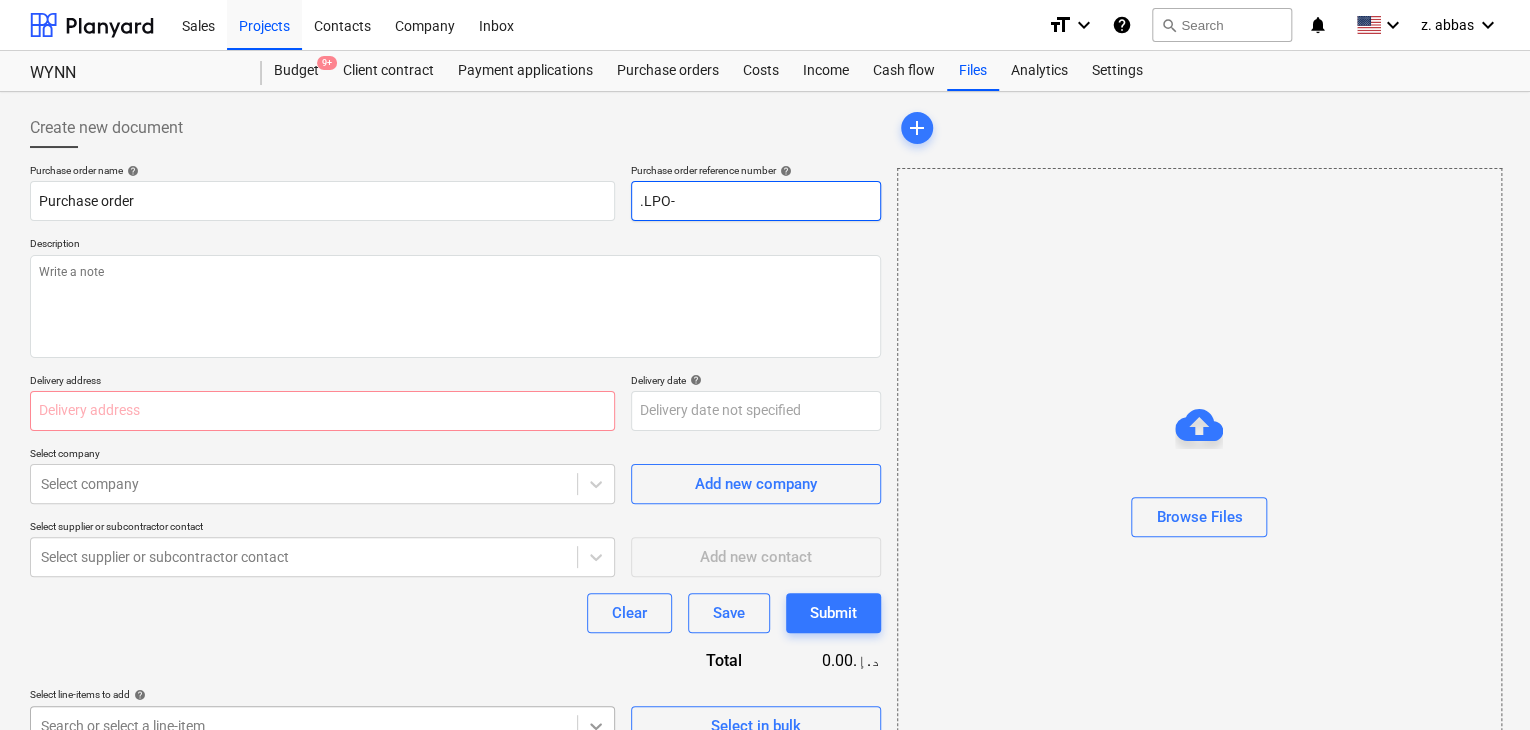 type on "x" 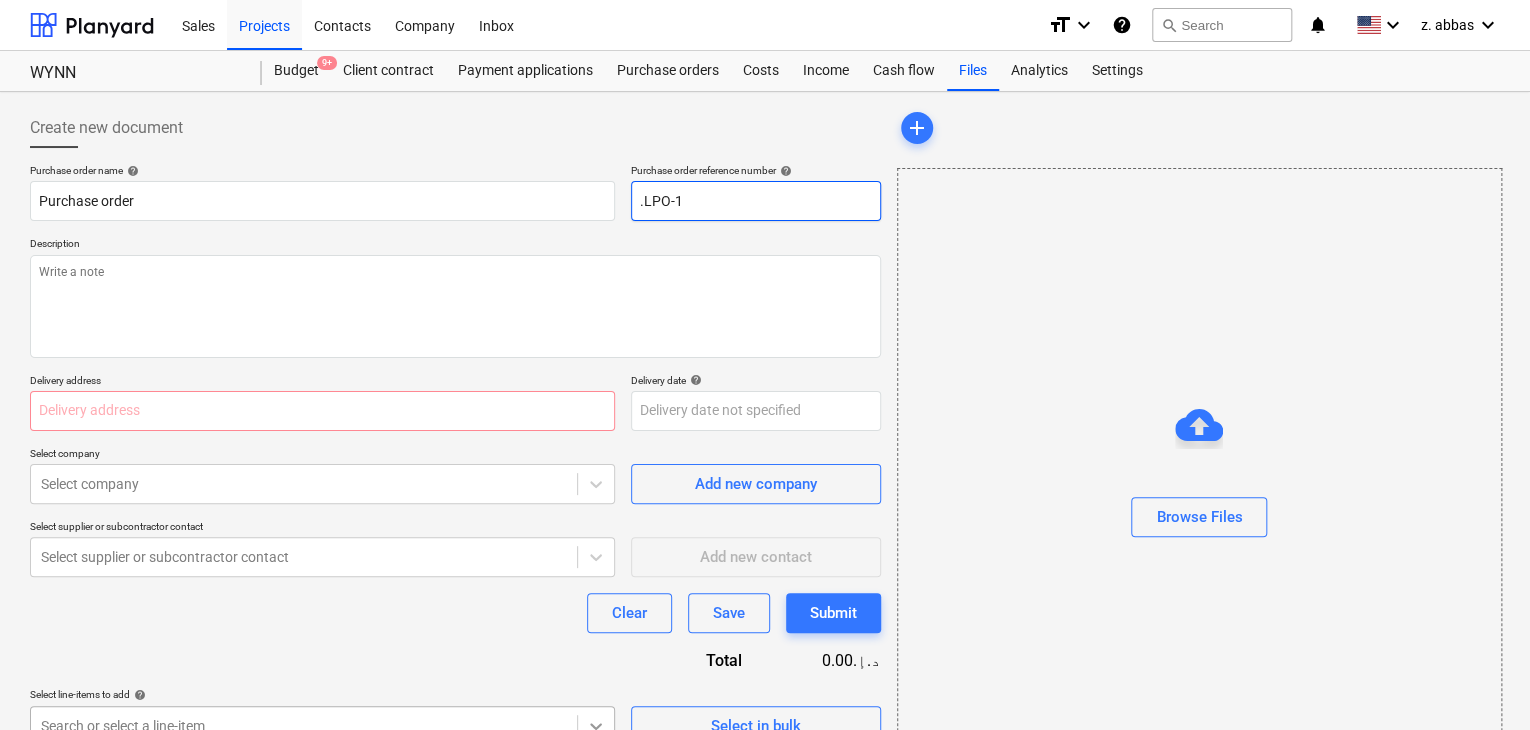 type on "x" 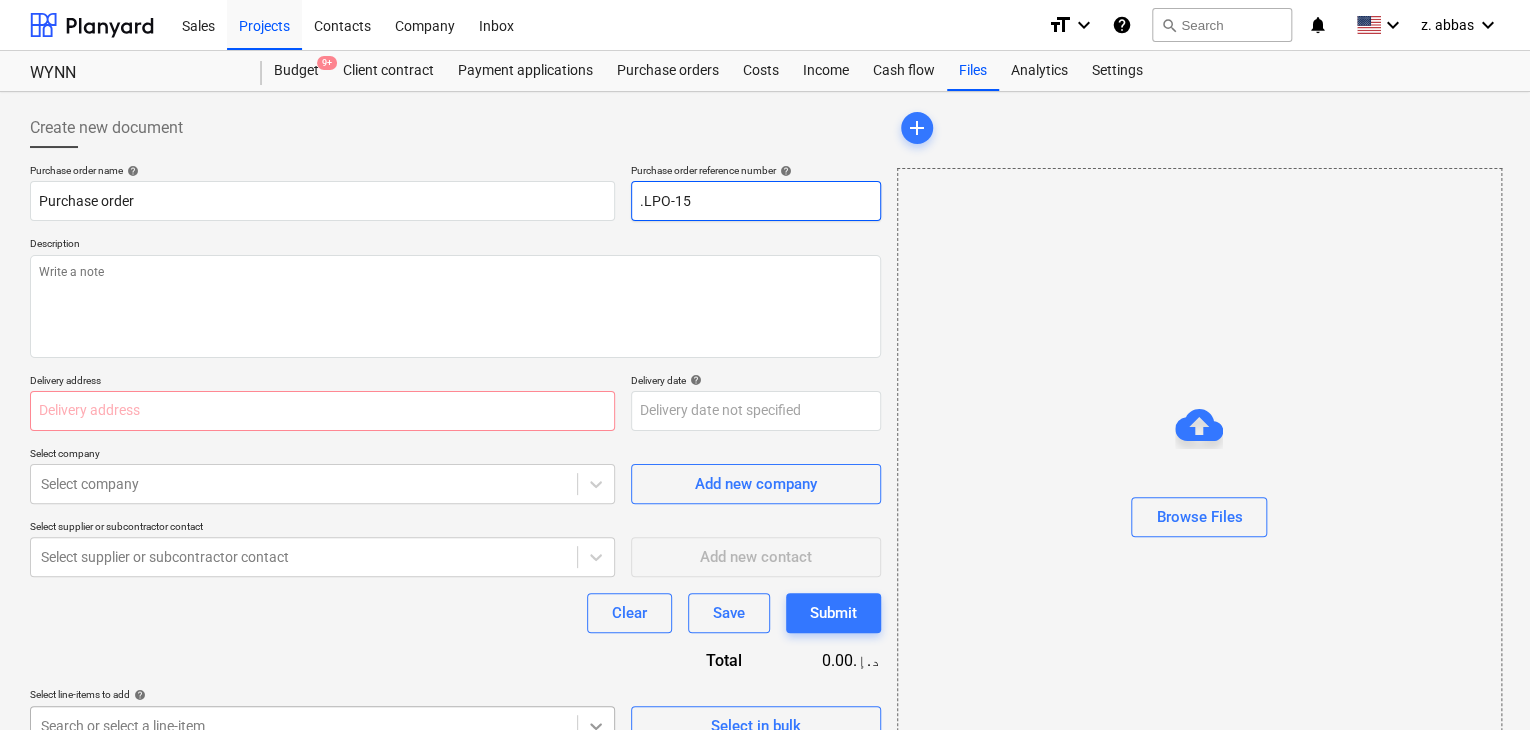 type on "x" 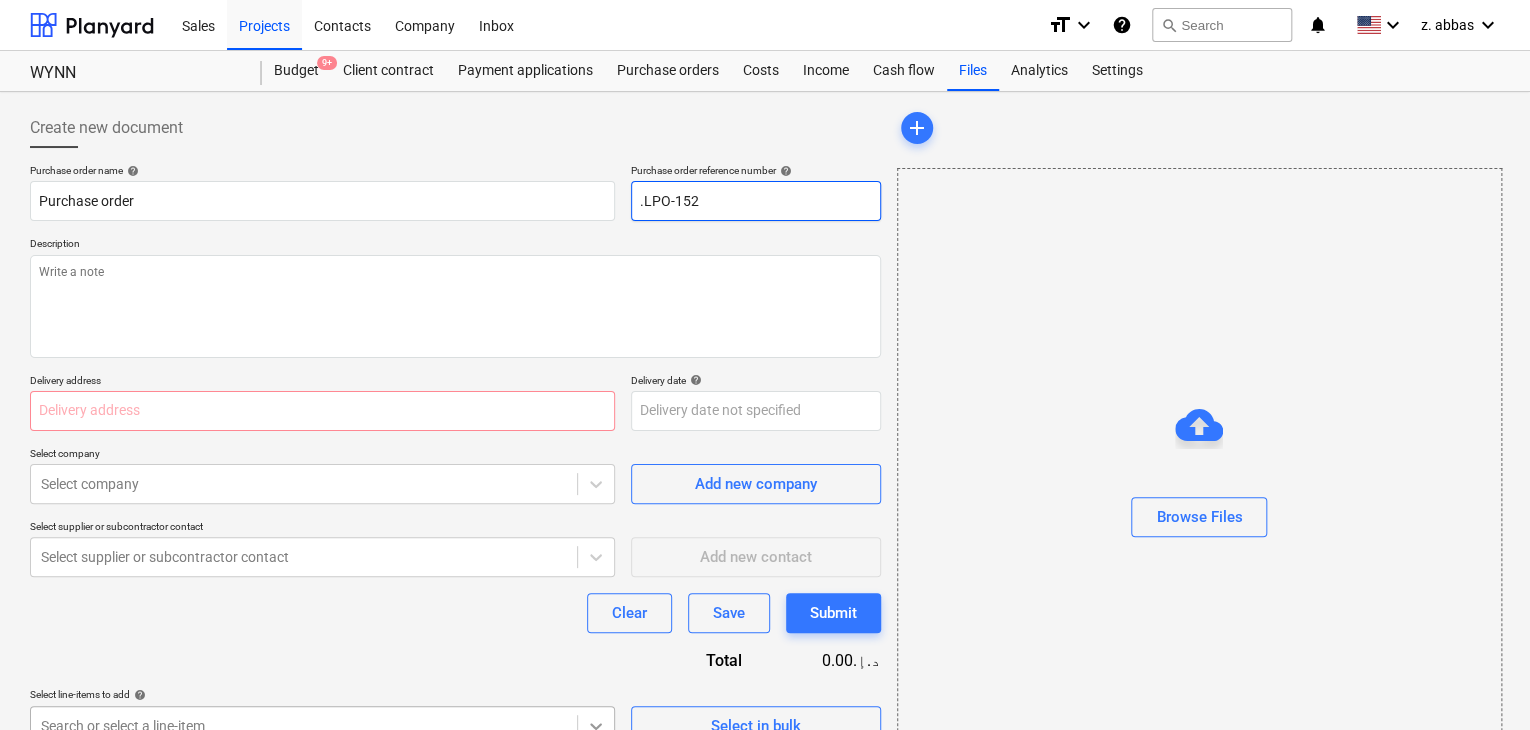 type on "x" 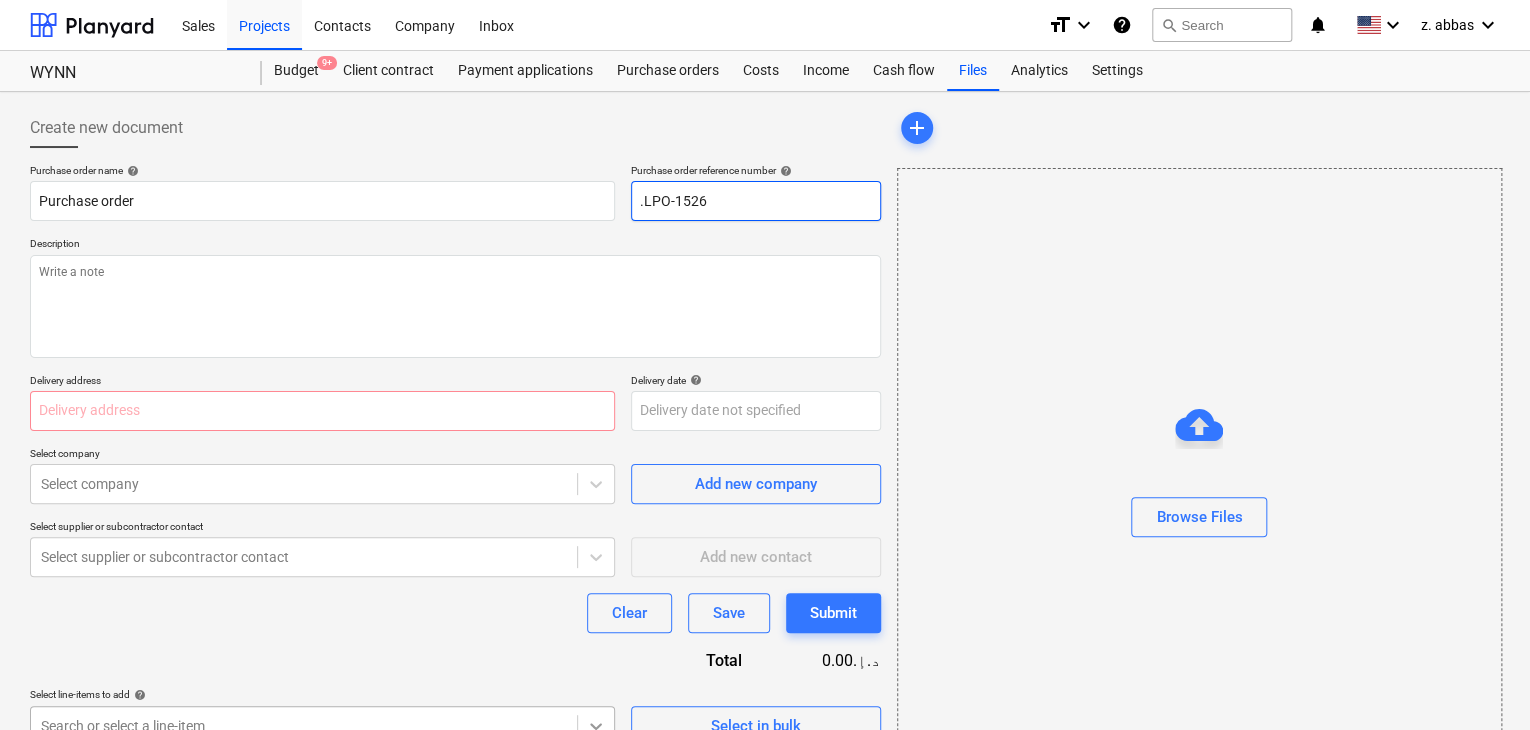 type on "x" 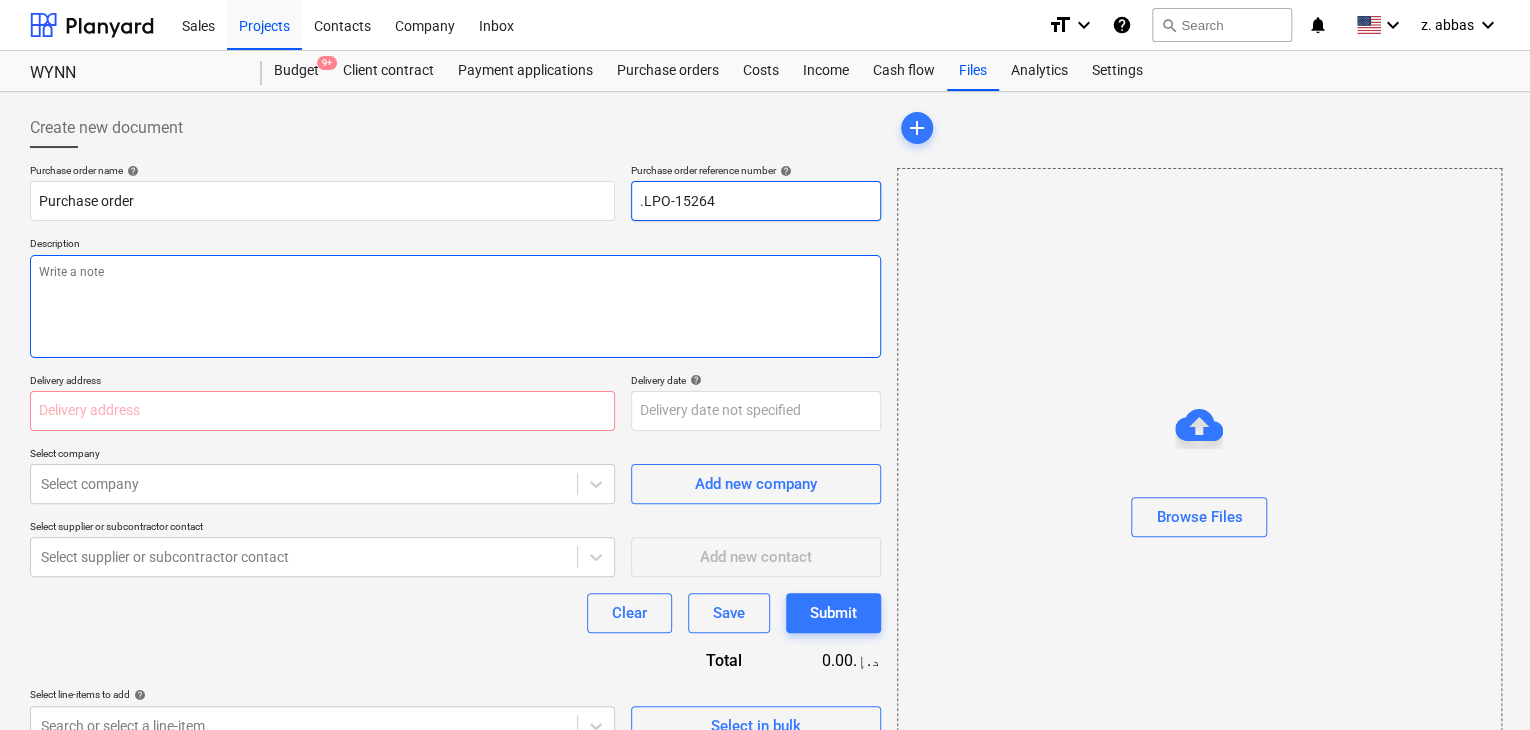type on ".LPO-15264" 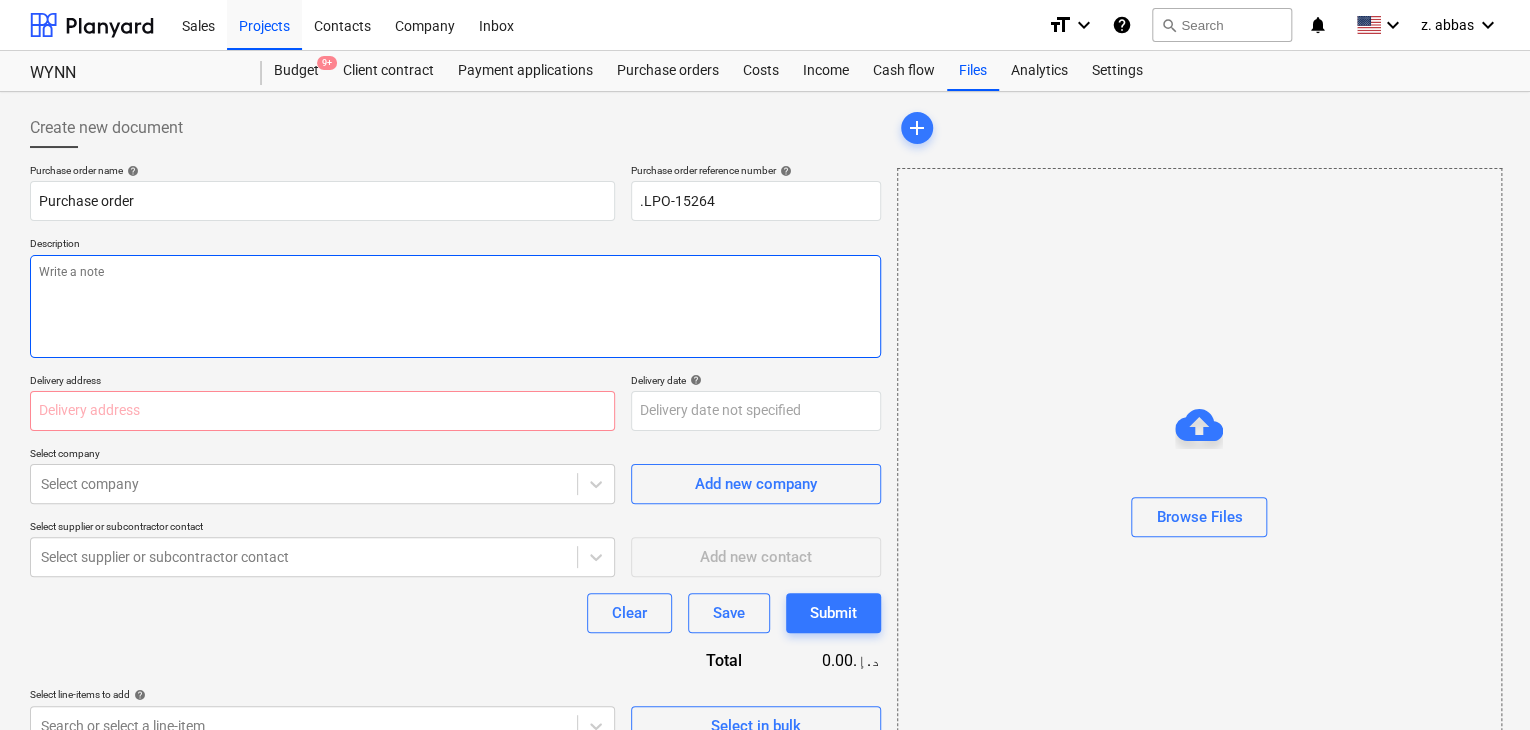click at bounding box center (455, 306) 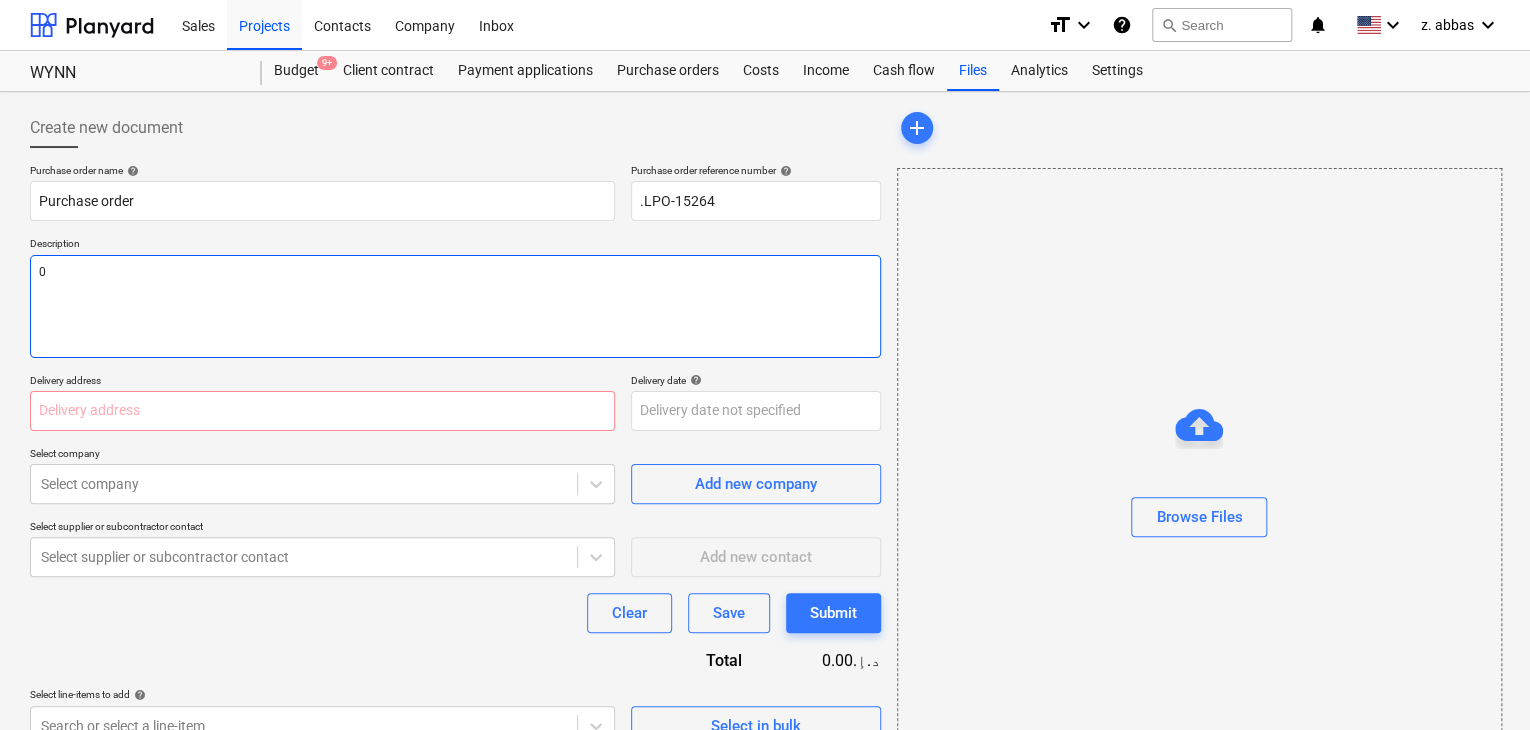 type on "x" 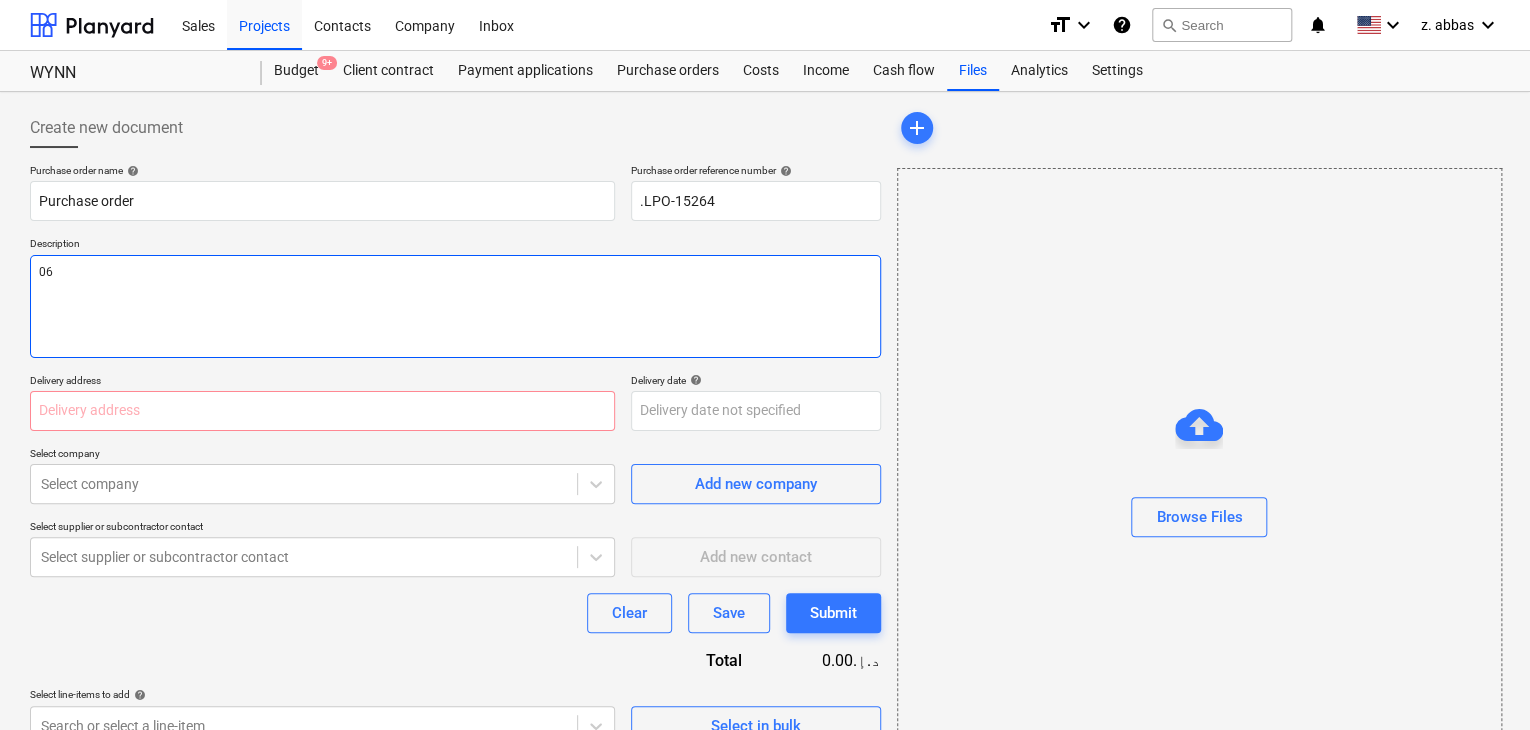 type on "x" 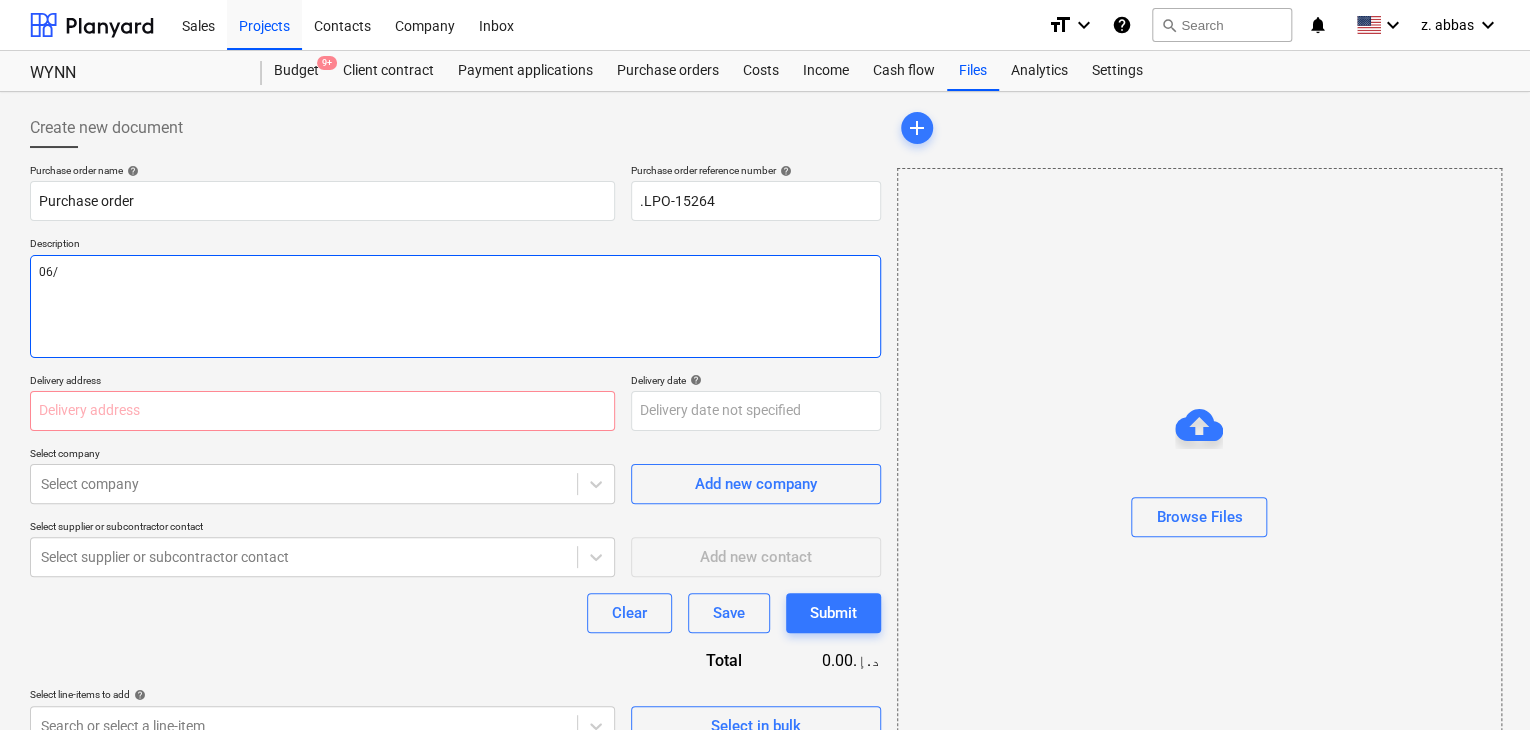 type on "x" 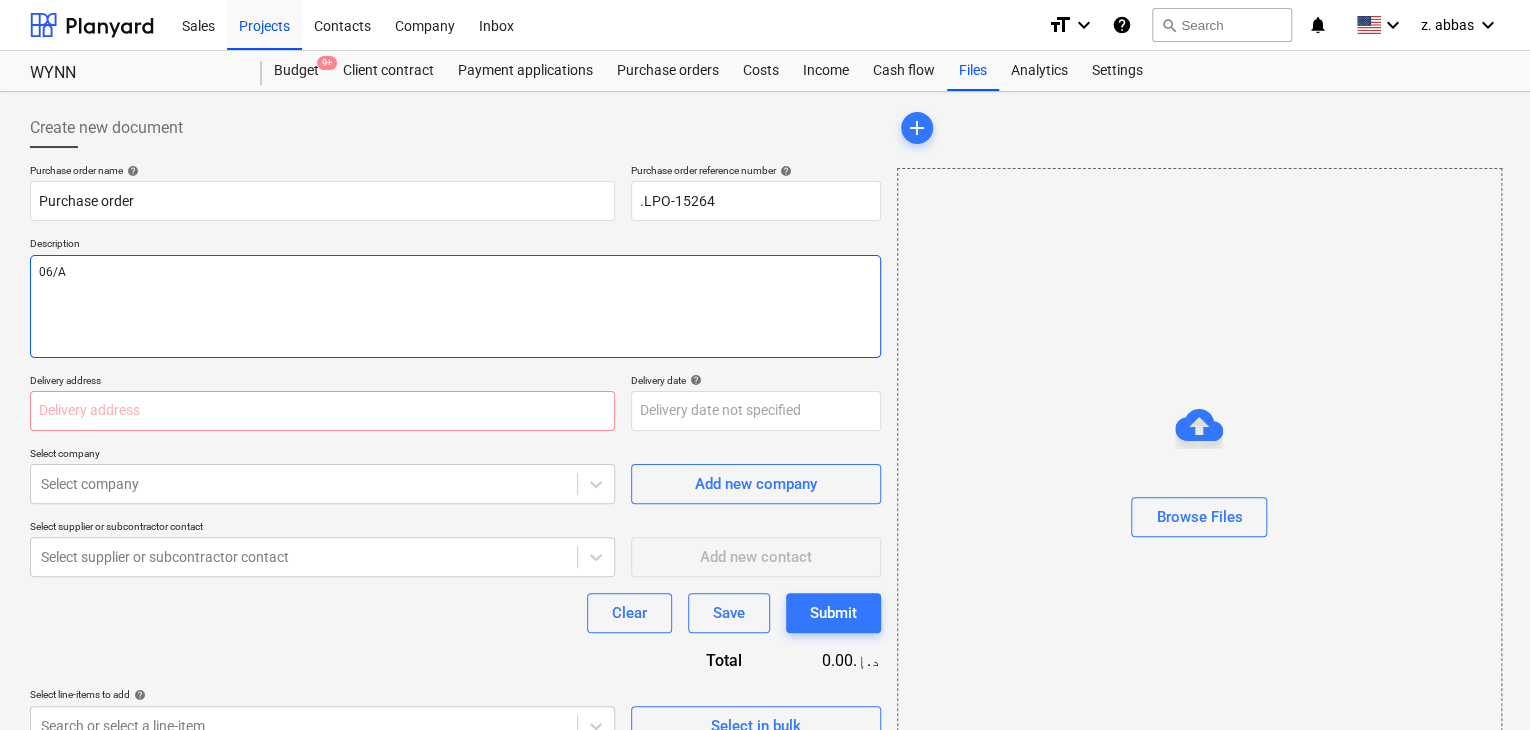 type on "x" 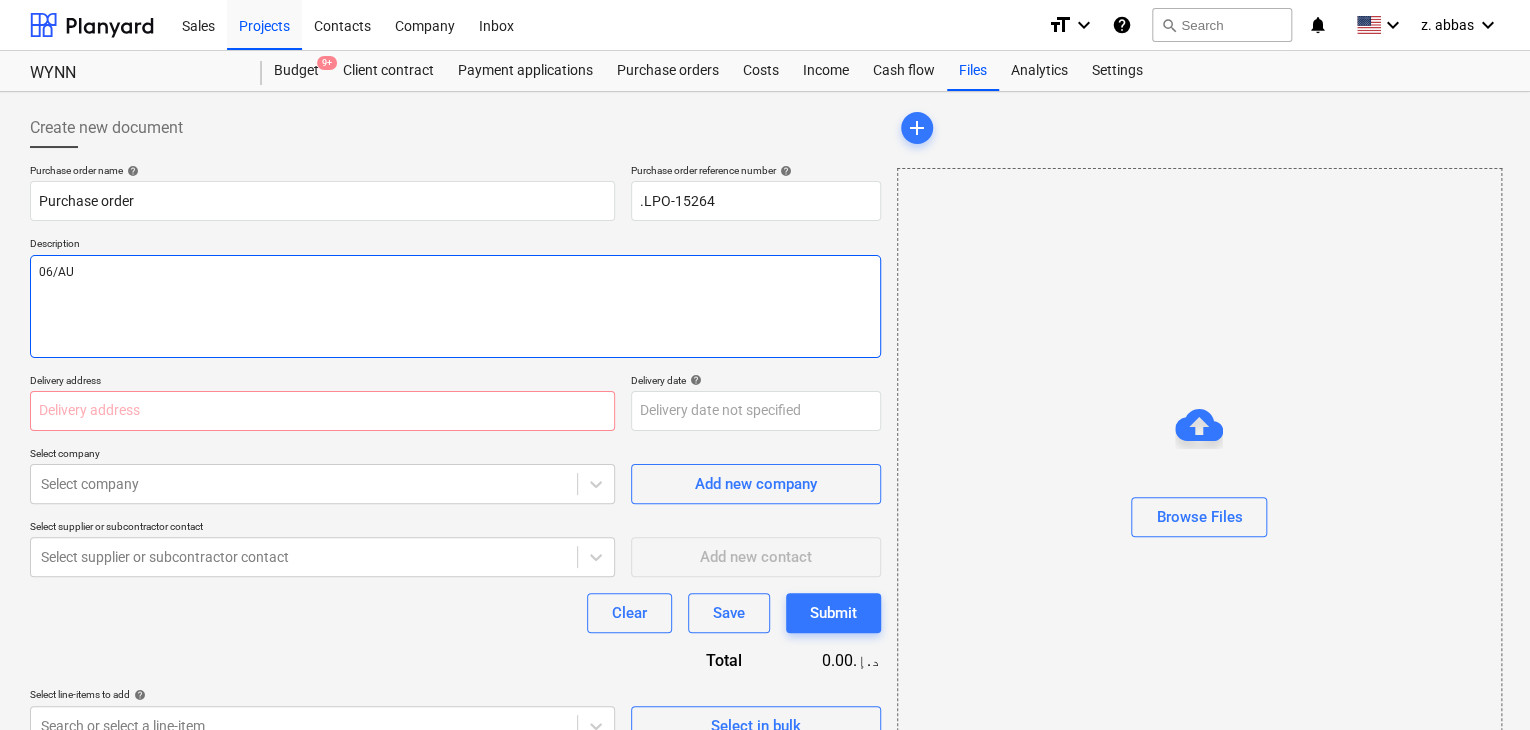 type on "x" 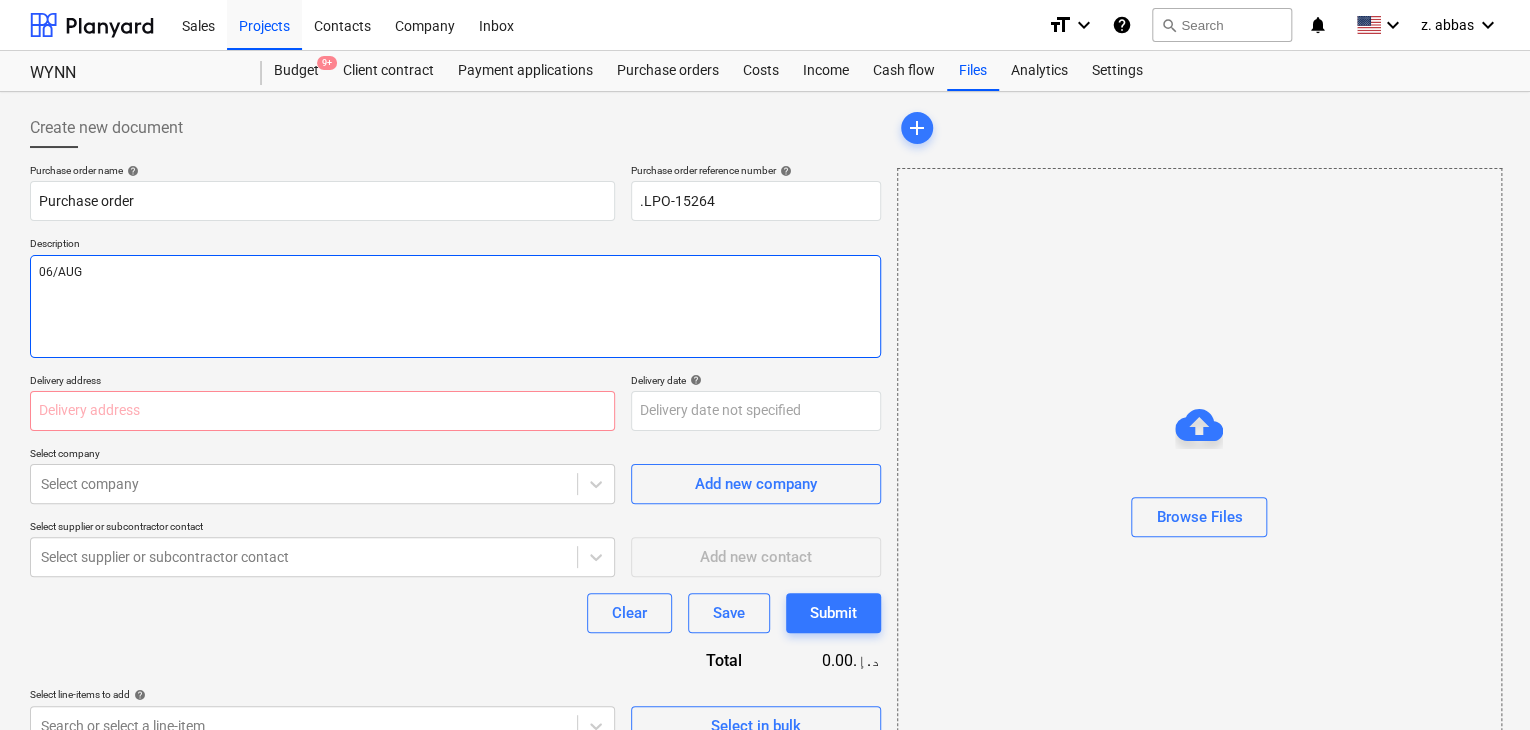 type on "x" 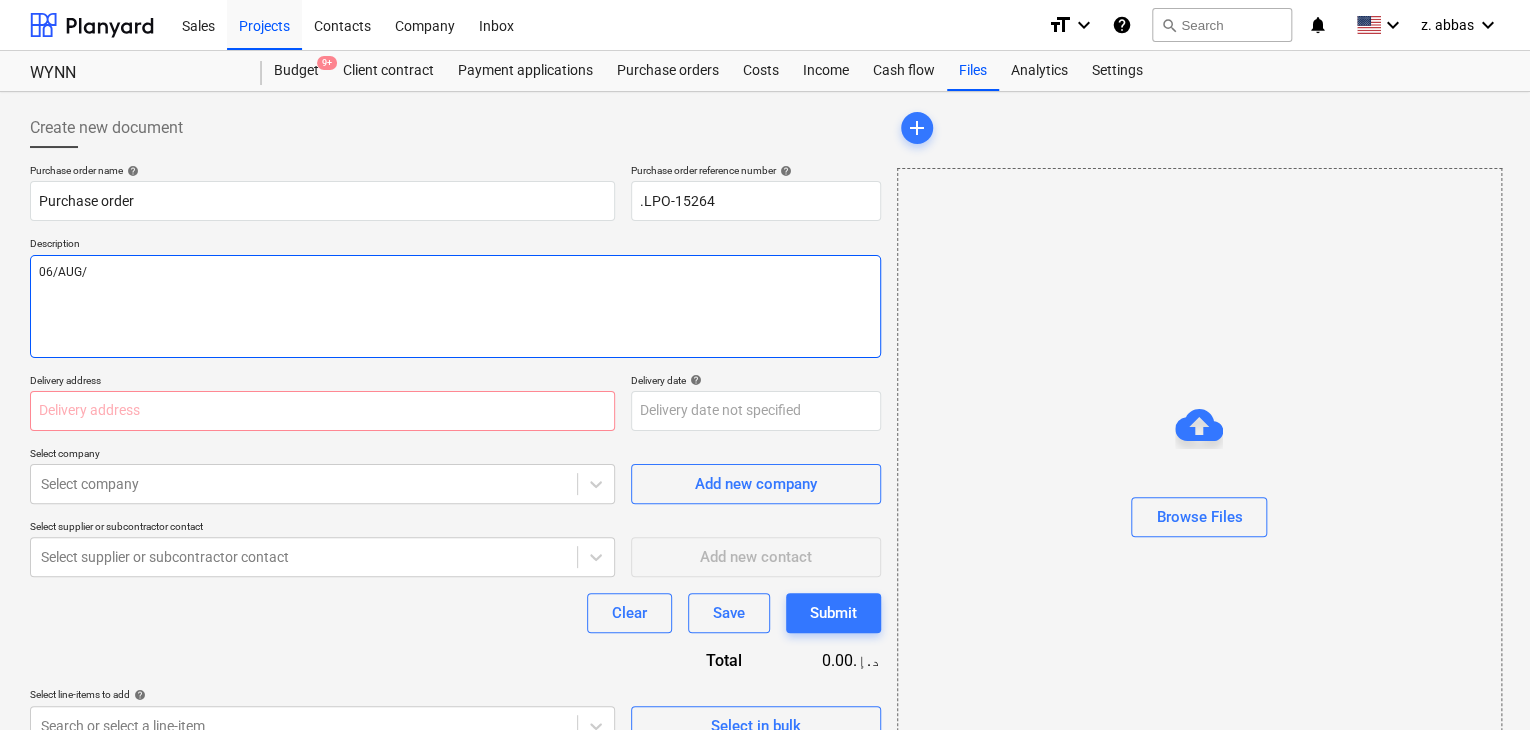 type on "x" 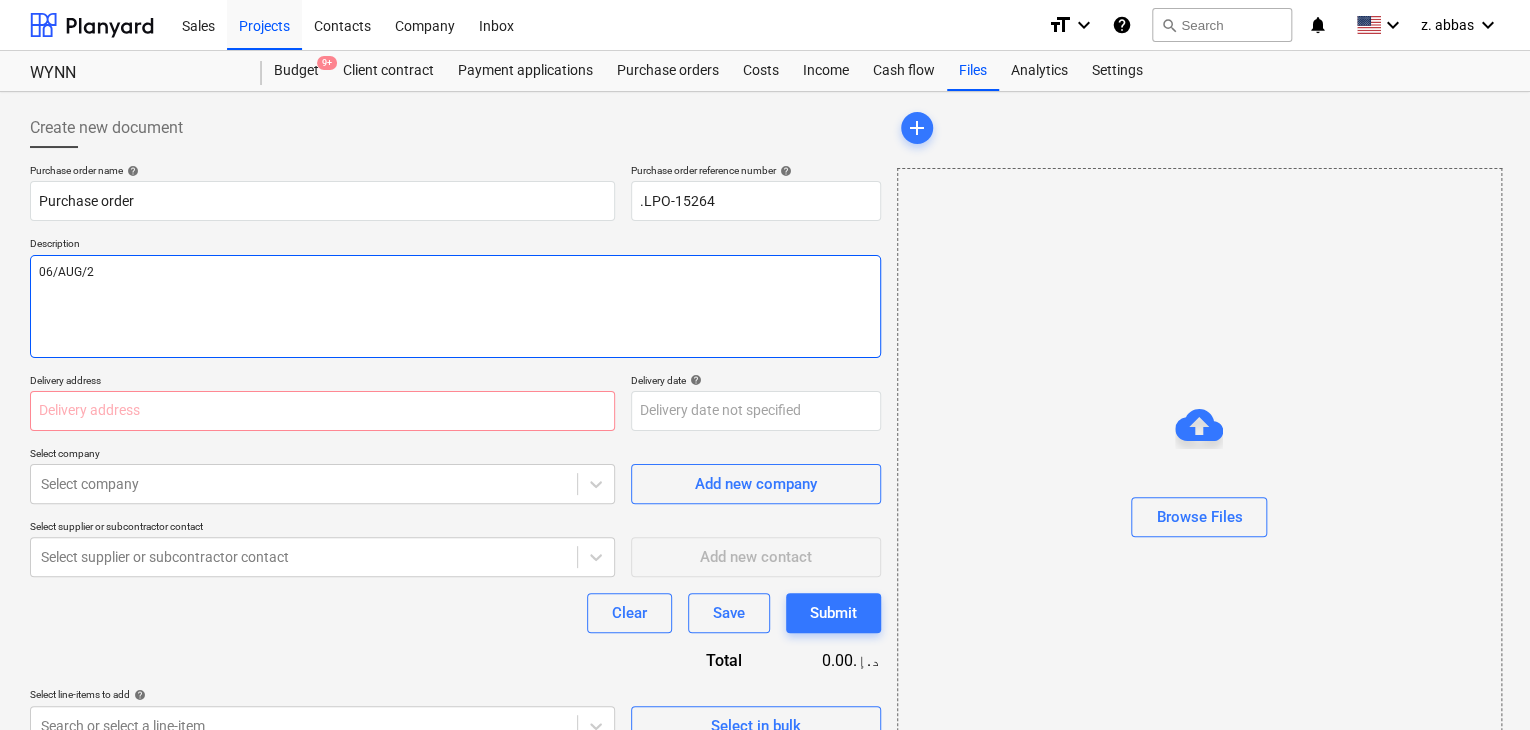 type on "x" 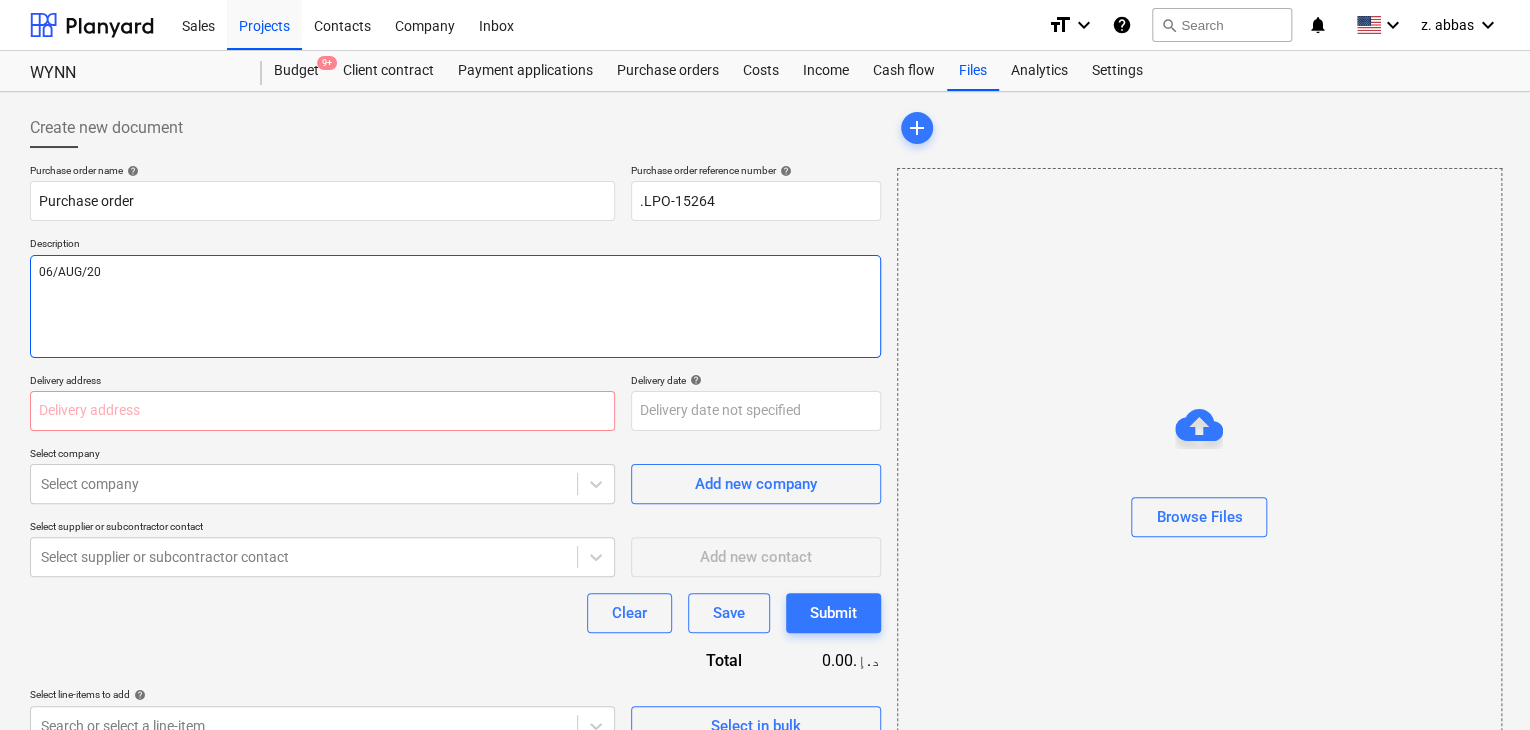type on "x" 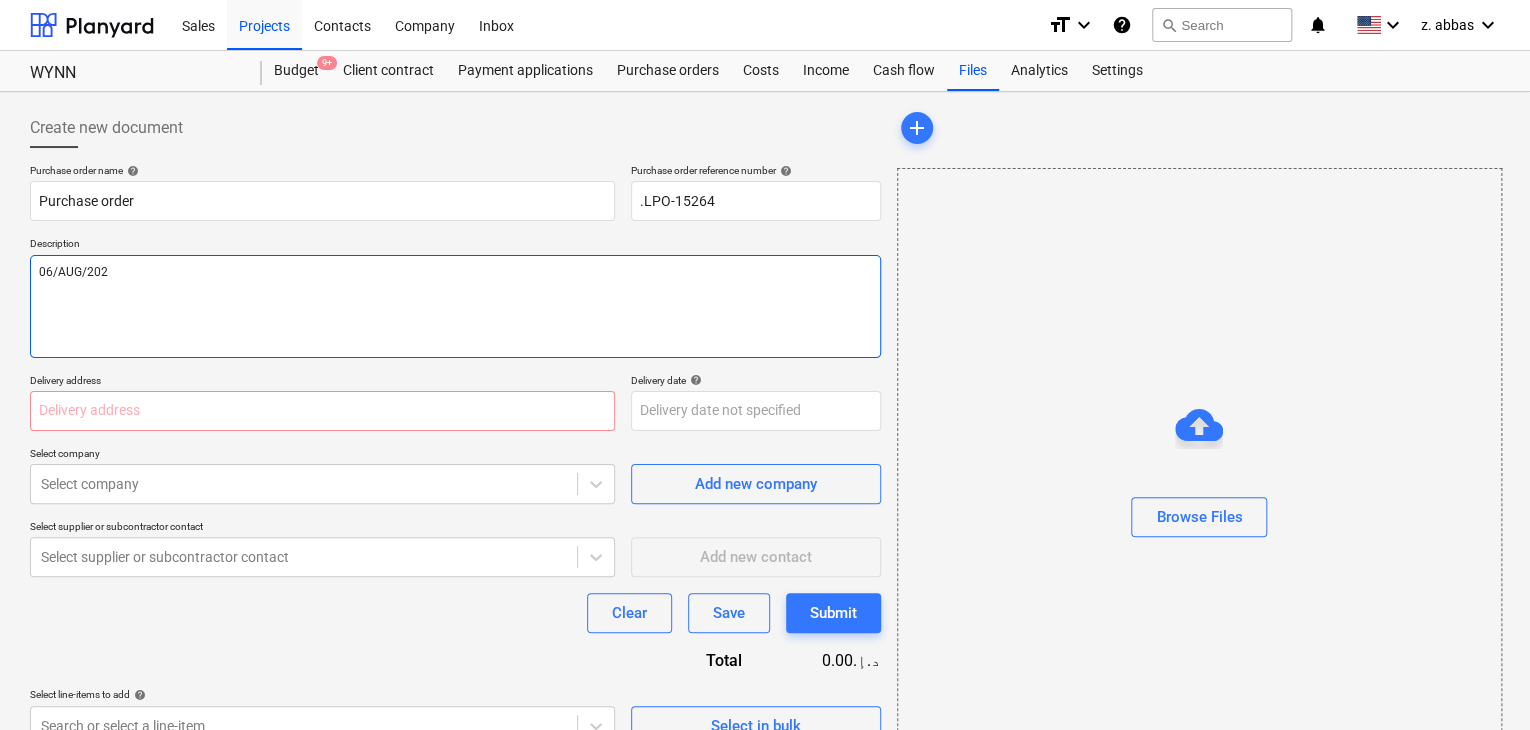 type on "x" 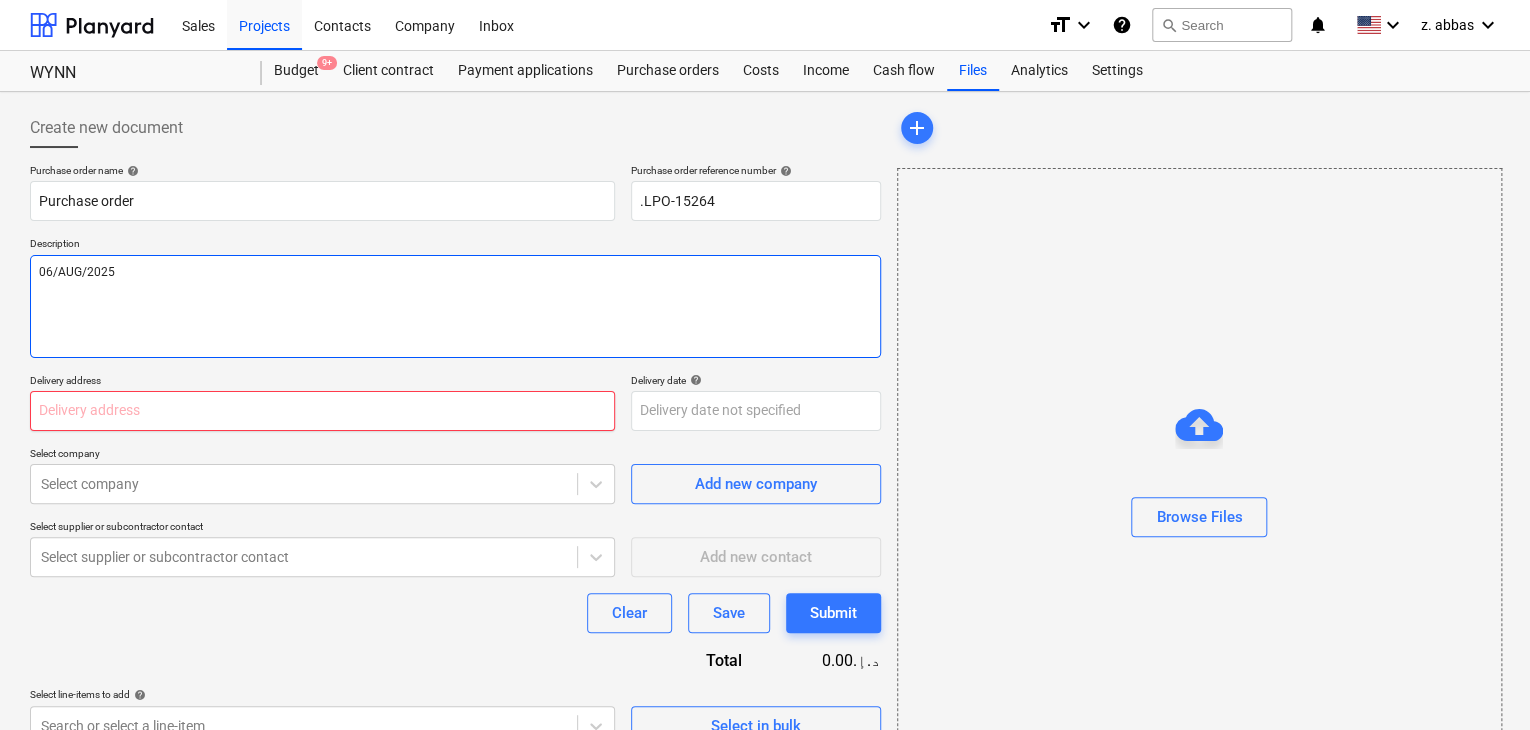 type on "06/AUG/2025" 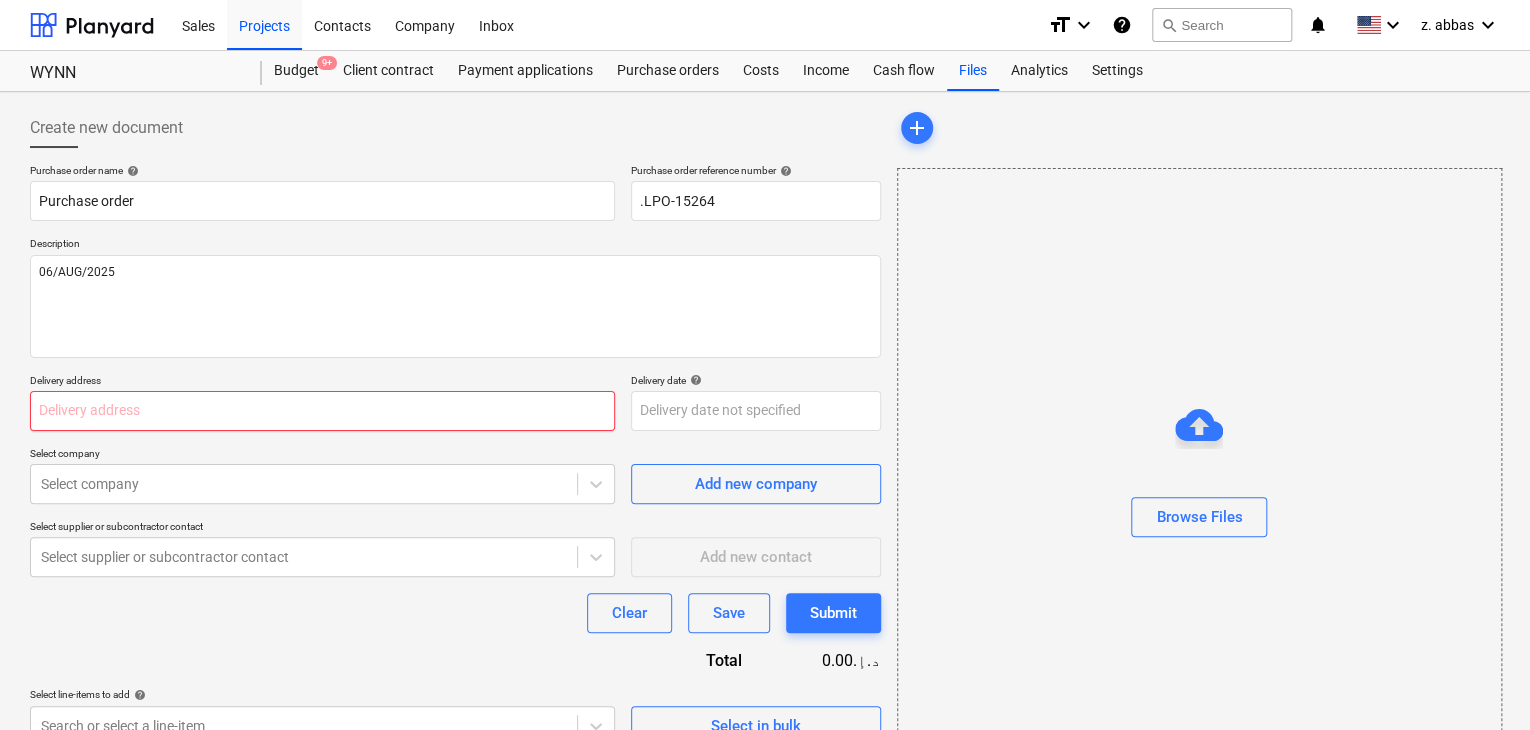 click at bounding box center (322, 411) 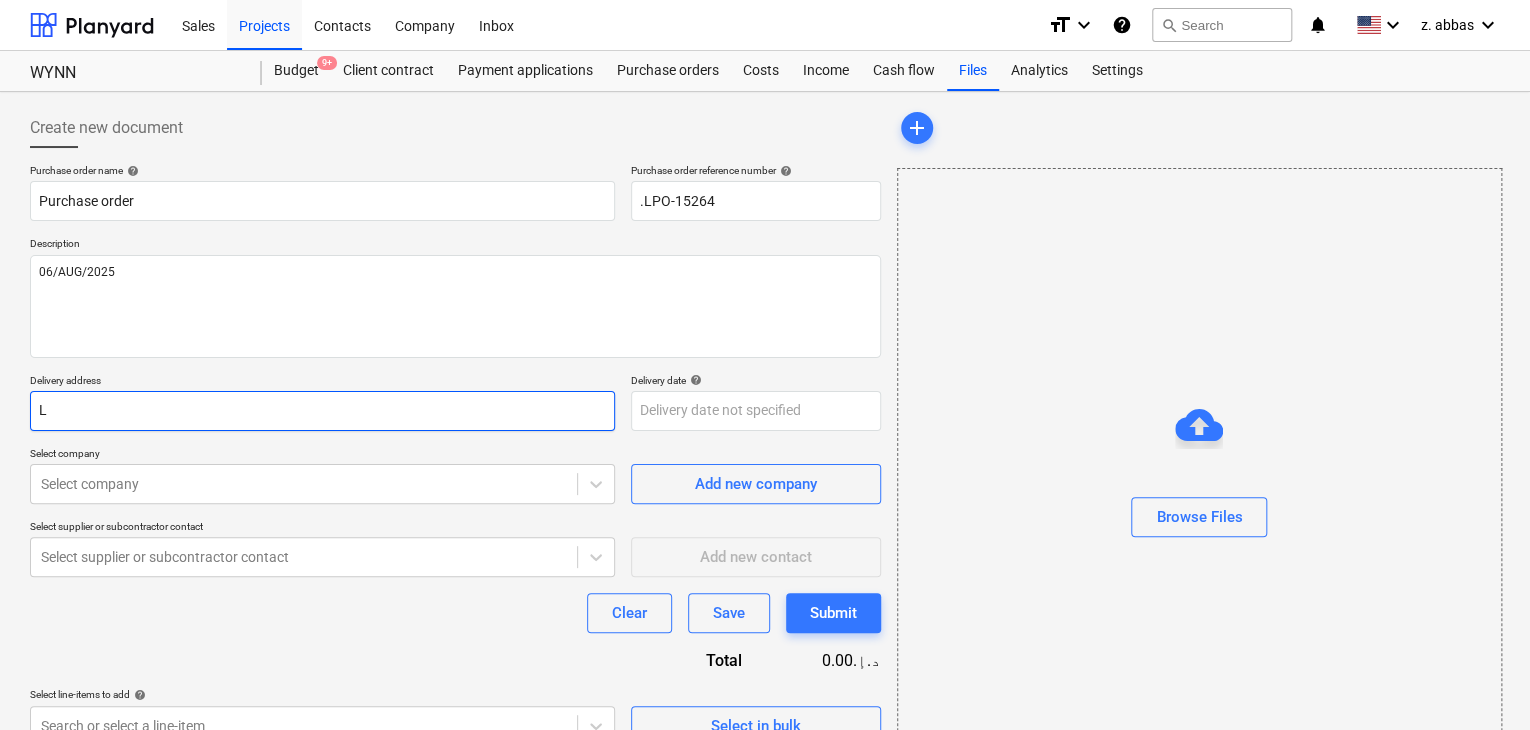 type on "x" 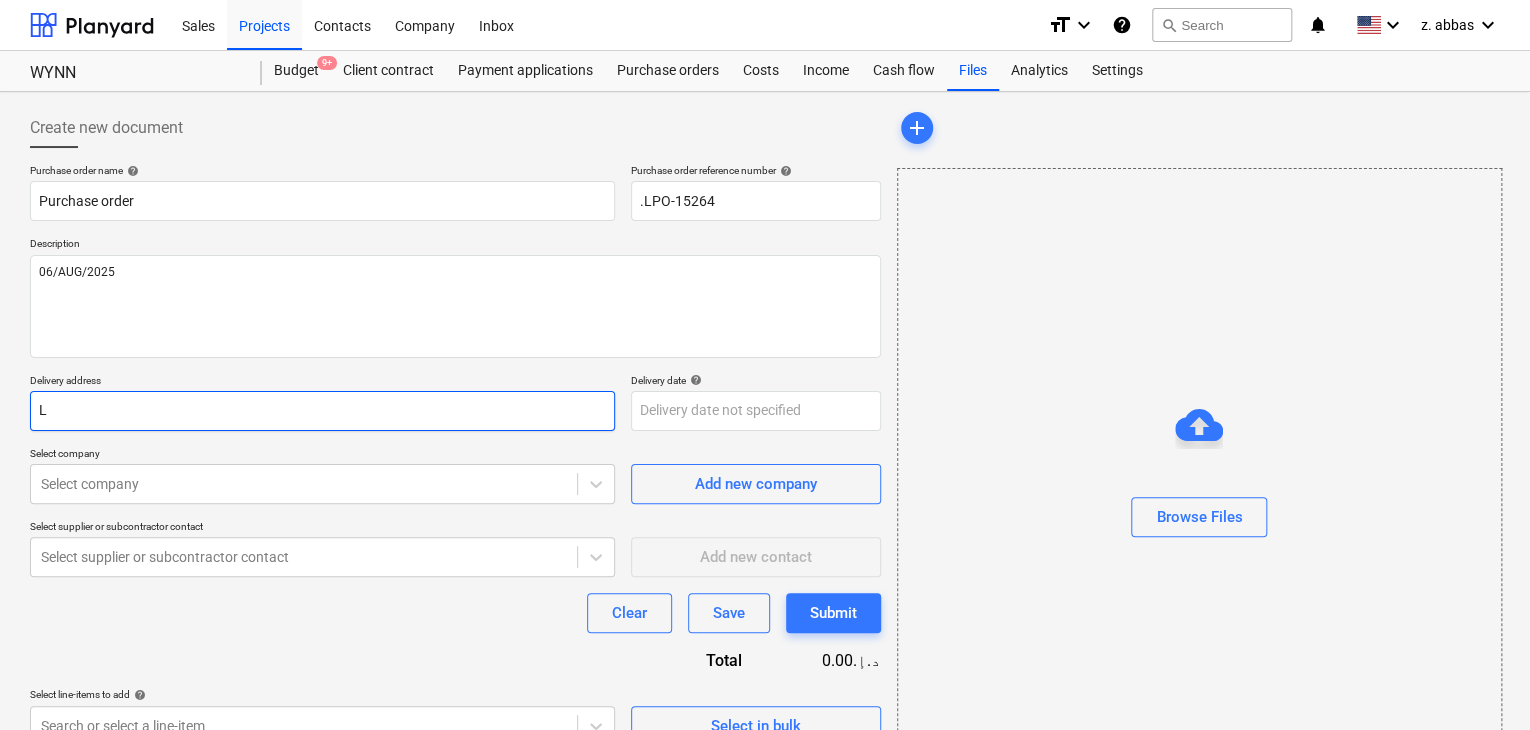 type on "LU" 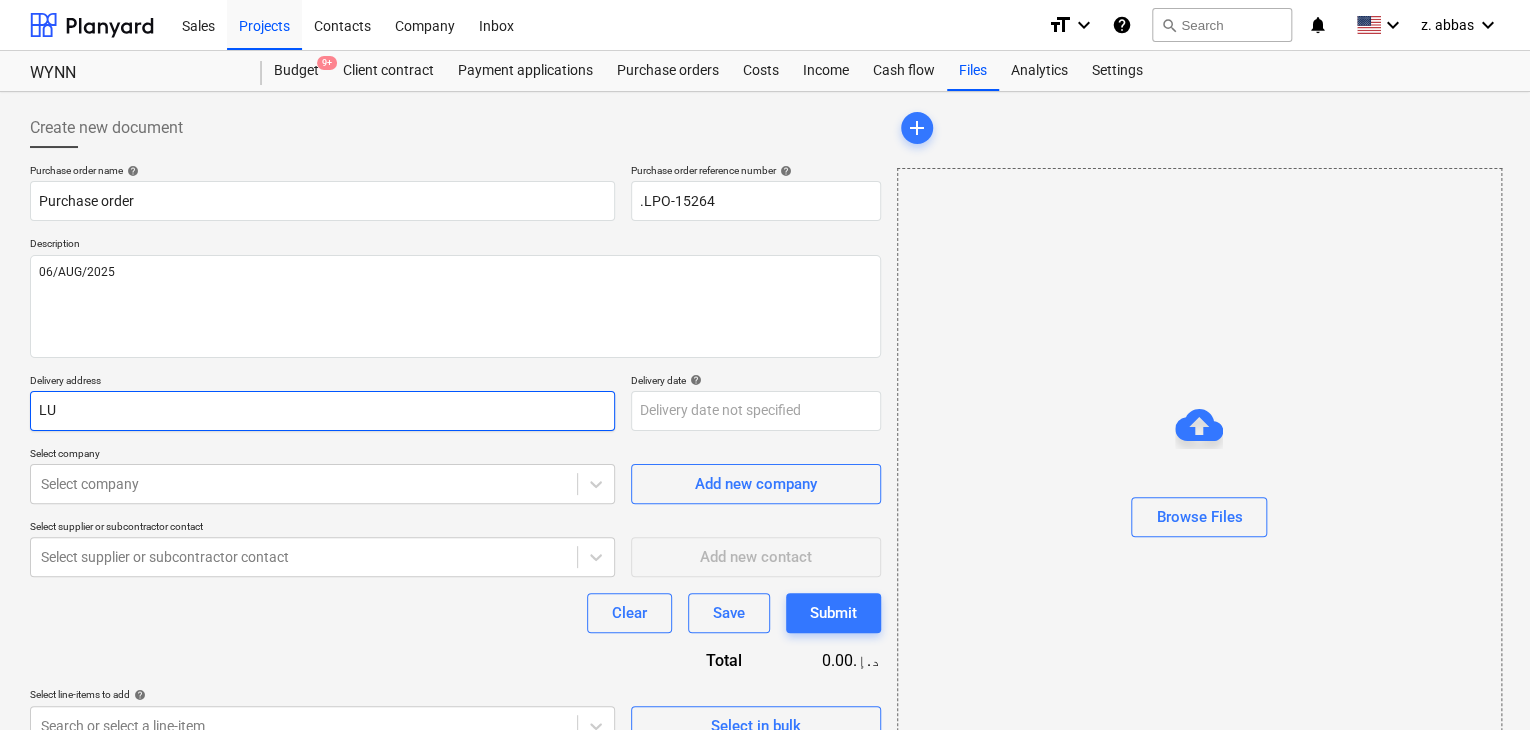 type on "x" 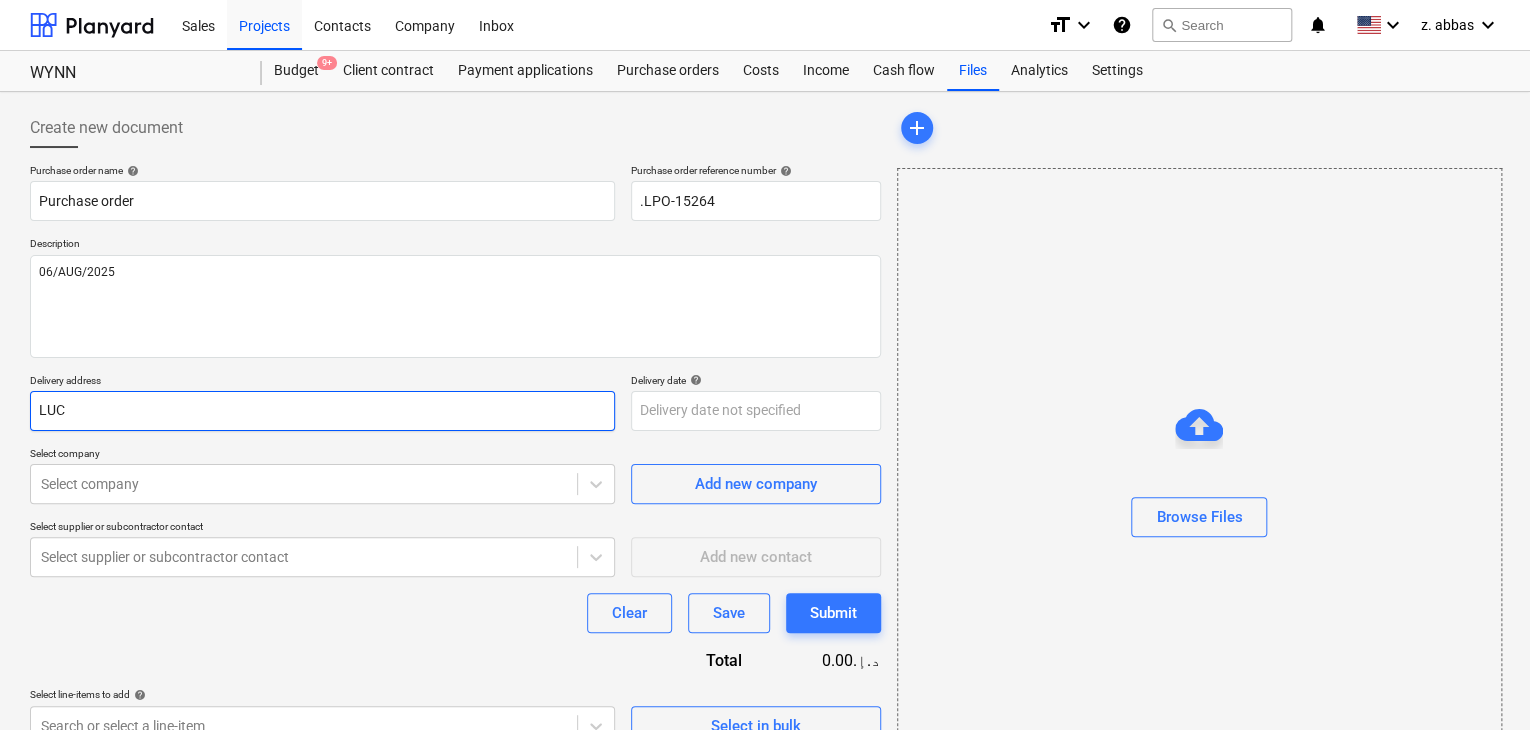type on "x" 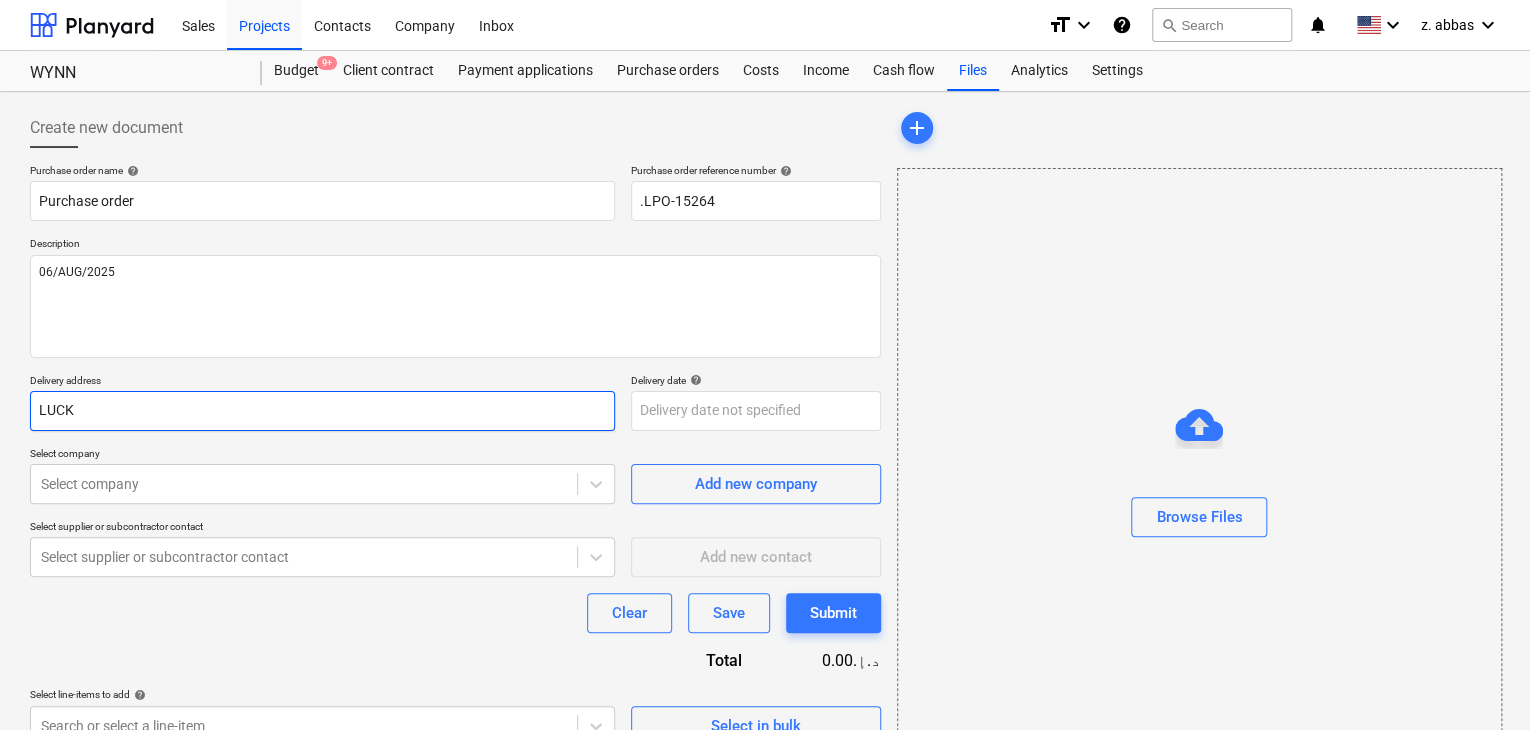 type on "x" 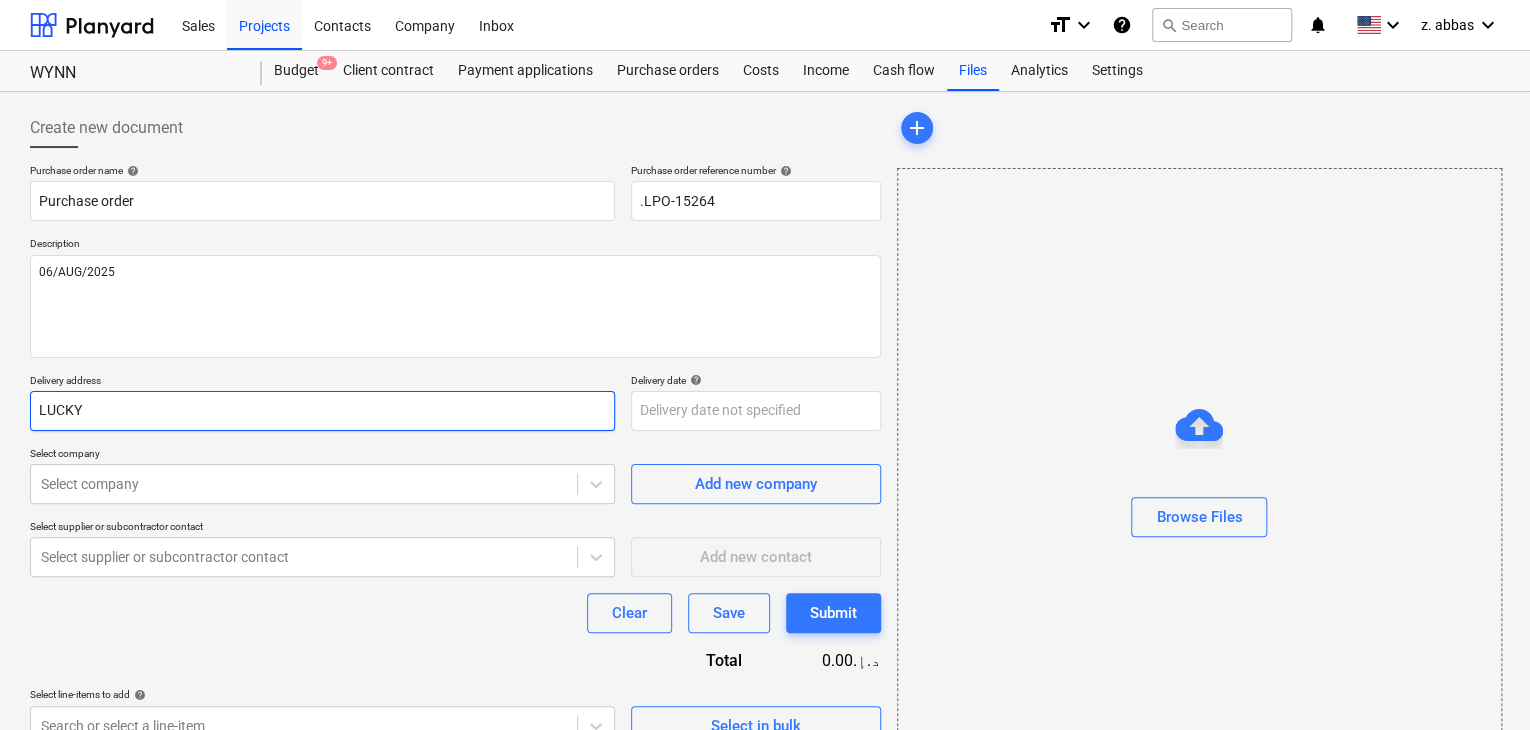 type on "x" 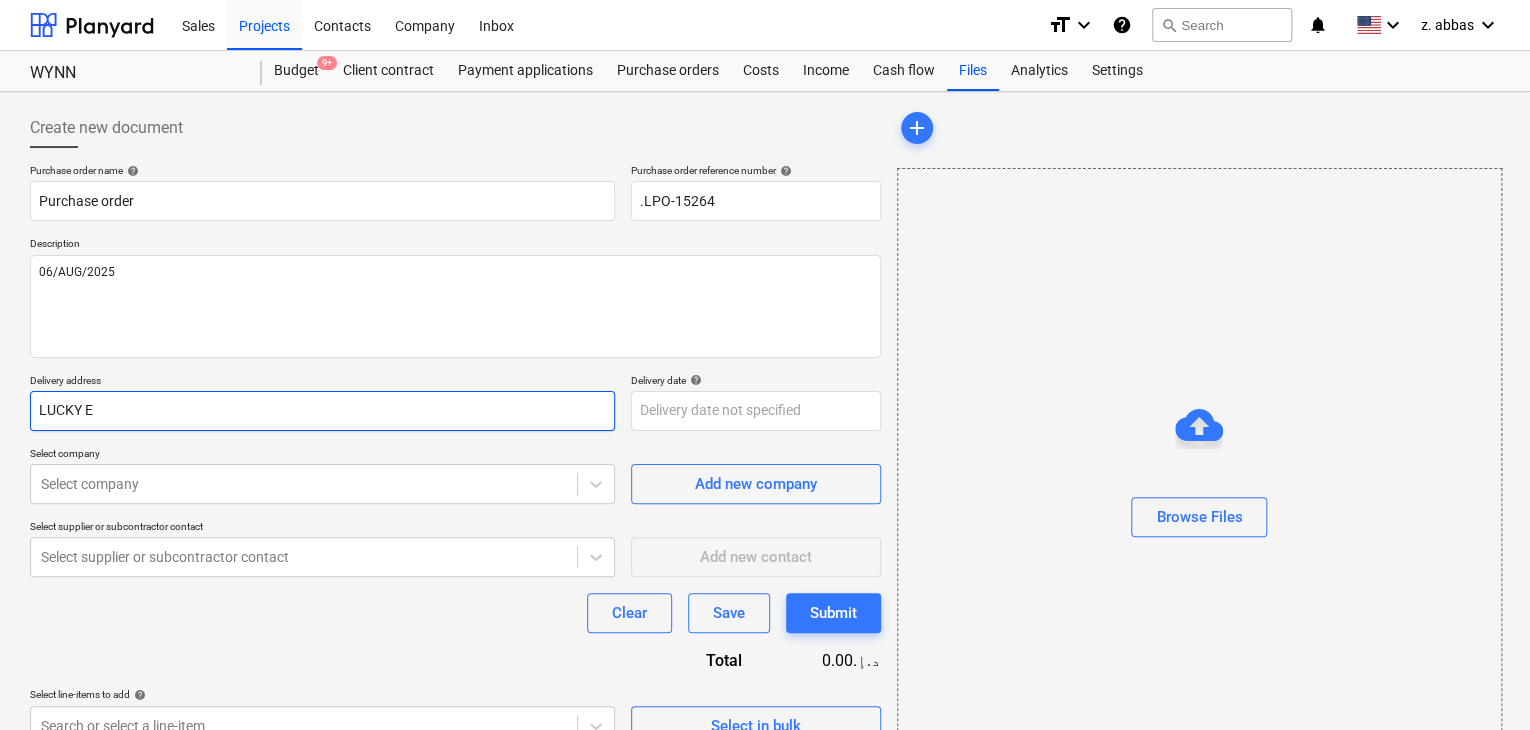 type on "LUCKY EN" 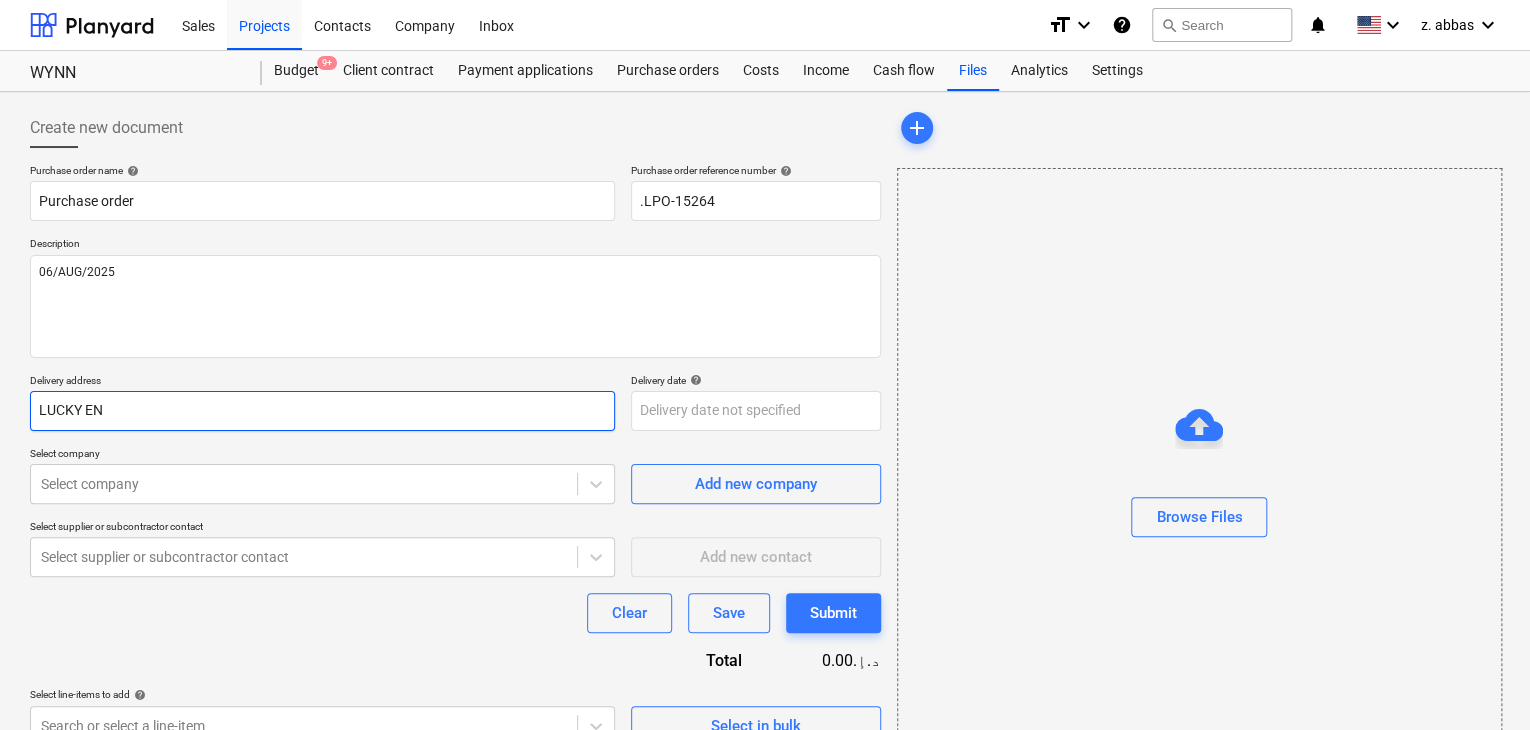 type on "x" 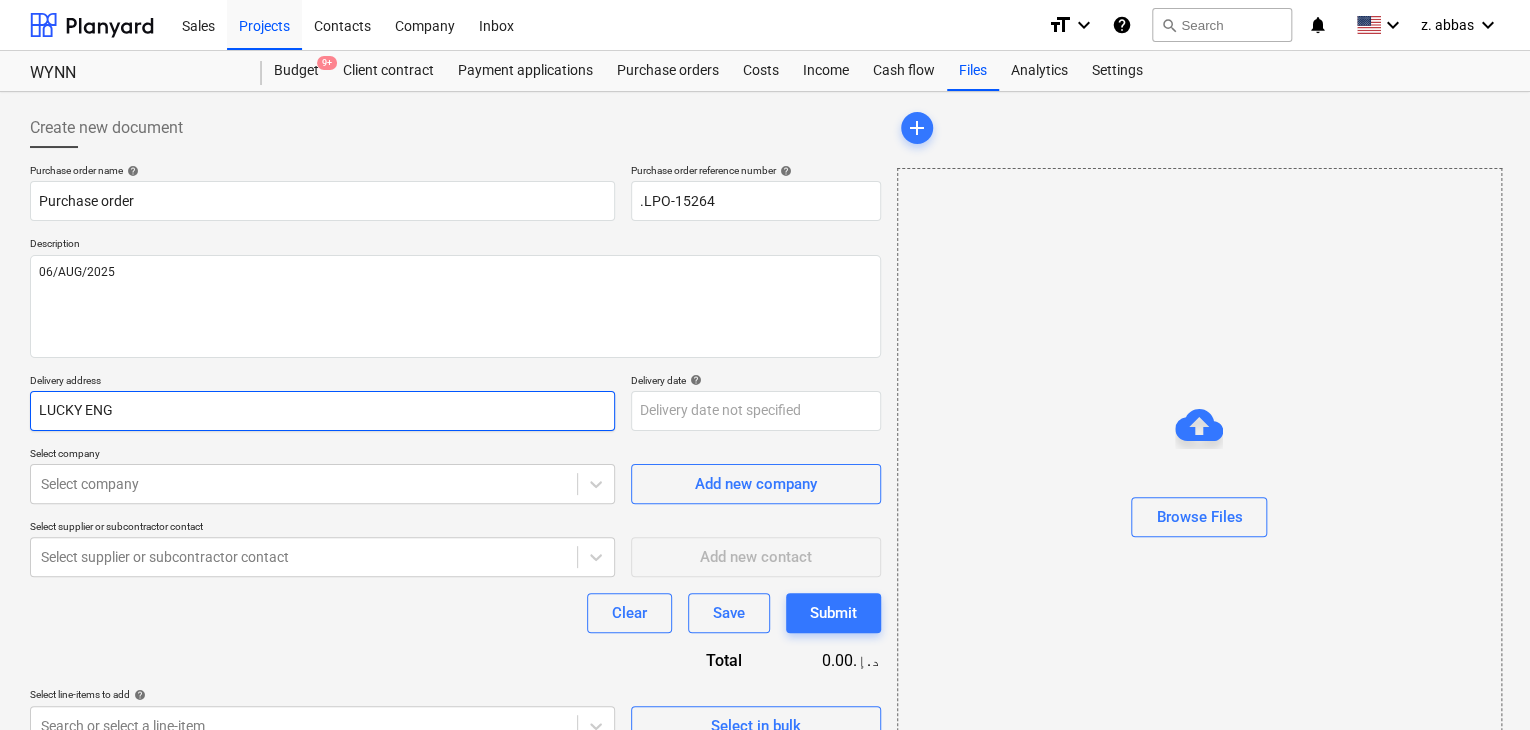 type on "x" 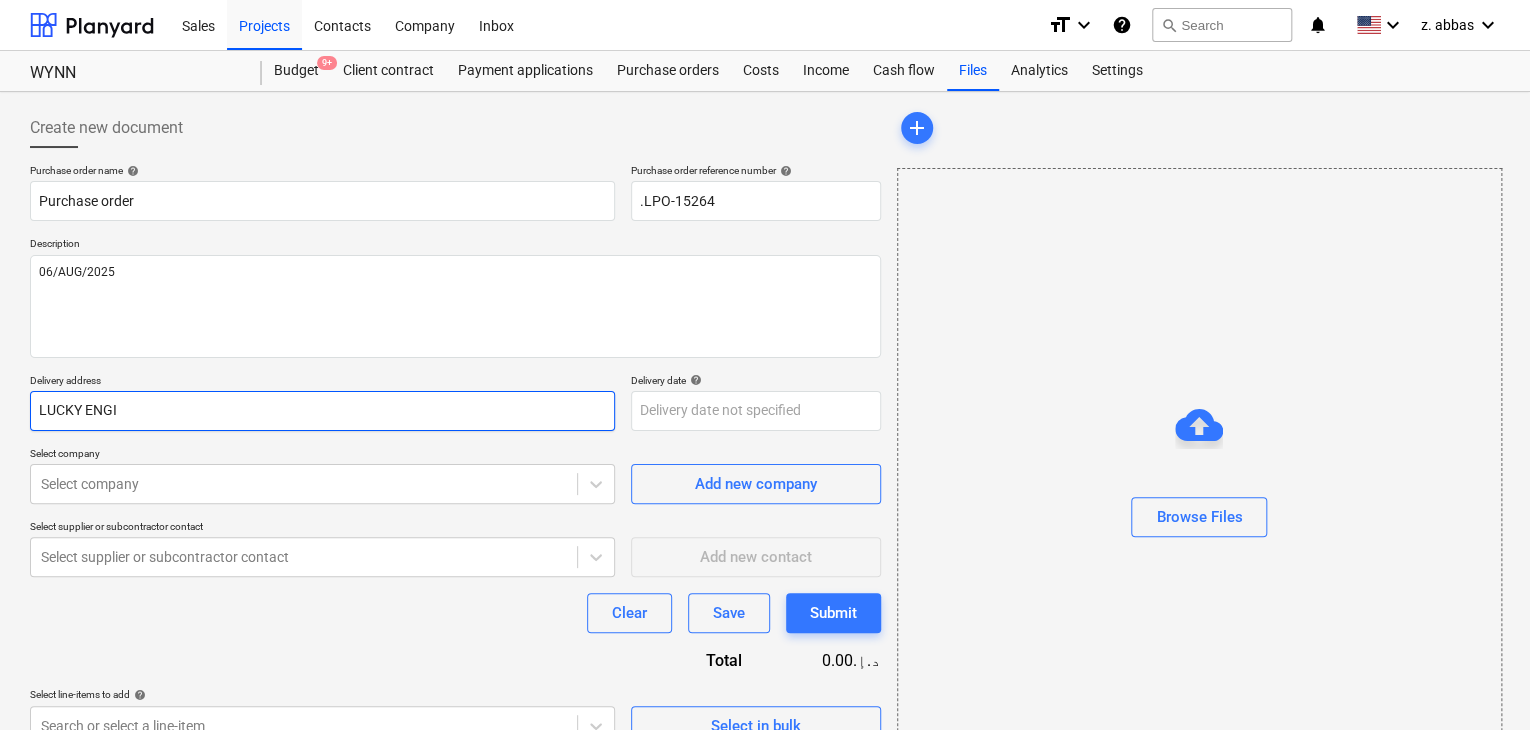 type on "x" 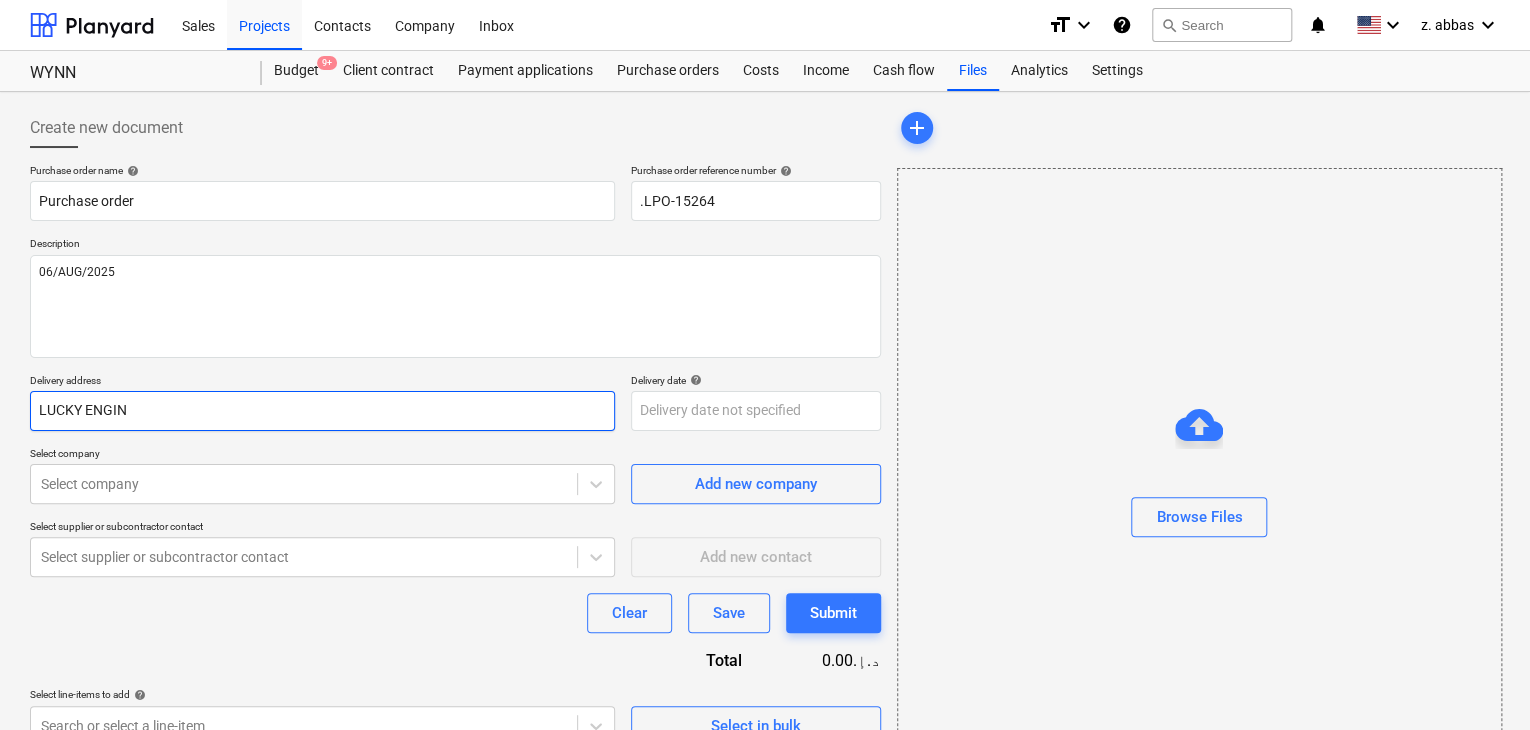type on "x" 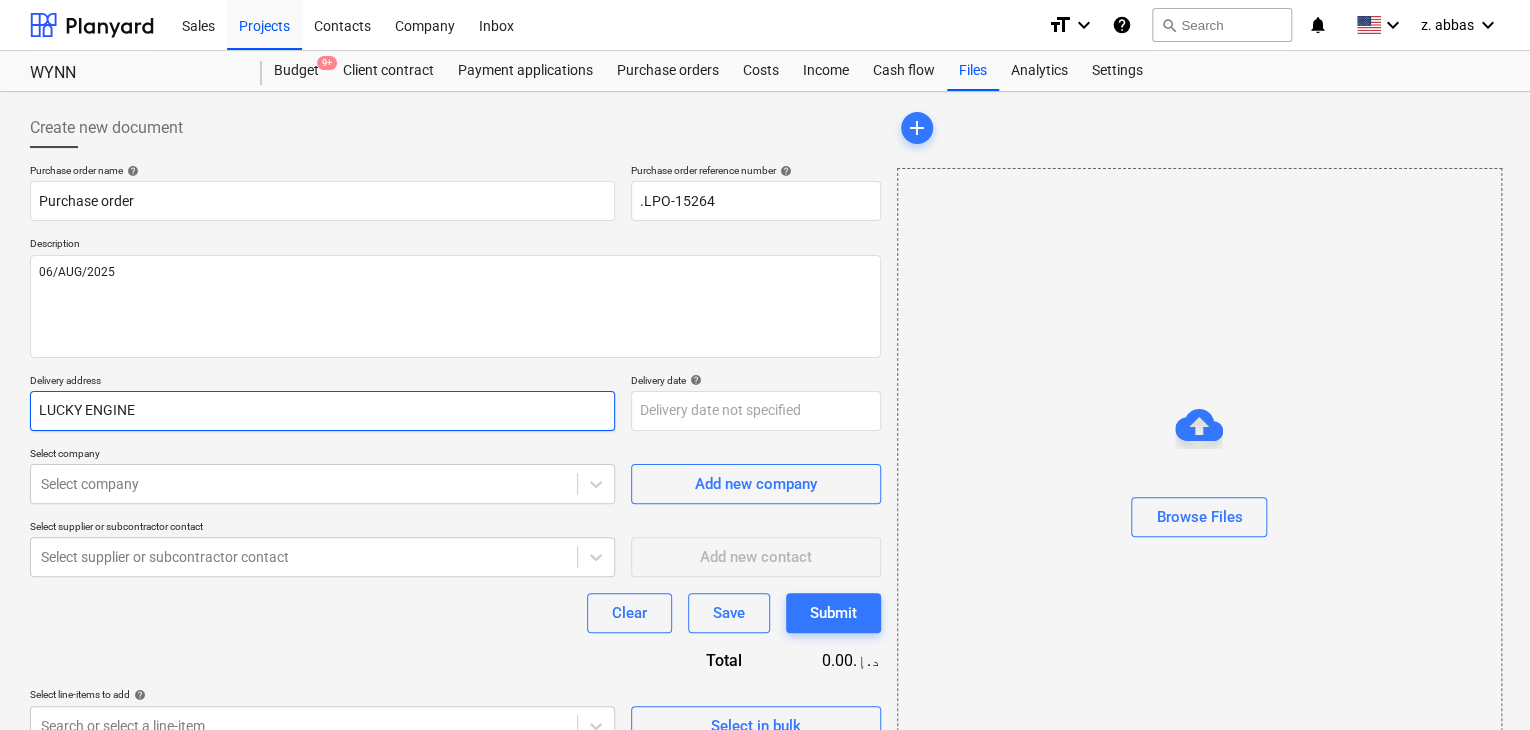 type on "x" 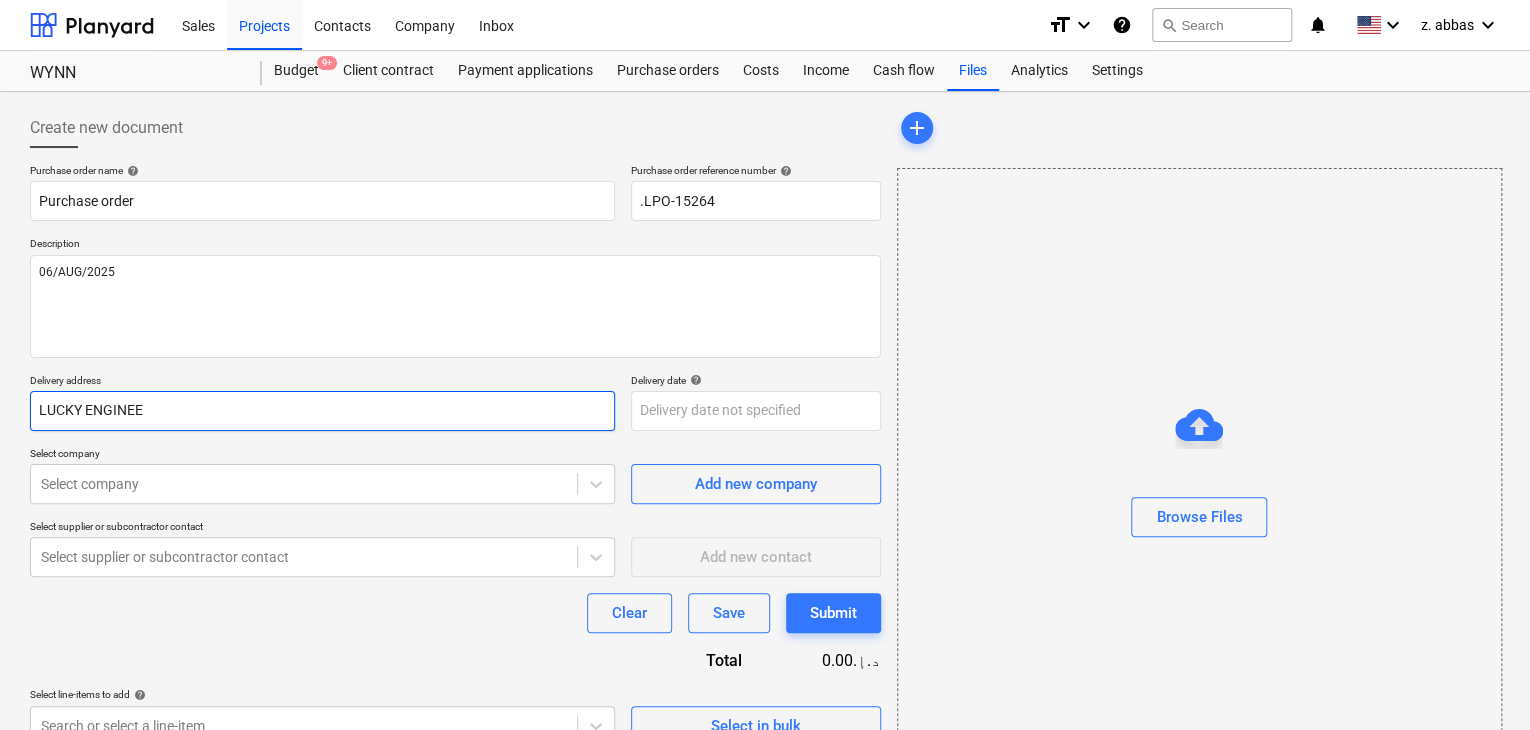 type on "x" 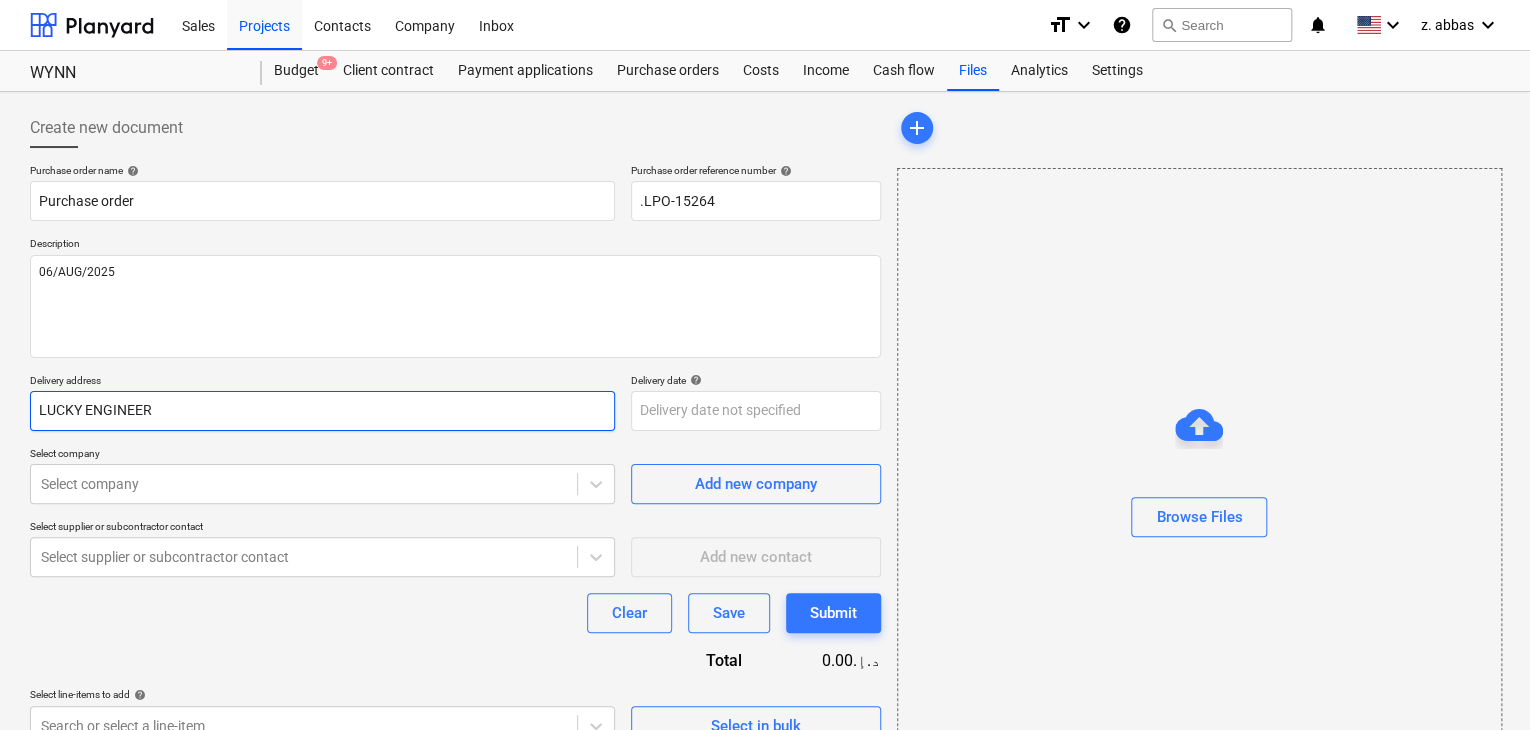 type on "x" 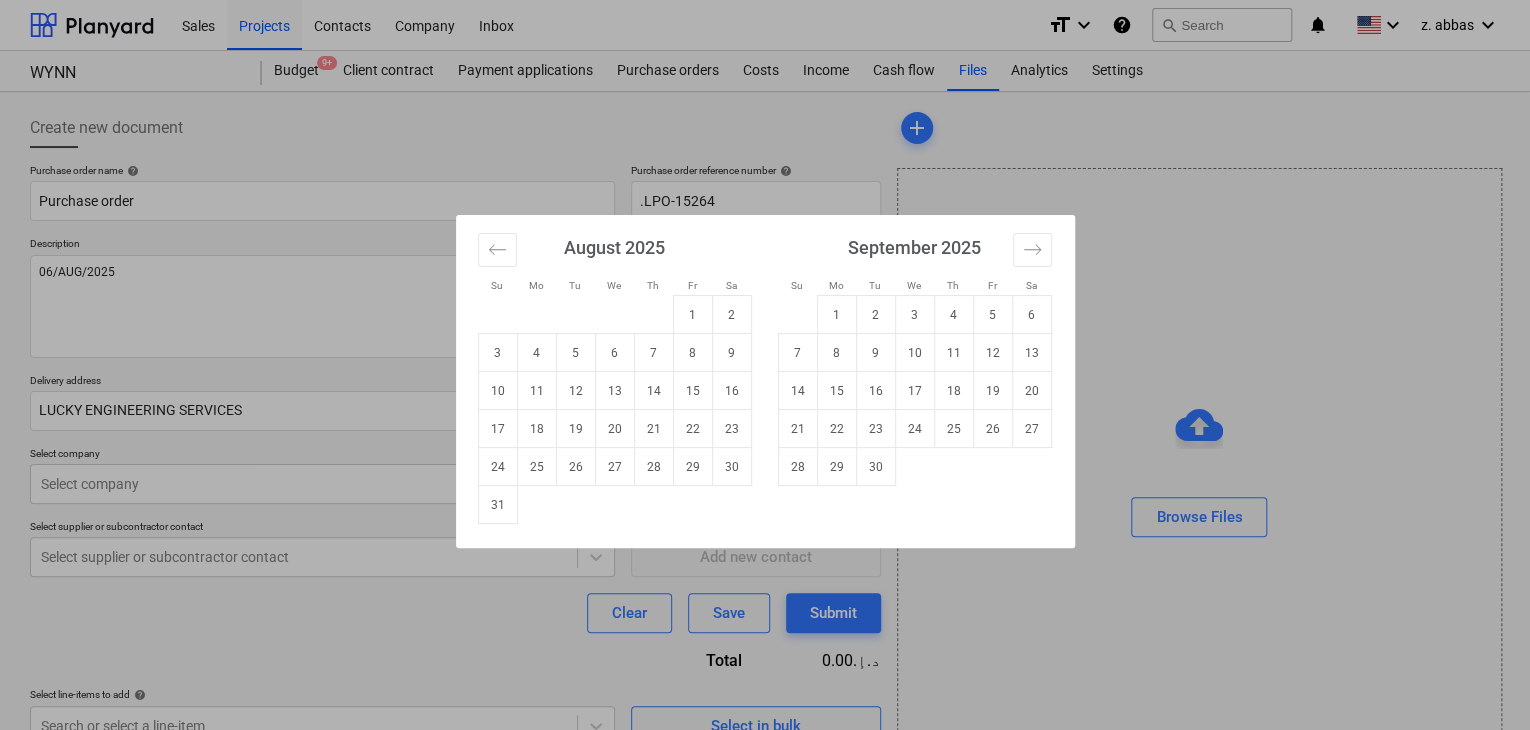 click on "Sales Projects Contacts Company Inbox format_size keyboard_arrow_down help search Search notifications 0 keyboard_arrow_down z. [LASTNAME] keyboard_arrow_down [COMPANY]  Budget 9+ Client contract Payment applications Purchase orders Costs Income Cash flow Files Analytics Settings Create new document Purchase order name help Purchase order Purchase order reference number help .LPO-[NUMBER] Description 06/AUG/2025 Delivery address LUCKY ENGINEERING SERVICES Delivery date help Press the down arrow key to interact with the calendar and
select a date. Press the question mark key to get the keyboard shortcuts for changing dates. Select company Select company Add new company Select supplier or subcontractor contact Select supplier or subcontractor contact Add new contact Select line-items to add help Search or select a line-item Select in bulk add Browse Files Project fetching failed Project fetching failed Project fetching failed Project fetching failed Project fetching failed" at bounding box center (765, 365) 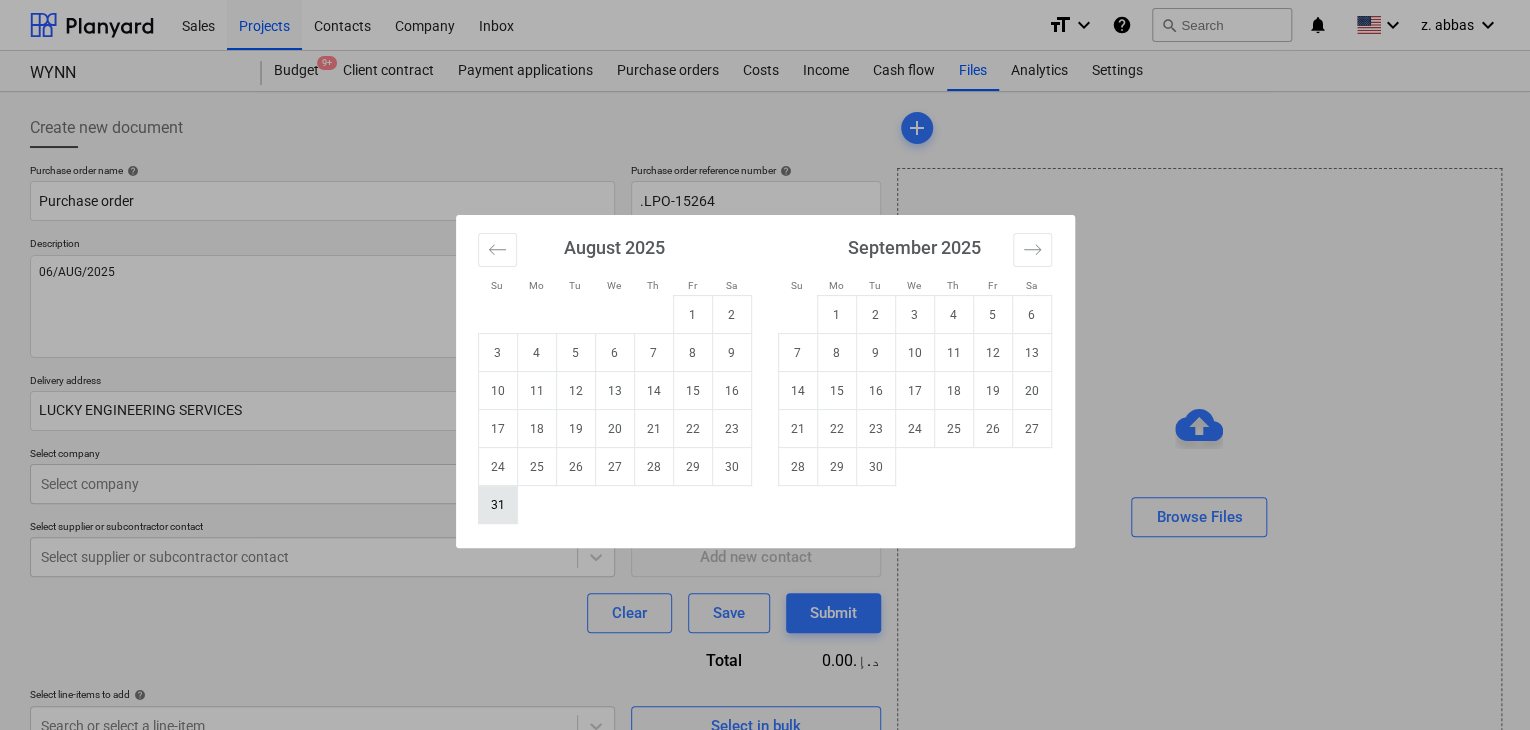 click on "31" at bounding box center [497, 505] 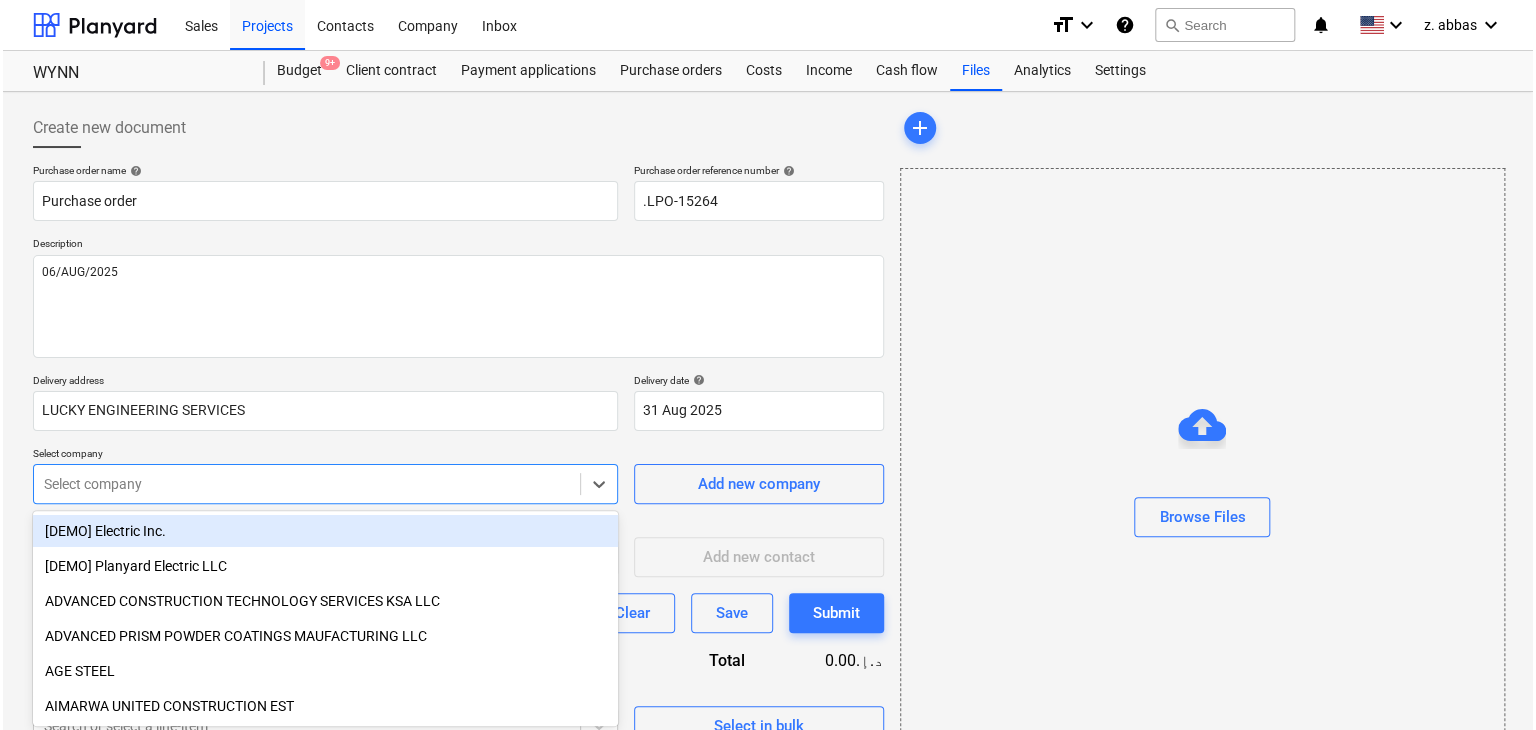 scroll, scrollTop: 71, scrollLeft: 0, axis: vertical 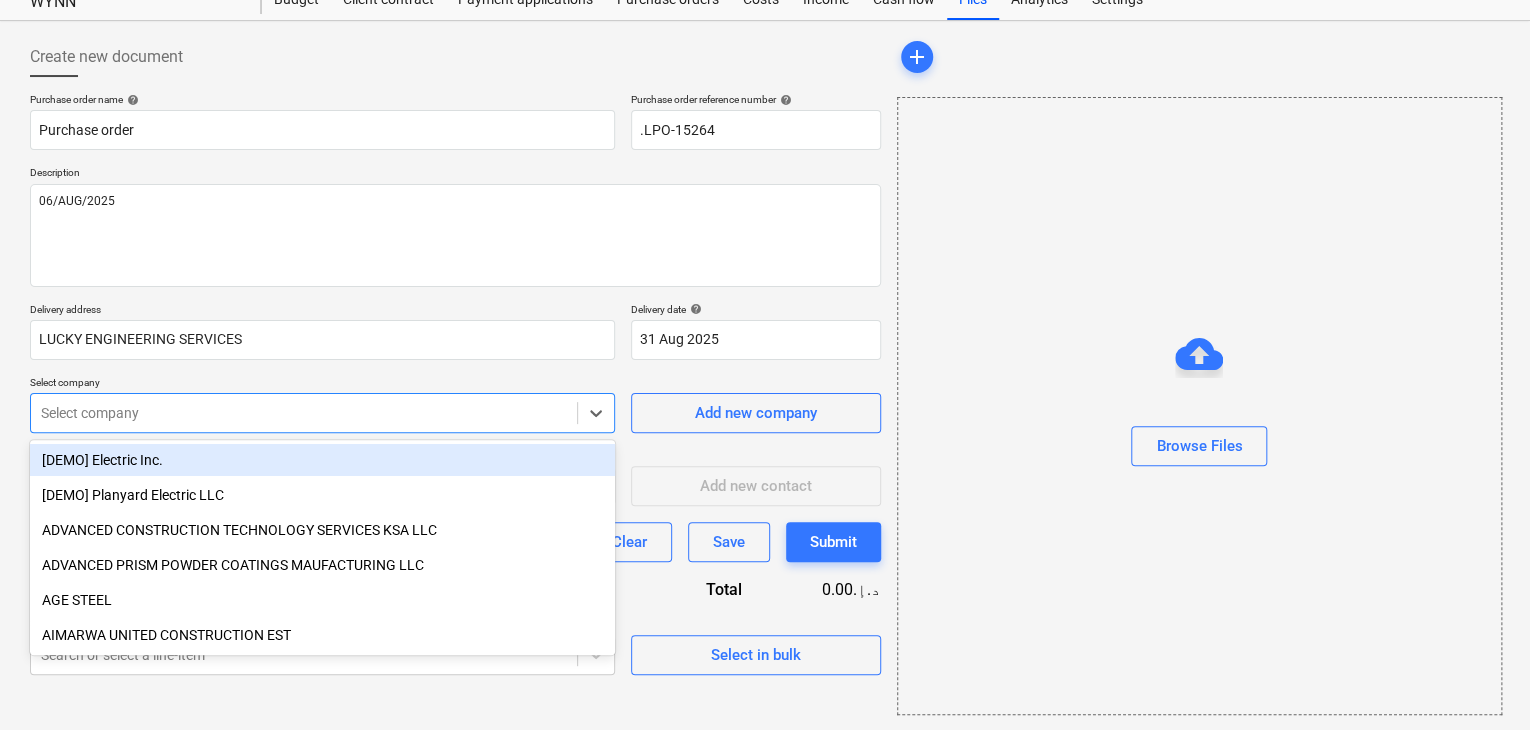 click on "Sales Projects Contacts Company Inbox format_size keyboard_arrow_down help search Search notifications 0 keyboard_arrow_down z. abbas keyboard_arrow_down WYNN  Budget 9+ Client contract Payment applications Purchase orders Costs Income Cash flow Files Analytics Settings Create new document Purchase order name help Purchase order Purchase order reference number help .LPO-15264 Description 06/AUG/2025 Delivery address LUCKY ENGINEERING SERVICES Delivery date help 31 Aug 2025 31.08.2025 Press the down arrow key to interact with the calendar and
select a date. Press the question mark key to get the keyboard shortcuts for changing dates. Select company option [DEMO] Electric Inc.   focused, 1 of 211. 211 results available. Use Up and Down to choose options, press Enter to select the currently focused option, press Escape to exit the menu, press Tab to select the option and exit the menu. Select company Add new company Select supplier or subcontractor contact Select supplier or subcontractor contact Clear x" at bounding box center [765, 294] 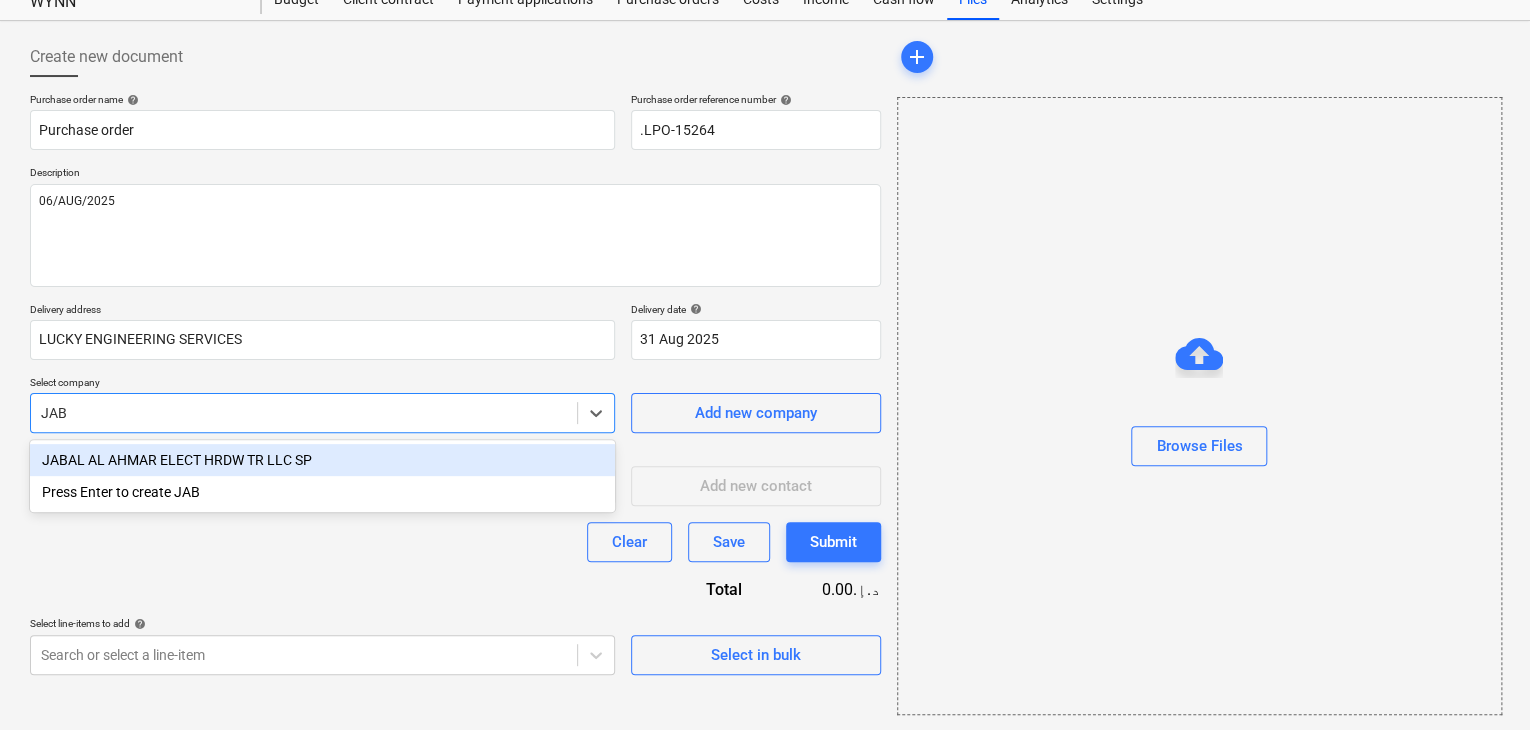 click on "JABAL AL AHMAR ELECT HRDW TR LLC SP" at bounding box center [322, 460] 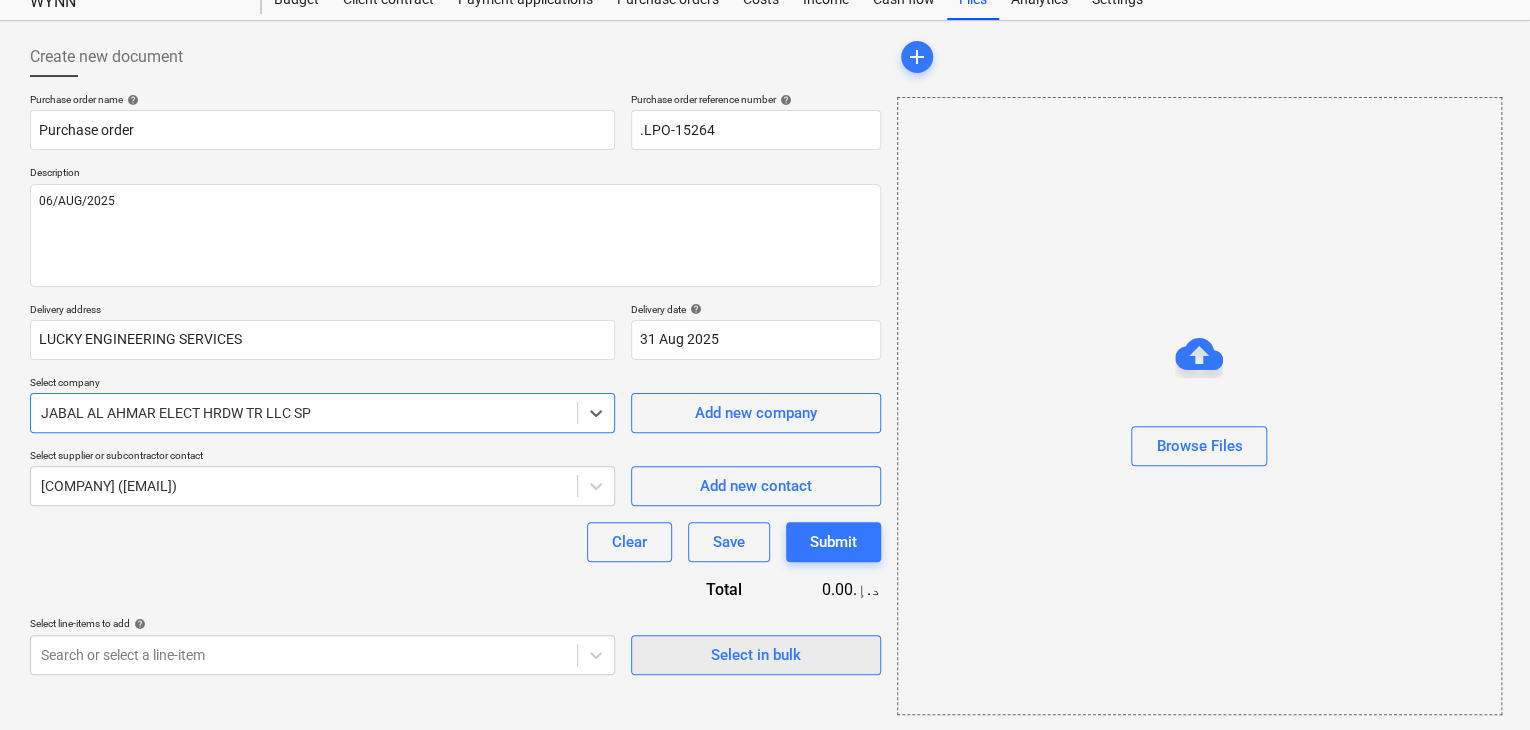 click on "Select in bulk" at bounding box center (756, 655) 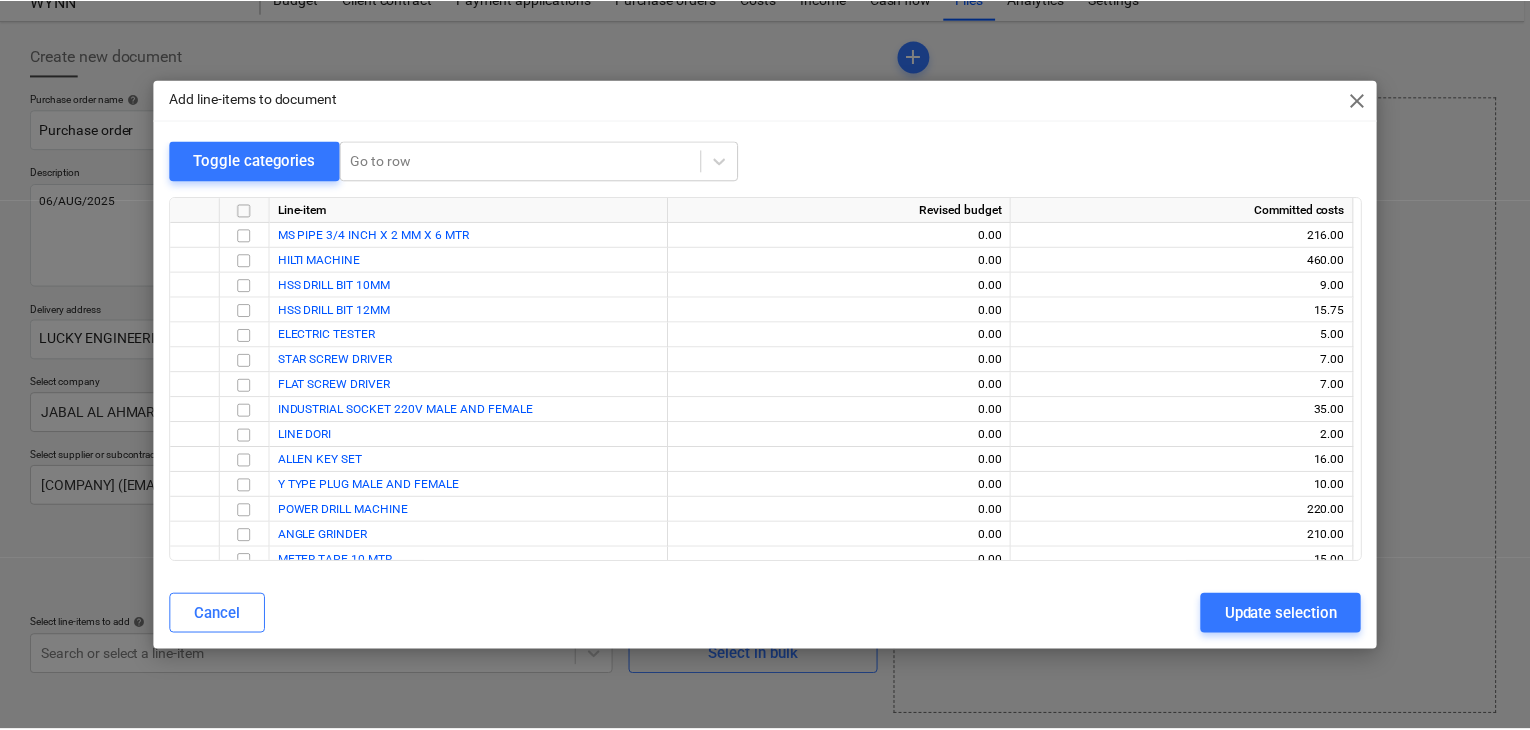 scroll, scrollTop: 161, scrollLeft: 0, axis: vertical 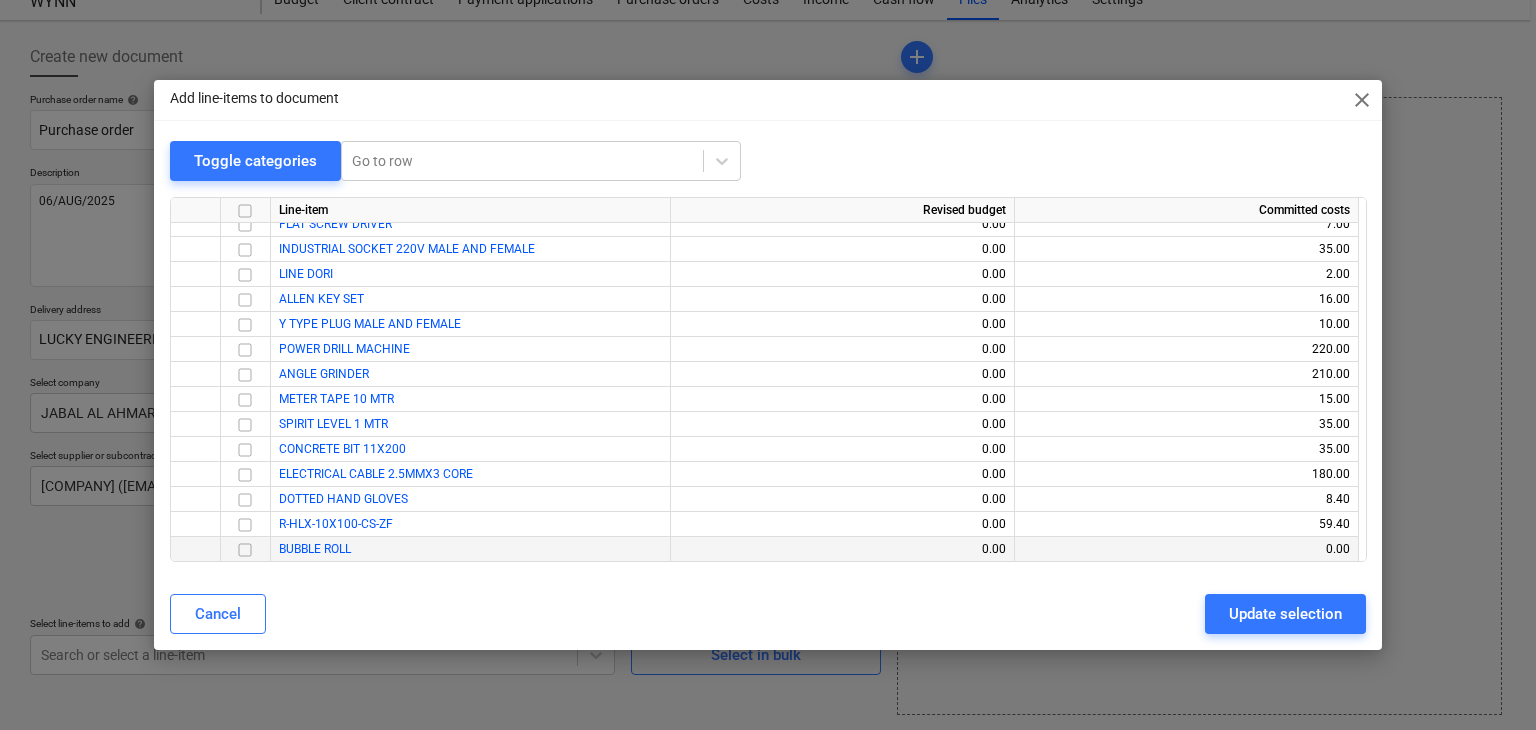 click at bounding box center [245, 550] 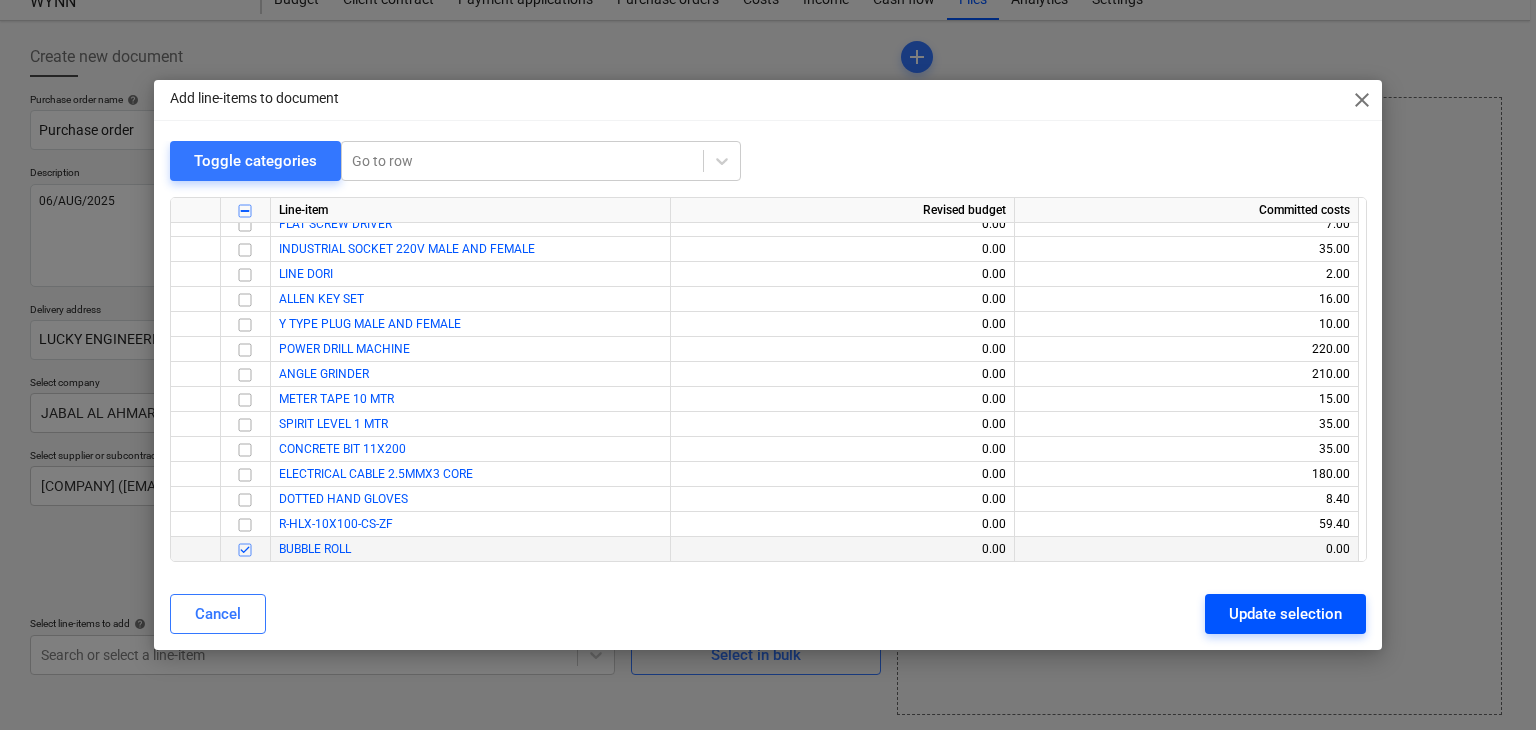 drag, startPoint x: 1287, startPoint y: 609, endPoint x: 666, endPoint y: 542, distance: 624.6039 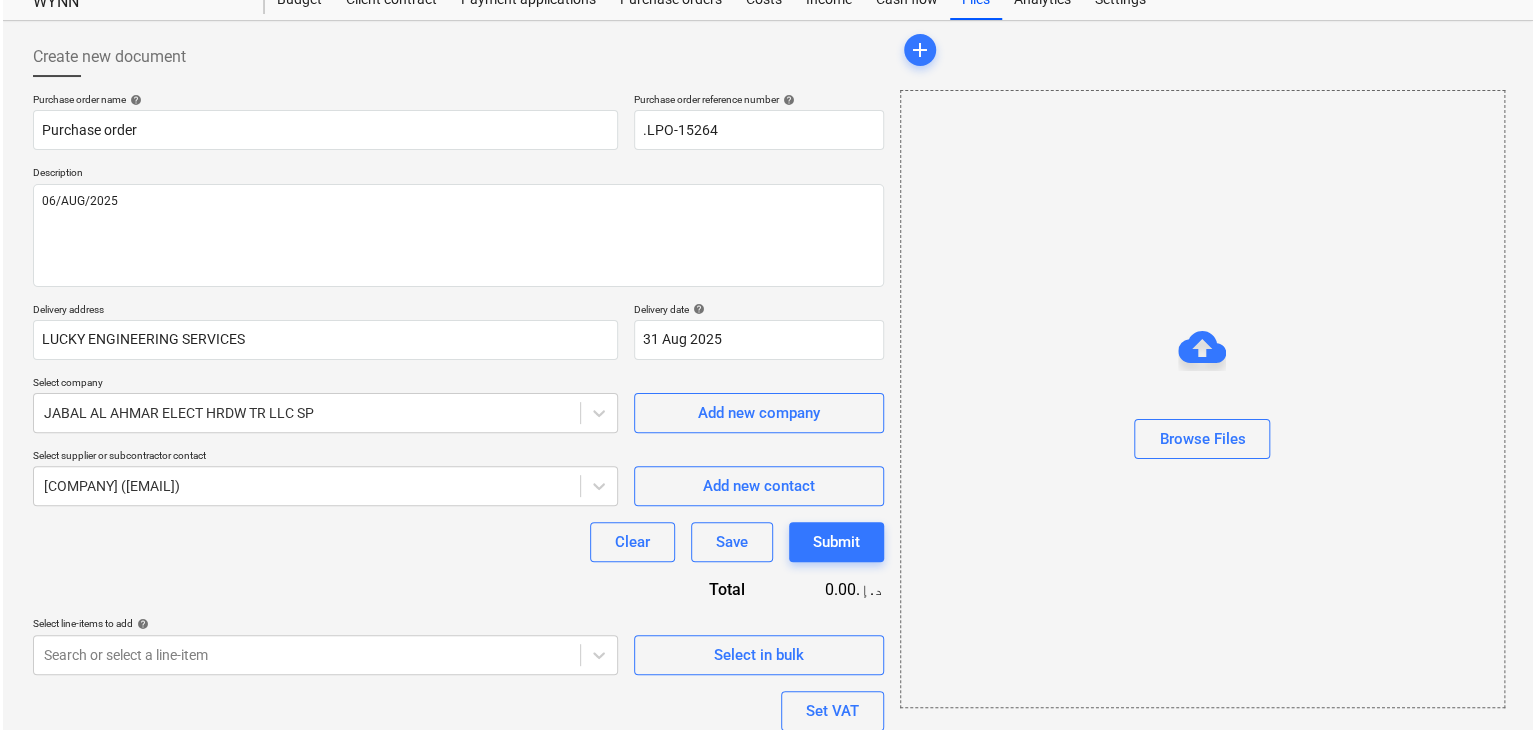 scroll, scrollTop: 220, scrollLeft: 0, axis: vertical 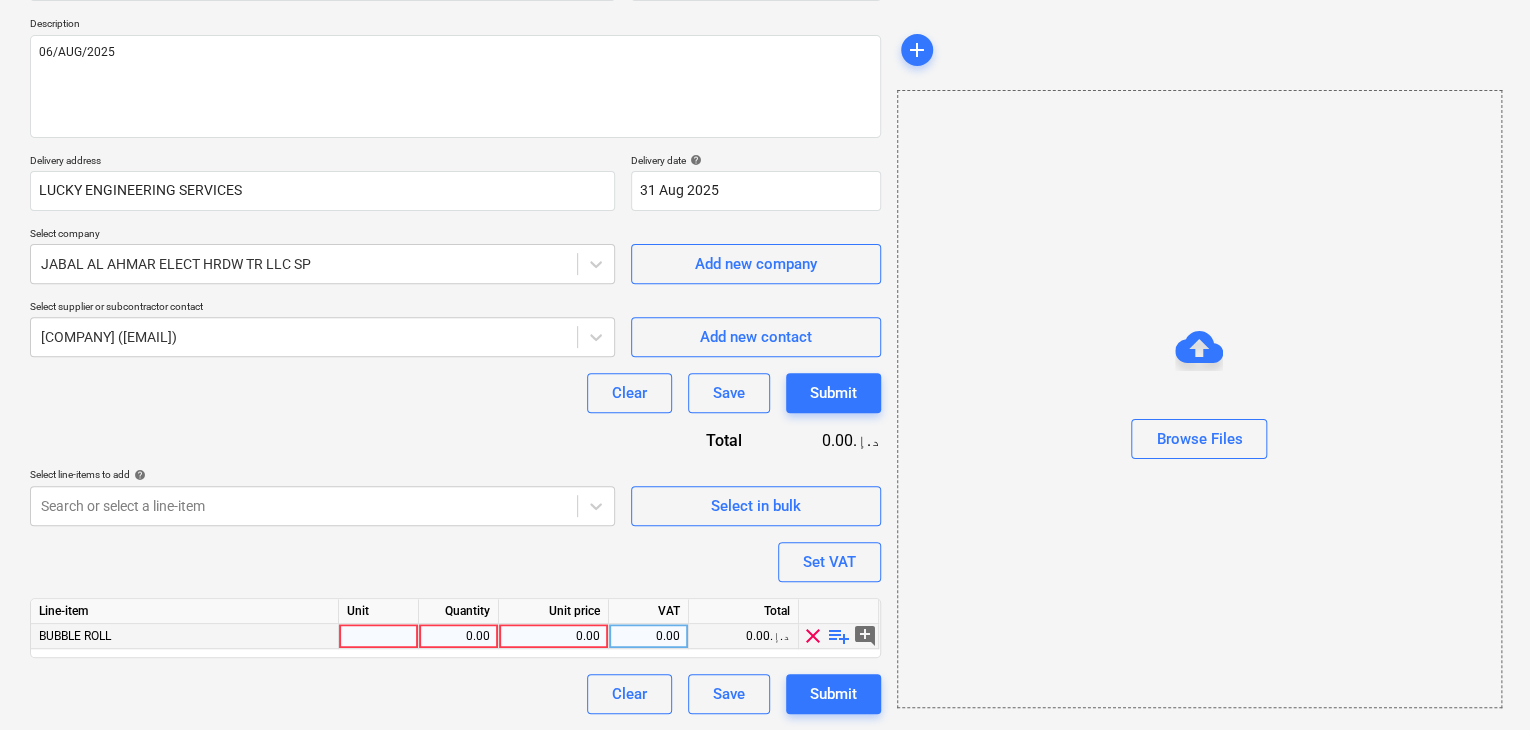 click at bounding box center (379, 636) 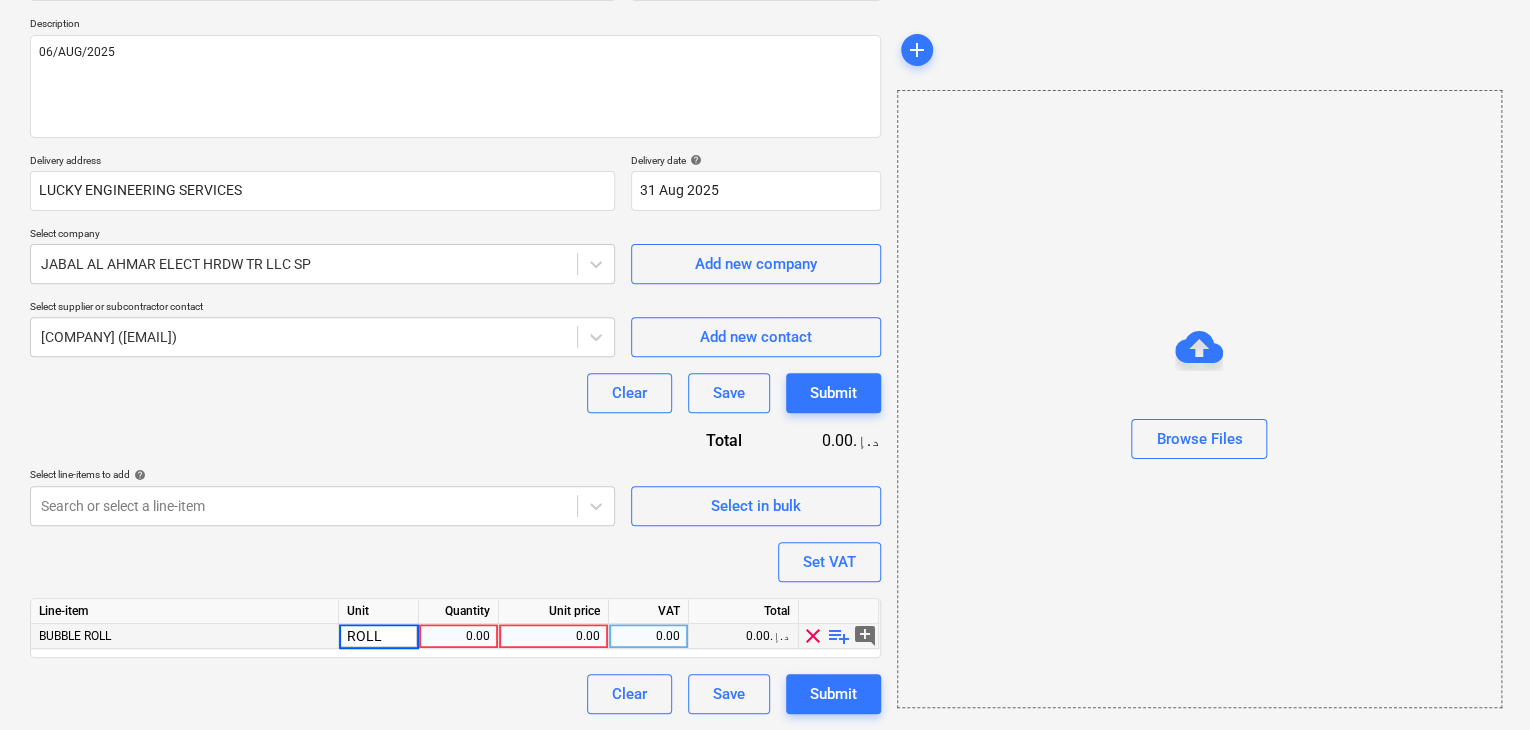 click on "0.00" at bounding box center (458, 636) 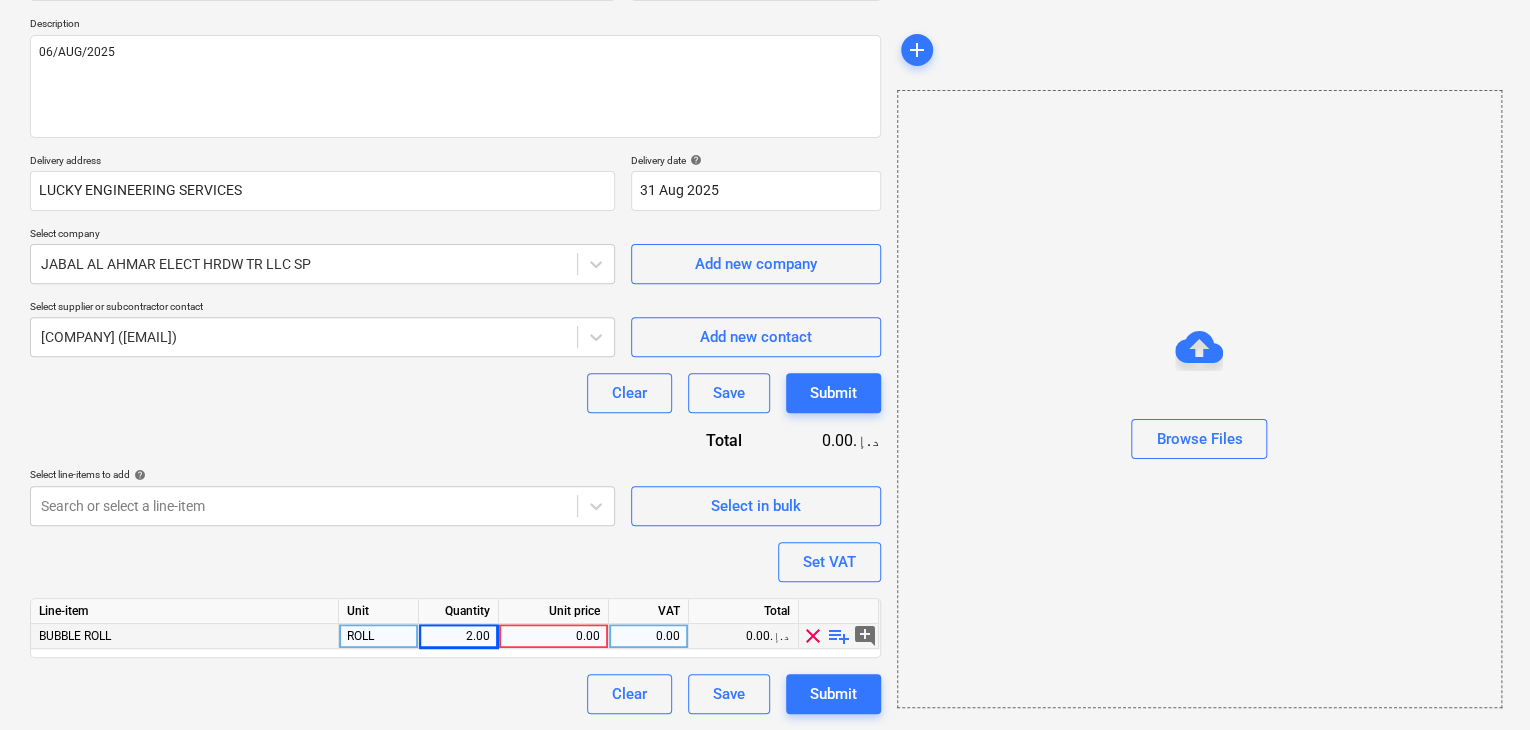 click on "0.00" at bounding box center (553, 636) 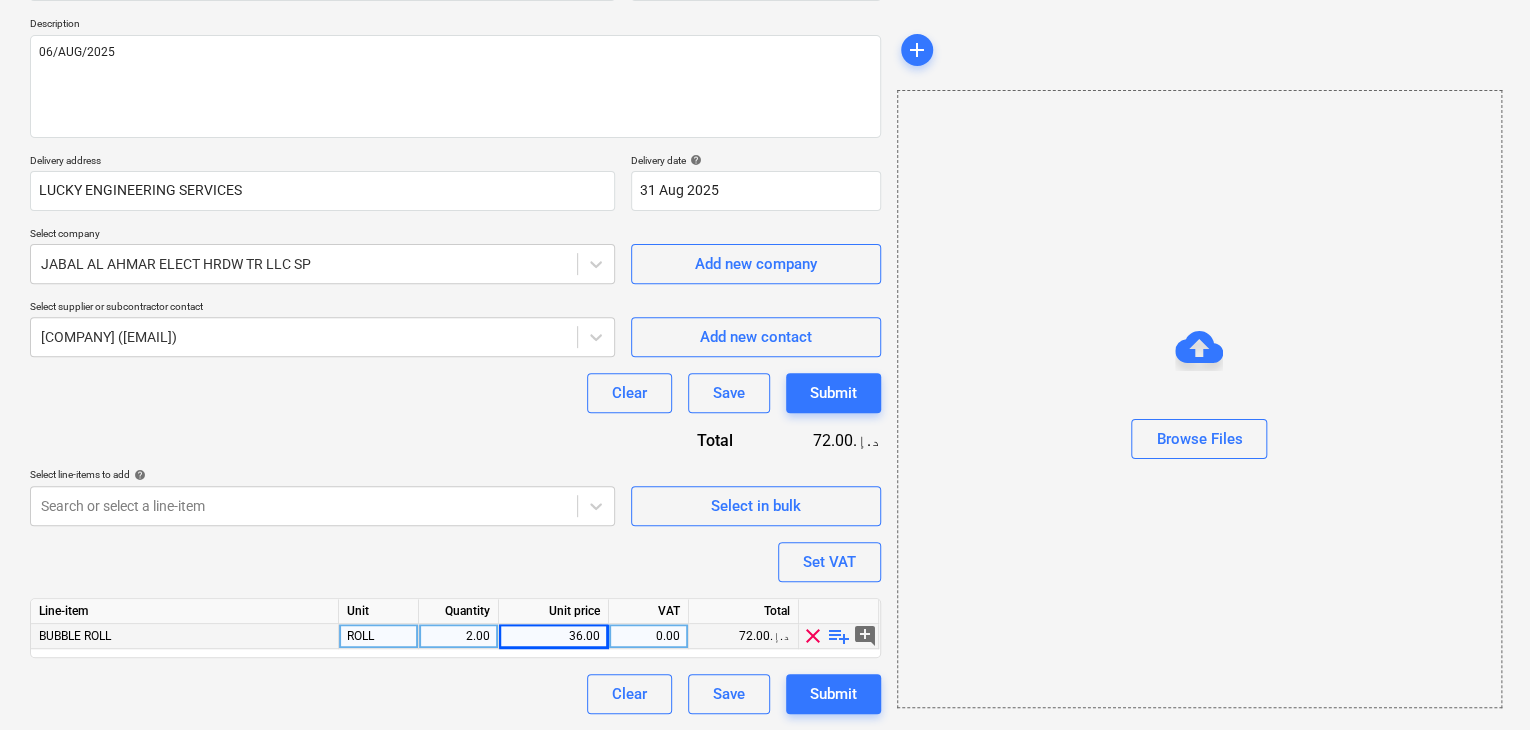 click on "Browse Files" at bounding box center (1199, 399) 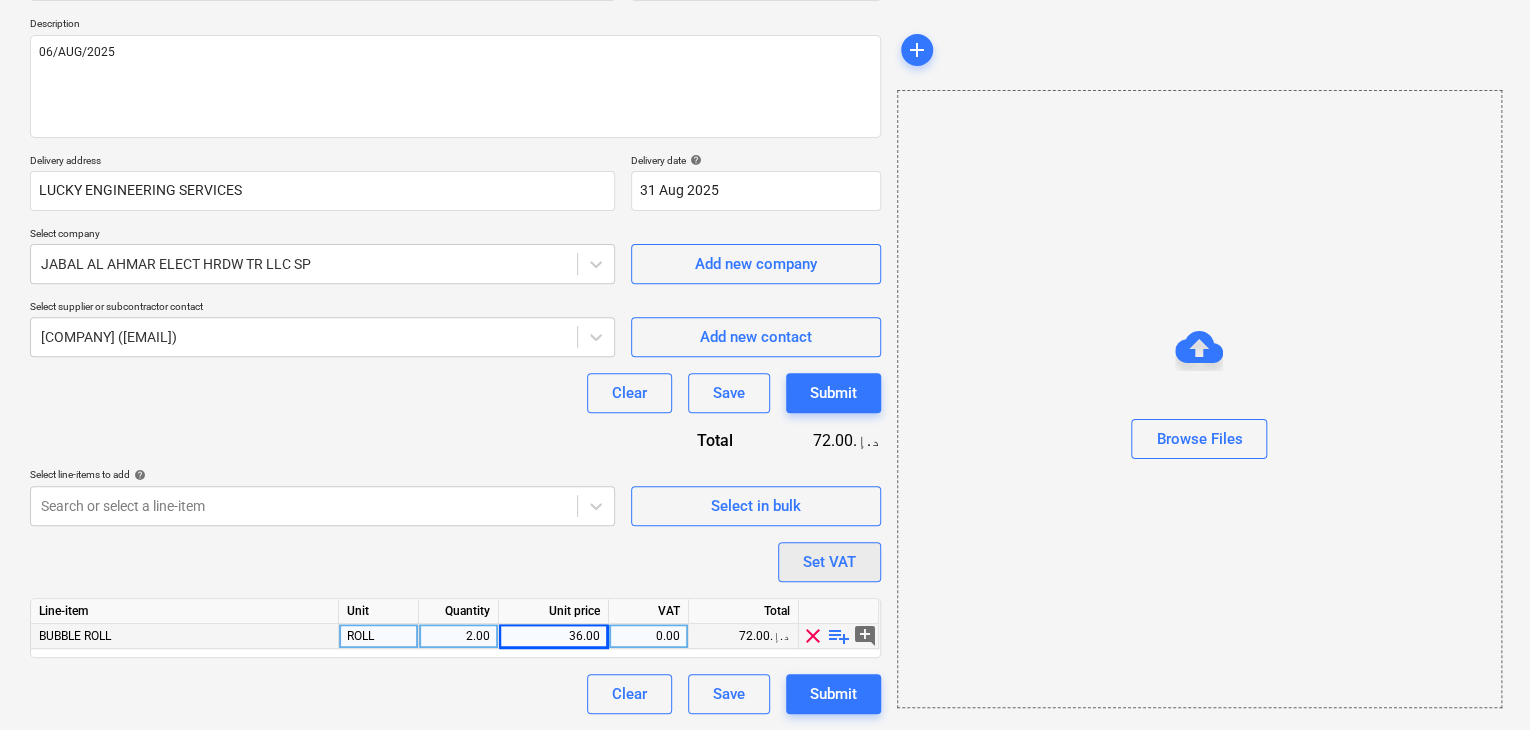 click on "Set VAT" at bounding box center [829, 562] 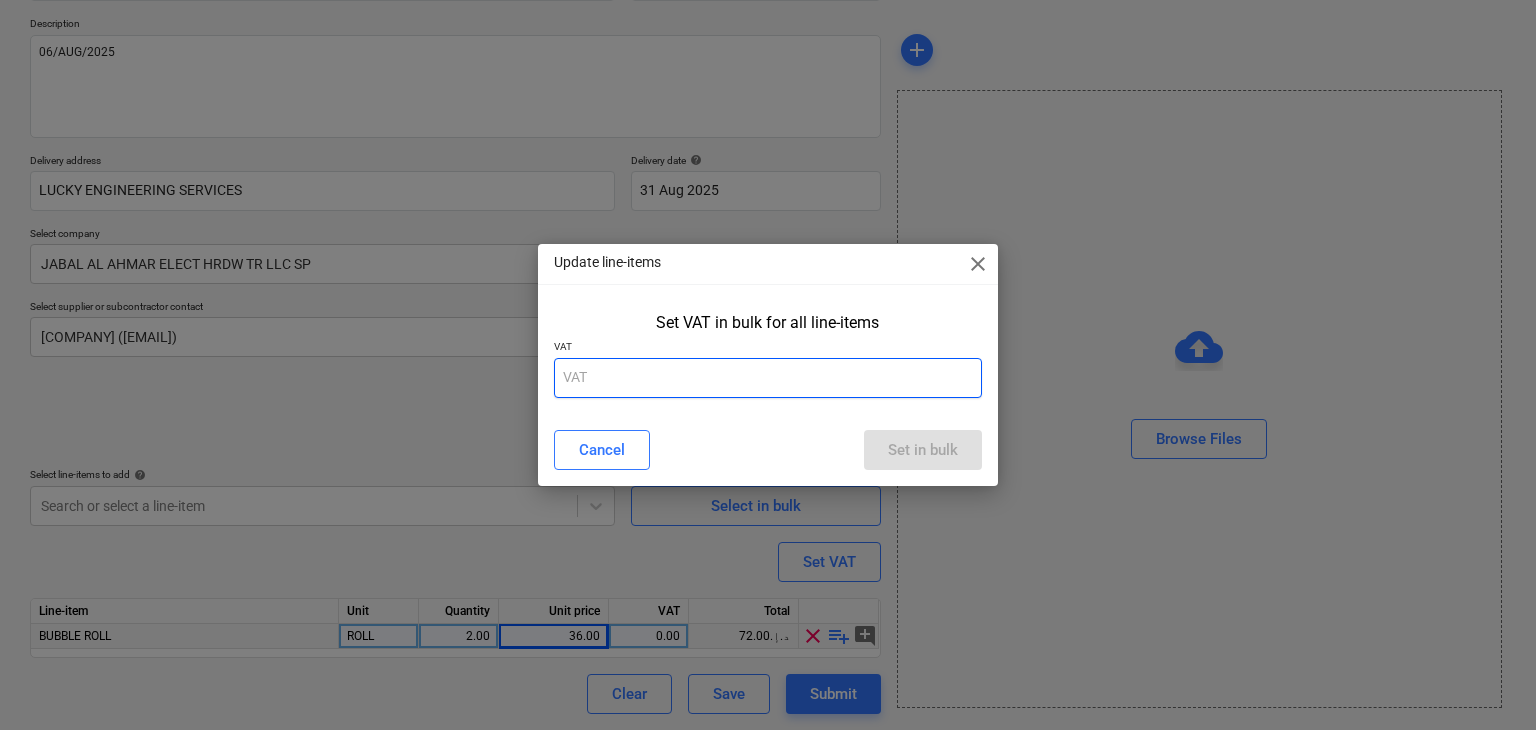 drag, startPoint x: 712, startPoint y: 397, endPoint x: 708, endPoint y: 387, distance: 10.770329 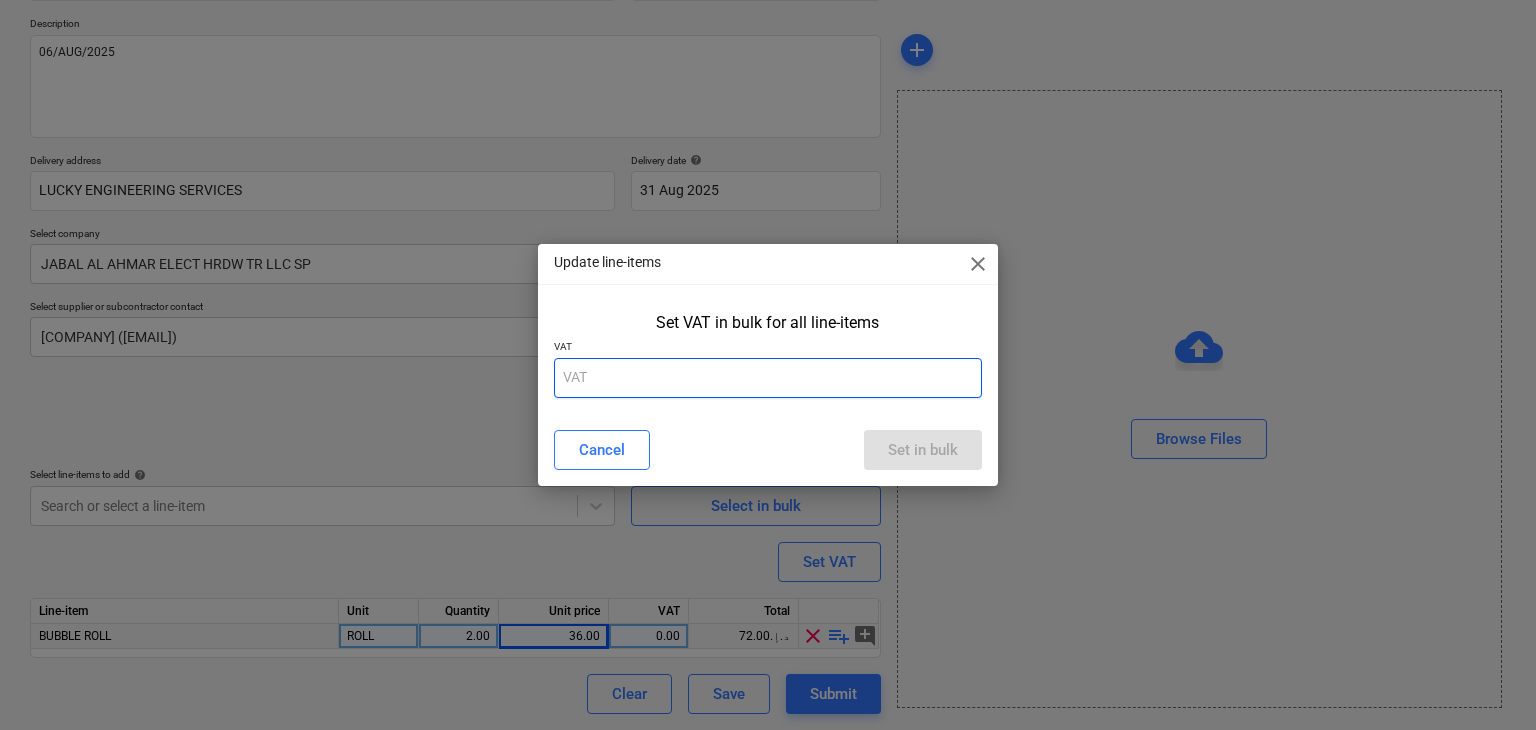 click on "Set VAT in bulk for all line-items VAT" at bounding box center (768, 359) 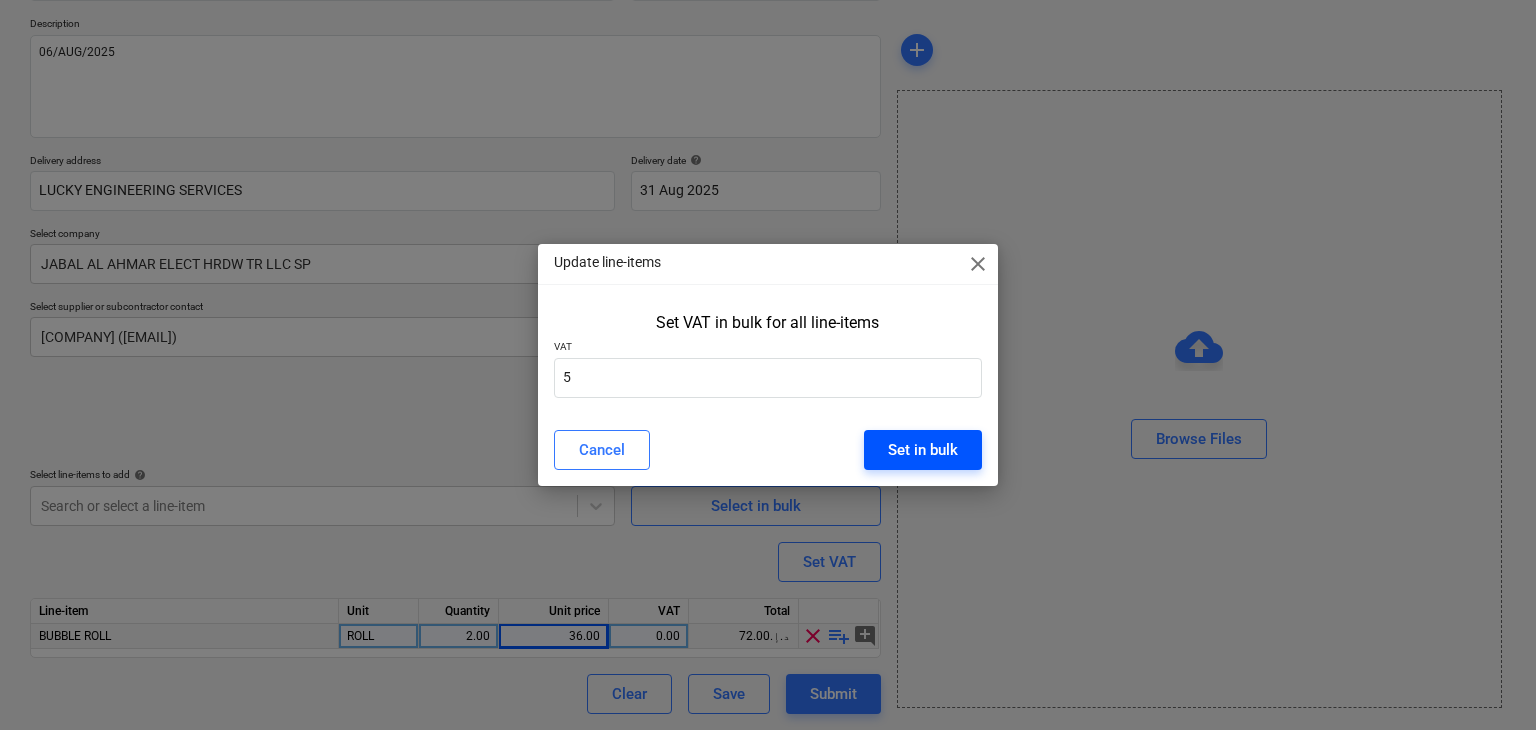 click on "Set in bulk" at bounding box center [923, 450] 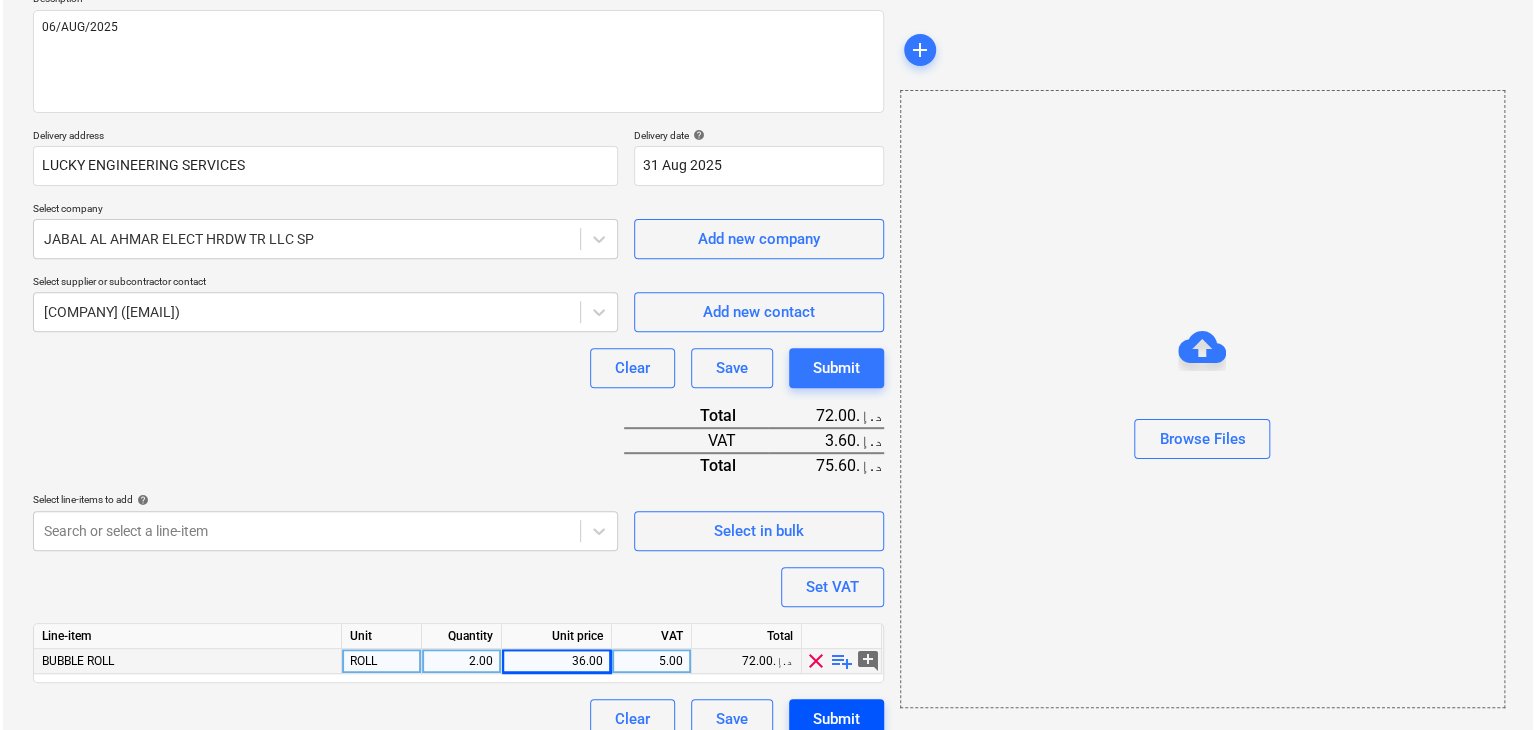 scroll, scrollTop: 269, scrollLeft: 0, axis: vertical 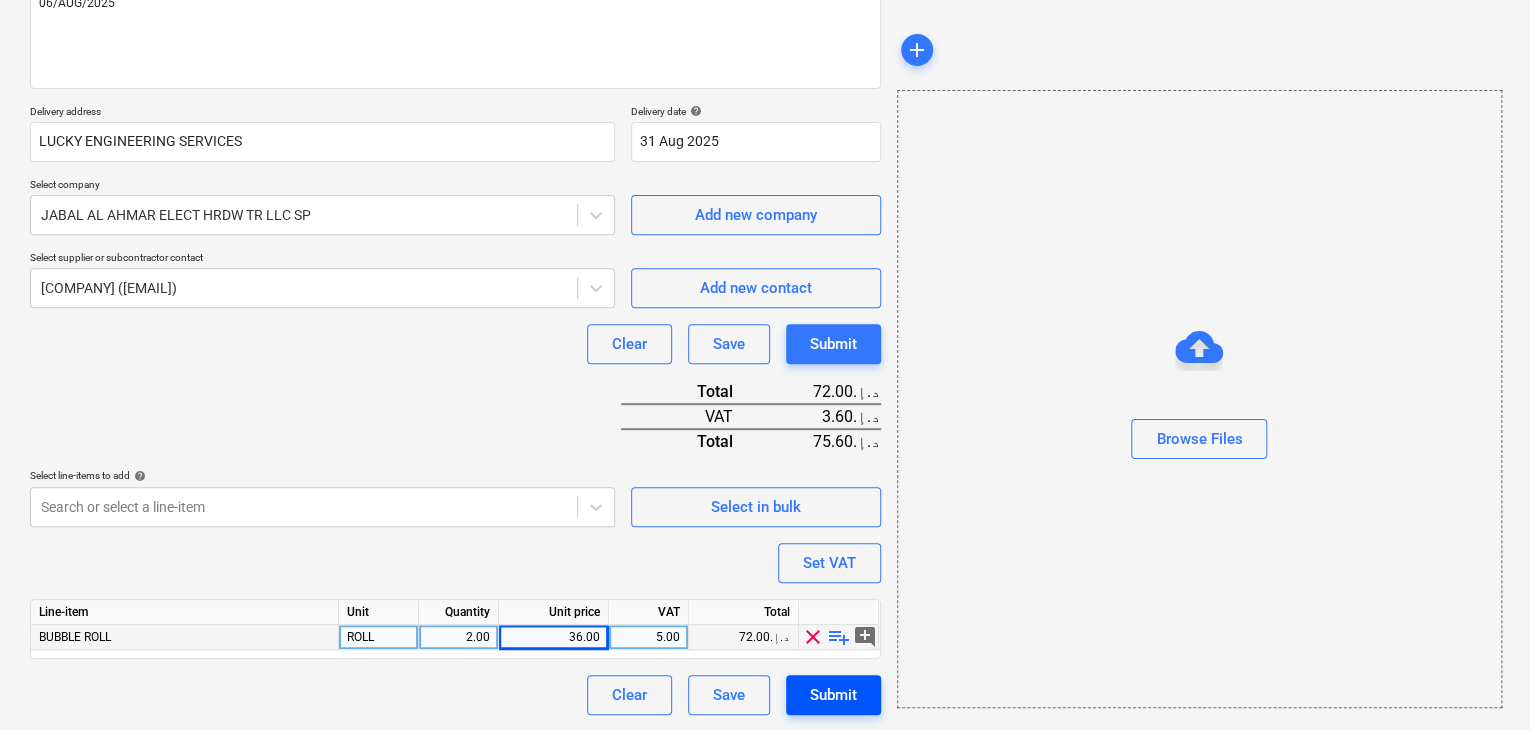 click on "Submit" at bounding box center (833, 695) 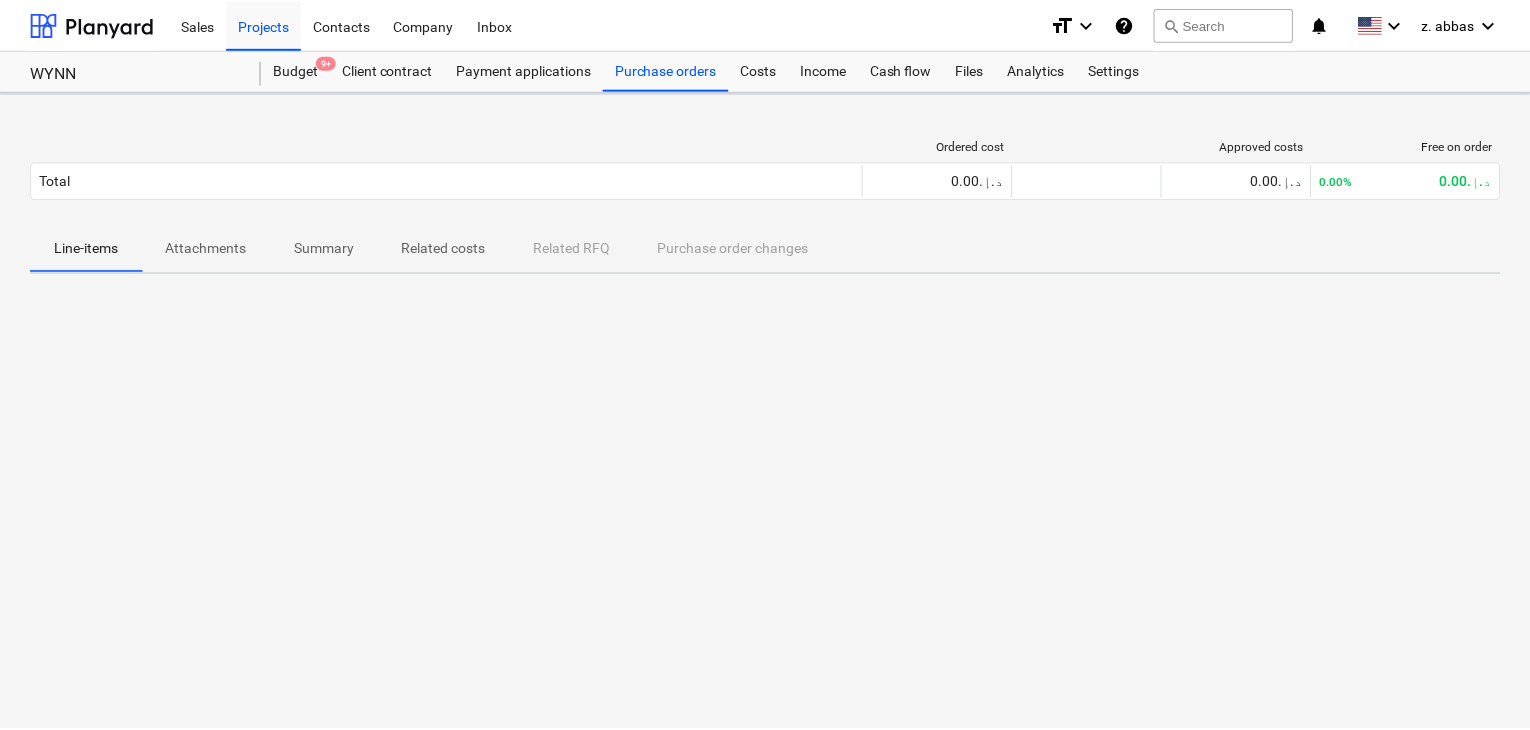 scroll, scrollTop: 0, scrollLeft: 0, axis: both 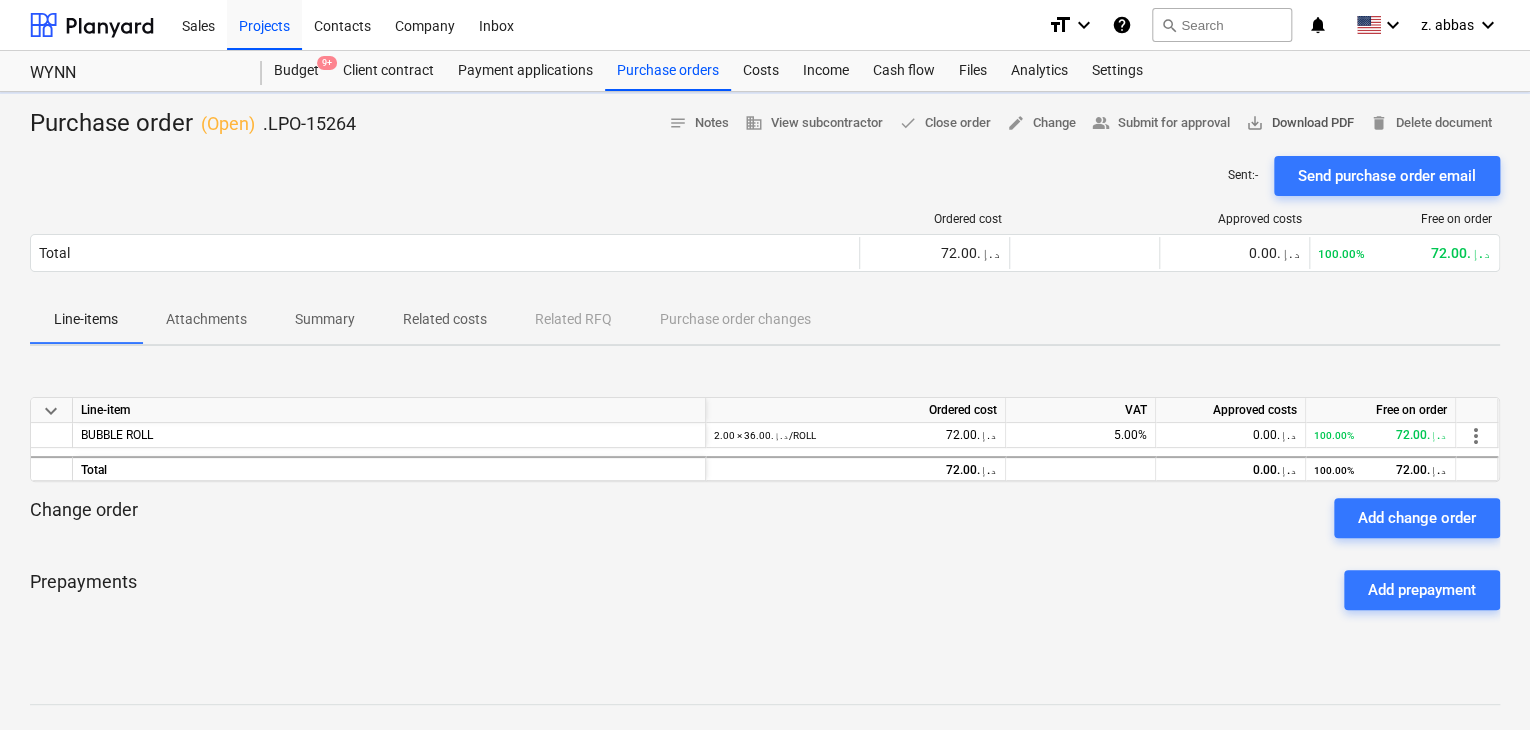 click on "save_alt Download PDF" at bounding box center [1300, 123] 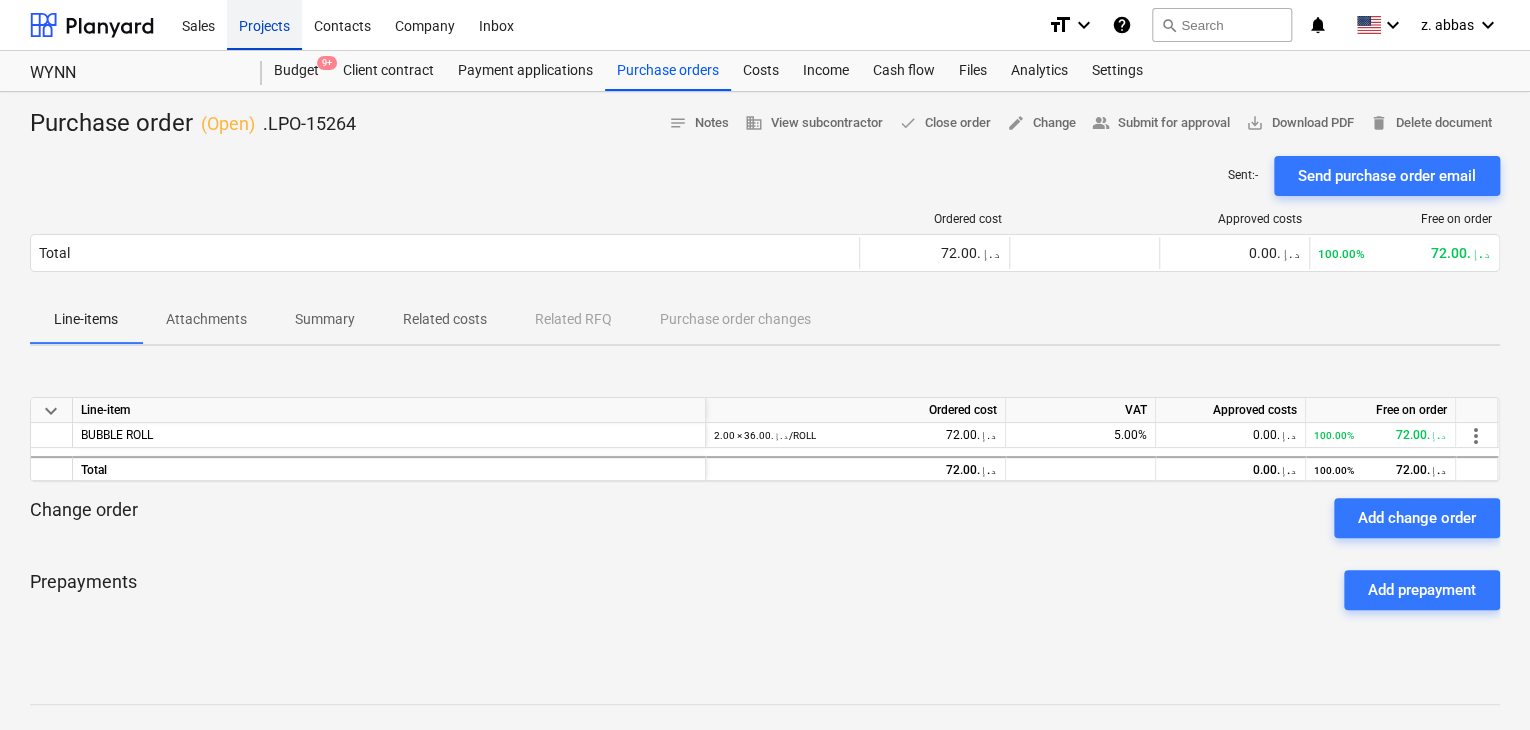 click on "Projects" at bounding box center [264, 24] 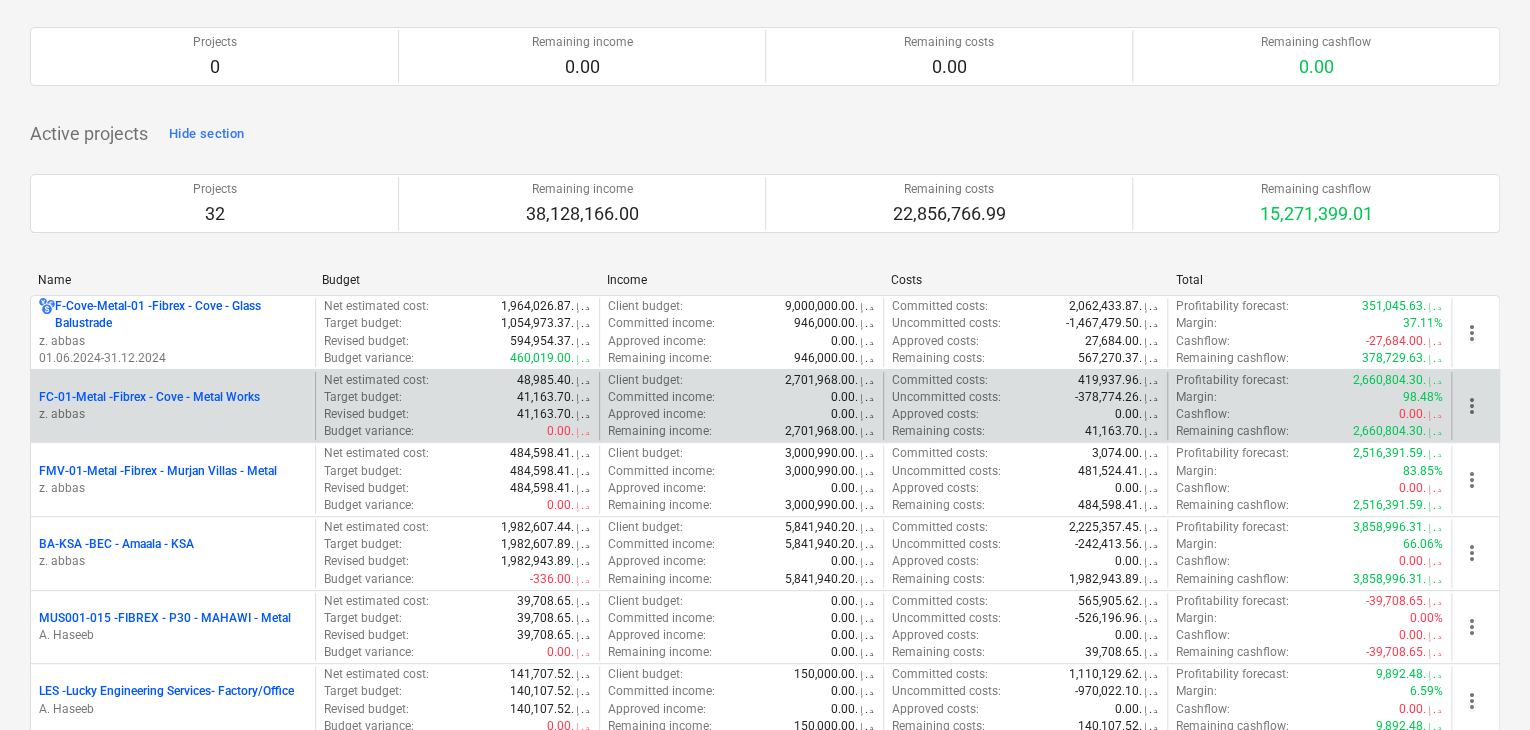 scroll, scrollTop: 300, scrollLeft: 0, axis: vertical 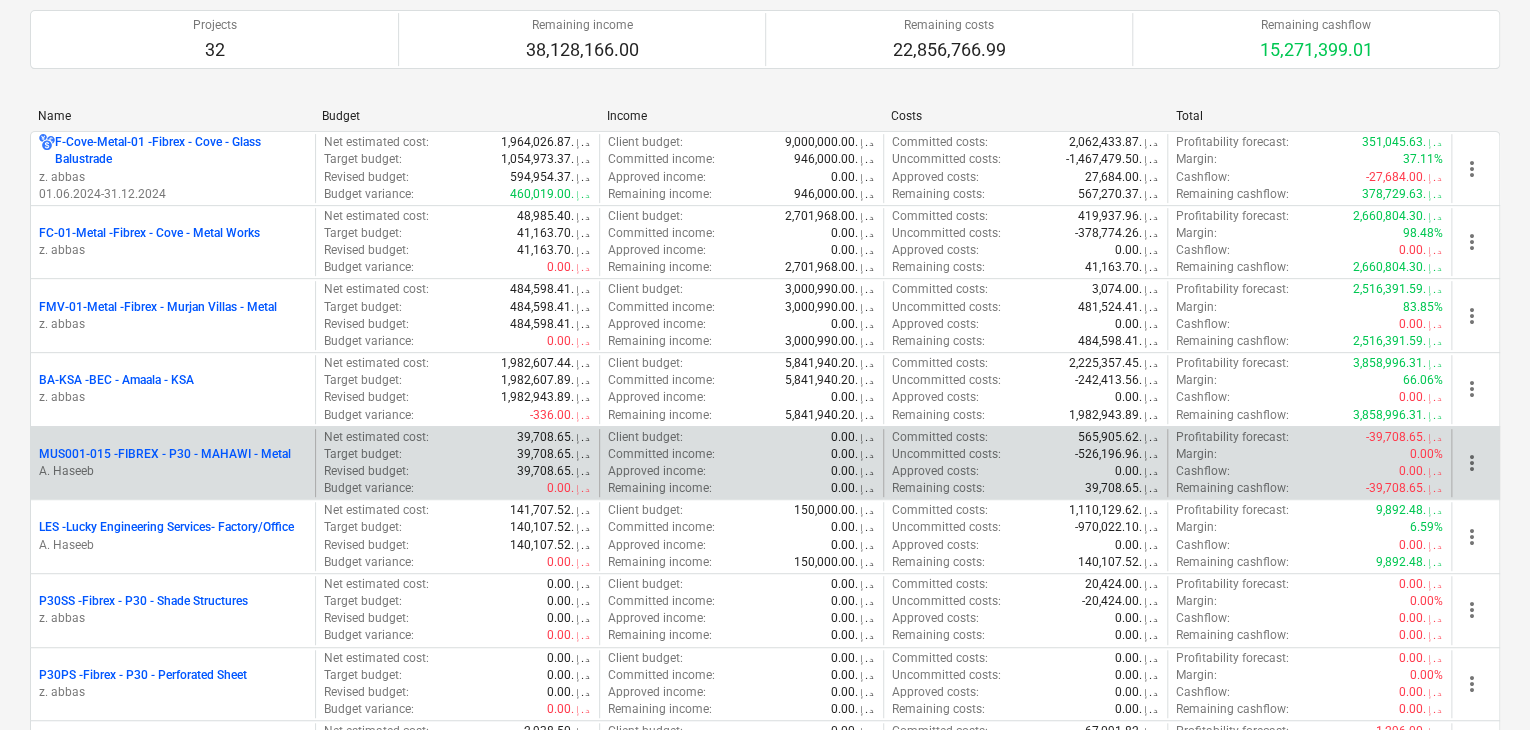 click on "A. Haseeb" at bounding box center [173, 471] 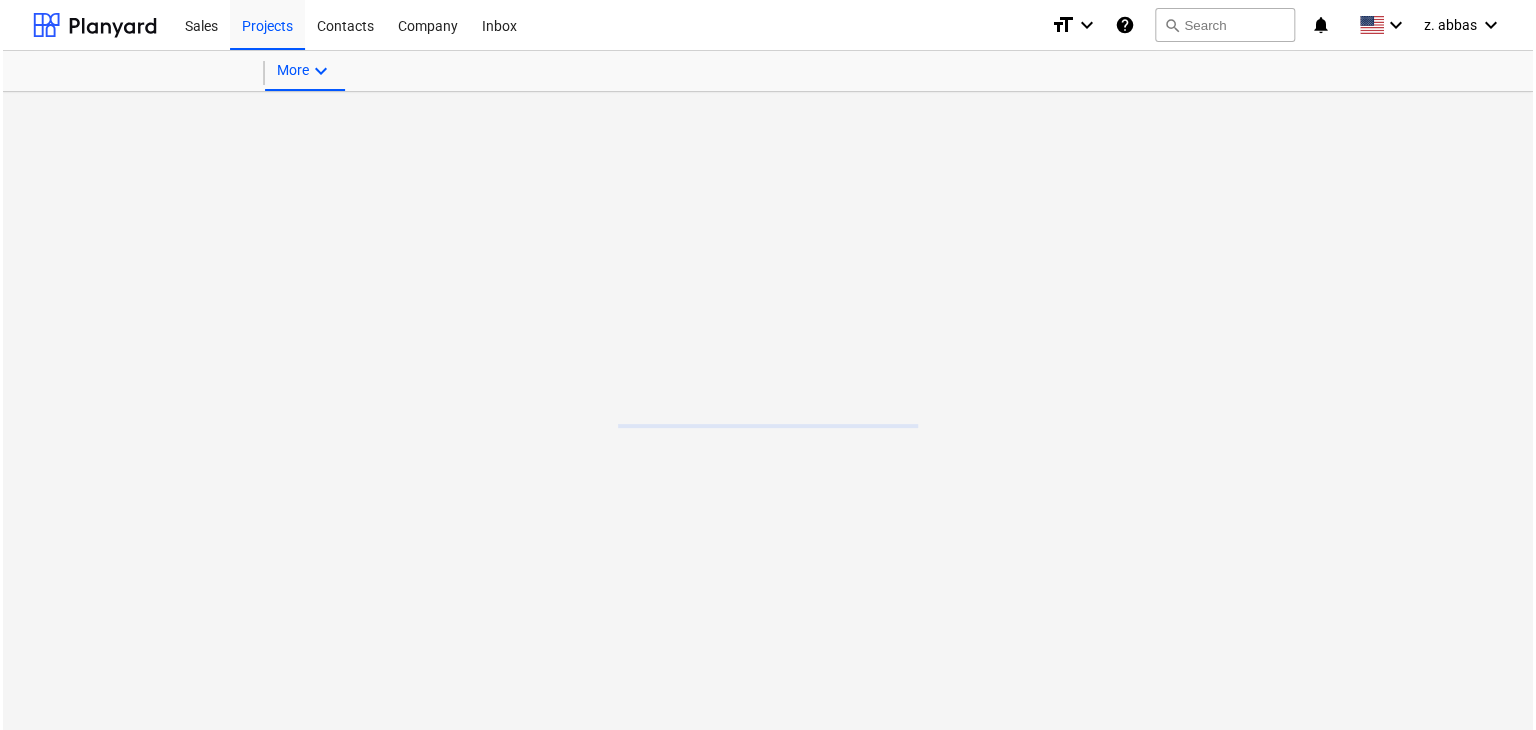 scroll, scrollTop: 0, scrollLeft: 0, axis: both 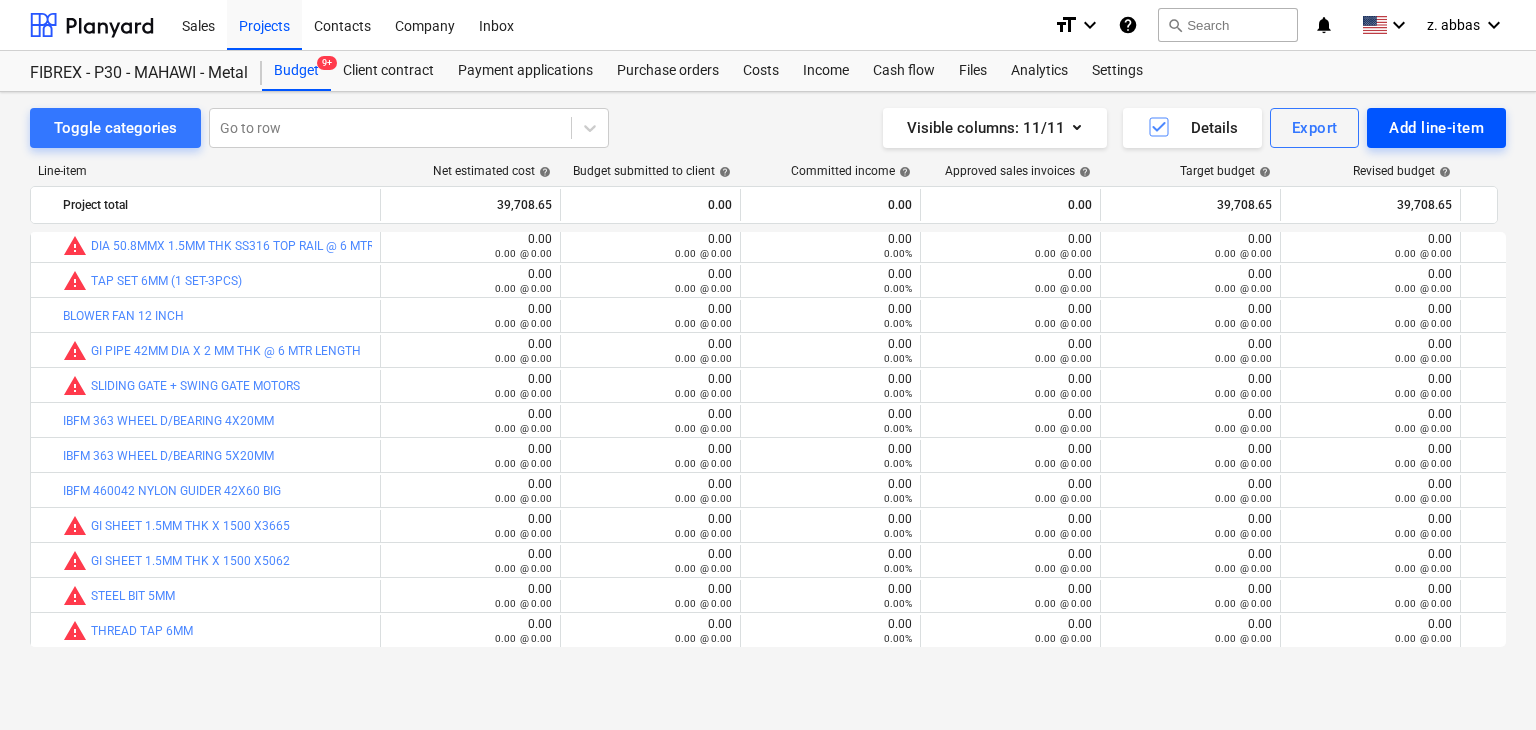 click on "Add line-item" at bounding box center [1436, 128] 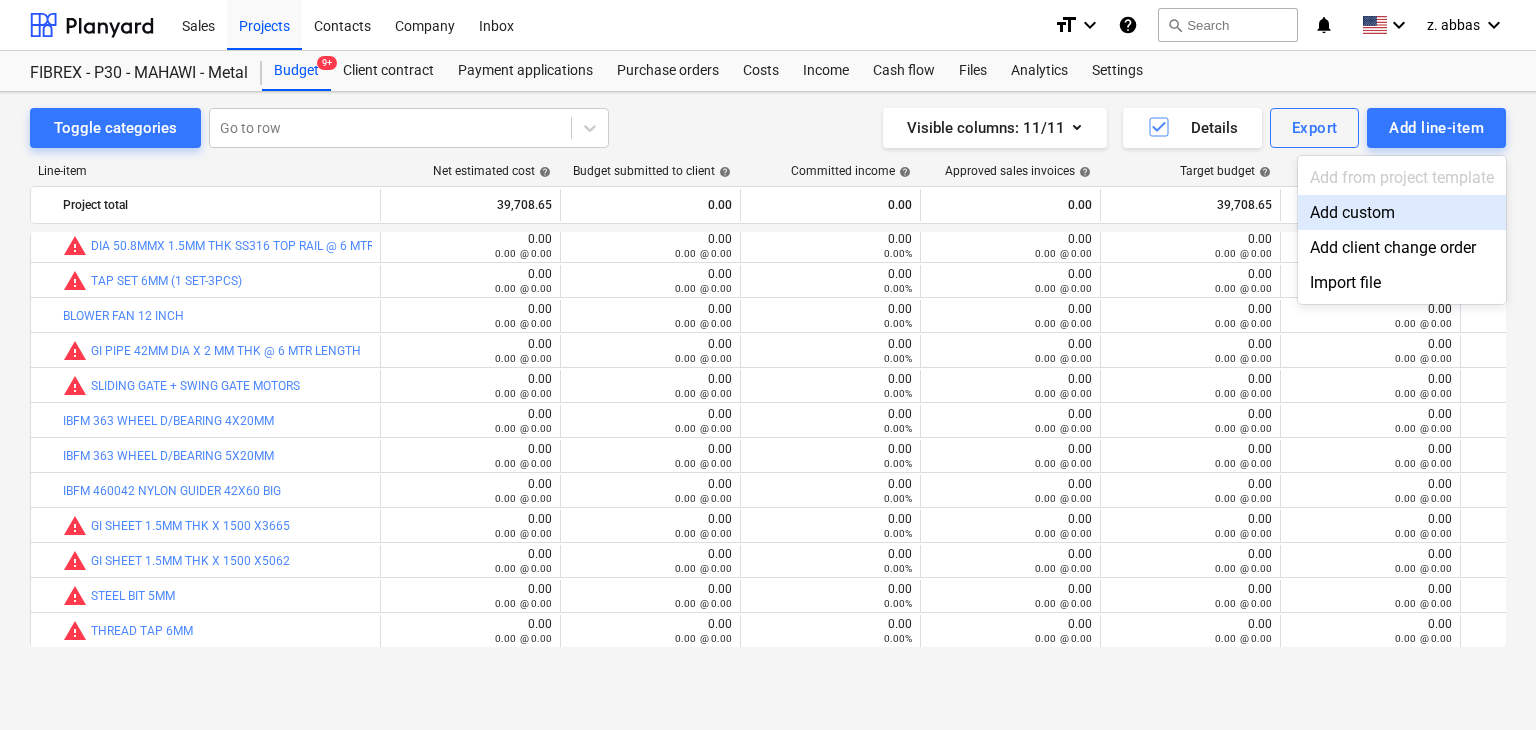click on "Add custom" at bounding box center (1402, 212) 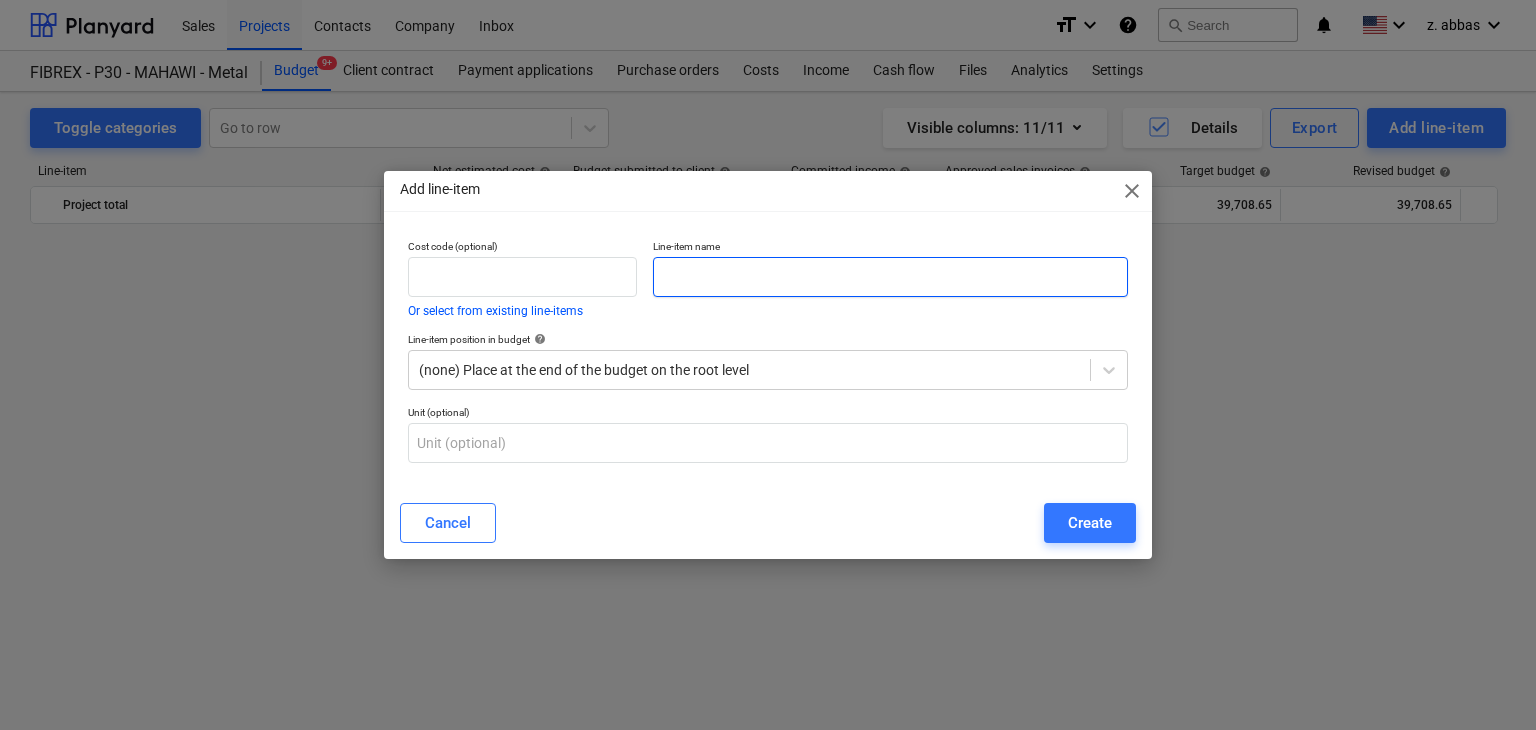 click at bounding box center [890, 277] 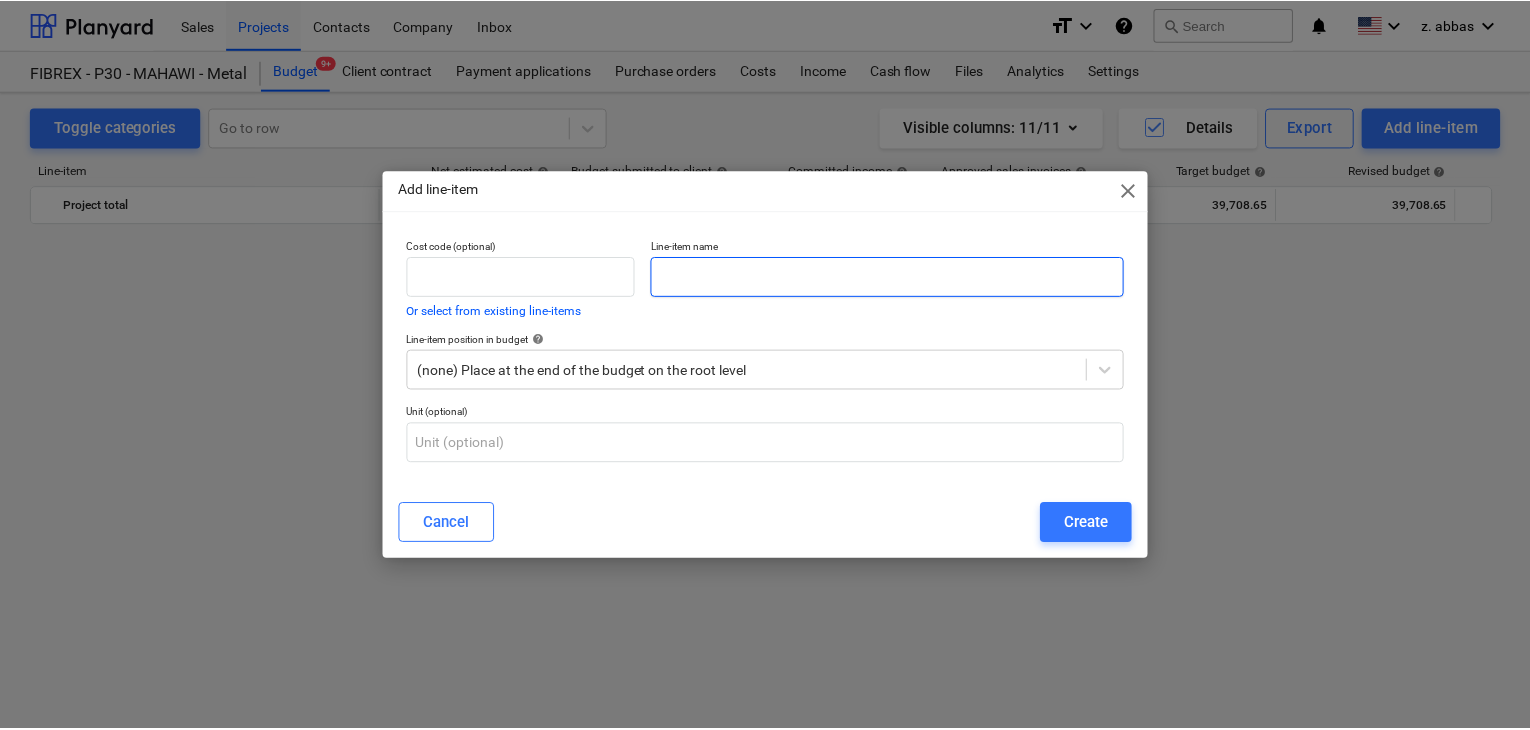 scroll, scrollTop: 11135, scrollLeft: 0, axis: vertical 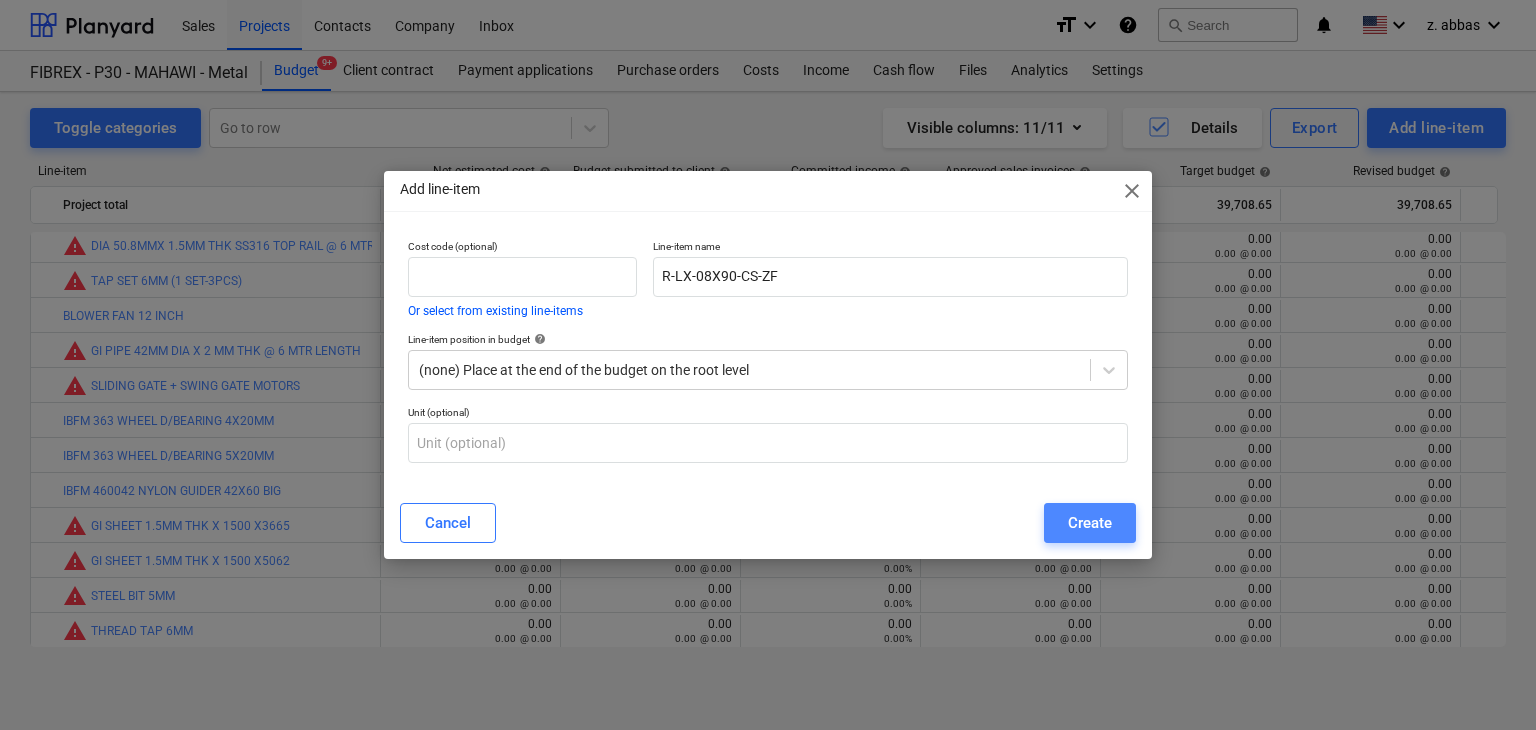 click on "Create" at bounding box center (1090, 523) 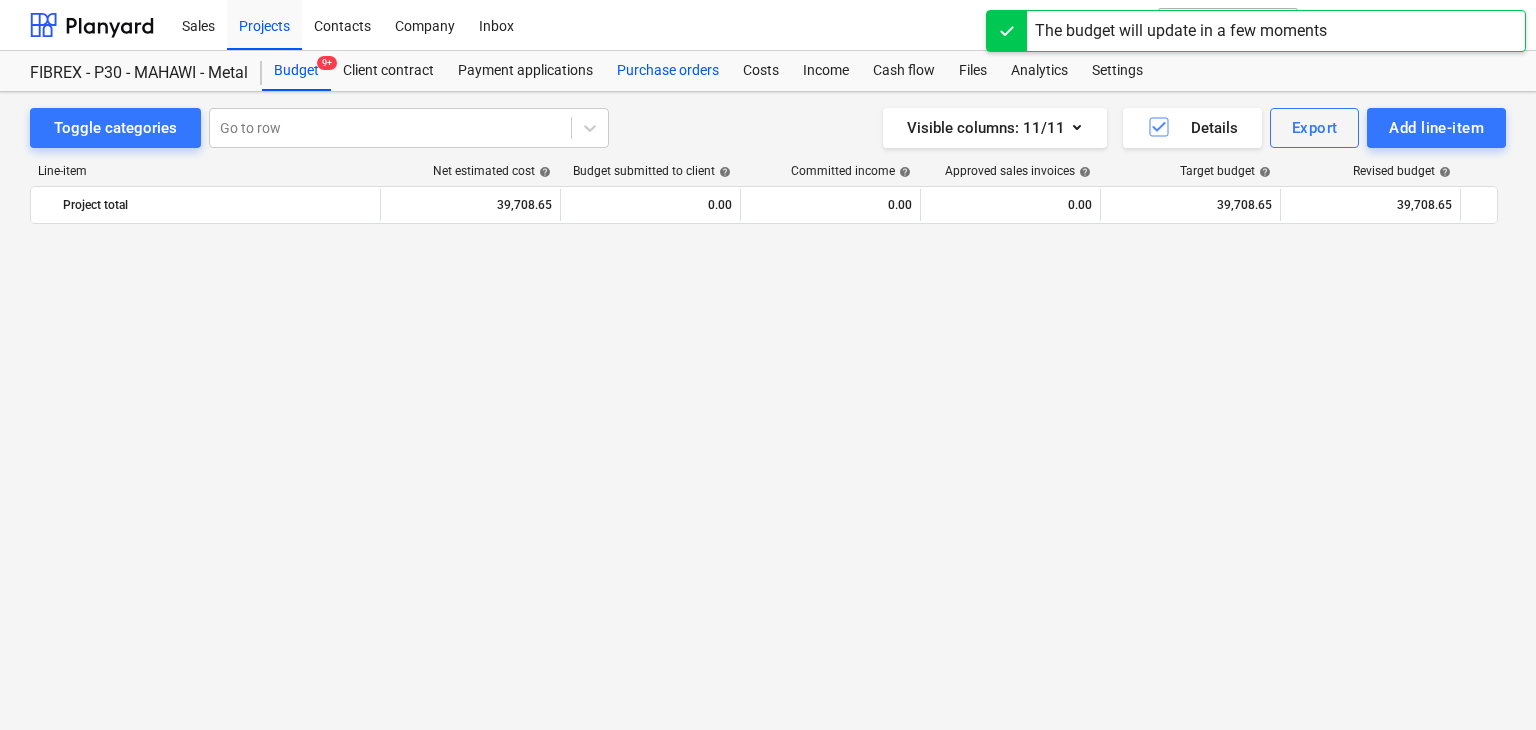 click on "Purchase orders" at bounding box center (668, 71) 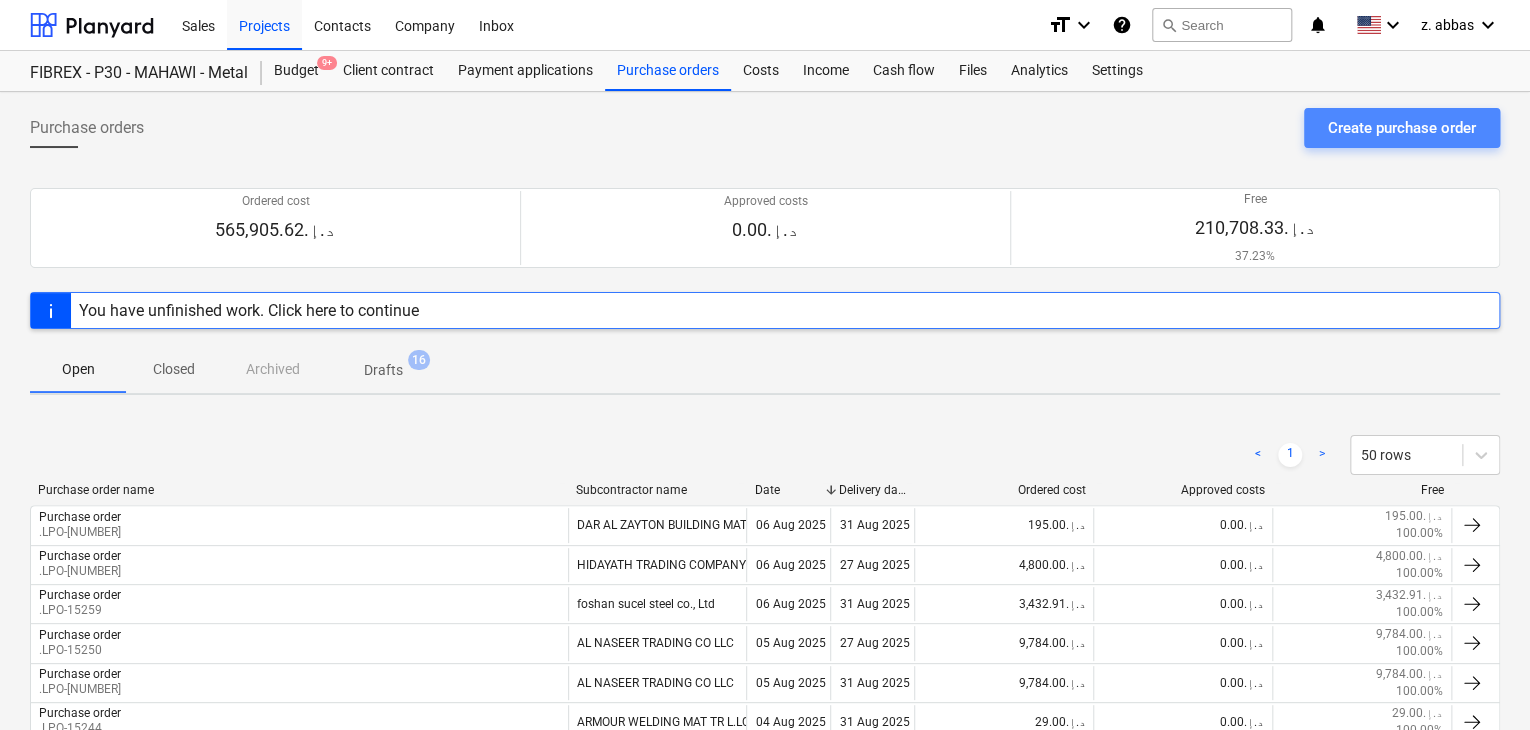 click on "Create purchase order" at bounding box center (1402, 128) 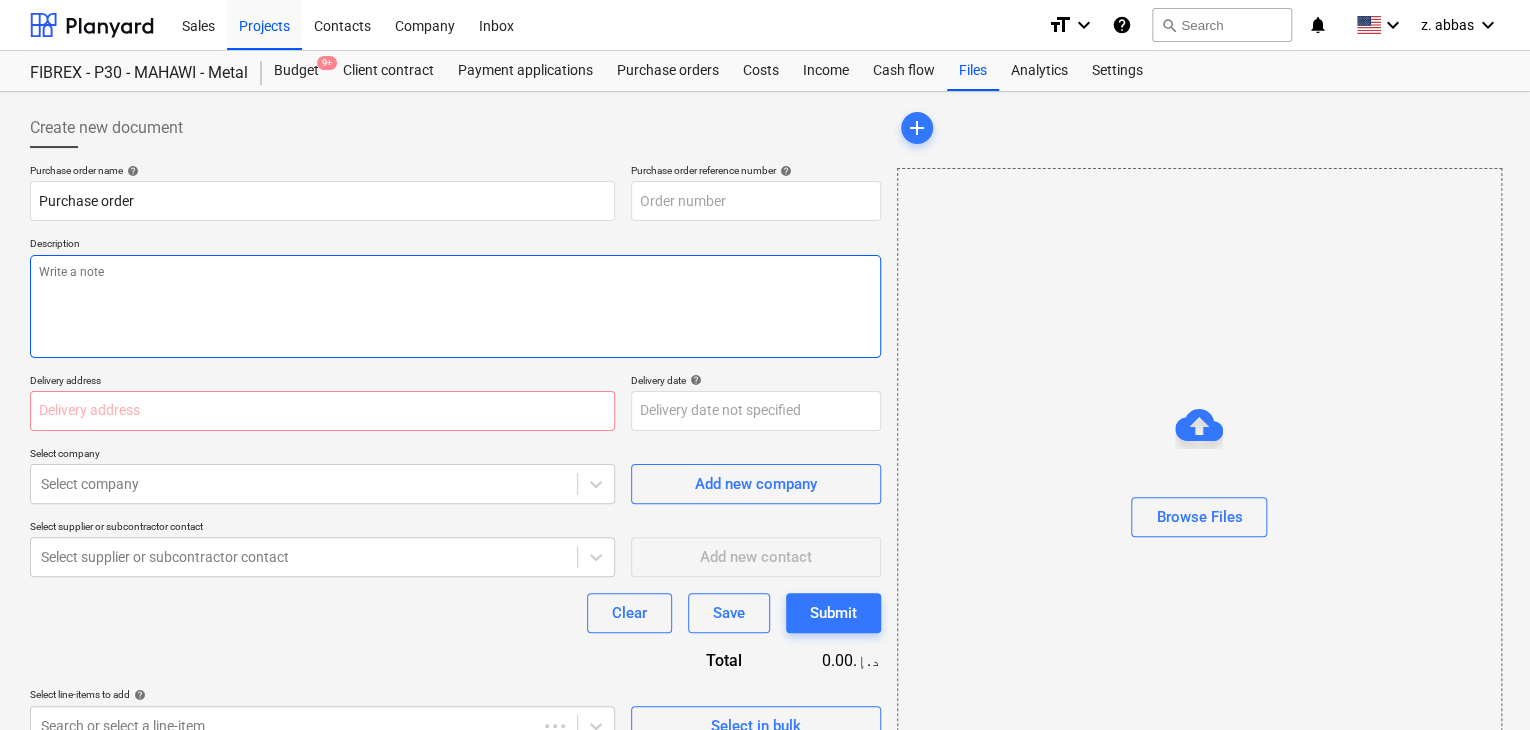 drag, startPoint x: 610, startPoint y: 308, endPoint x: 632, endPoint y: 270, distance: 43.908997 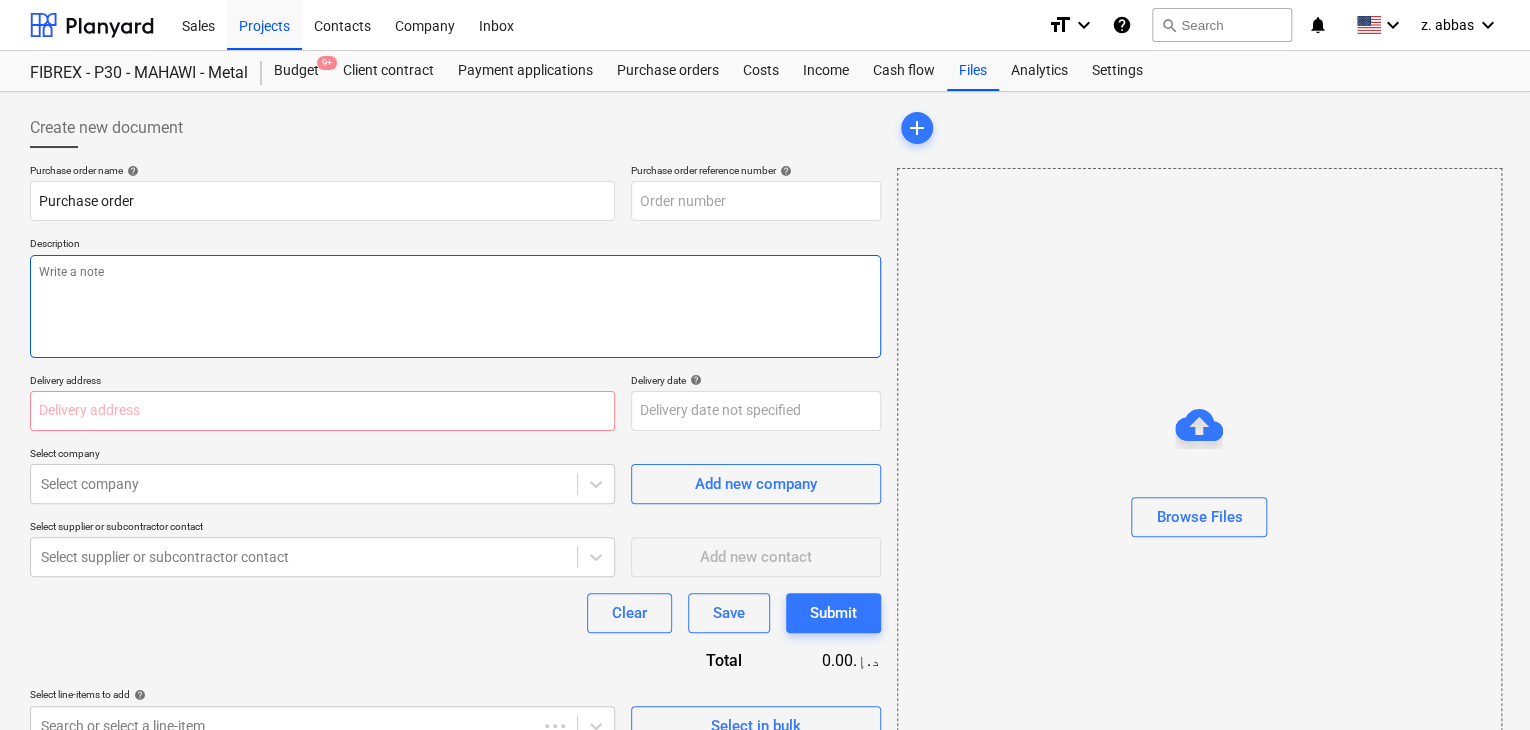 click at bounding box center [455, 306] 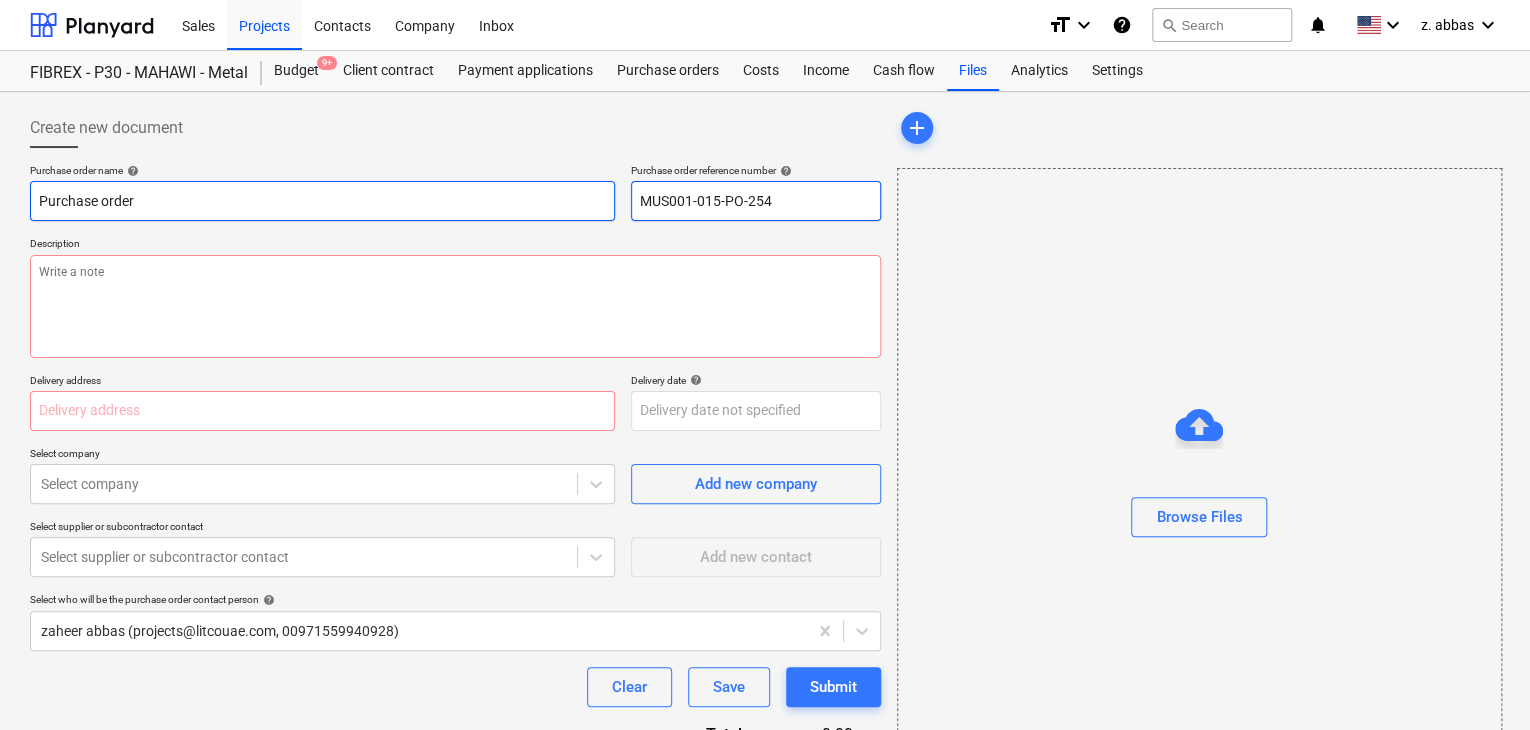 drag, startPoint x: 557, startPoint y: 197, endPoint x: 499, endPoint y: 197, distance: 58 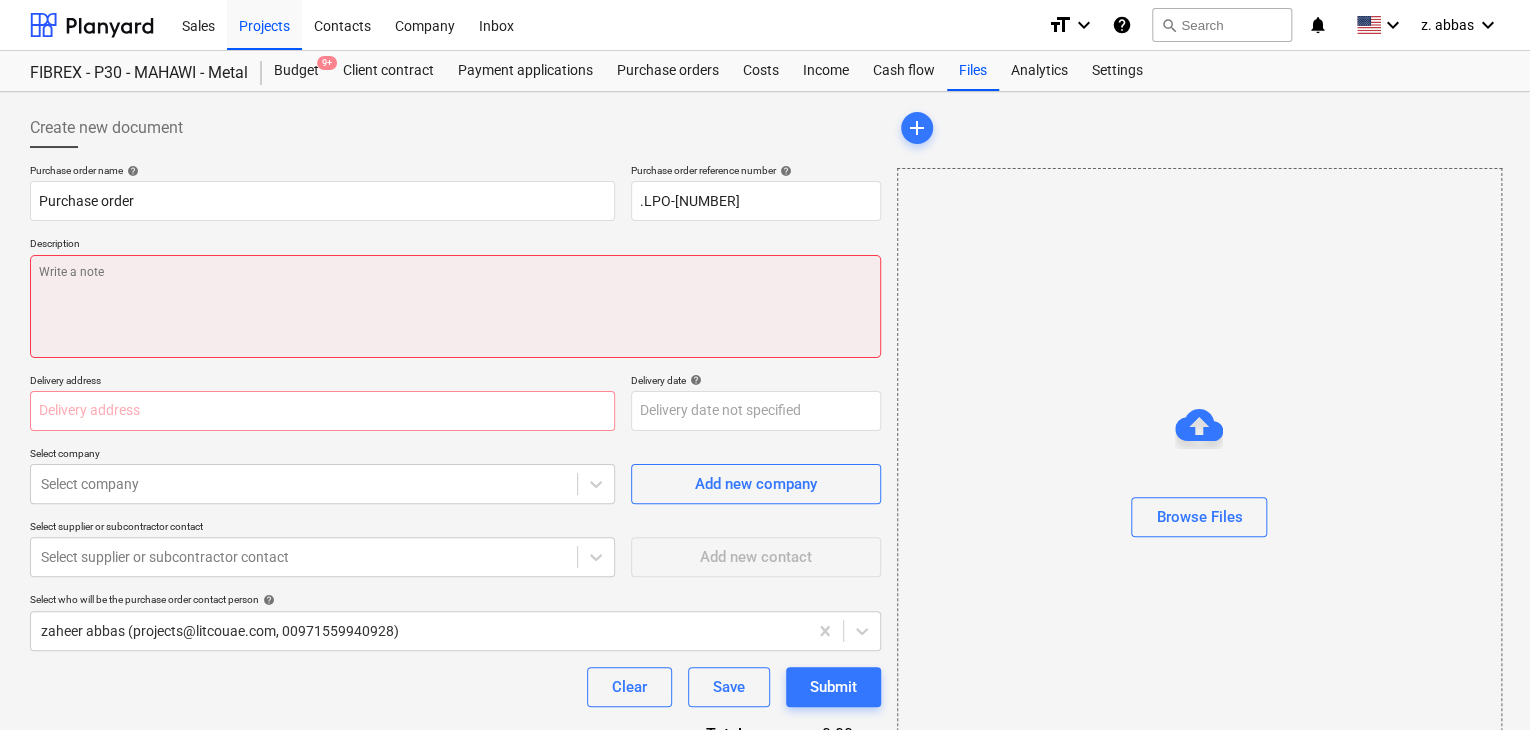 click at bounding box center (455, 306) 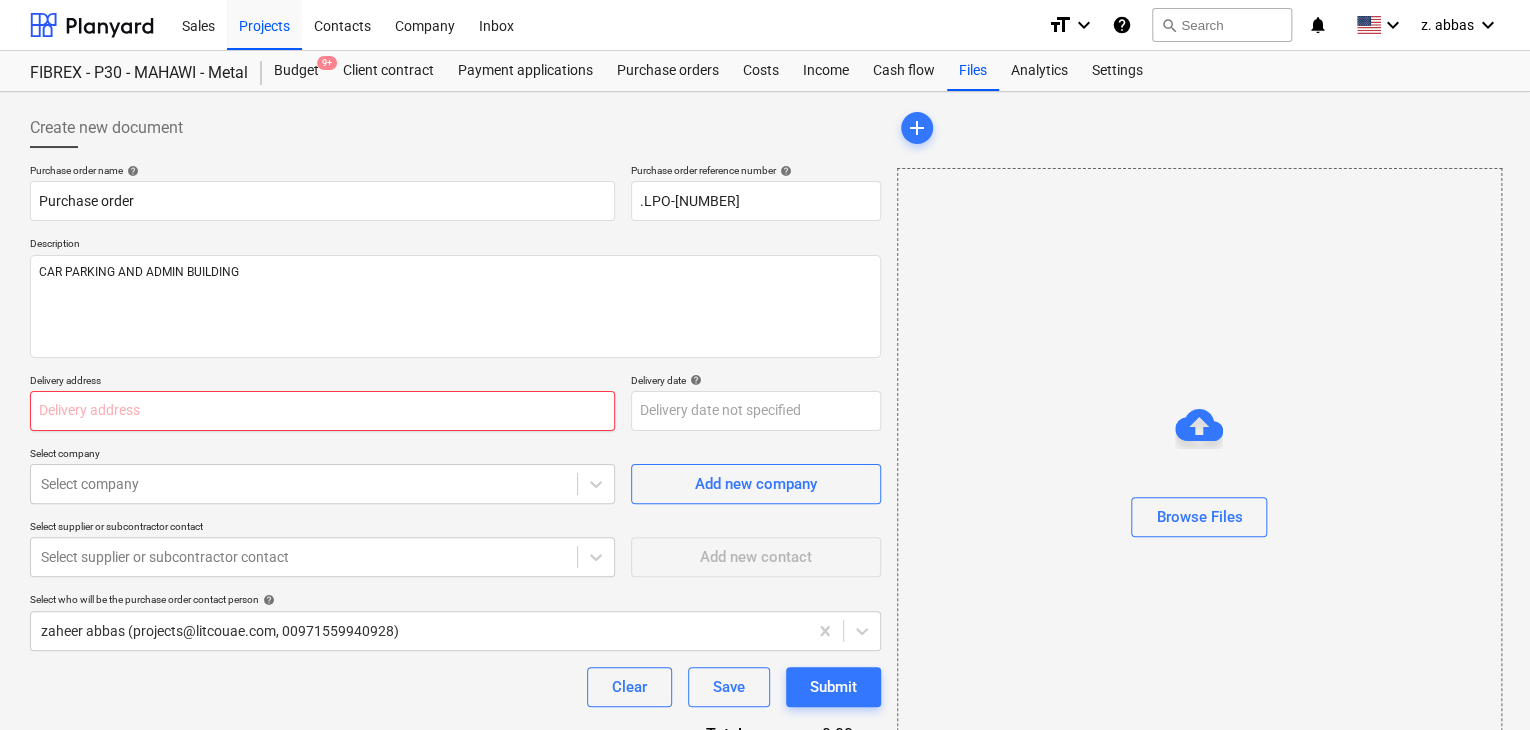 click at bounding box center (322, 411) 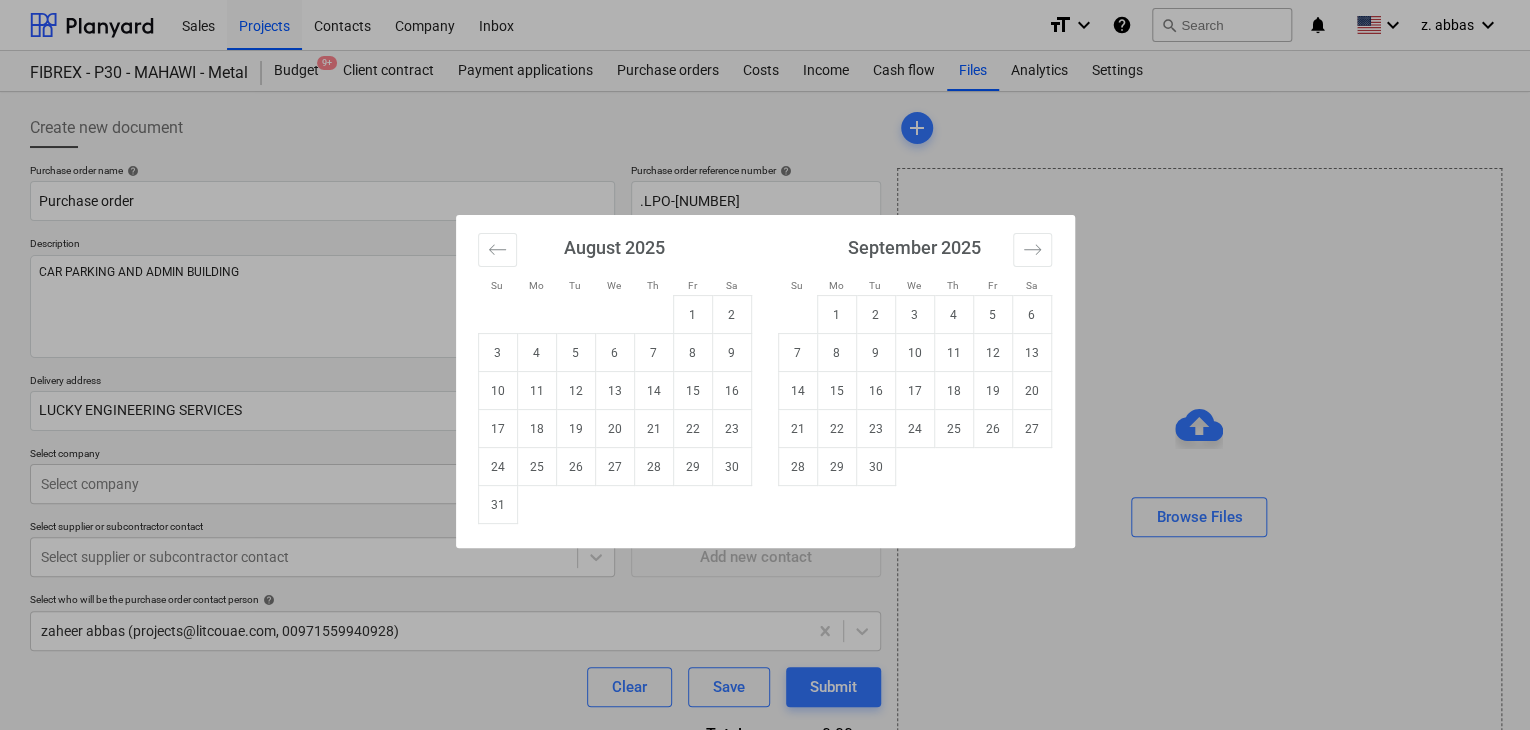 click on "Sales Projects Contacts Company Inbox format_size keyboard_arrow_down help search Search notifications 0 keyboard_arrow_down z. [LASTNAME] keyboard_arrow_down [COMPANY] - P30 - MAHAWI - Metal Budget 9+ Client contract Payment applications Purchase orders Costs Income Cash flow Files Analytics Settings Create new document Purchase order name help Purchase order Purchase order reference number help .LPO-[NUMBER] Description CAR PARKING AND ADMIN BUILDING Delivery address LUCKY ENGINEERING SERVICES Delivery date help Press the down arrow key to interact with the calendar and
select a date. Press the question mark key to get the keyboard shortcuts for changing dates. Select company Select company Add new company Select supplier or subcontractor contact Select supplier or subcontractor contact Add new contact Select who will be the purchase order contact person help [FIRSTNAME] [LASTNAME] ([EMAIL], [PHONE]) Clear Save Submit Total 0.00د.إ.‏ Select line-items to add help Search or select a line-item add" at bounding box center [765, 365] 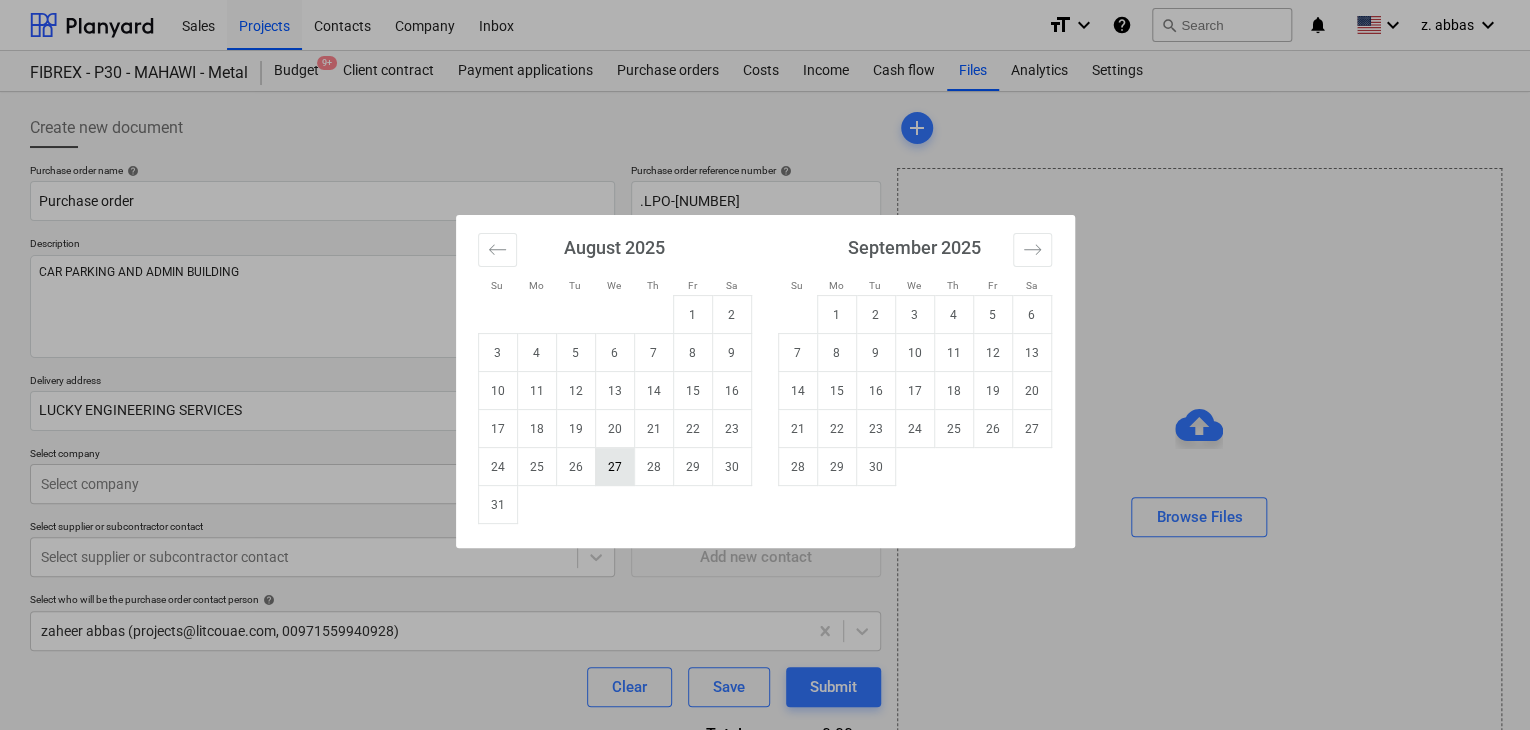 click on "27" at bounding box center [614, 467] 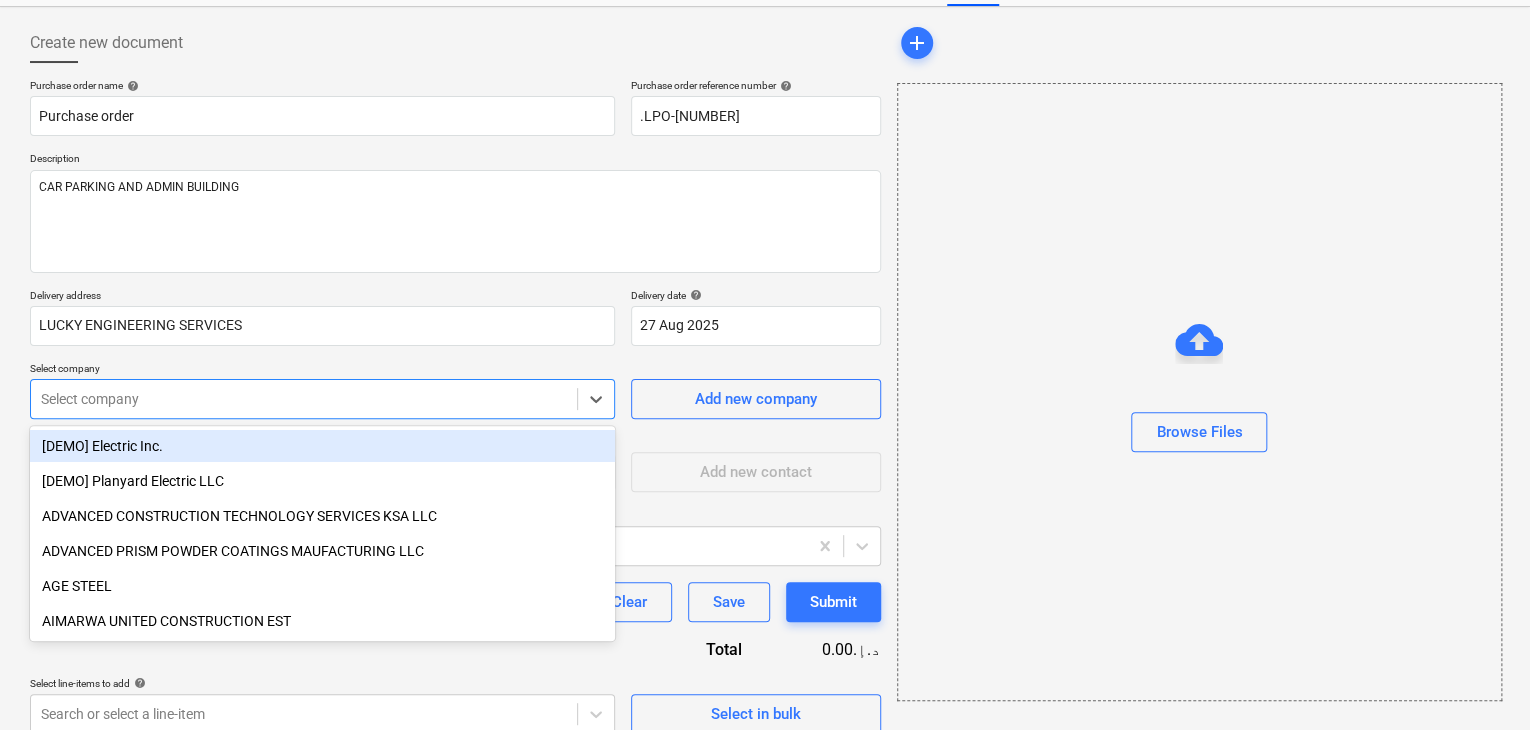 click on "Sales Projects Contacts Company Inbox format_size keyboard_arrow_down help search Search notifications 0 keyboard_arrow_down z. [LASTNAME] keyboard_arrow_down [COMPANY] - P30 - MAHAWI - Metal Budget 9+ Client contract Payment applications Purchase orders Costs Income Cash flow Files Analytics Settings Create new document Purchase order name help Purchase order Purchase order reference number help .LPO-[NUMBER] Description CAR PARKING AND ADMIN BUILDING Delivery address LUCKY ENGINEERING SERVICES Delivery date help 27 Aug 2025 27.08.2025 Press the down arrow key to interact with the calendar and
select a date. Press the question mark key to get the keyboard shortcuts for changing dates. Select company option [DEMO] Electric Inc.   focused, 1 of 211. 211 results available. Use Up and Down to choose options, press Enter to select the currently focused option, press Escape to exit the menu, press Tab to select the option and exit the menu. Select company Add new company Select supplier or subcontractor contact help" at bounding box center [765, 280] 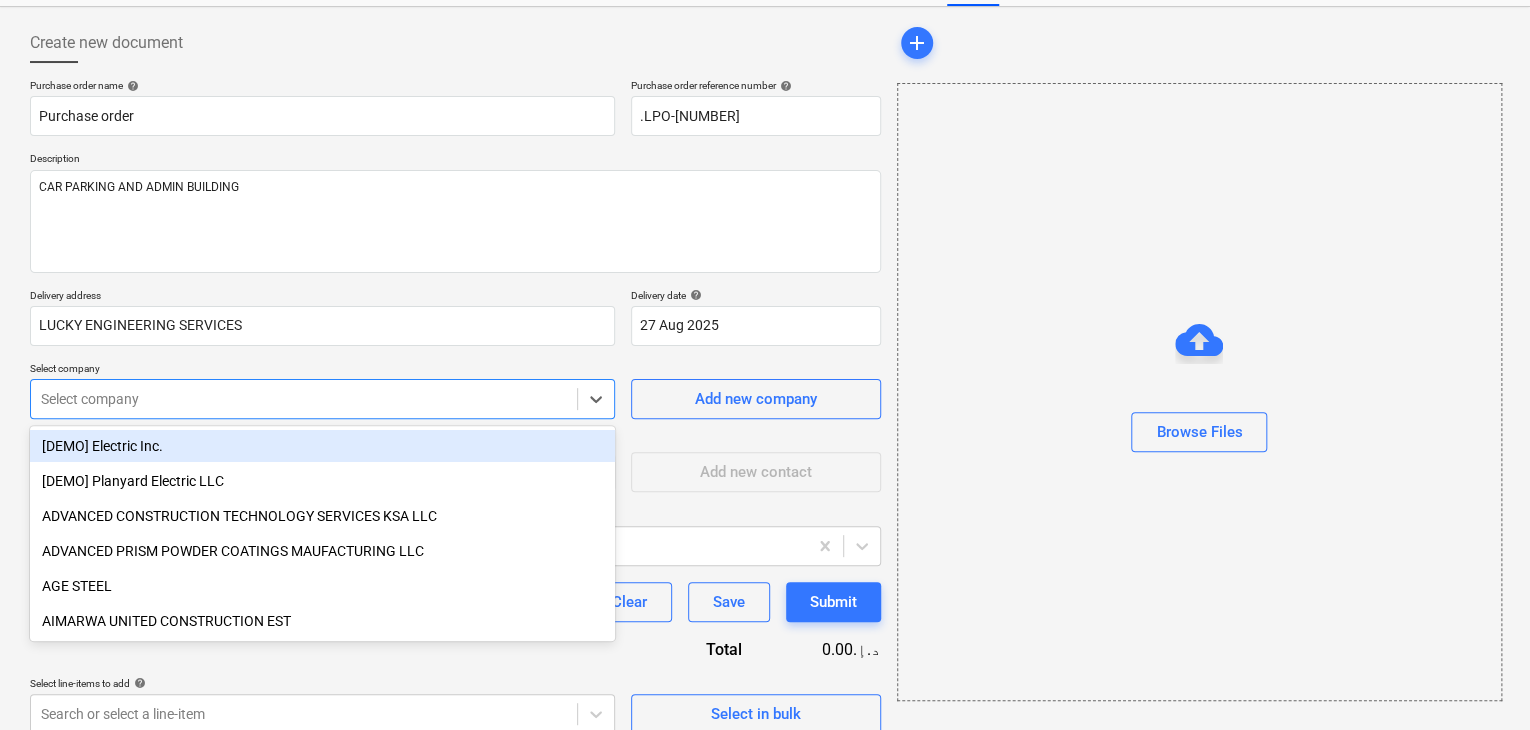 scroll, scrollTop: 93, scrollLeft: 0, axis: vertical 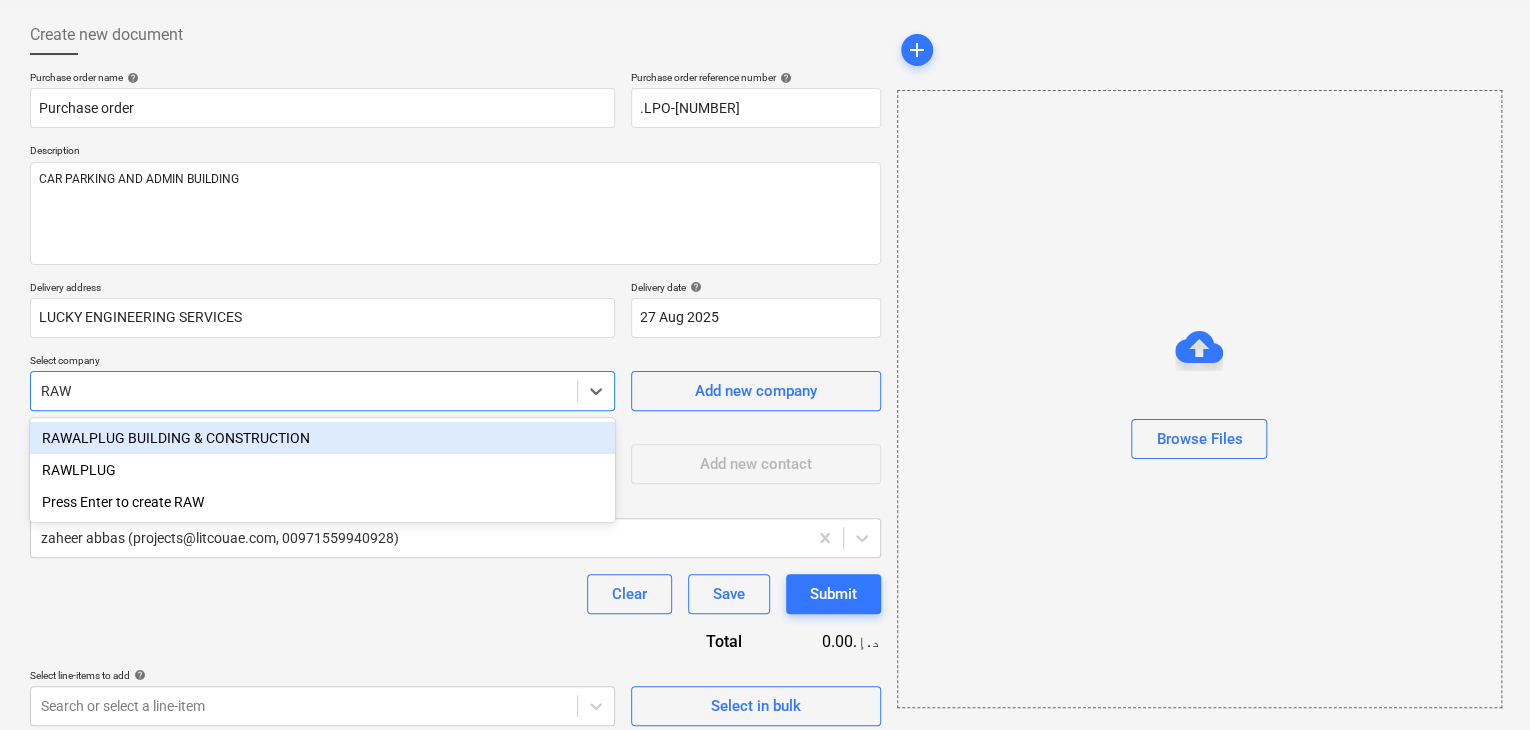 click on "RAWLPLUG" at bounding box center [322, 470] 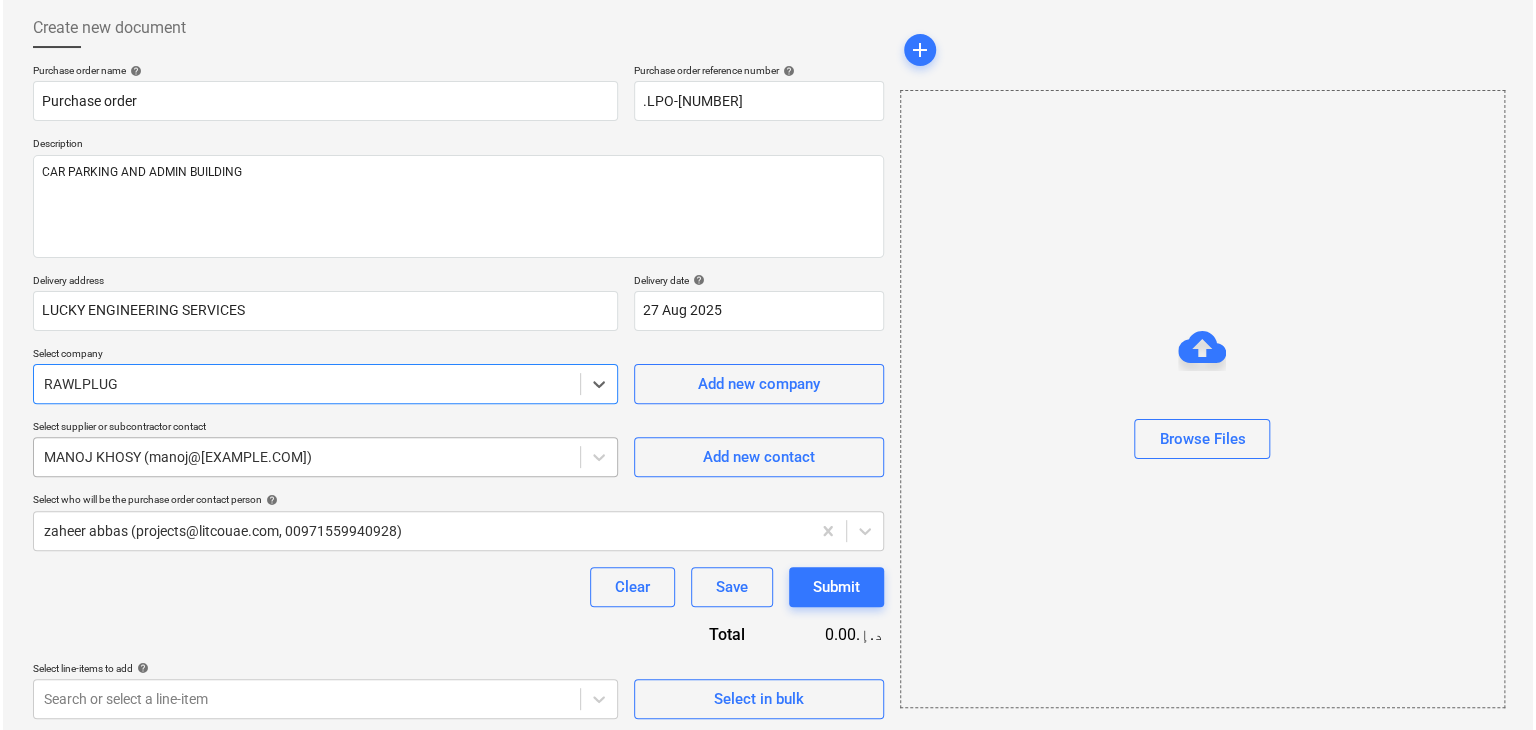 scroll, scrollTop: 104, scrollLeft: 0, axis: vertical 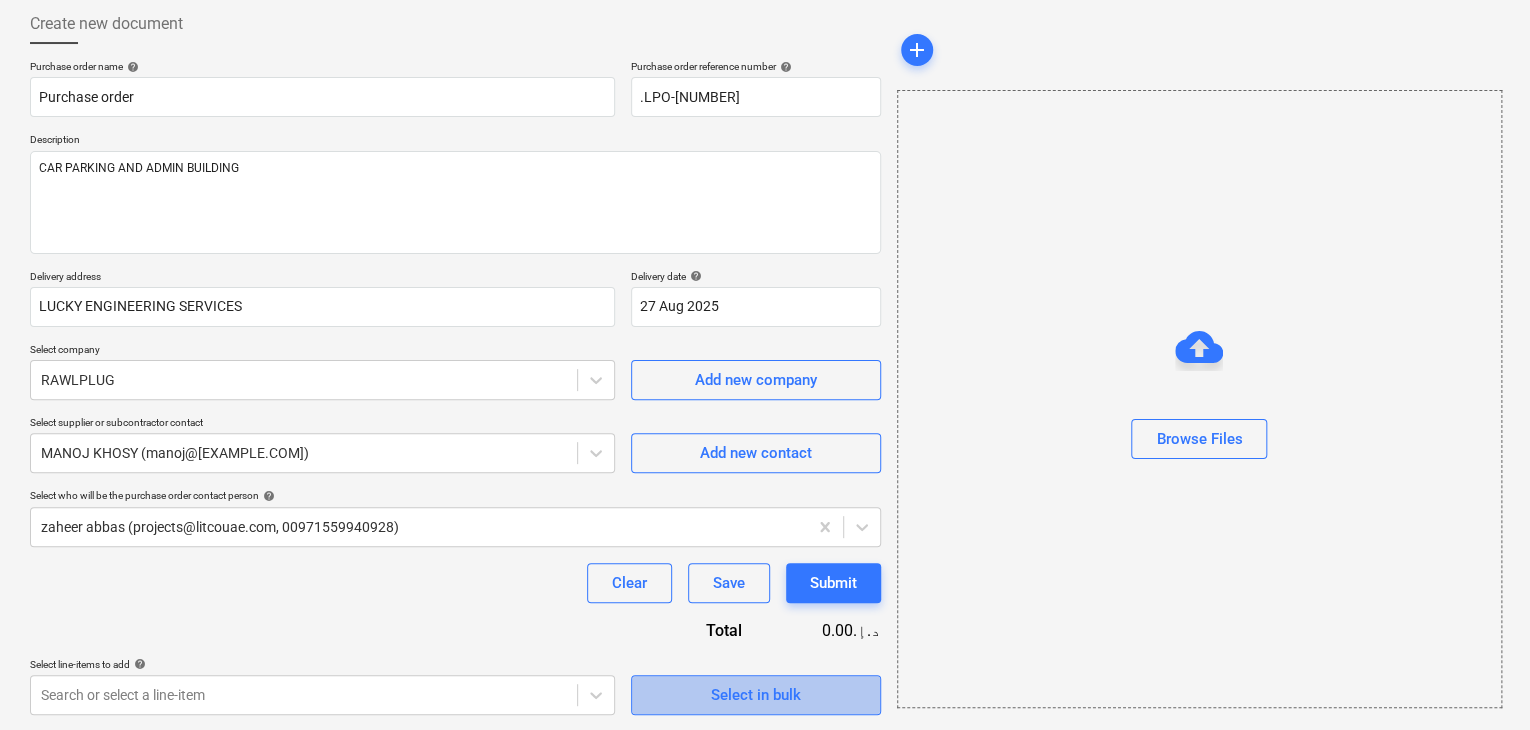 click on "Select in bulk" at bounding box center [756, 695] 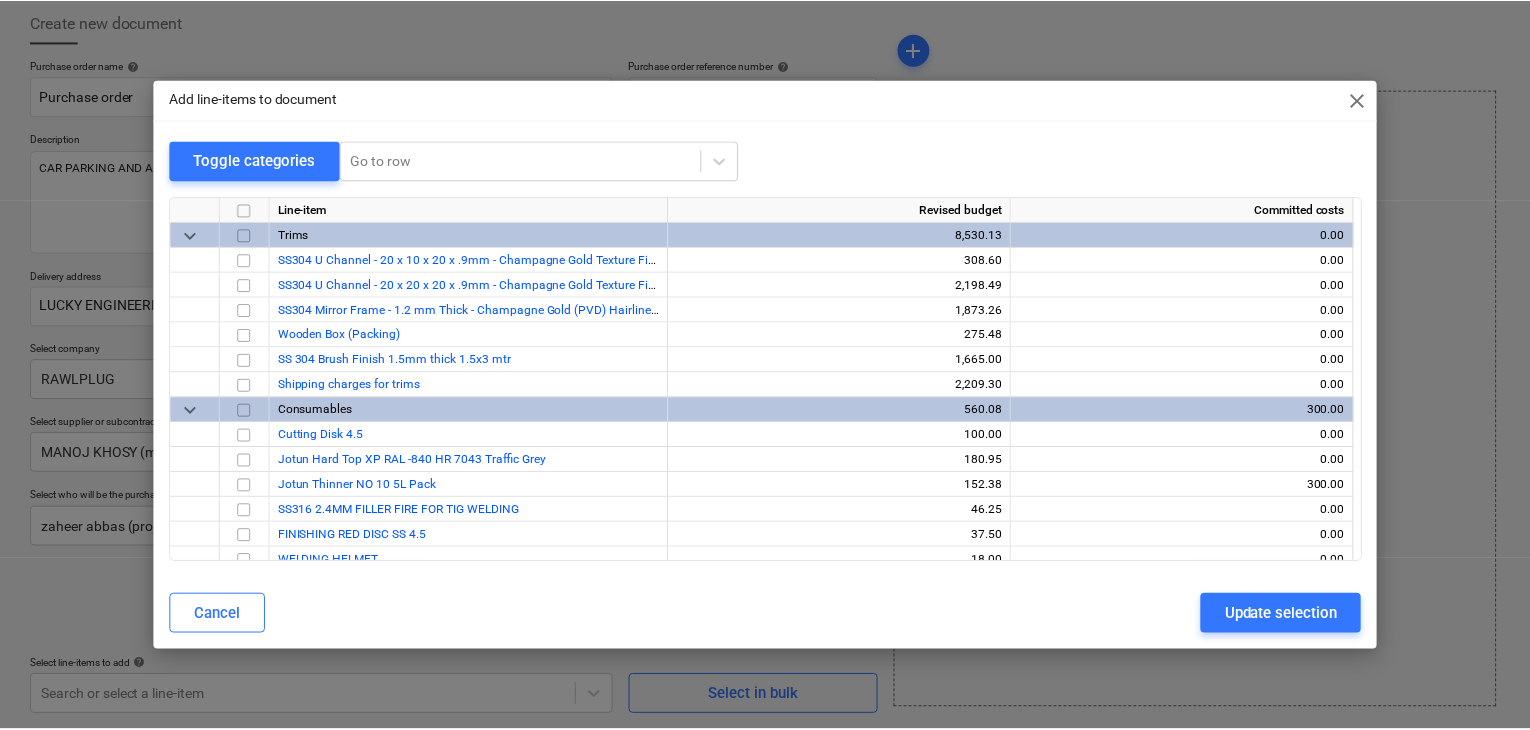scroll, scrollTop: 8036, scrollLeft: 0, axis: vertical 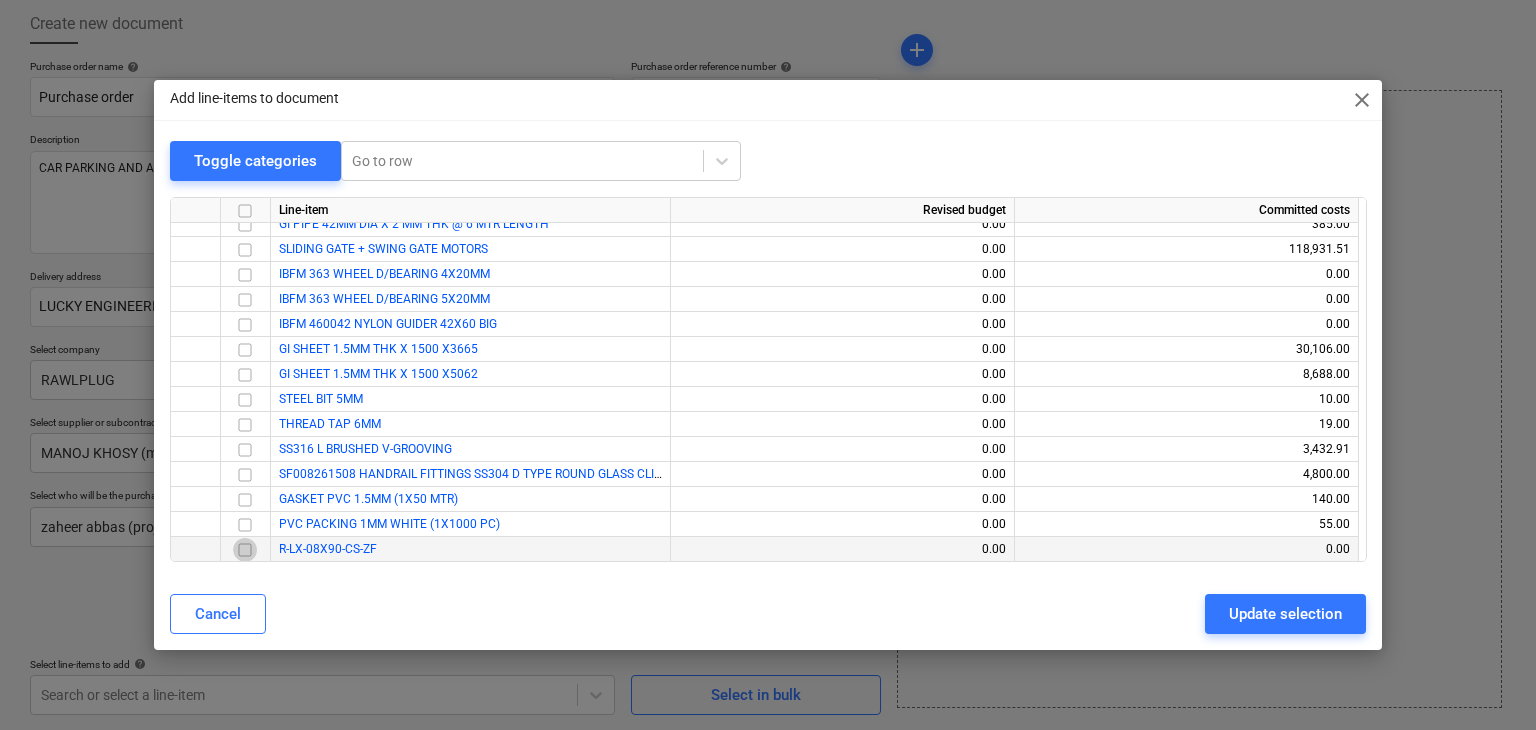 click at bounding box center [245, 550] 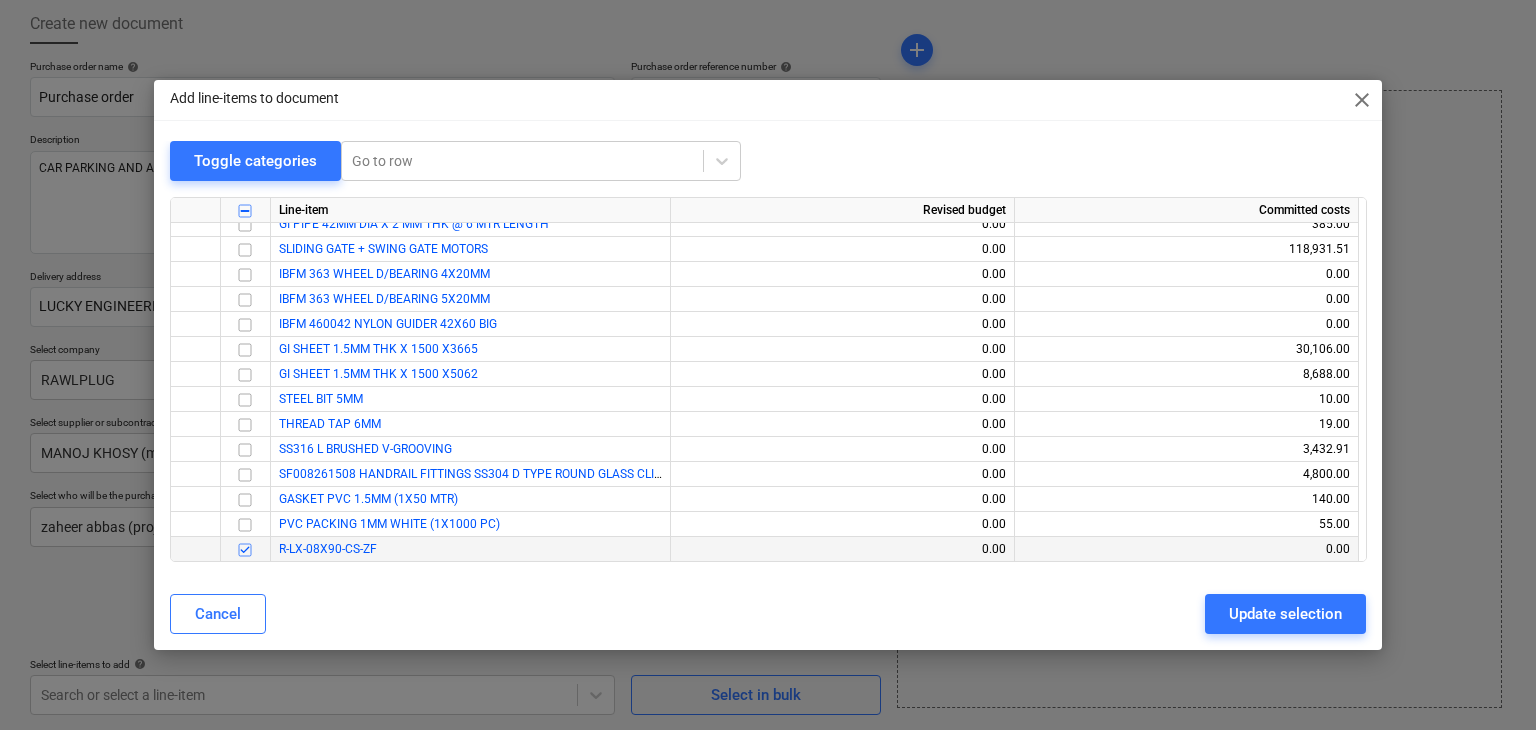 click on "Cancel Update selection" at bounding box center [768, 614] 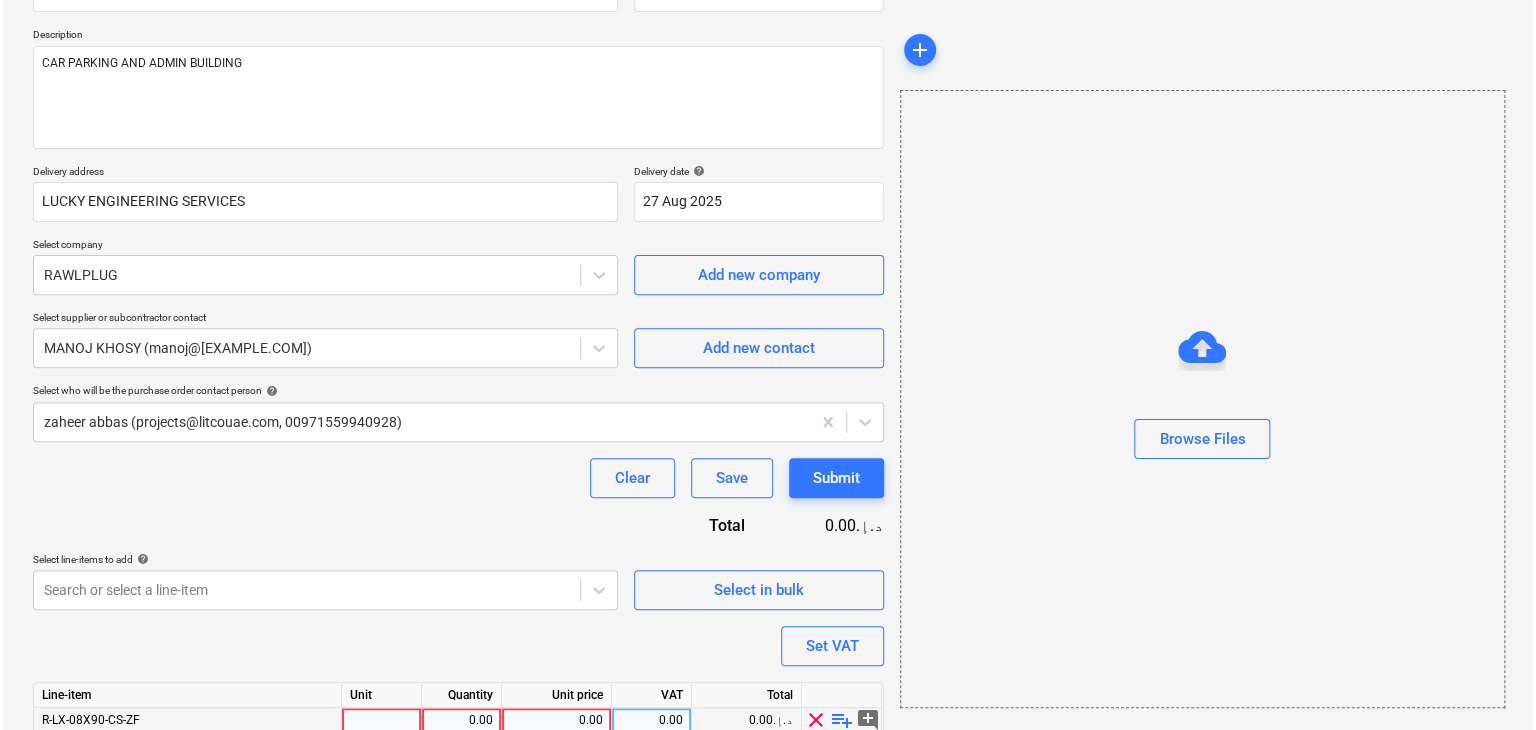 scroll, scrollTop: 292, scrollLeft: 0, axis: vertical 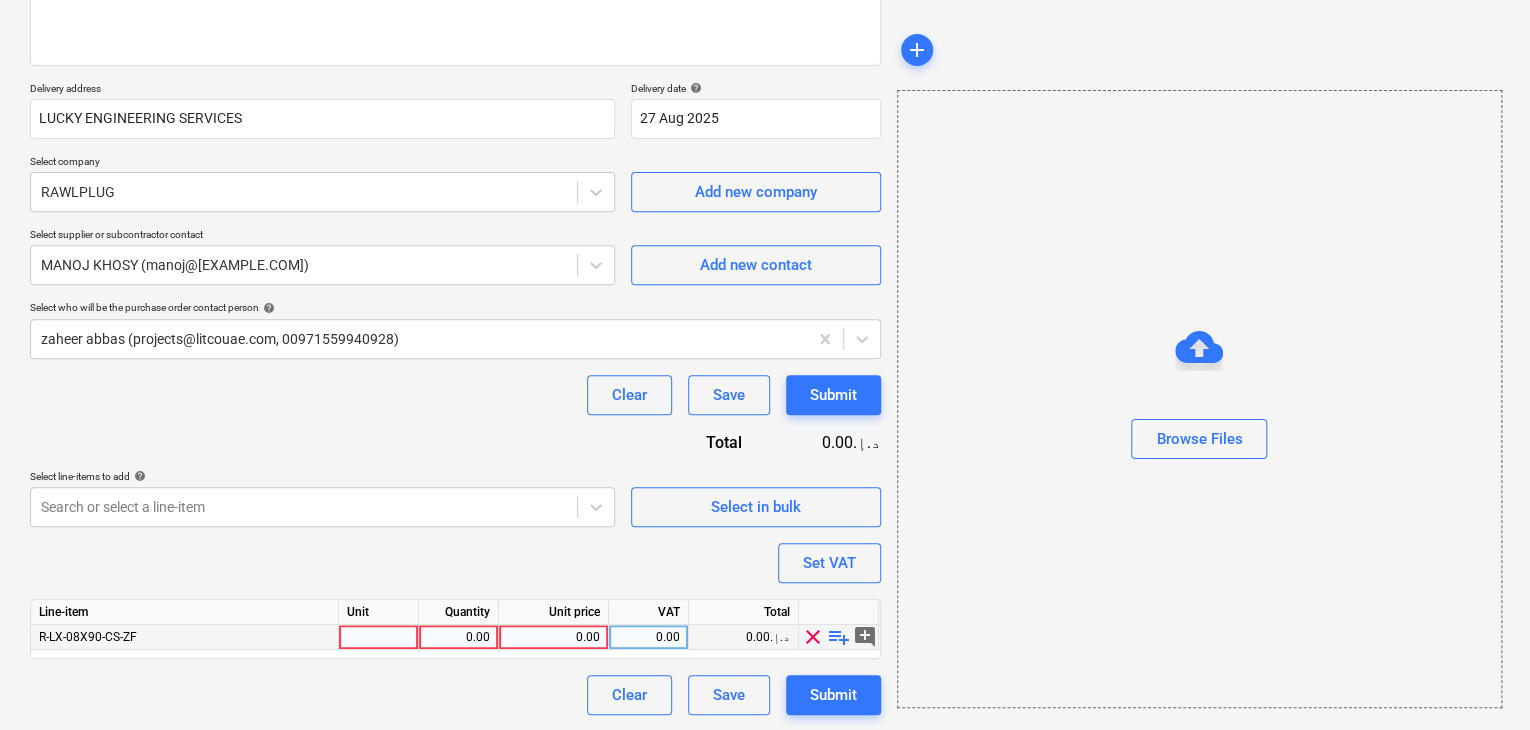 click at bounding box center (379, 637) 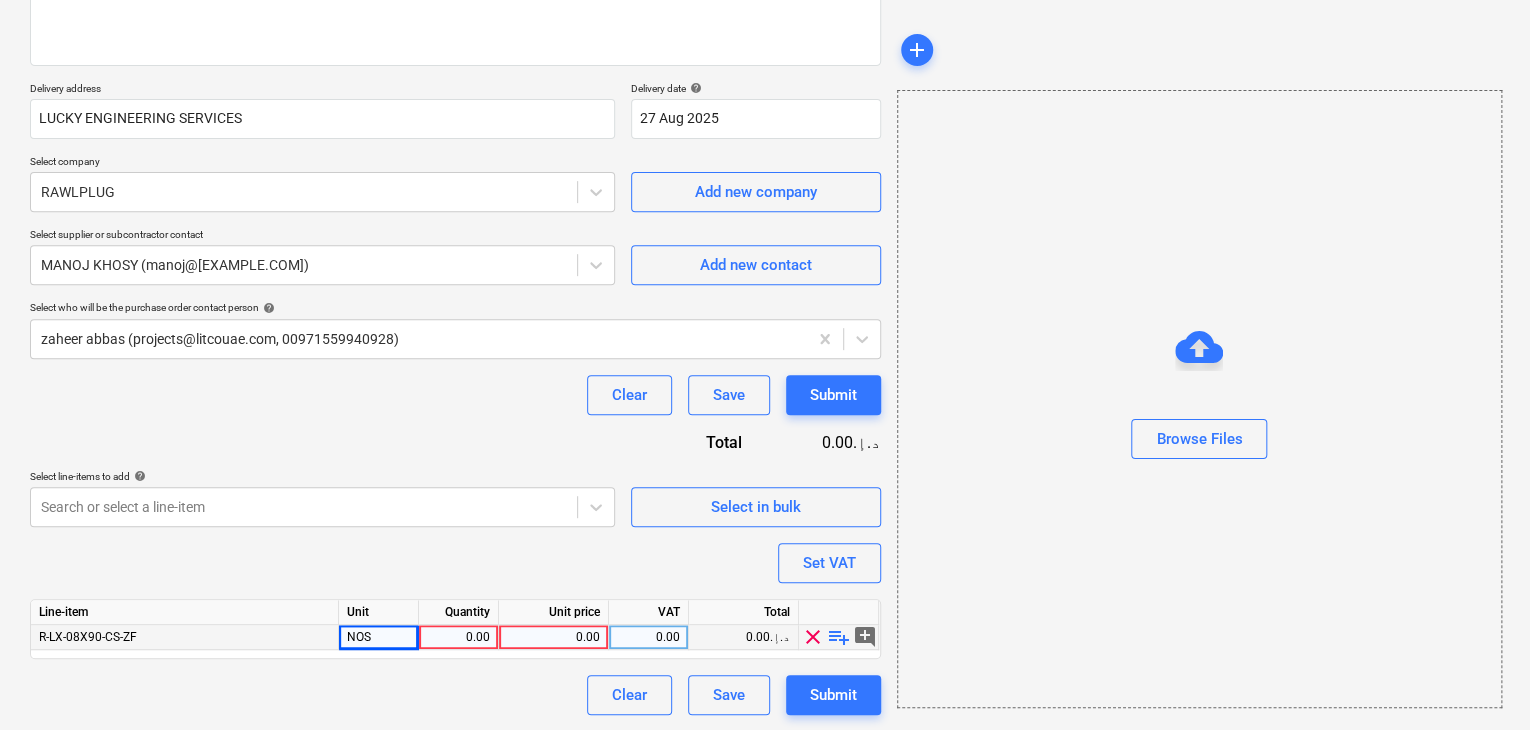 click on "0.00" at bounding box center [458, 637] 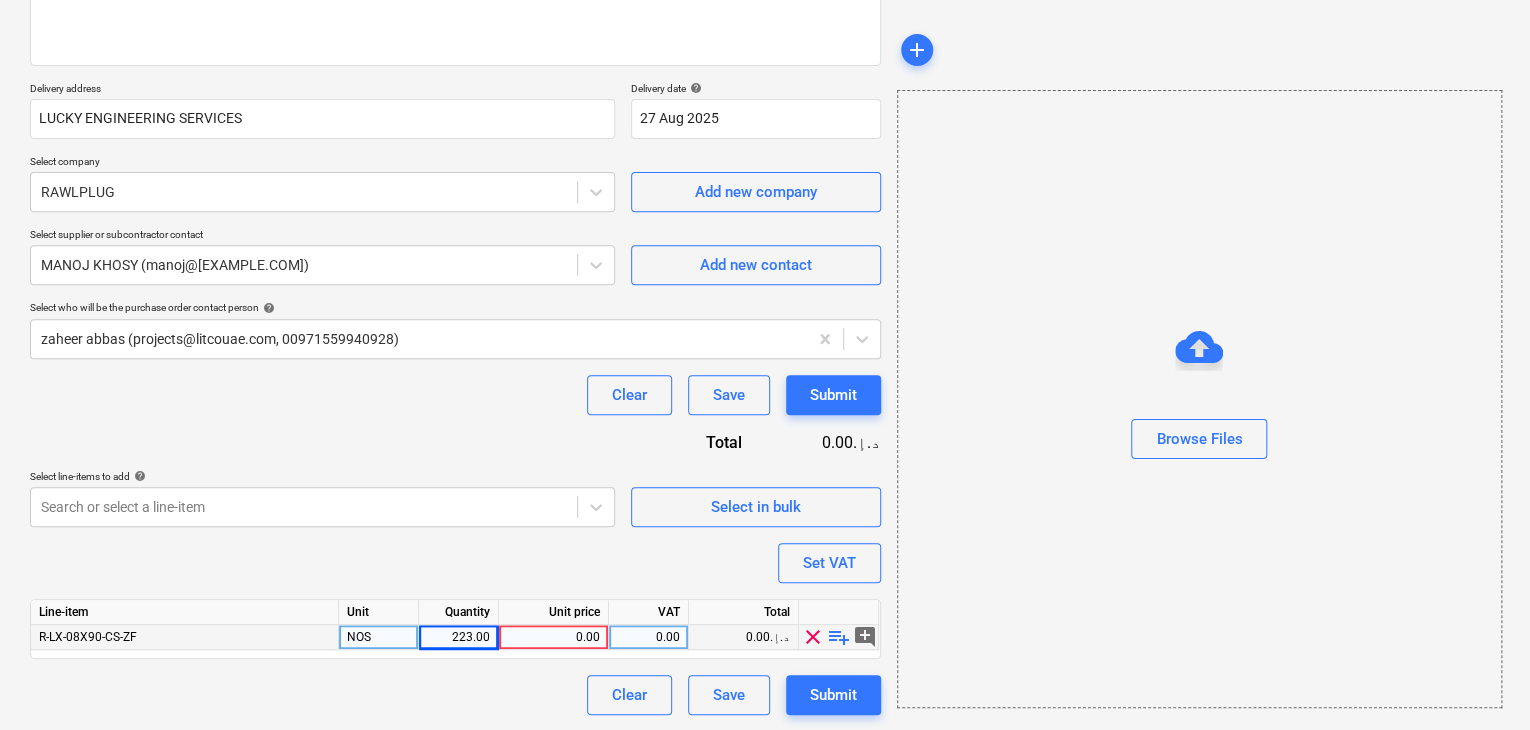 click on "0.00" at bounding box center (553, 637) 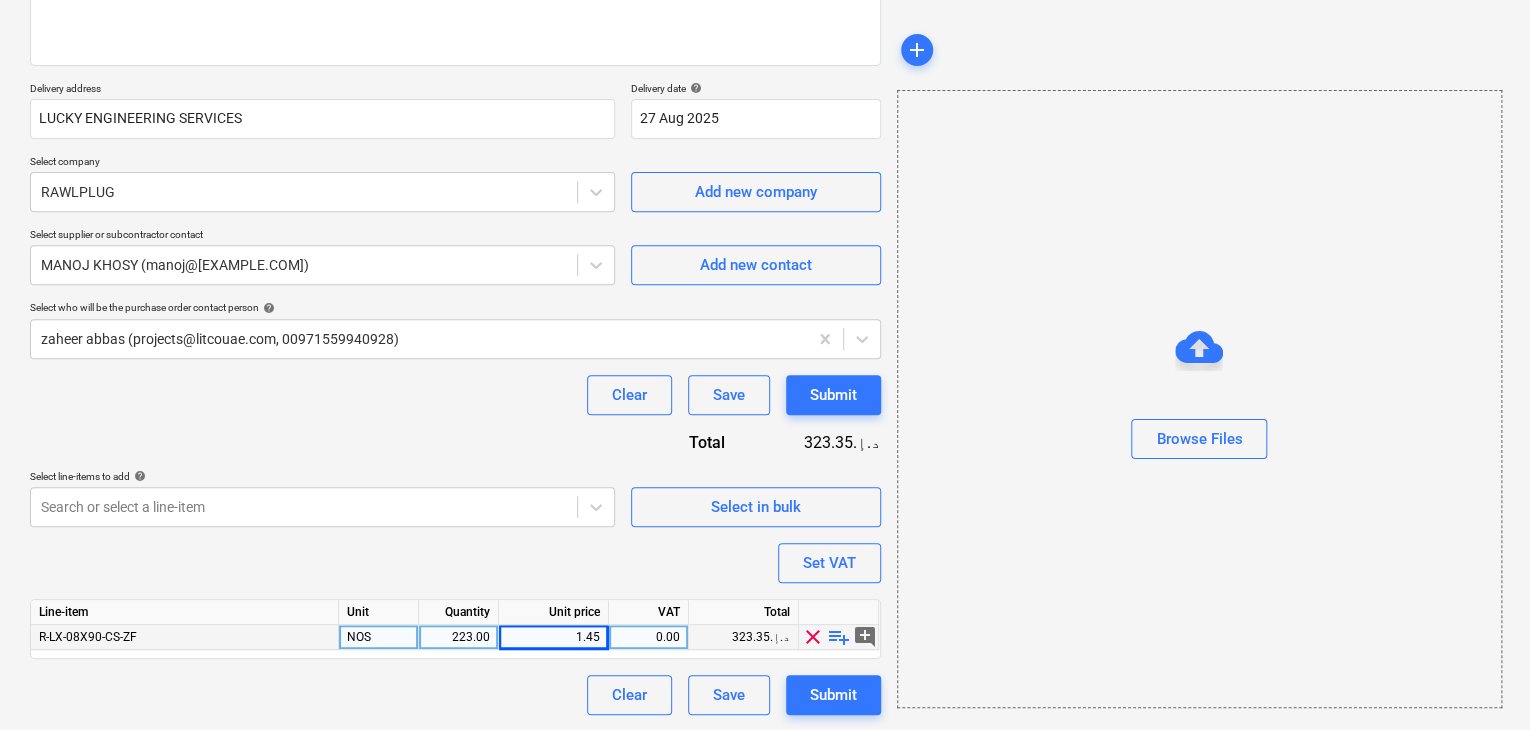 click on "Browse Files" at bounding box center (1199, 399) 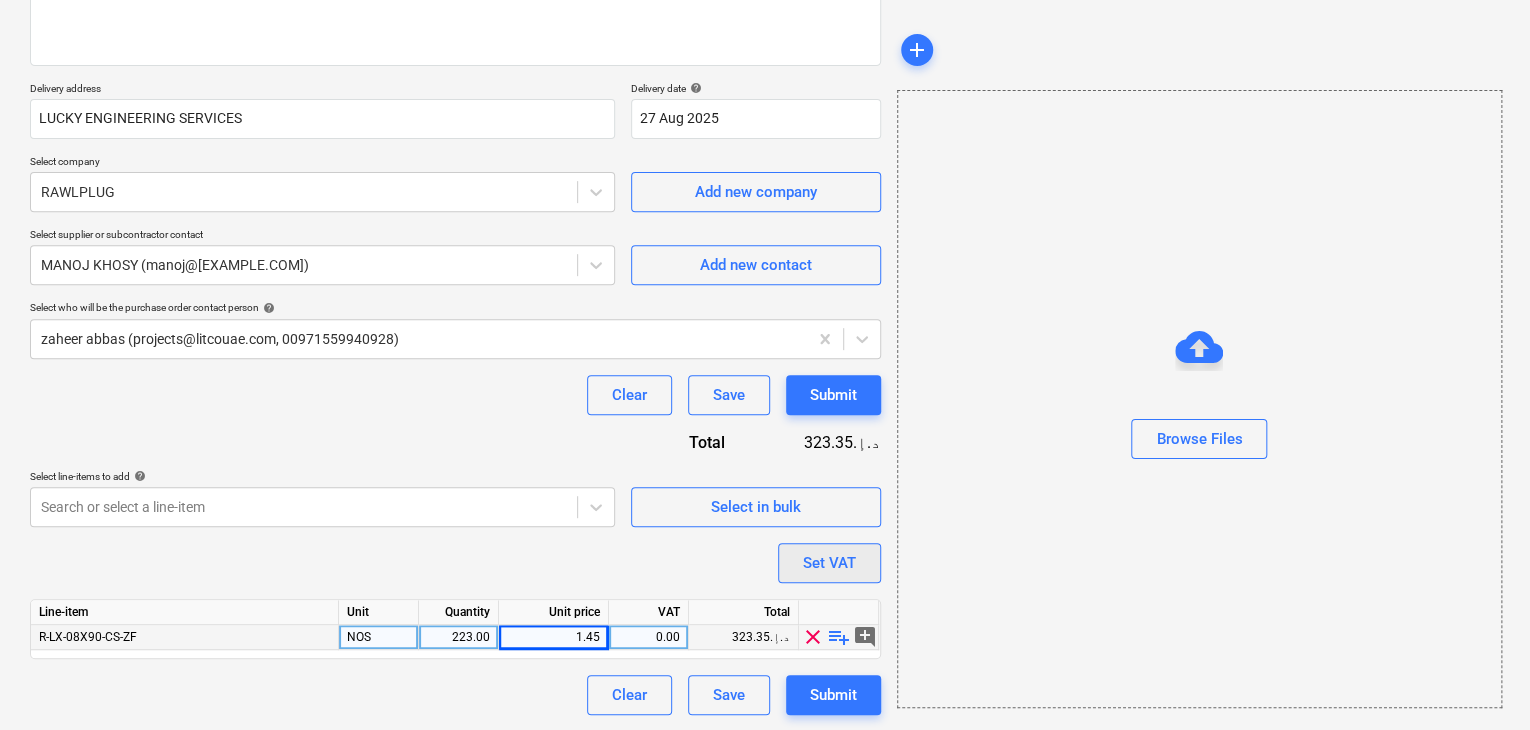 click on "Set VAT" at bounding box center (829, 563) 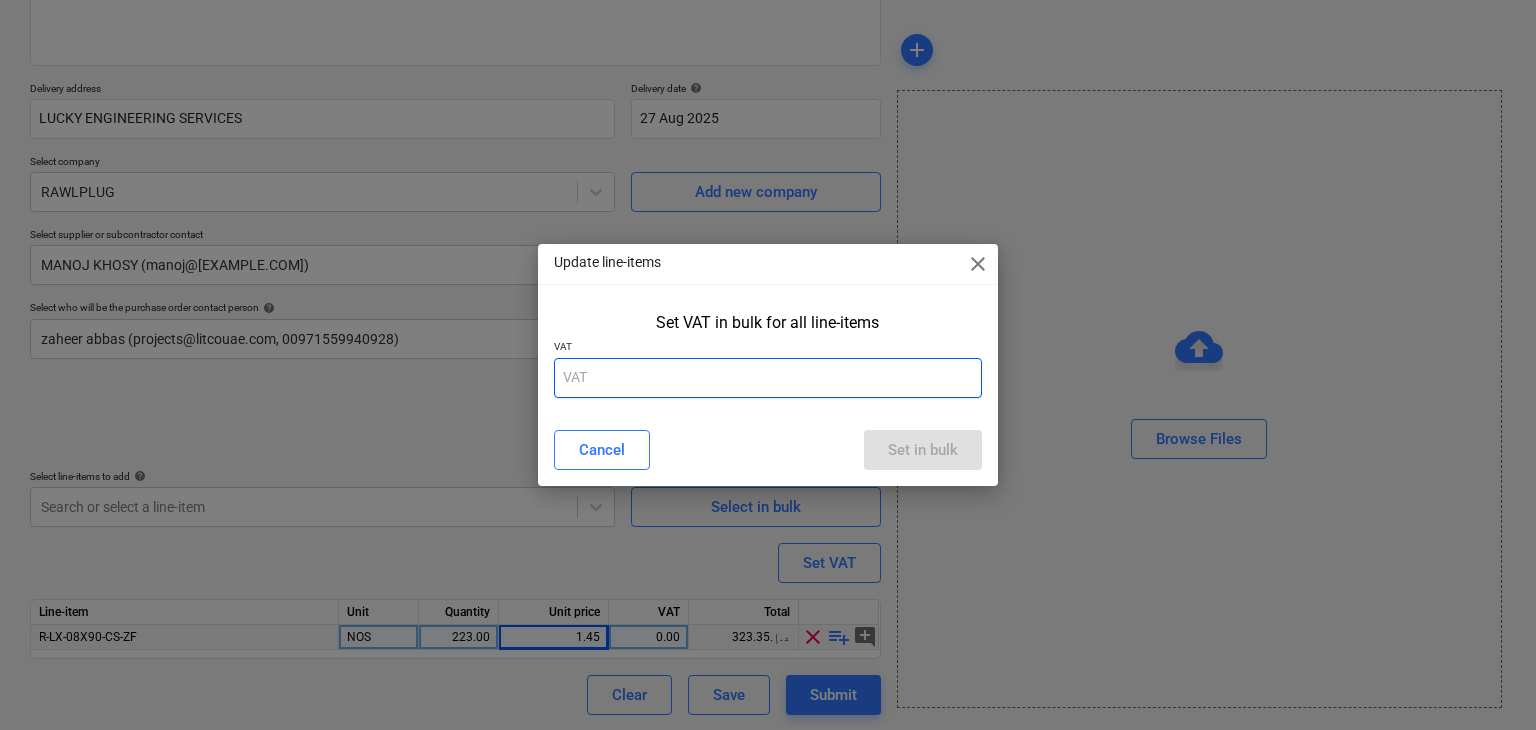 click at bounding box center [768, 378] 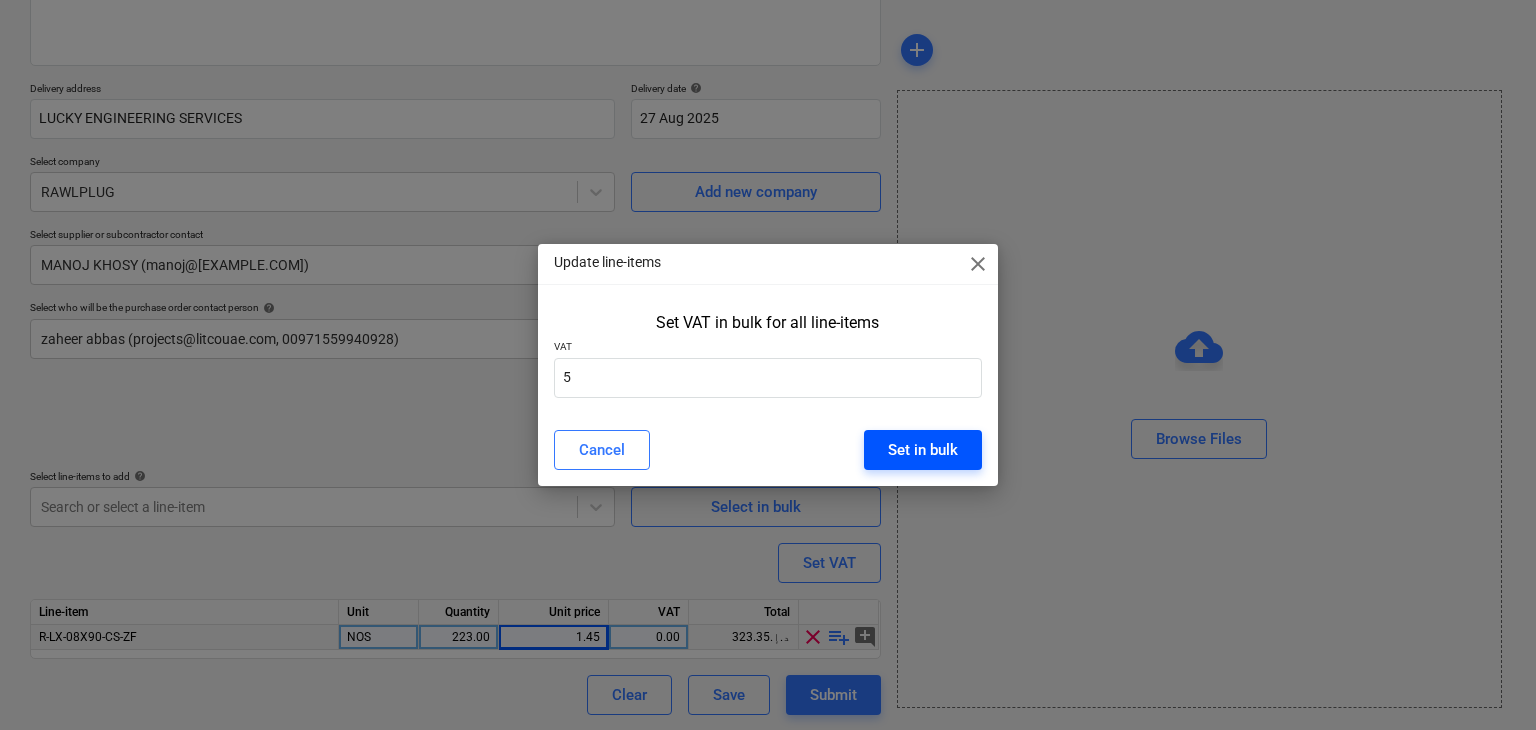 click on "Set in bulk" at bounding box center (923, 450) 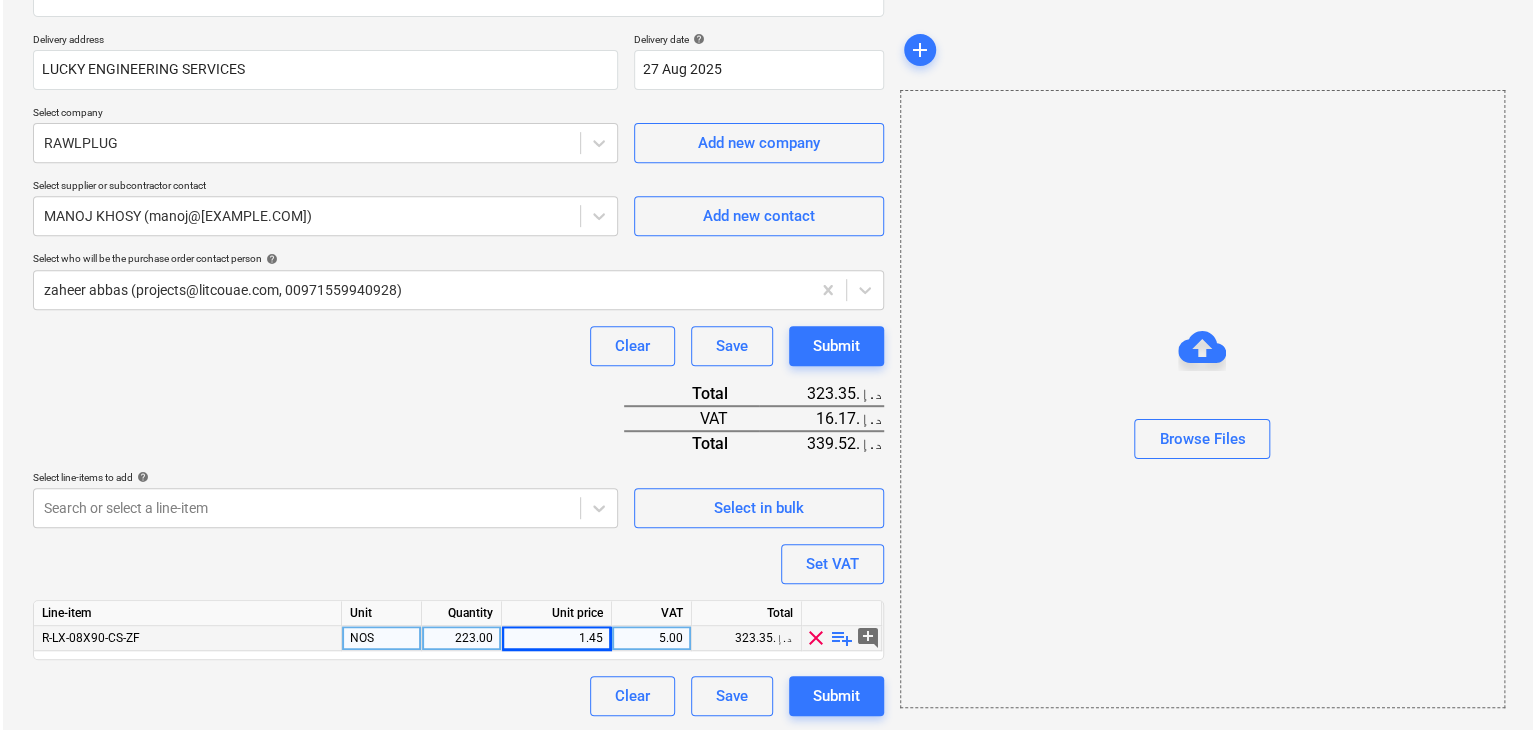 scroll, scrollTop: 342, scrollLeft: 0, axis: vertical 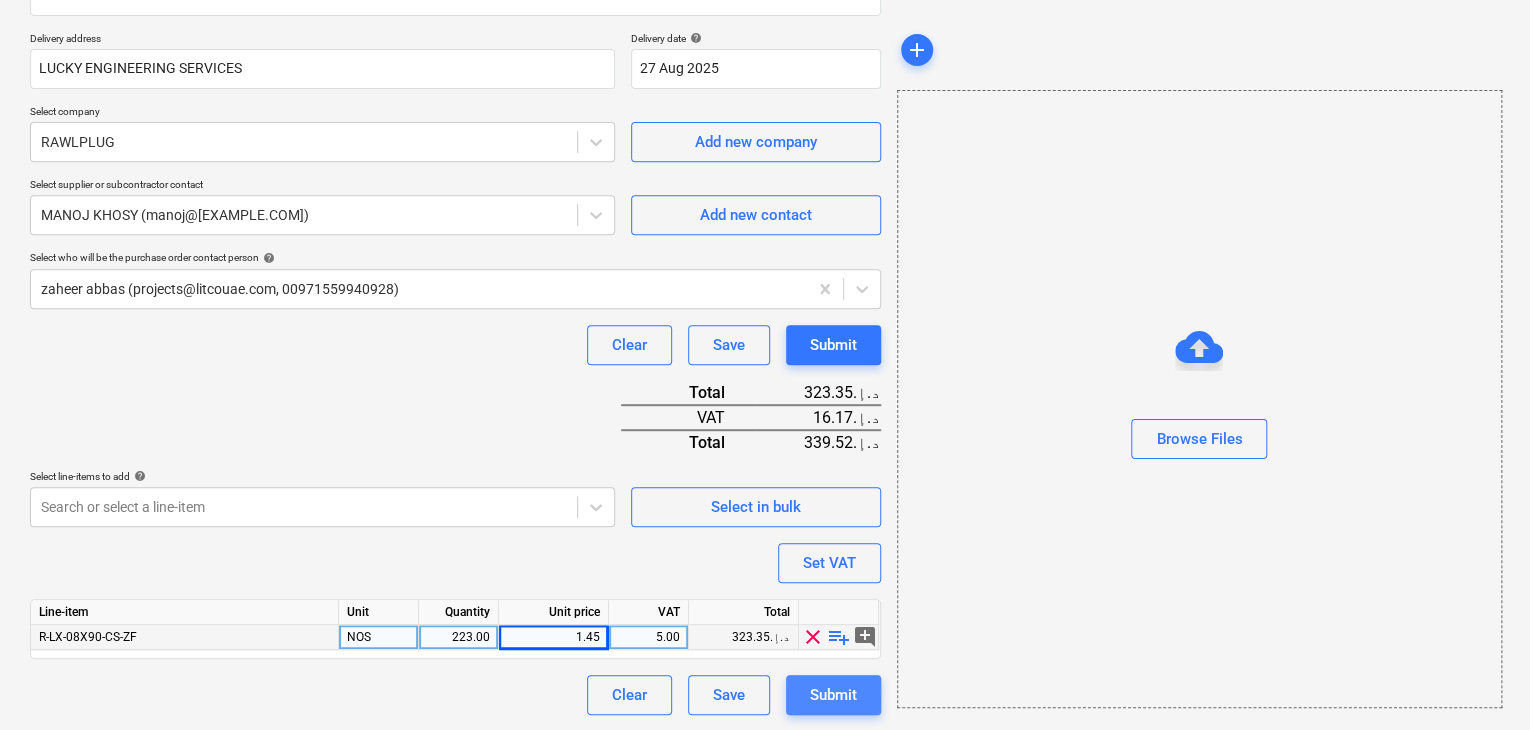click on "Submit" at bounding box center (833, 695) 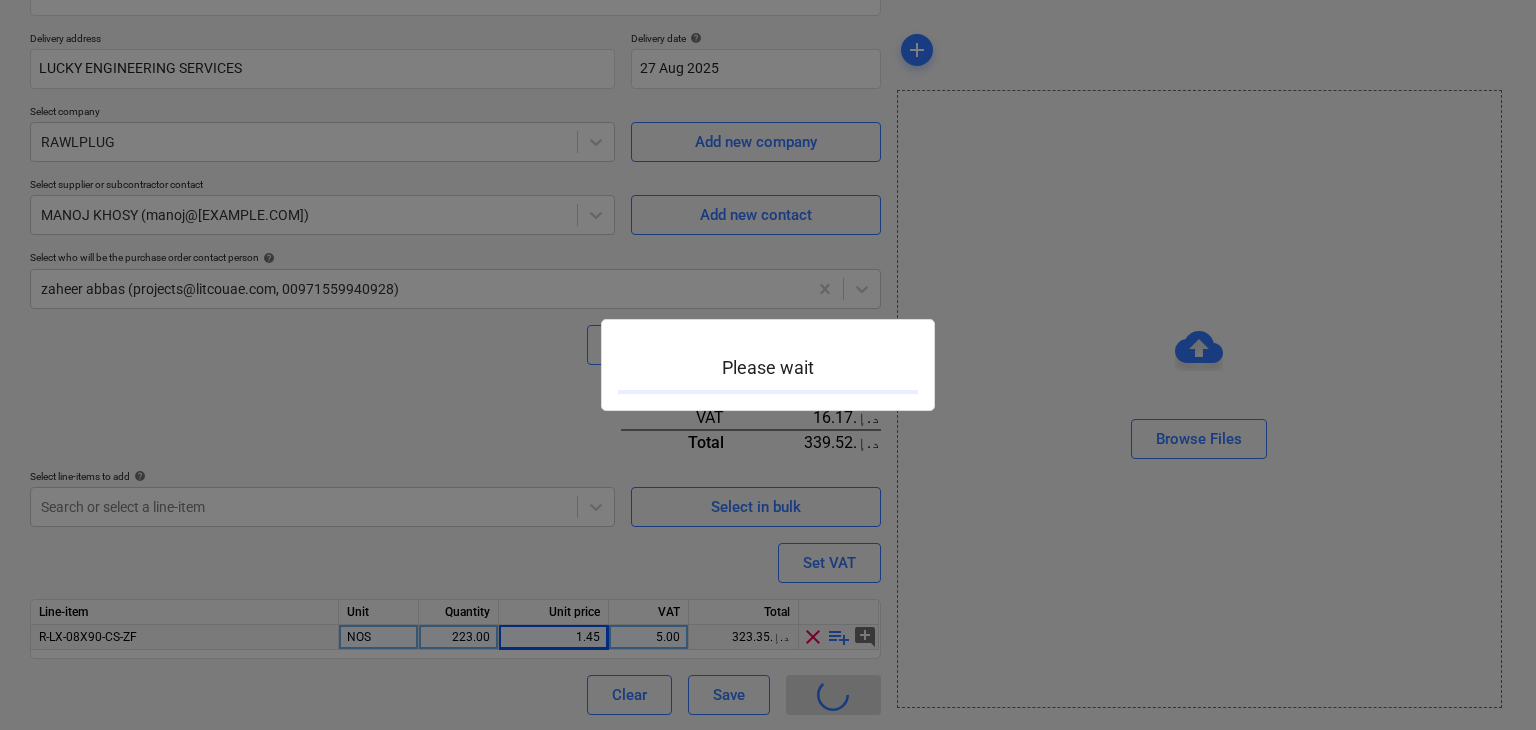 scroll, scrollTop: 0, scrollLeft: 0, axis: both 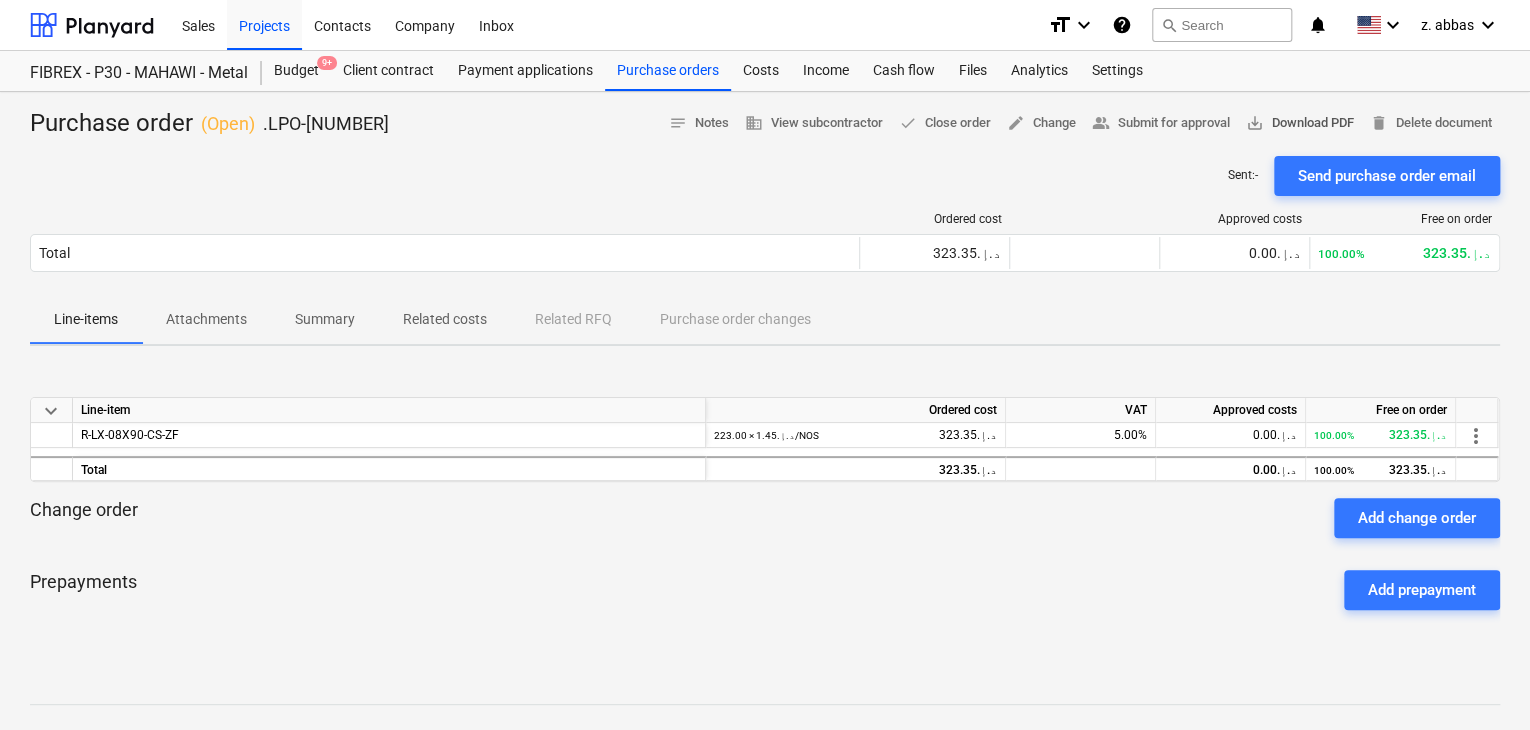 click on "save_alt Download PDF" at bounding box center (1300, 123) 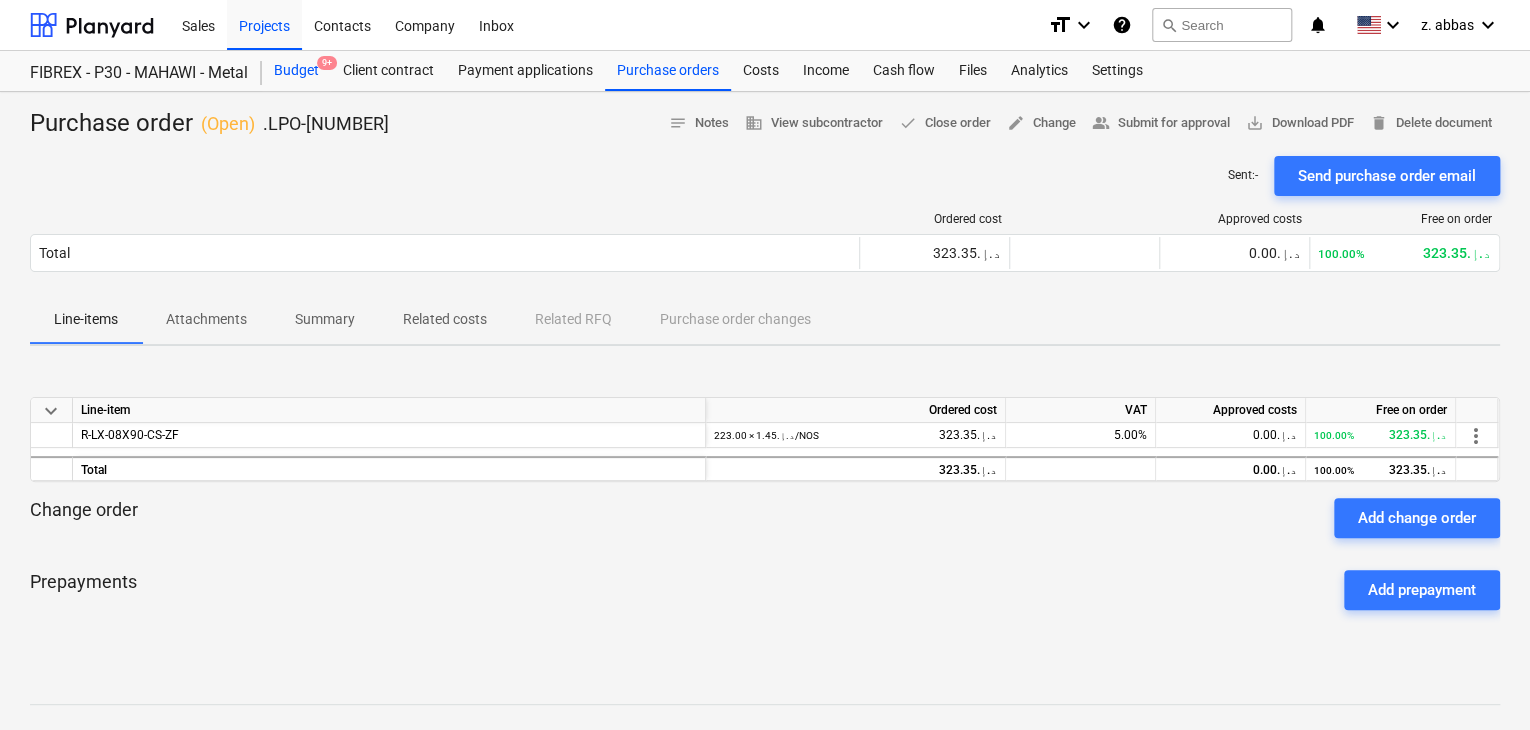 click on "Budget 9+" at bounding box center [296, 71] 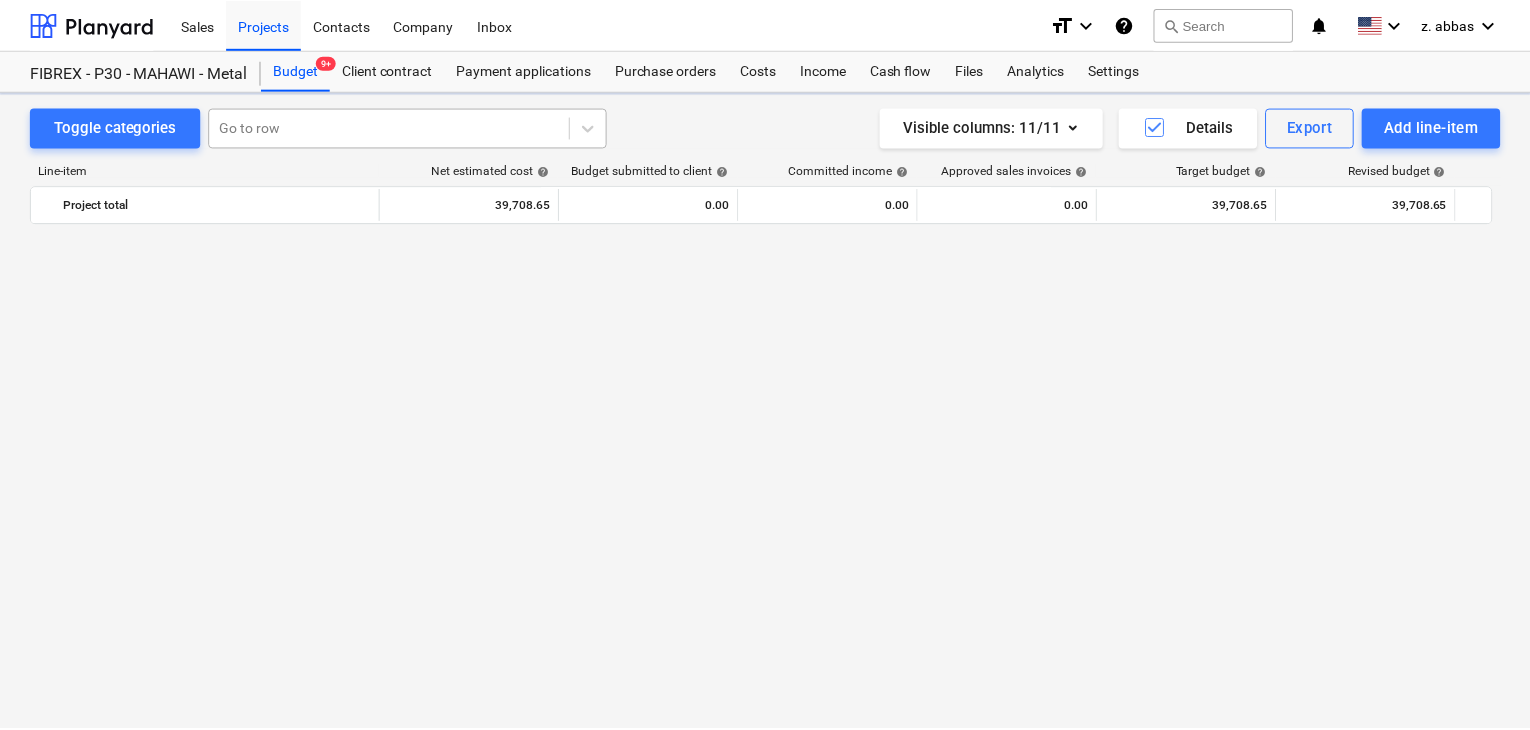 scroll, scrollTop: 11135, scrollLeft: 0, axis: vertical 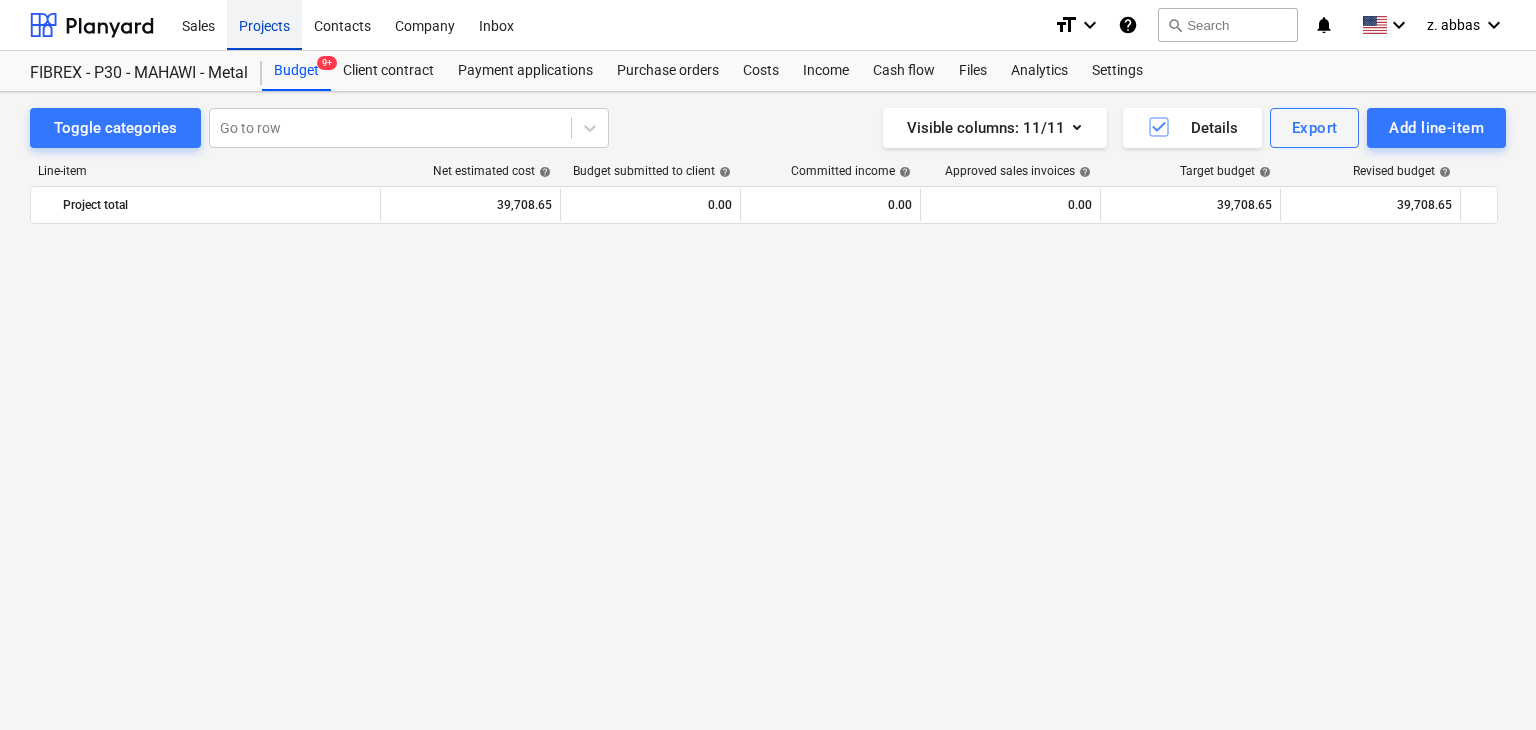 click on "Projects" at bounding box center [264, 24] 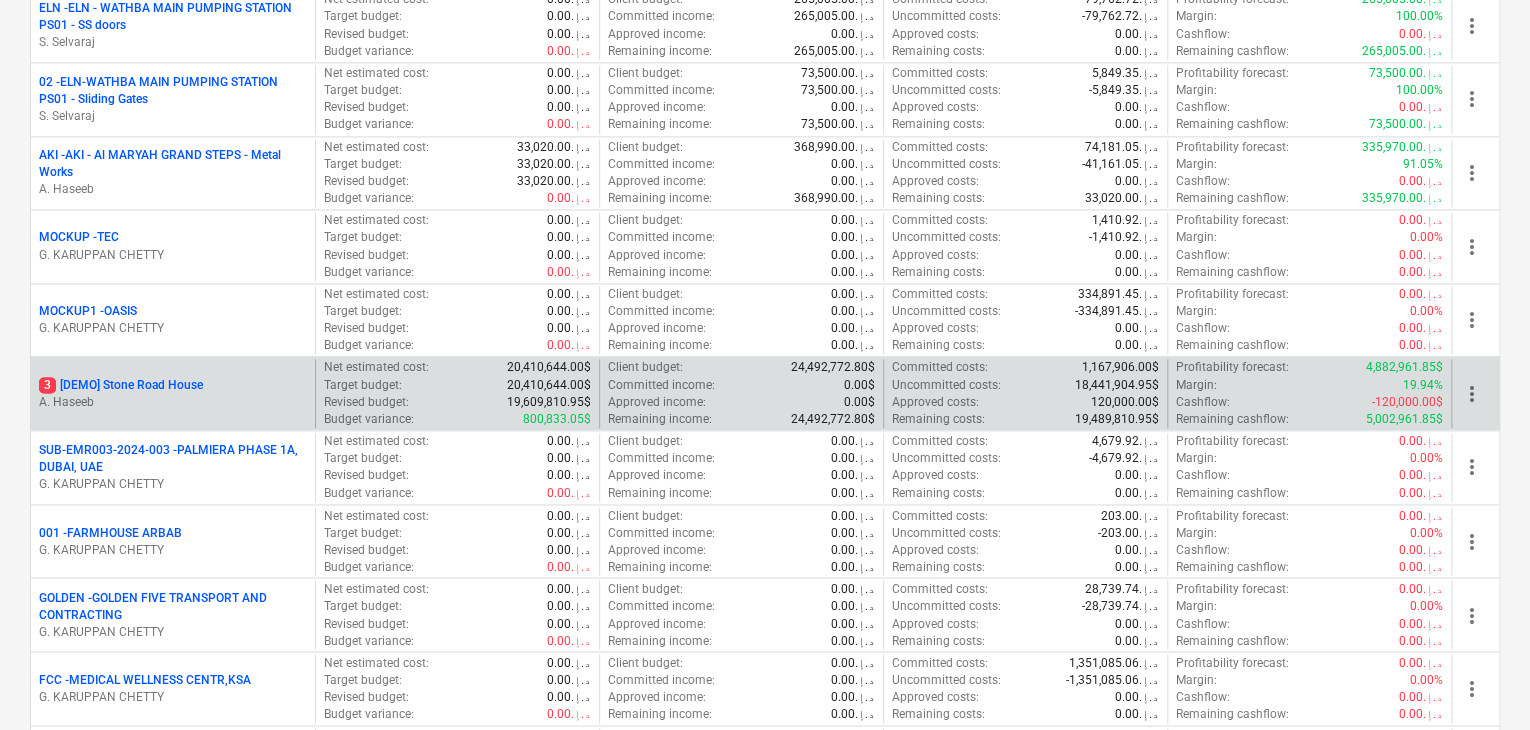scroll, scrollTop: 1700, scrollLeft: 0, axis: vertical 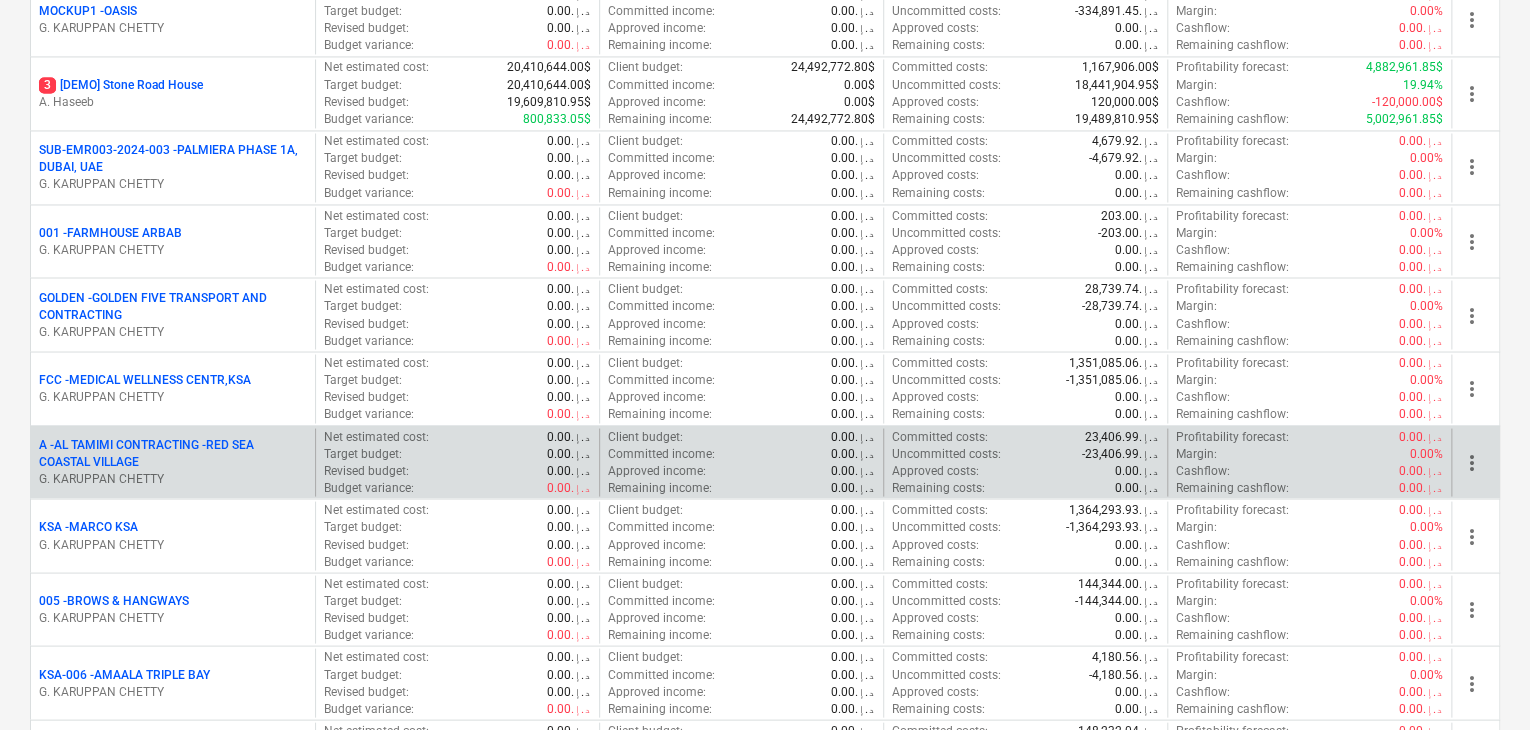click on "A -  AL TAMIMI CONTRACTING -RED SEA COASTAL VILLAGE" at bounding box center [173, 453] 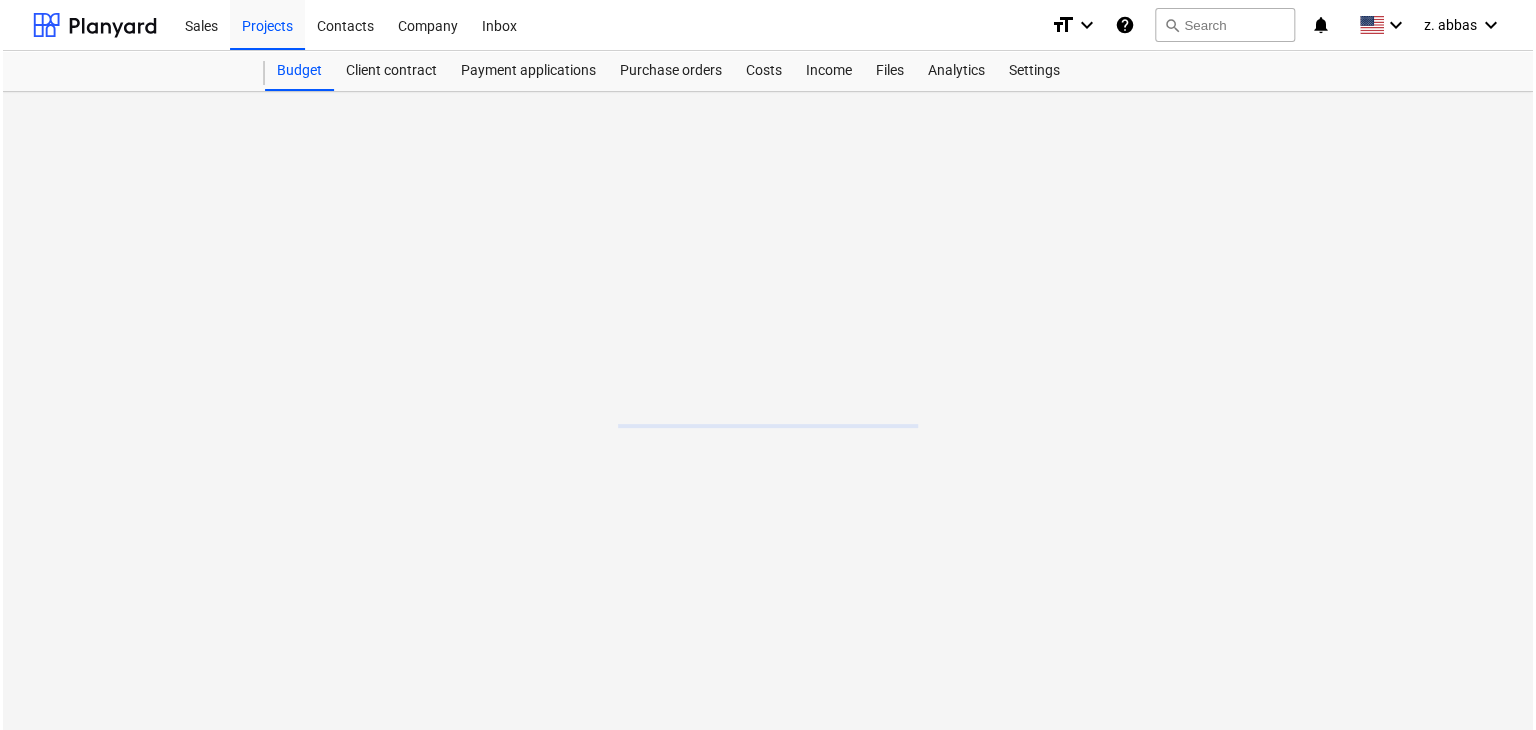 scroll, scrollTop: 0, scrollLeft: 0, axis: both 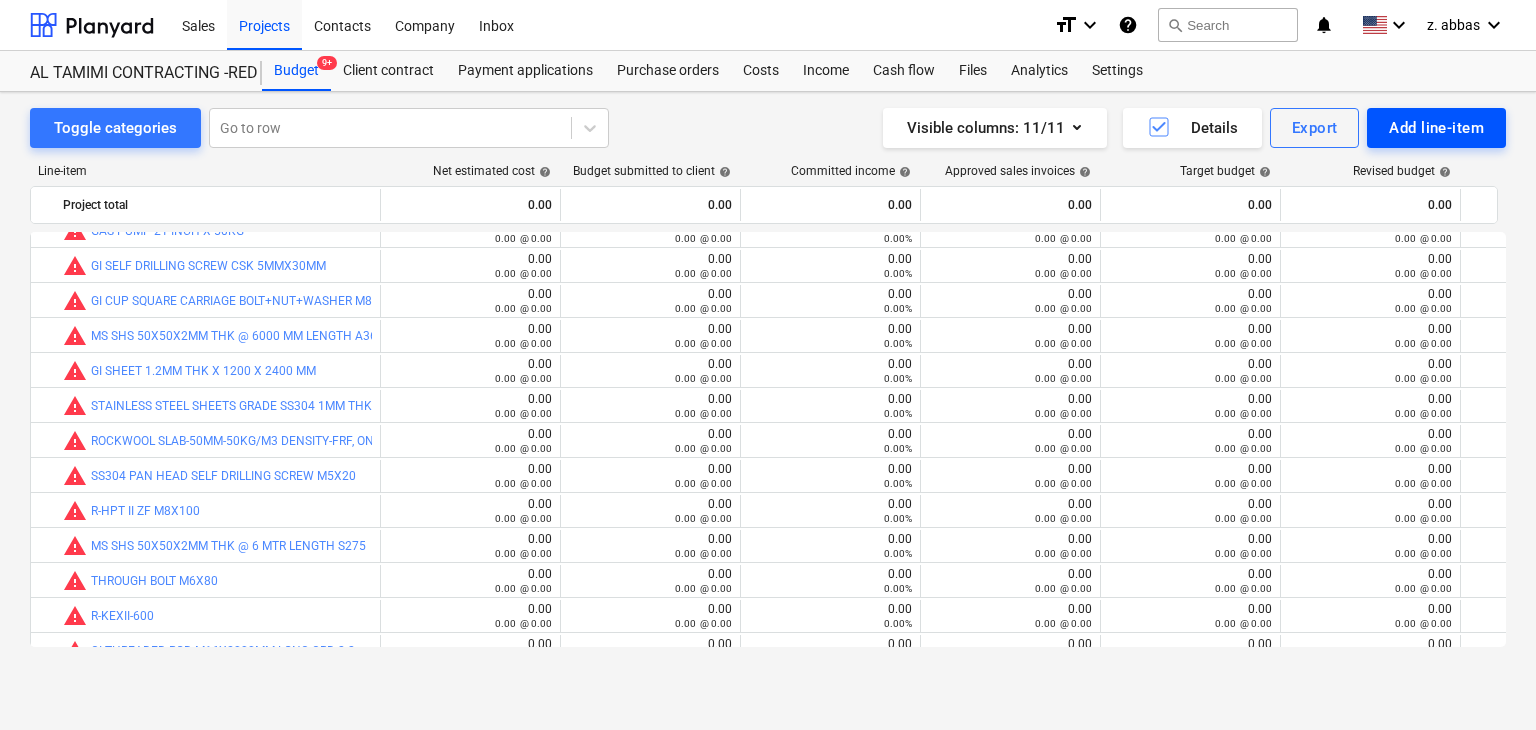 click on "Add line-item" at bounding box center (1436, 128) 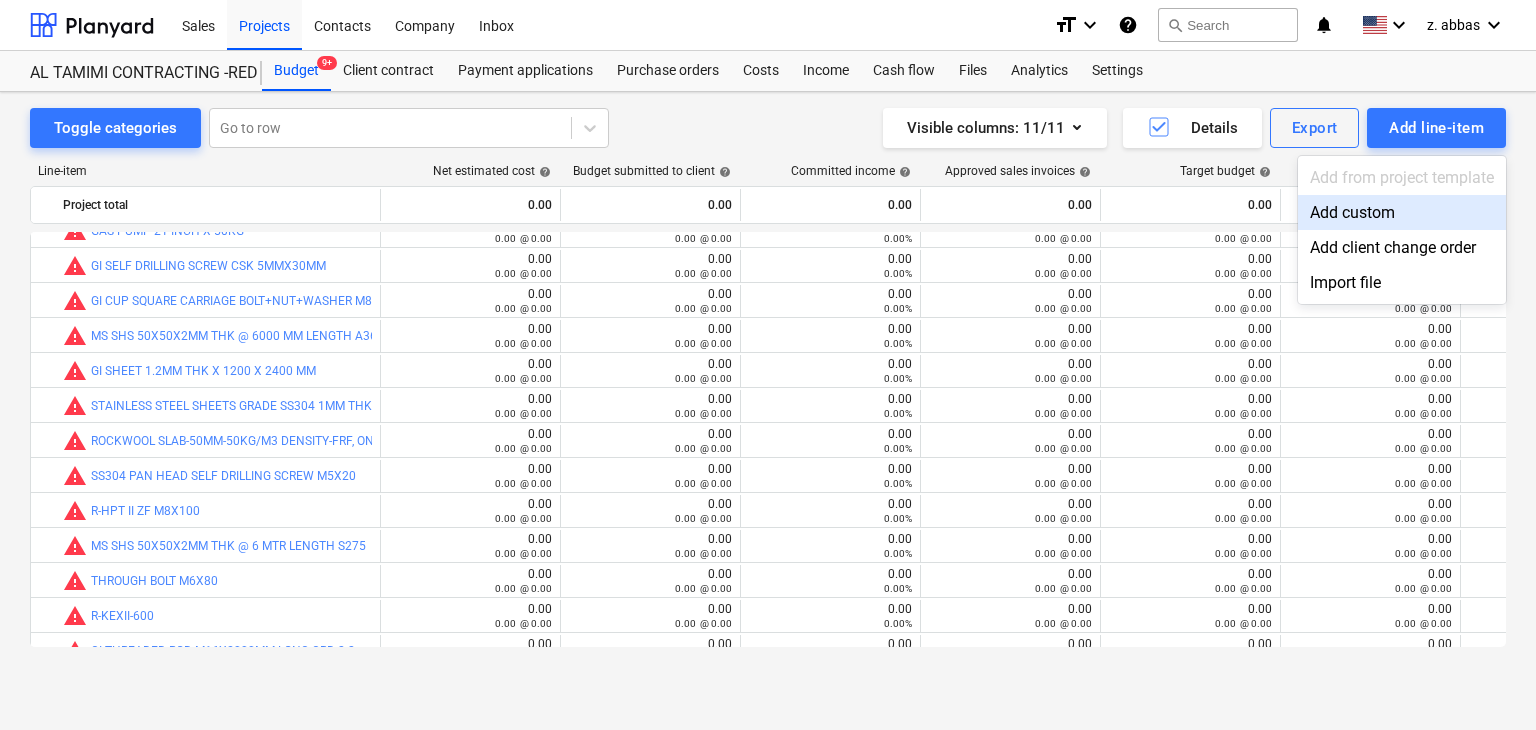 click on "Add custom" at bounding box center (1402, 212) 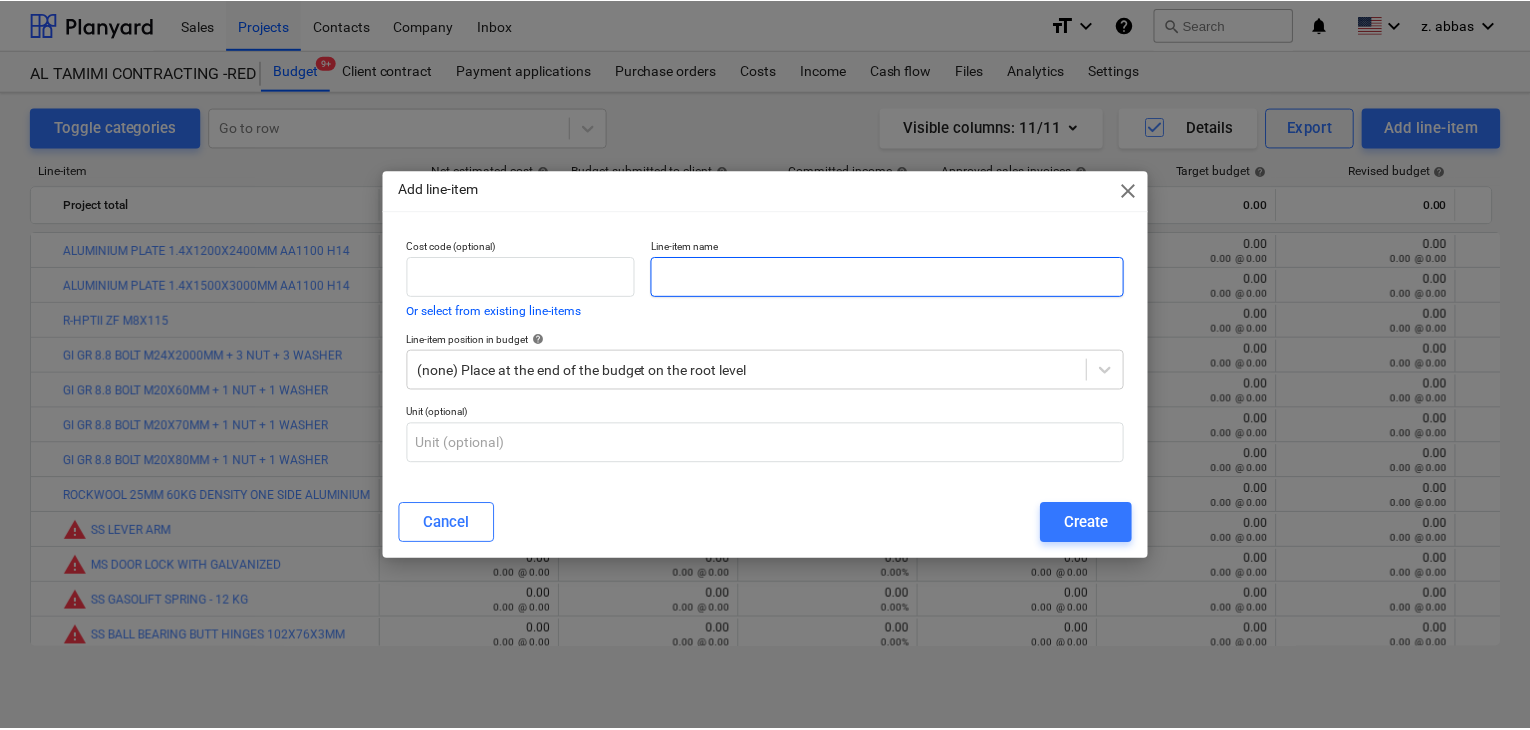 scroll, scrollTop: 475, scrollLeft: 0, axis: vertical 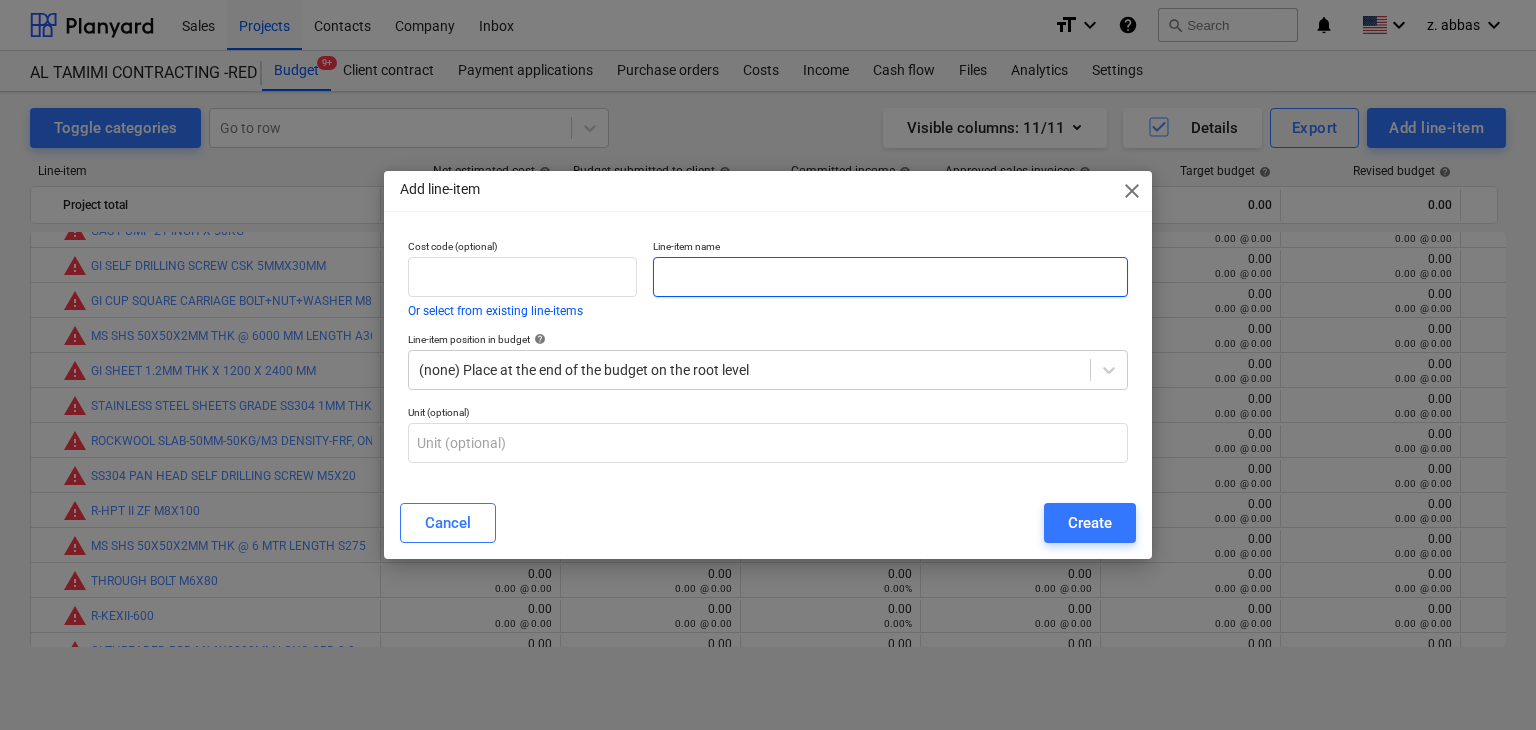 click at bounding box center [890, 277] 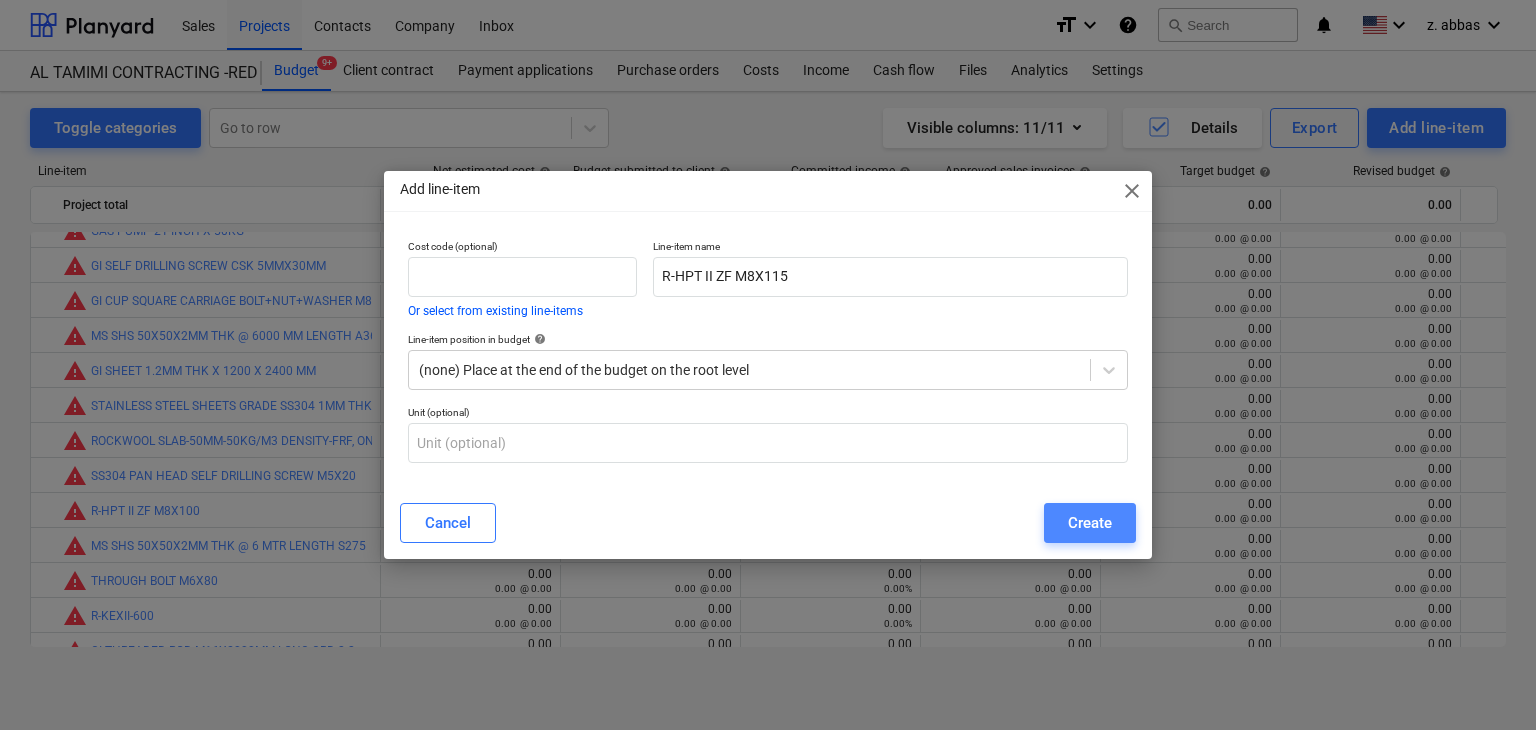 click on "Create" at bounding box center [1090, 523] 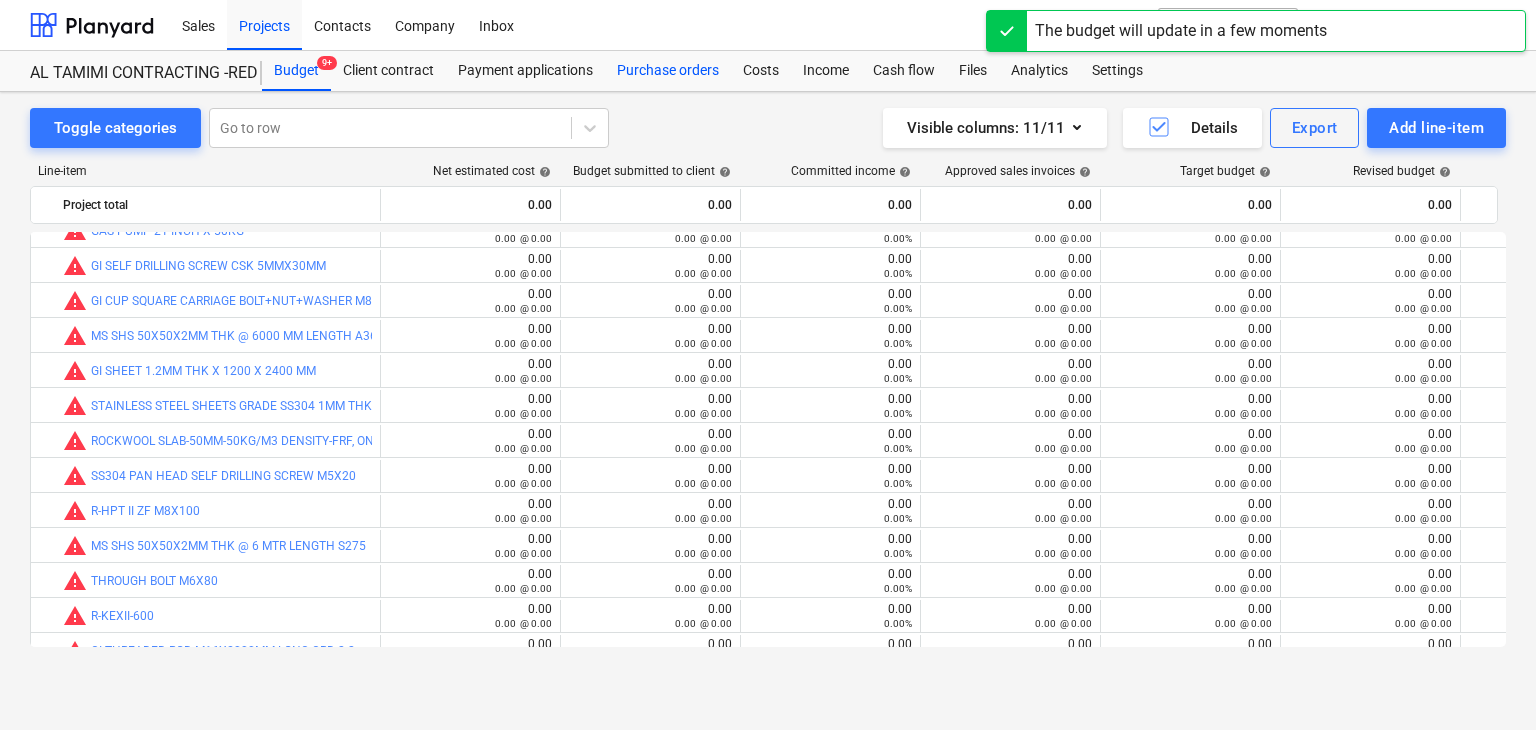 click on "Purchase orders" at bounding box center (668, 71) 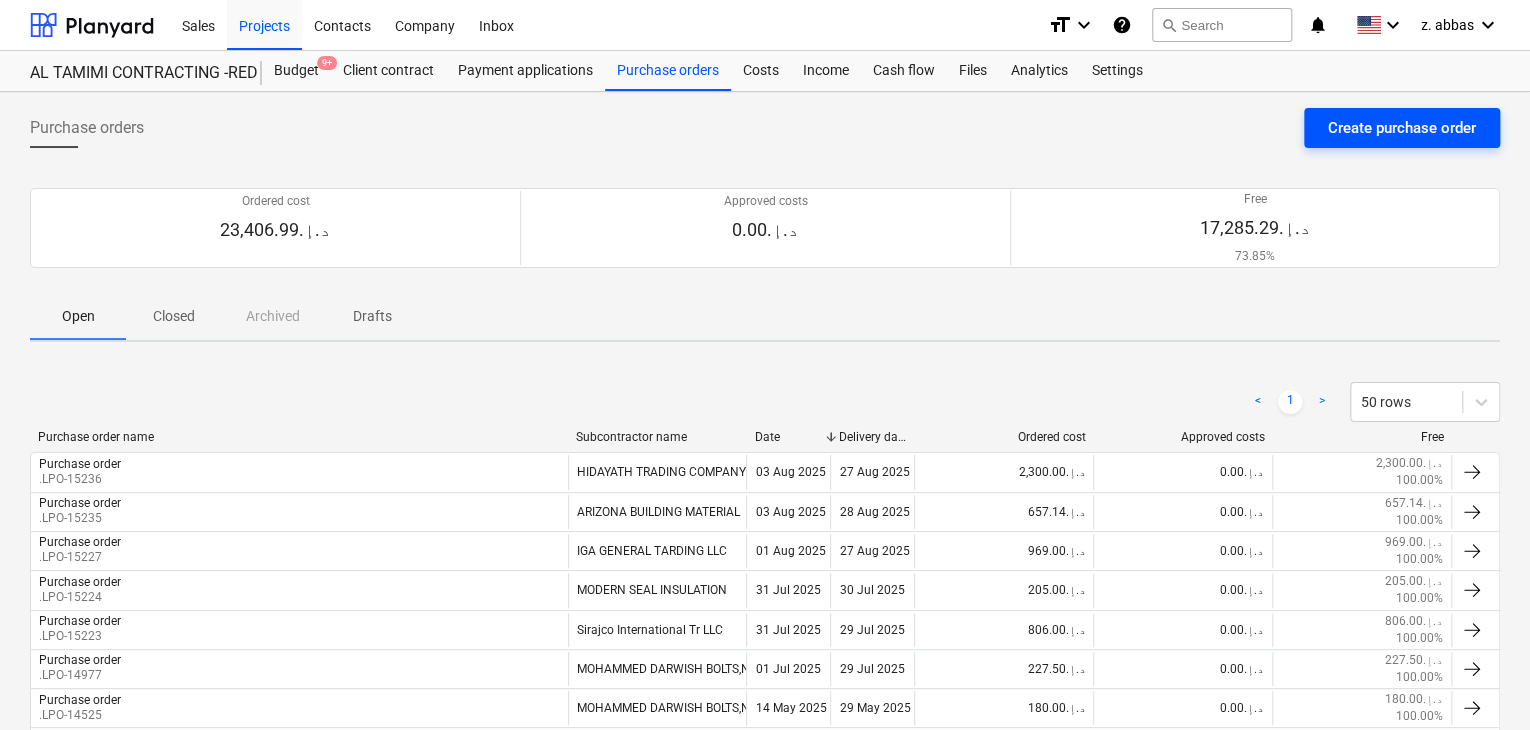 click on "Create purchase order" at bounding box center (1402, 128) 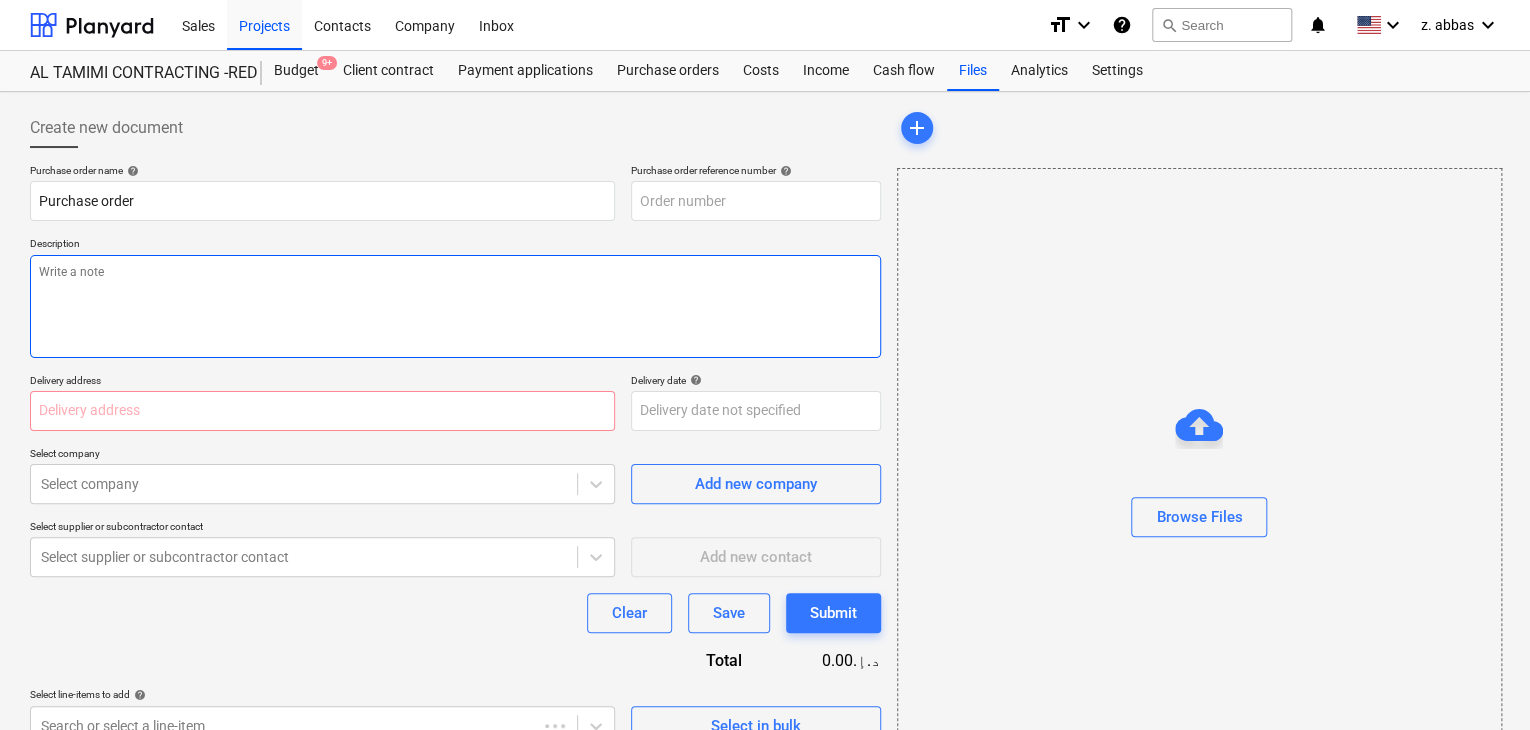 click at bounding box center [455, 306] 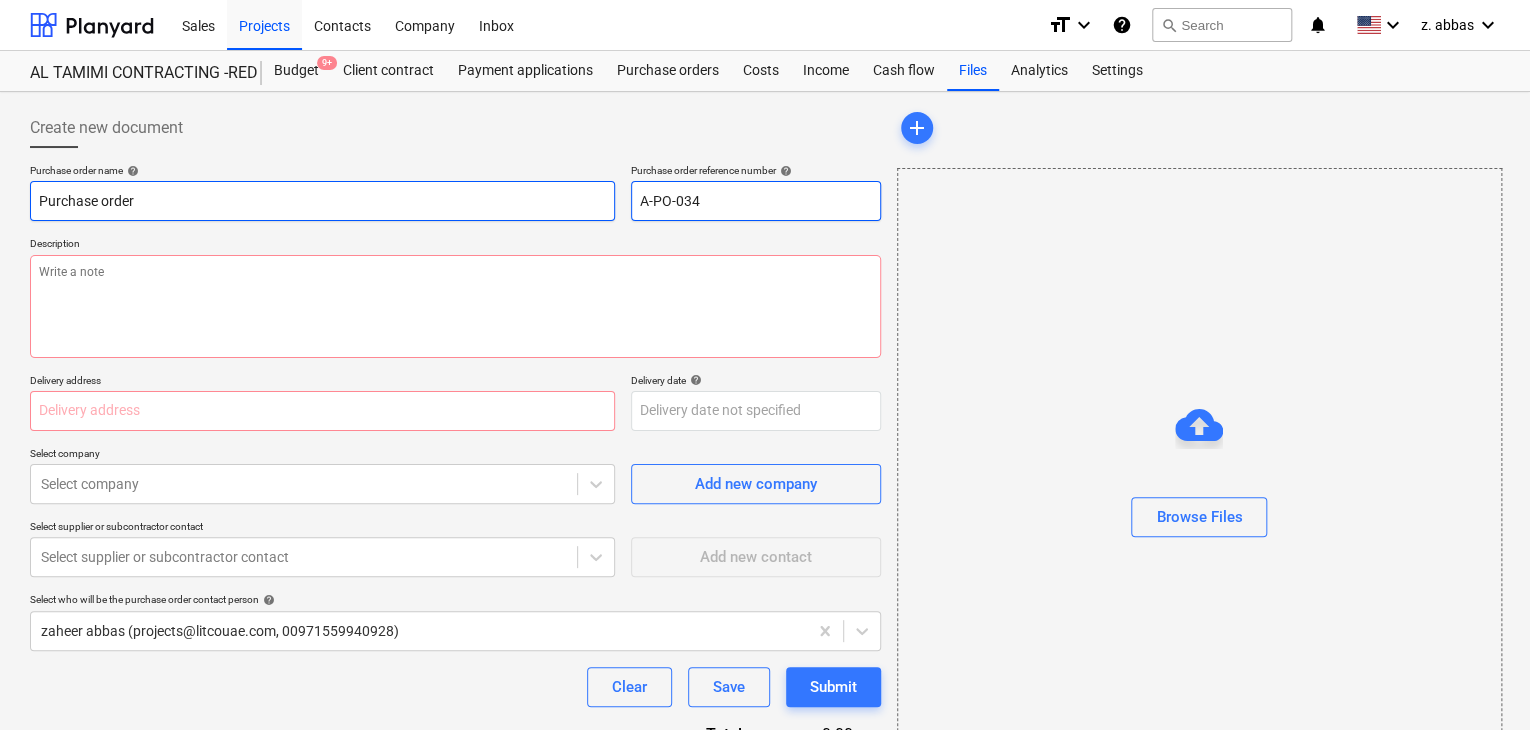drag, startPoint x: 784, startPoint y: 218, endPoint x: 600, endPoint y: 196, distance: 185.31055 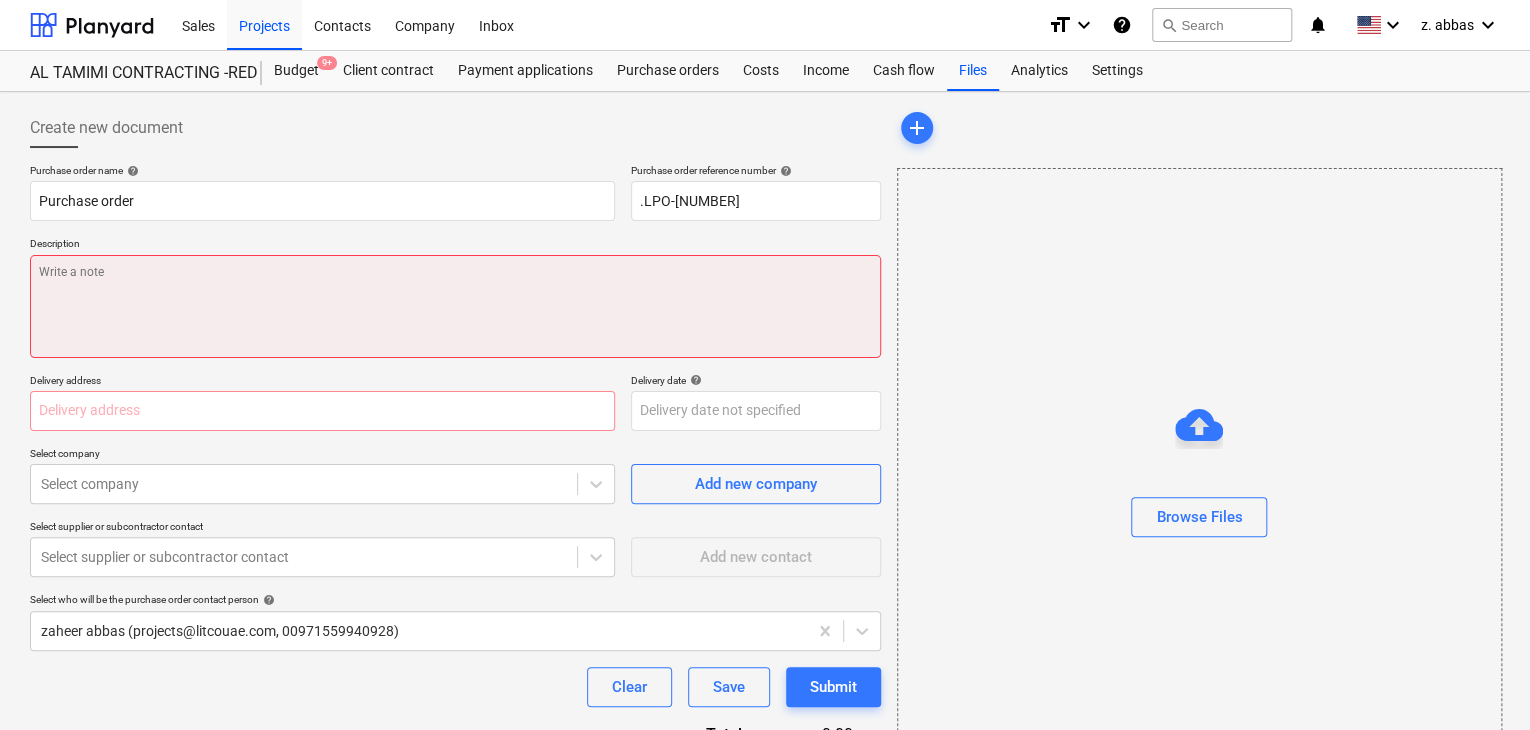 click at bounding box center (455, 306) 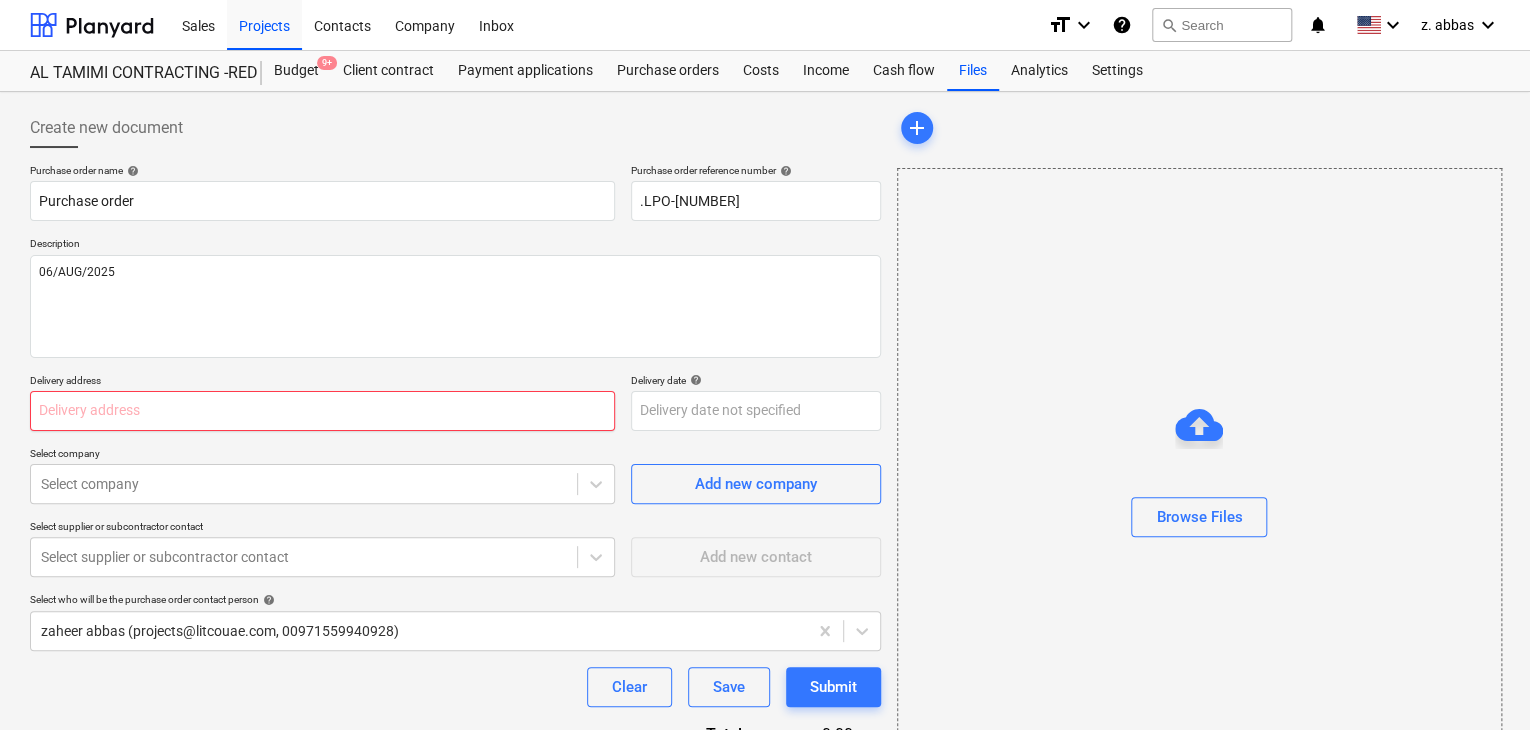 click at bounding box center (322, 411) 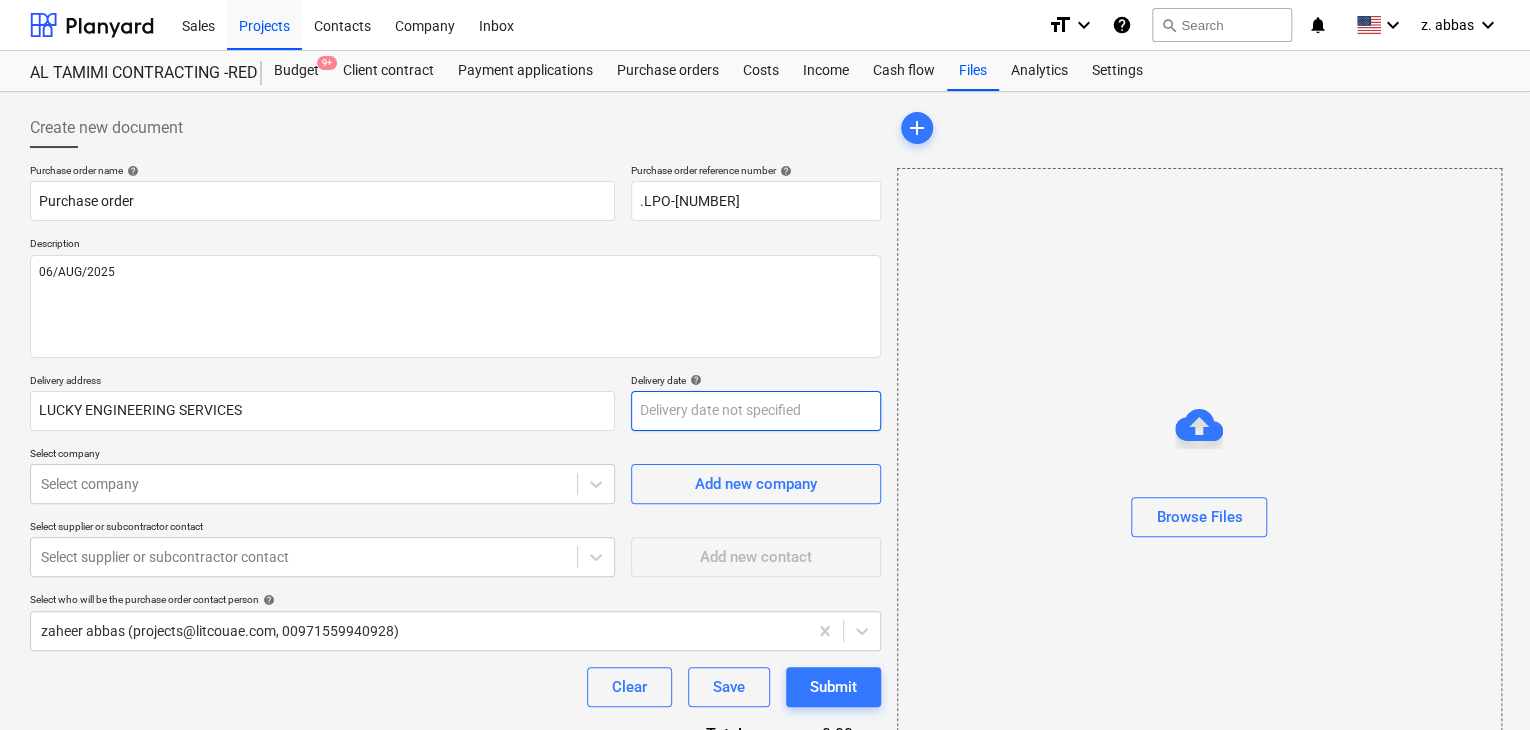 click on "Sales Projects Contacts Company Inbox format_size keyboard_arrow_down help search Search notifications 0 keyboard_arrow_down z. abbas keyboard_arrow_down AL TAMIMI CONTRACTING -RED SEA COASTAL VILLAGE Budget 9+ Client contract Payment applications Purchase orders Costs Income Cash flow Files Analytics Settings Create new document Purchase order name help Purchase order Purchase order reference number help .LPO-15265 Description 06/AUG/2025 Delivery address LUCKY ENGINEERING SERVICES Delivery date help Press the down arrow key to interact with the calendar and
select a date. Press the question mark key to get the keyboard shortcuts for changing dates. Select company Select company Add new company Select supplier or subcontractor contact Select supplier or subcontractor contact Add new contact Select who will be the purchase order contact person help zaheer abbas (projects@[EXAMPLE.COM], [PHONE]) Clear Save Submit Total 0.00د.إ.‏ Select line-items to add help Search or select a line-item add x" at bounding box center (765, 365) 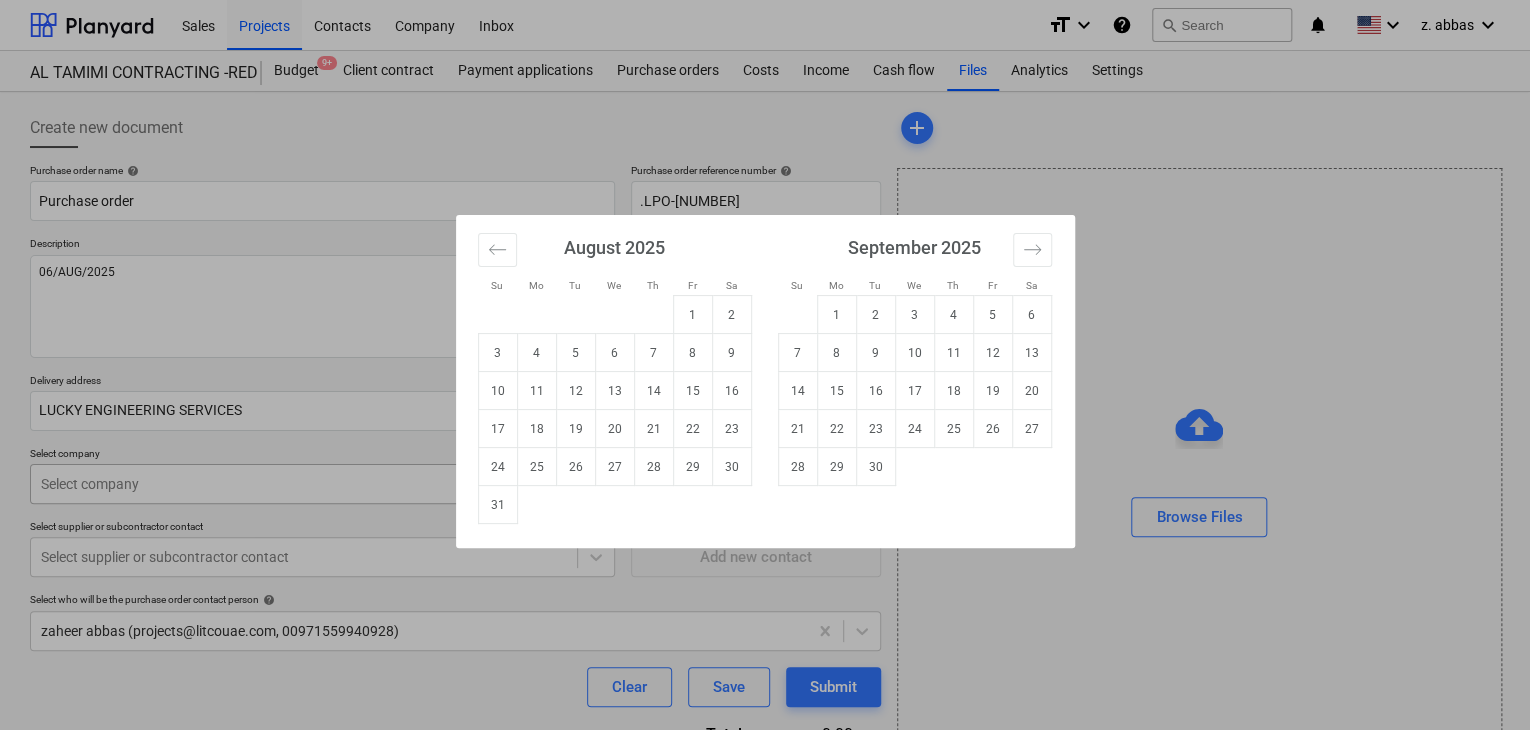 drag, startPoint x: 497, startPoint y: 502, endPoint x: 372, endPoint y: 501, distance: 125.004 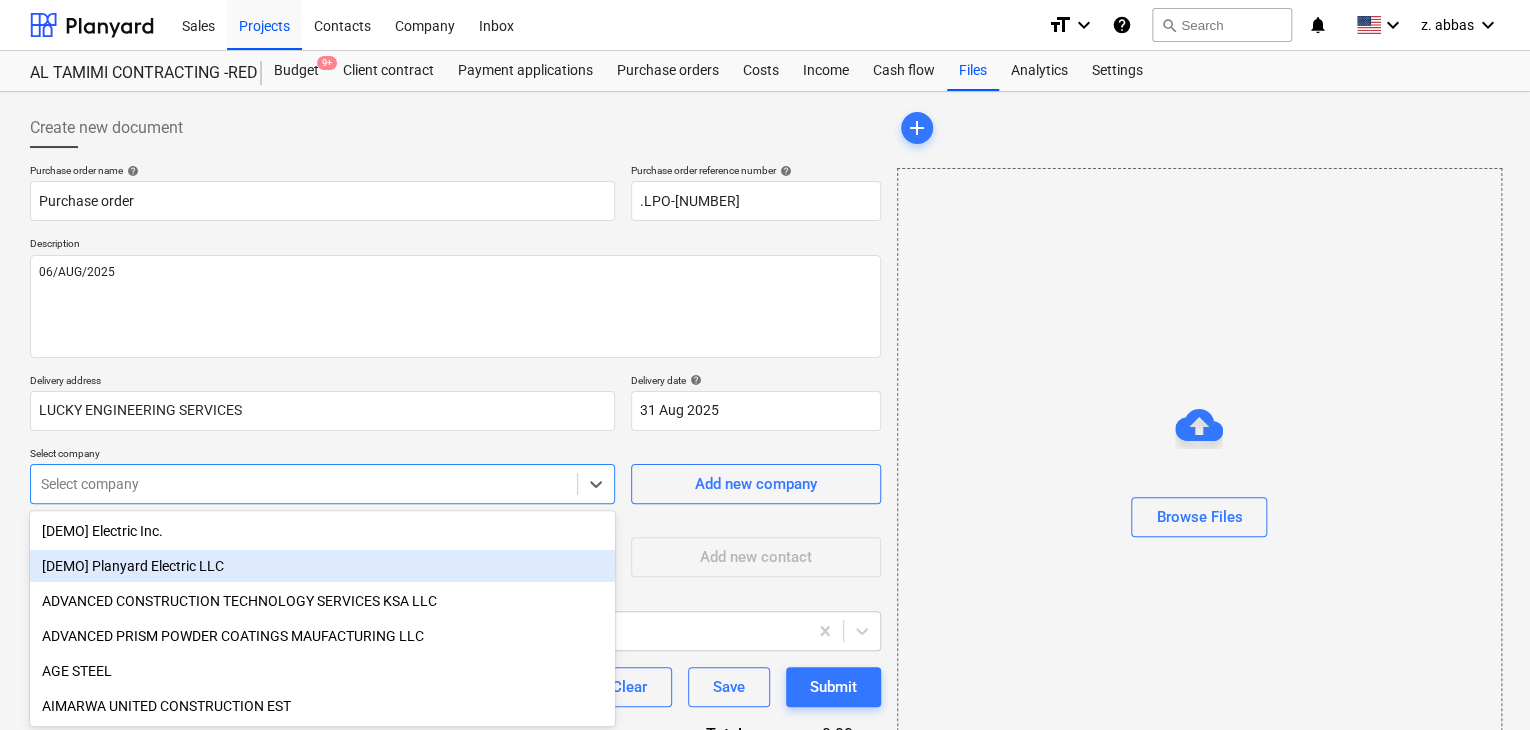 click on "Sales Projects Contacts Company Inbox format_size keyboard_arrow_down help search Search notifications 0 keyboard_arrow_down z. abbas keyboard_arrow_down AL TAMIMI CONTRACTING -RED SEA COASTAL VILLAGE Budget 9+ Client contract Payment applications Purchase orders Costs Income Cash flow Files Analytics Settings Create new document Purchase order name help Purchase order Purchase order reference number help .LPO-15265 Description 06/AUG/2025 Delivery address LUCKY ENGINEERING SERVICES Delivery date help 31 Aug 2025 31.08.2025 Press the down arrow key to interact with the calendar and
select a date. Press the question mark key to get the keyboard shortcuts for changing dates. Select company option [DEMO] Planyard Electric LLC   focused, 2 of 211. 211 results available. Use Up and Down to choose options, press Enter to select the currently focused option, press Escape to exit the menu, press Tab to select the option and exit the menu. Select company Add new company Select supplier or subcontractor contact" at bounding box center (765, 365) 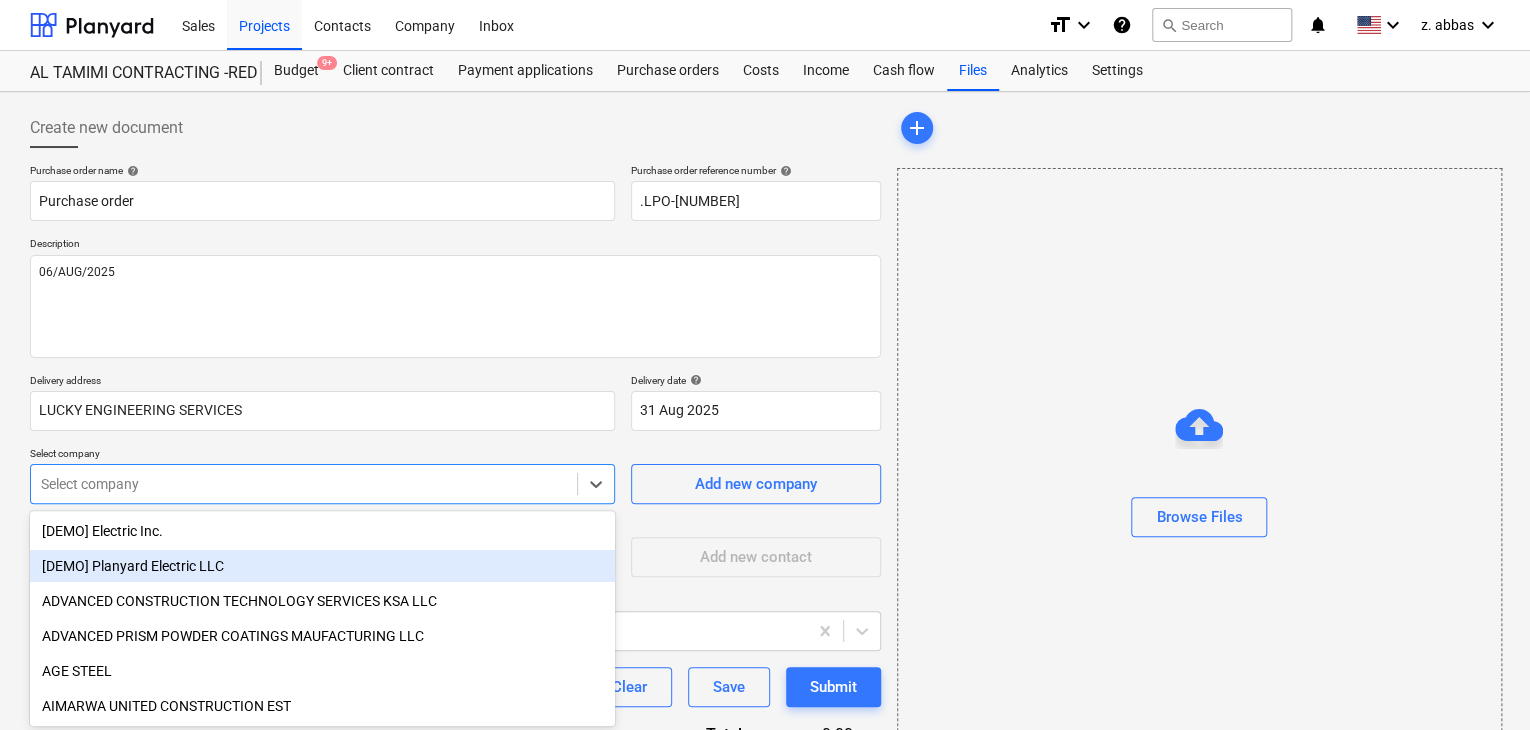 scroll, scrollTop: 93, scrollLeft: 0, axis: vertical 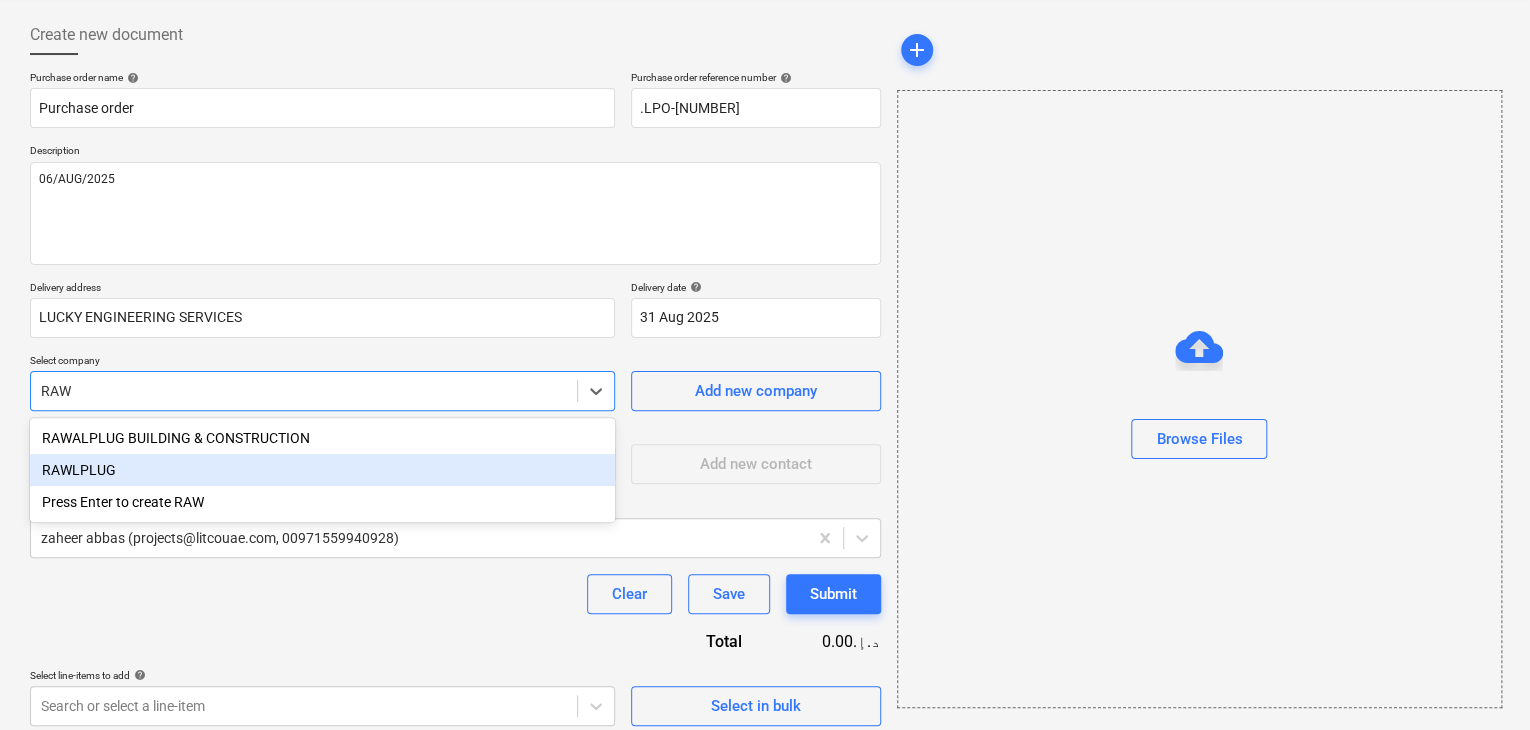 click on "RAWLPLUG" at bounding box center (322, 470) 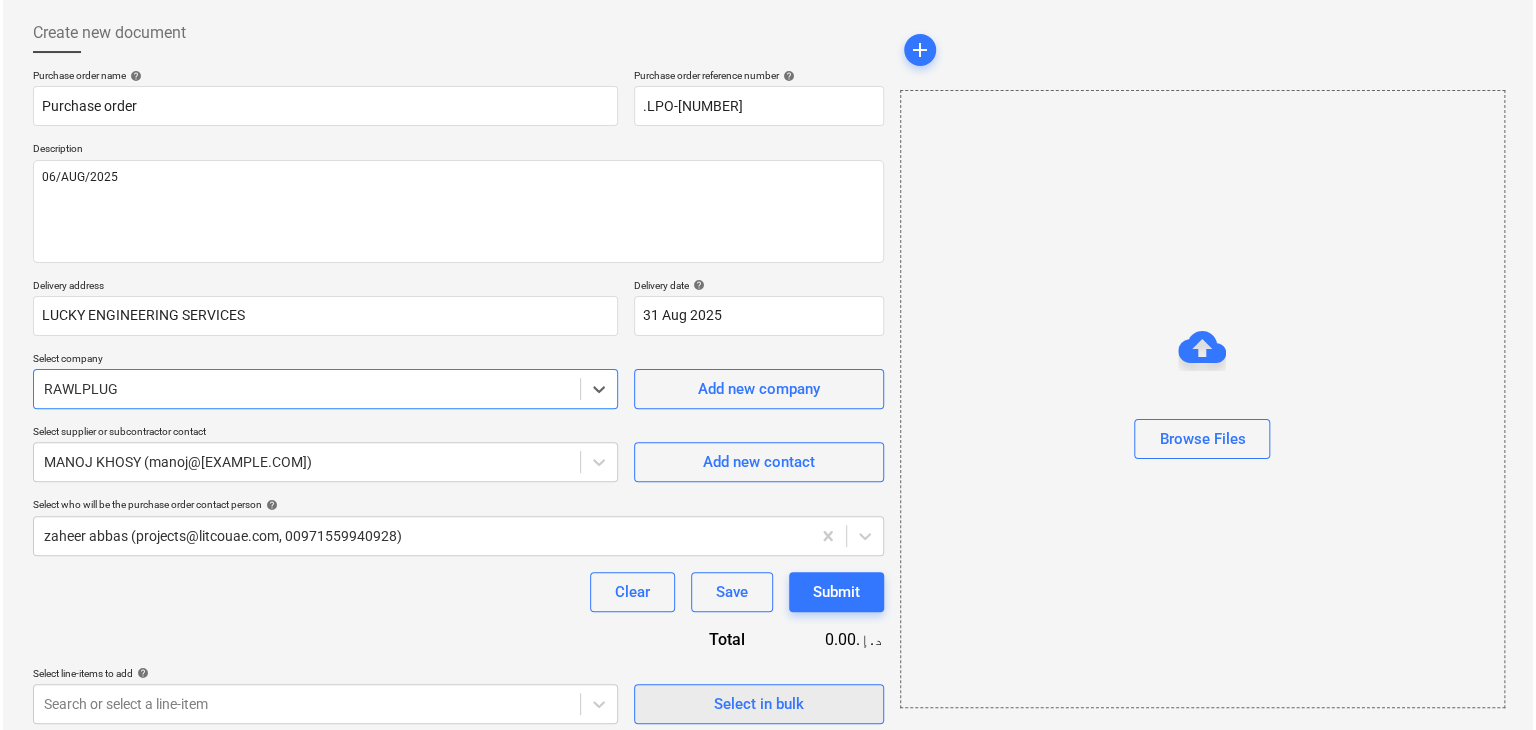 scroll, scrollTop: 104, scrollLeft: 0, axis: vertical 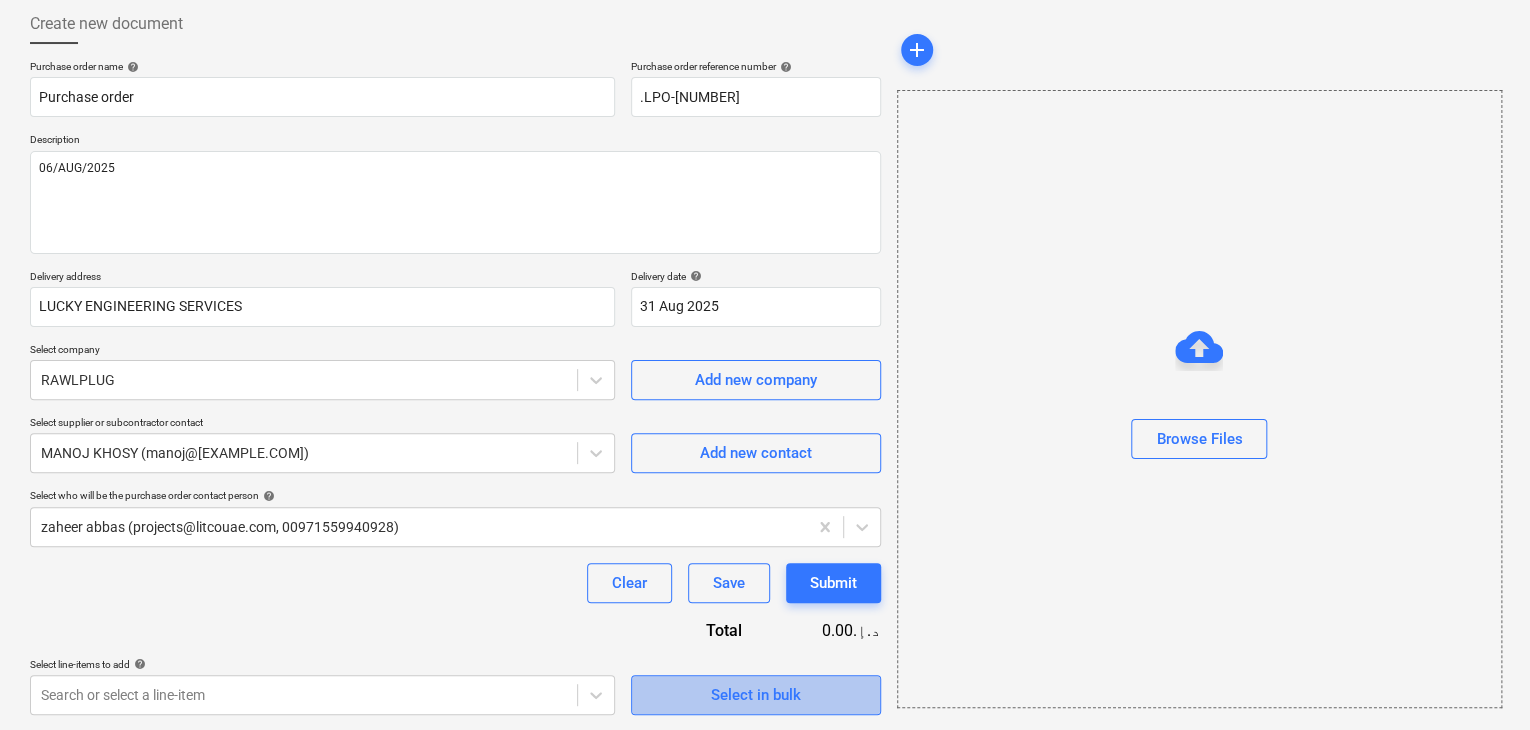 click on "Select in bulk" at bounding box center [756, 695] 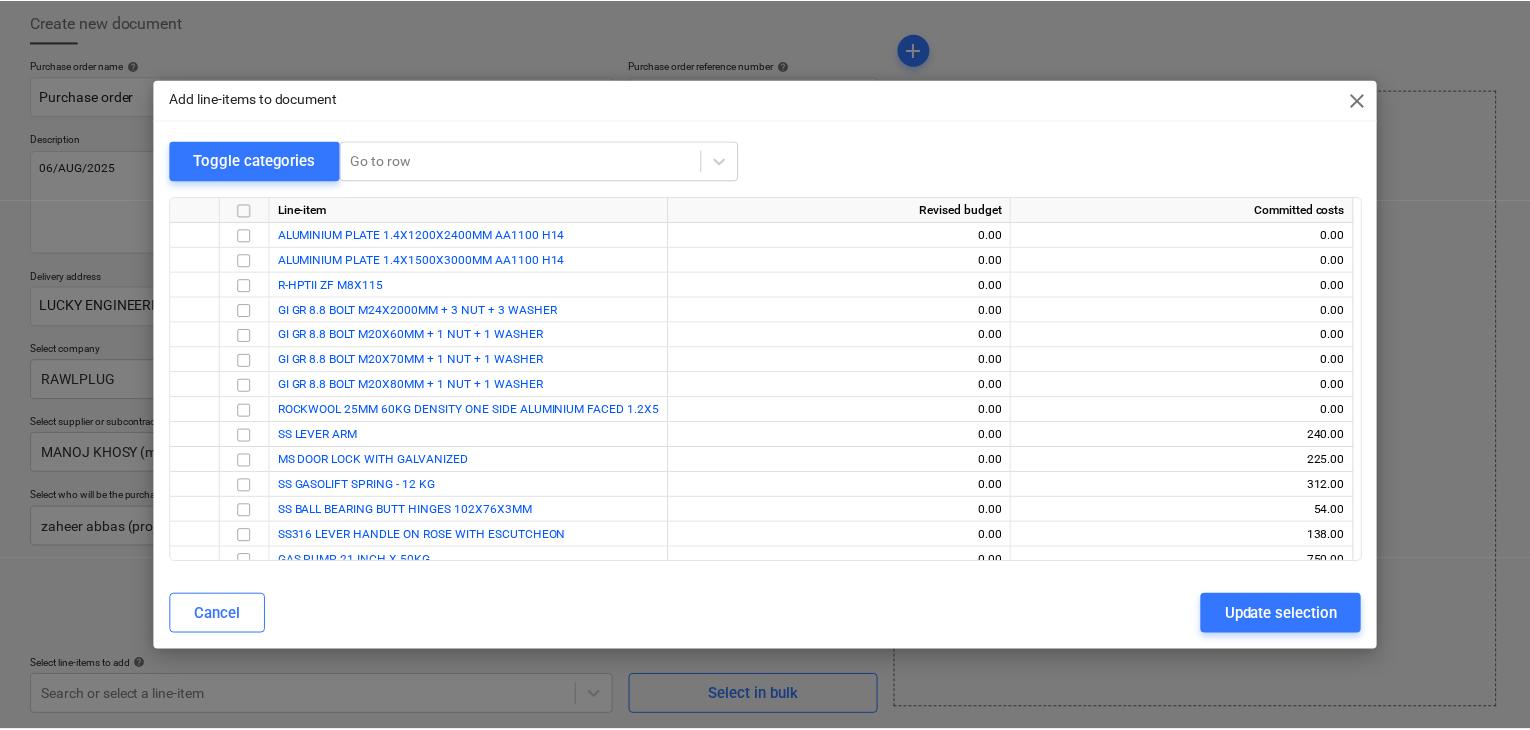 scroll, scrollTop: 536, scrollLeft: 0, axis: vertical 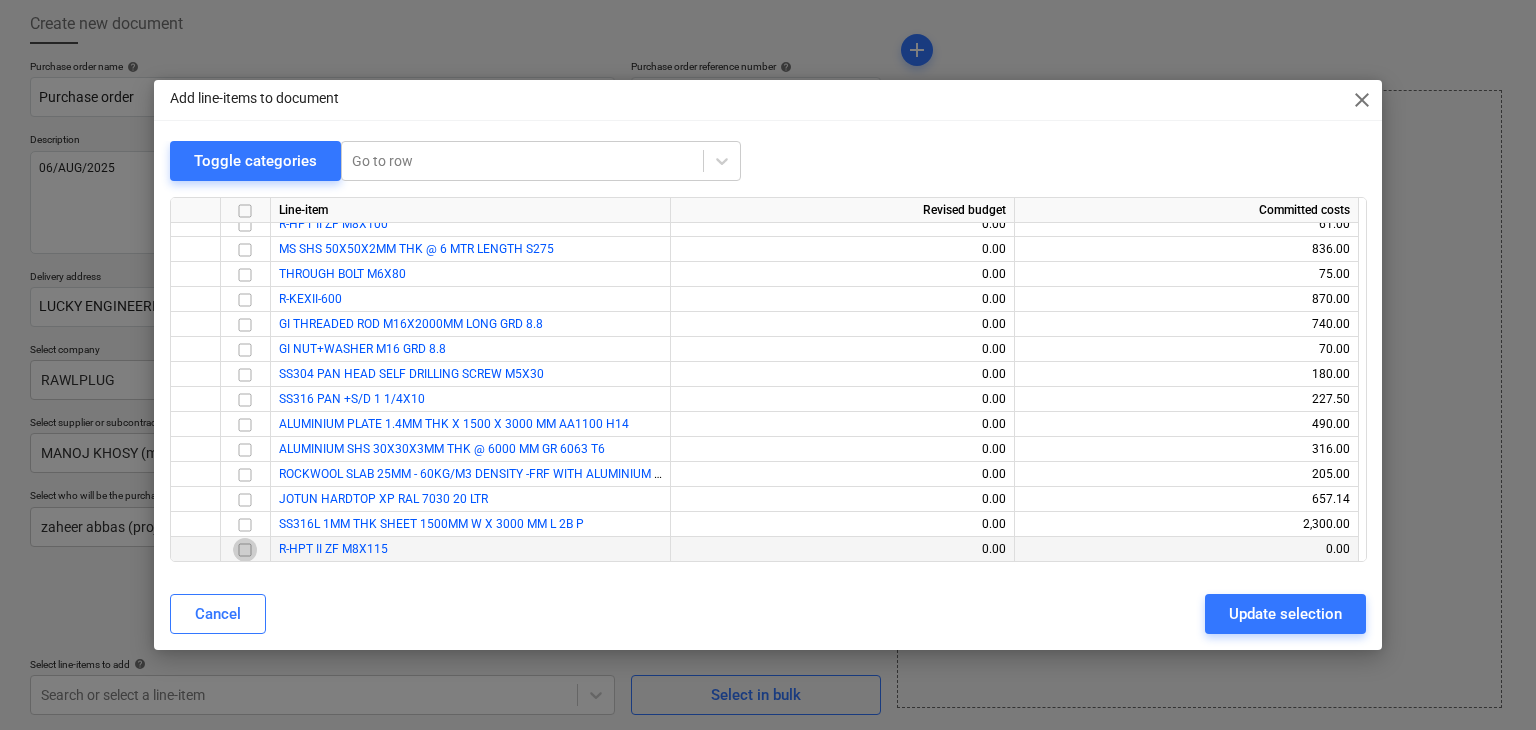click at bounding box center (245, 550) 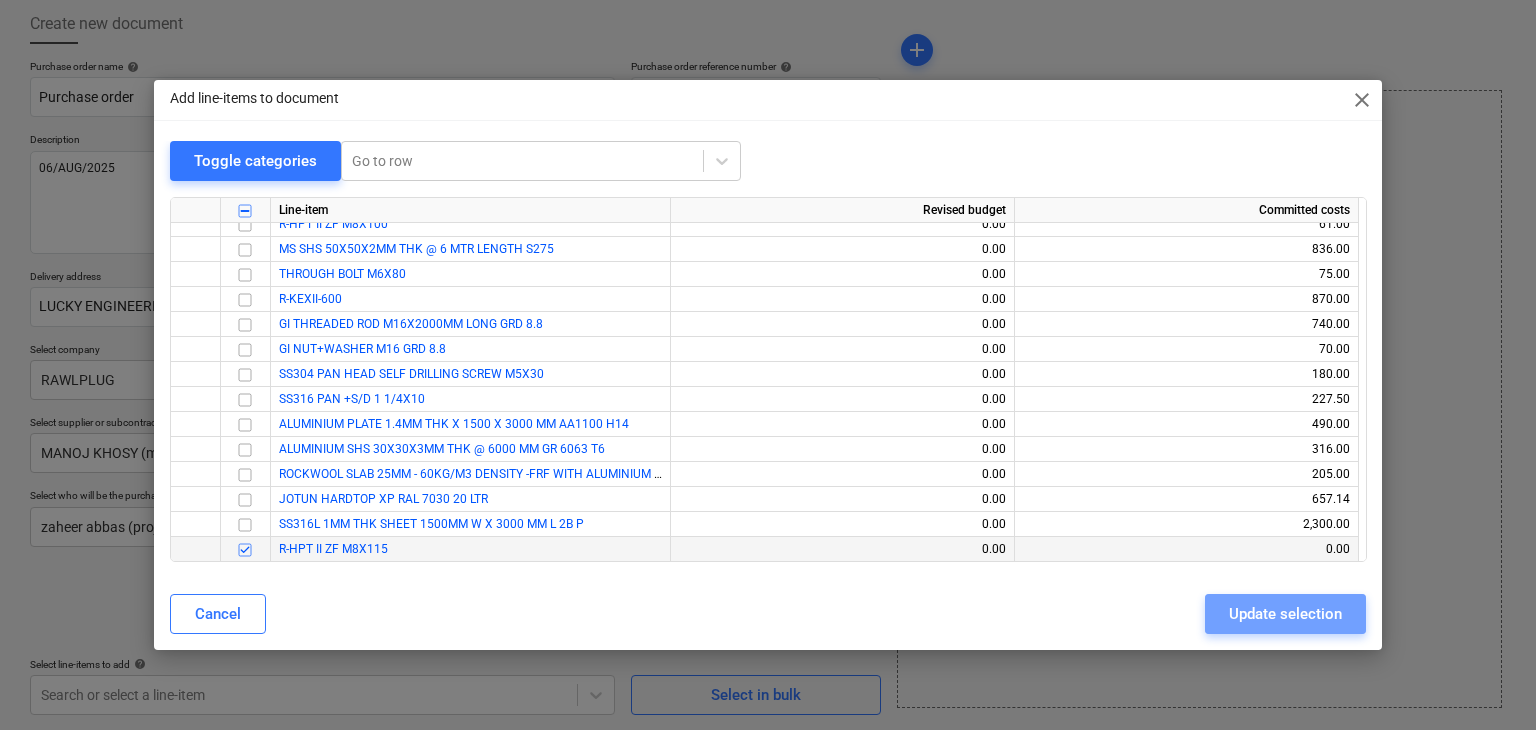 drag, startPoint x: 1251, startPoint y: 616, endPoint x: 534, endPoint y: 605, distance: 717.08435 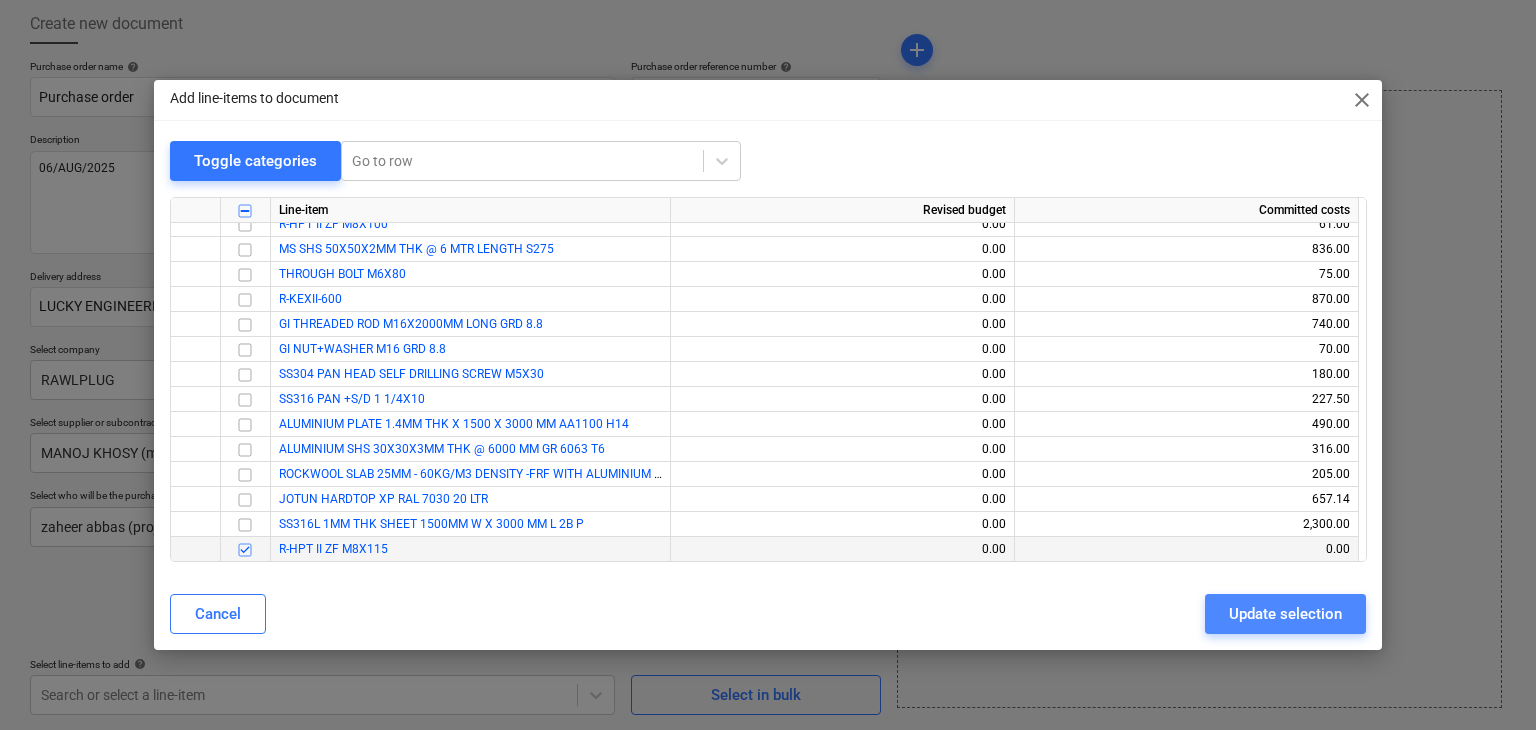 click on "Update selection" at bounding box center [1285, 614] 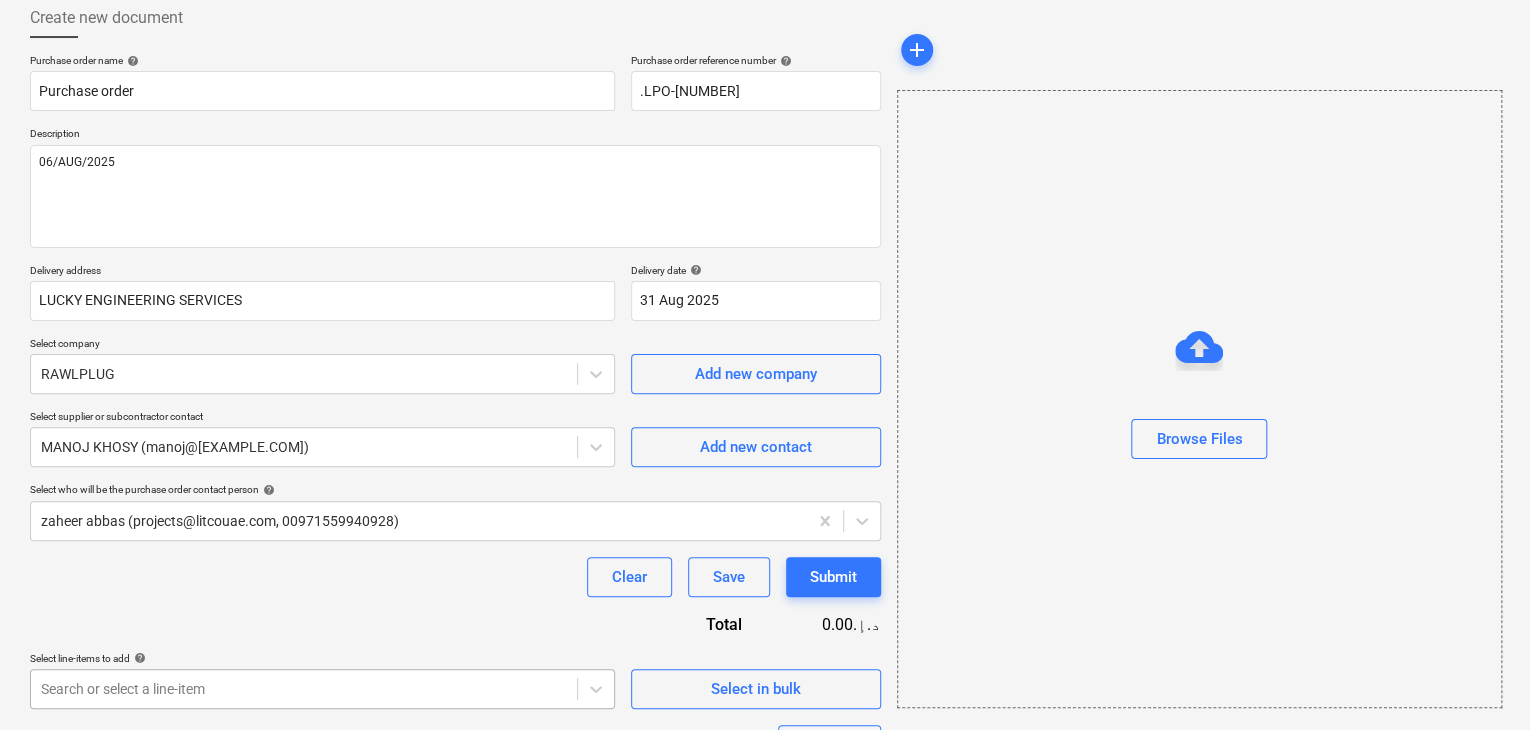 scroll, scrollTop: 292, scrollLeft: 0, axis: vertical 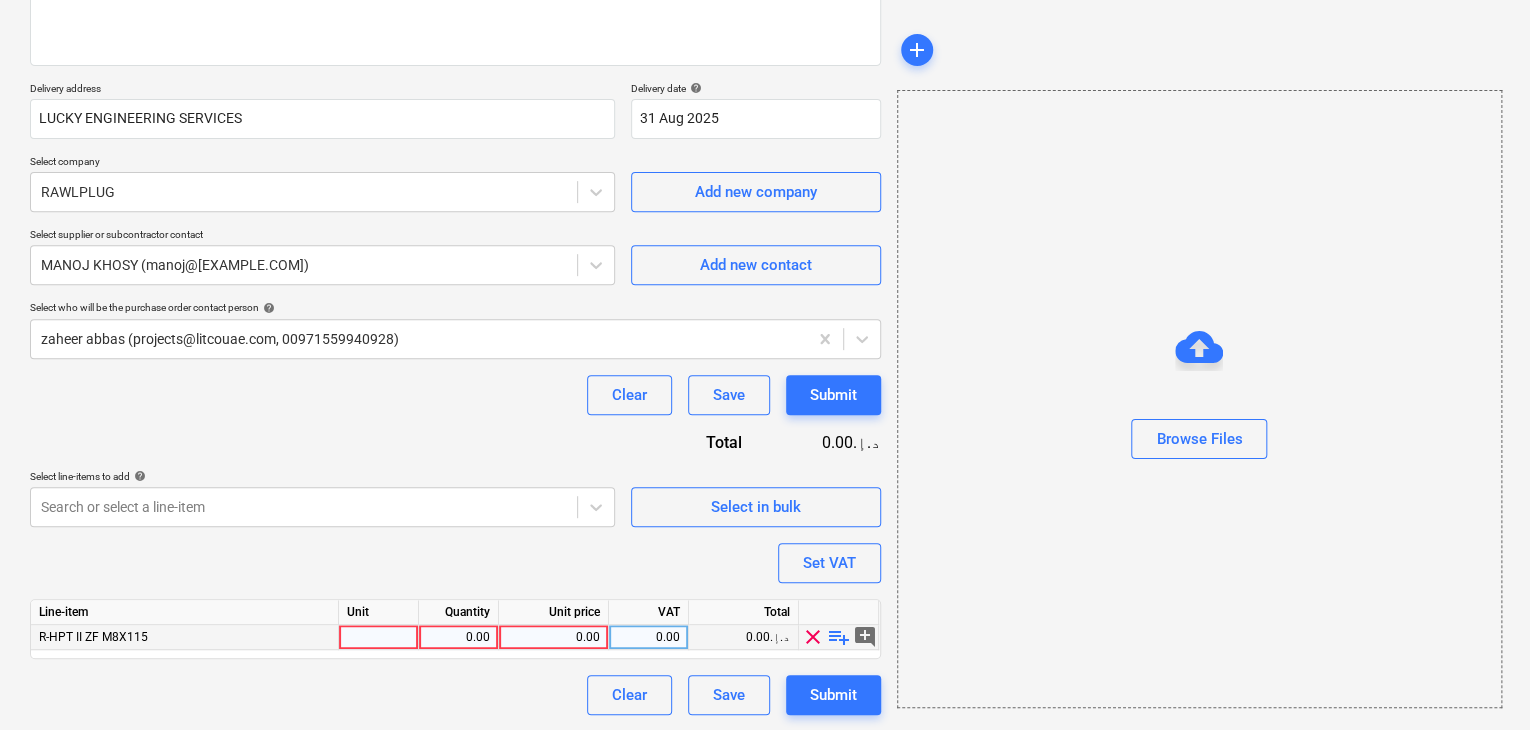 drag, startPoint x: 370, startPoint y: 617, endPoint x: 362, endPoint y: 634, distance: 18.788294 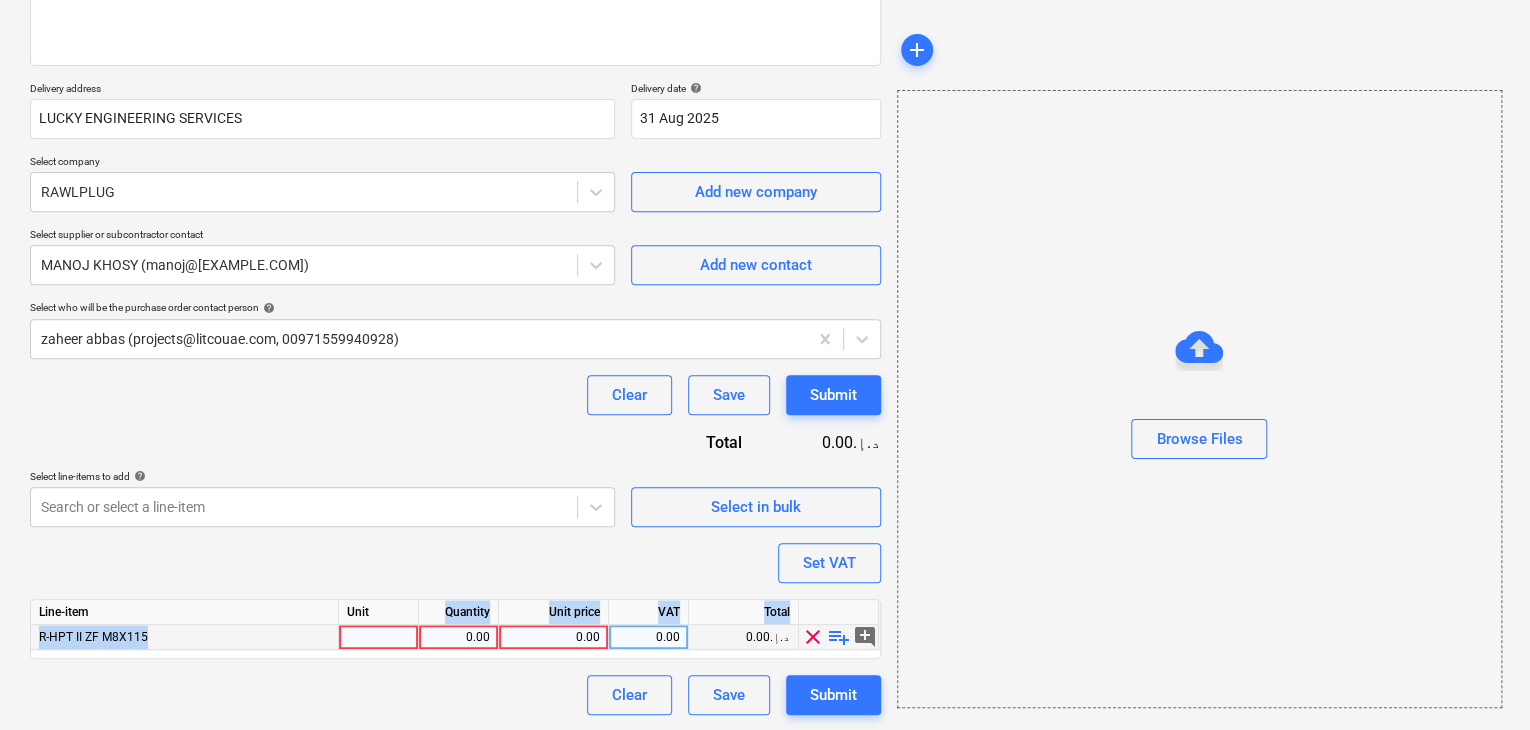 click at bounding box center [379, 637] 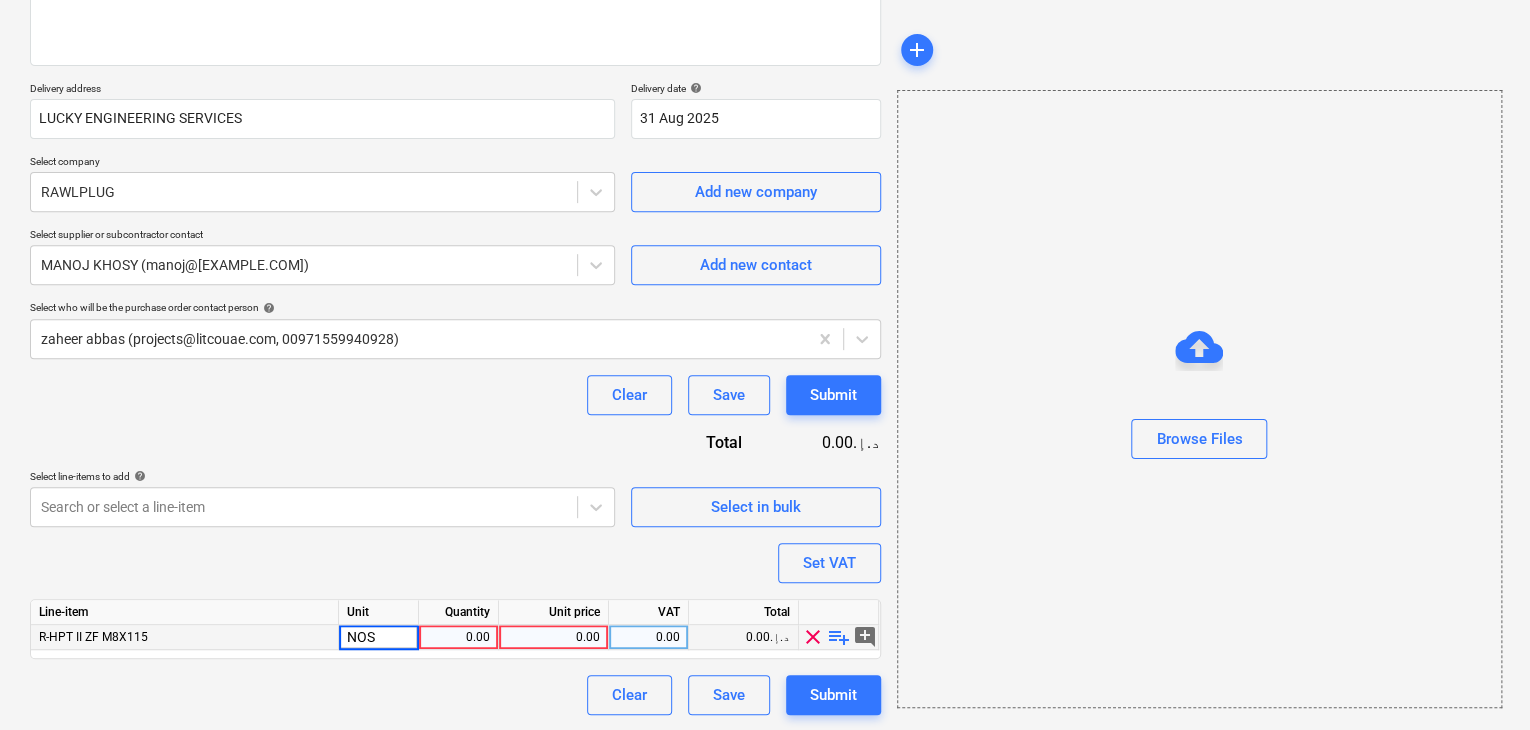 click on "0.00" at bounding box center (458, 637) 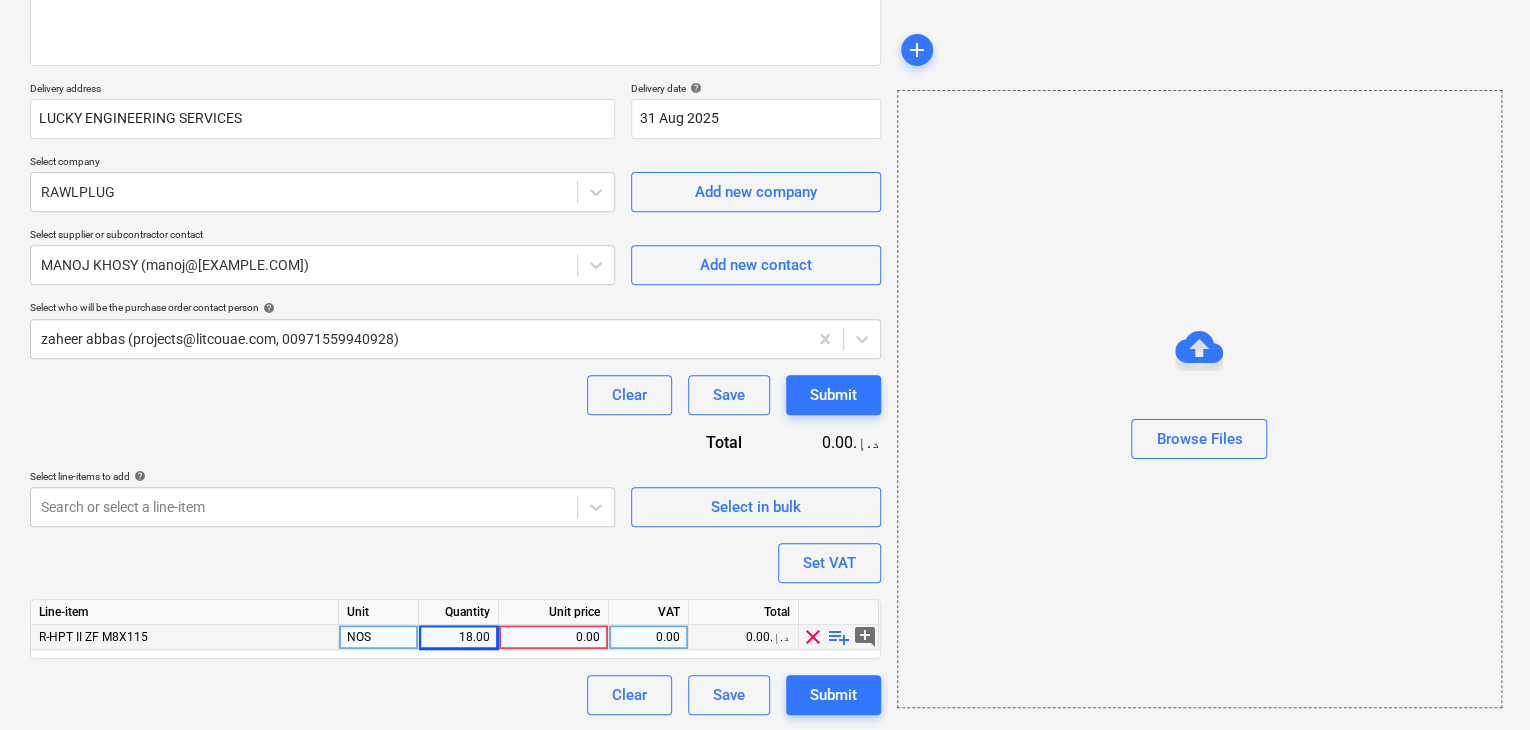 click on "0.00" at bounding box center (553, 637) 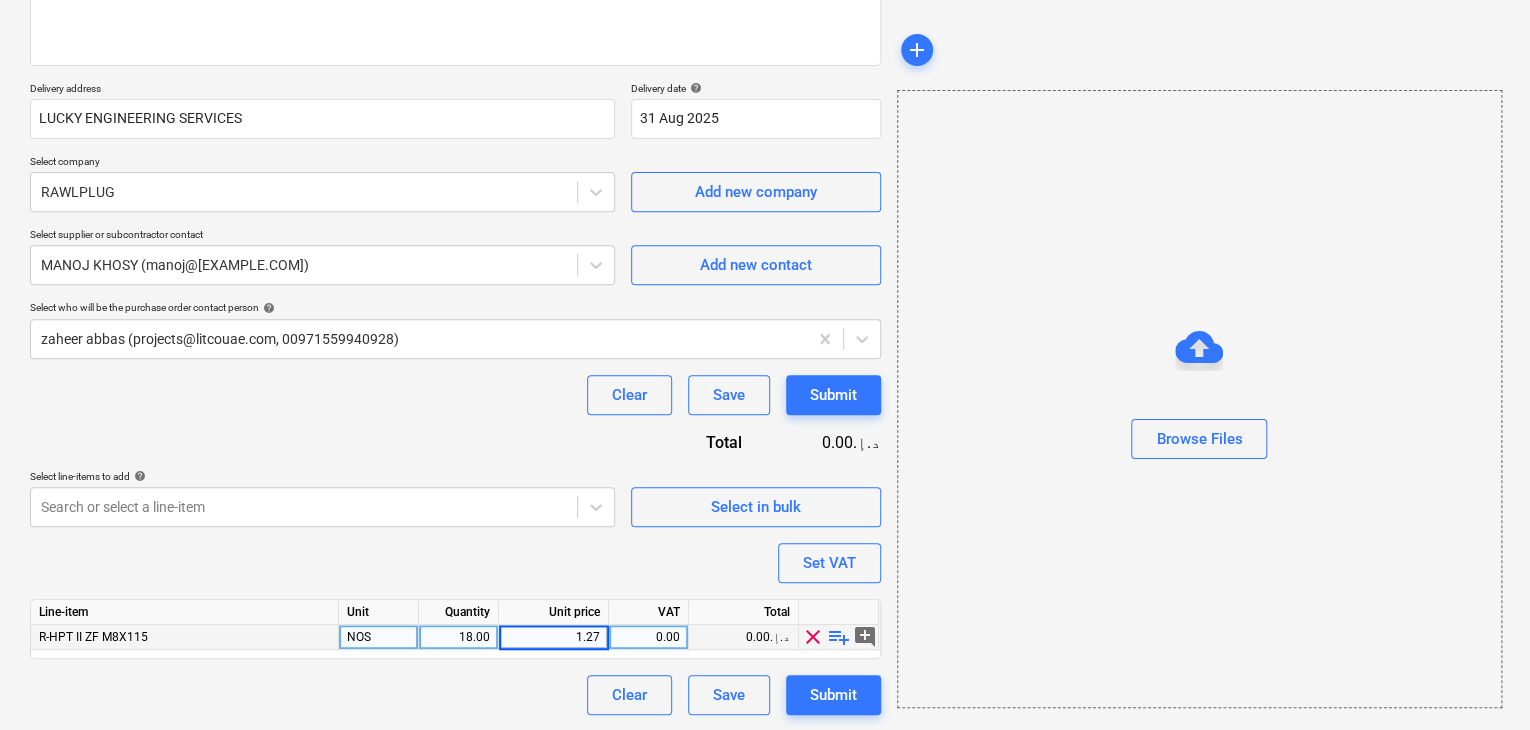 click on "Browse Files" at bounding box center [1199, 399] 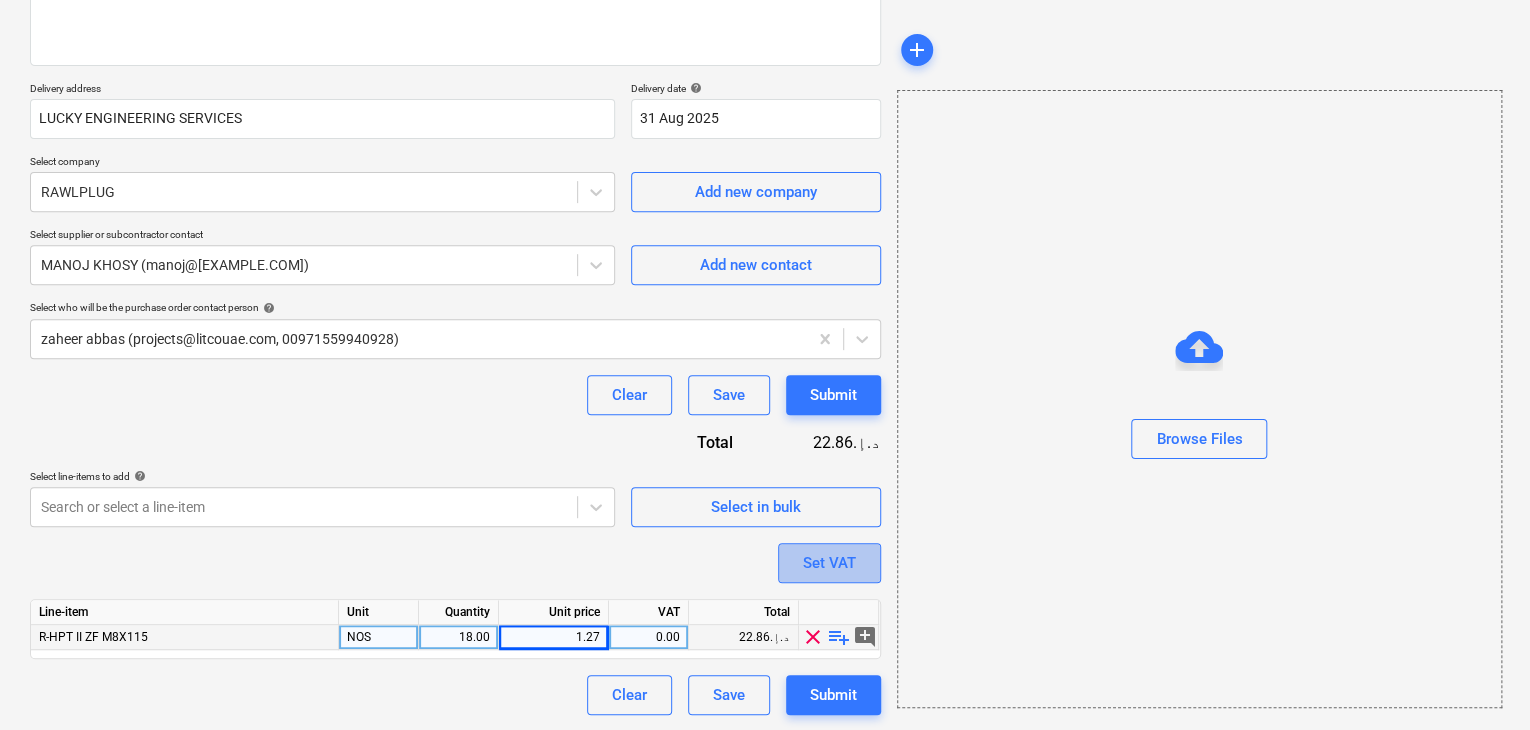 click on "Set VAT" at bounding box center [829, 563] 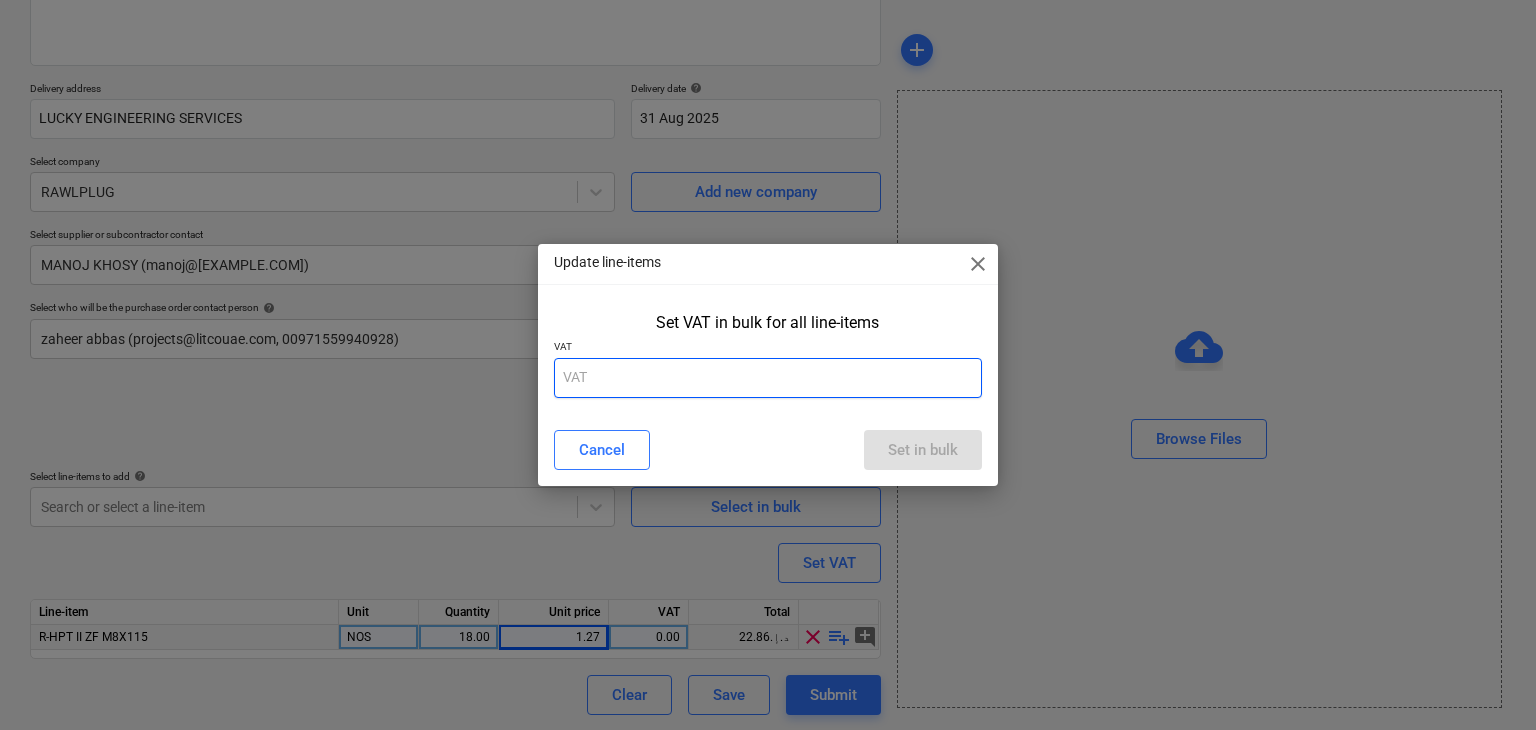 click at bounding box center (768, 378) 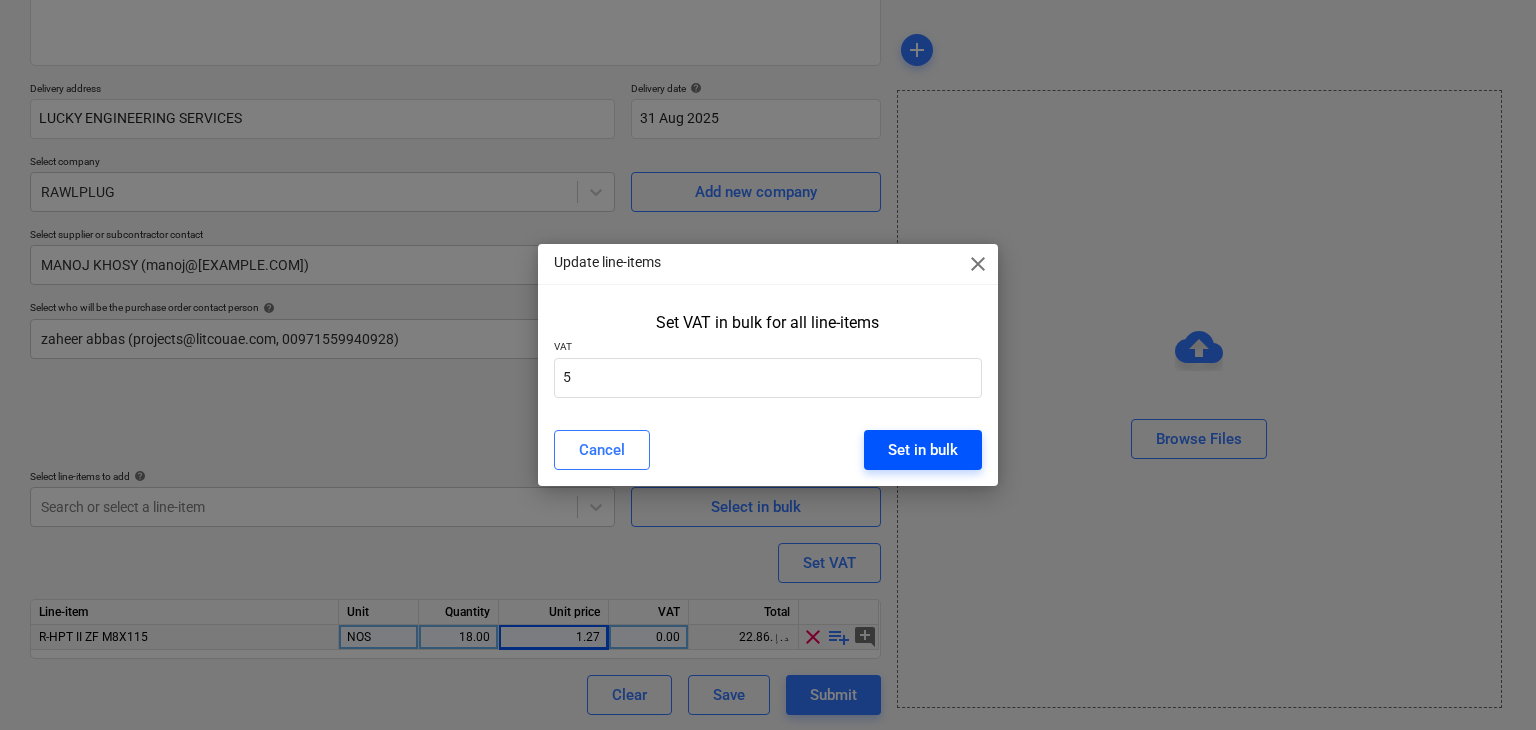 drag, startPoint x: 878, startPoint y: 437, endPoint x: 895, endPoint y: 448, distance: 20.248457 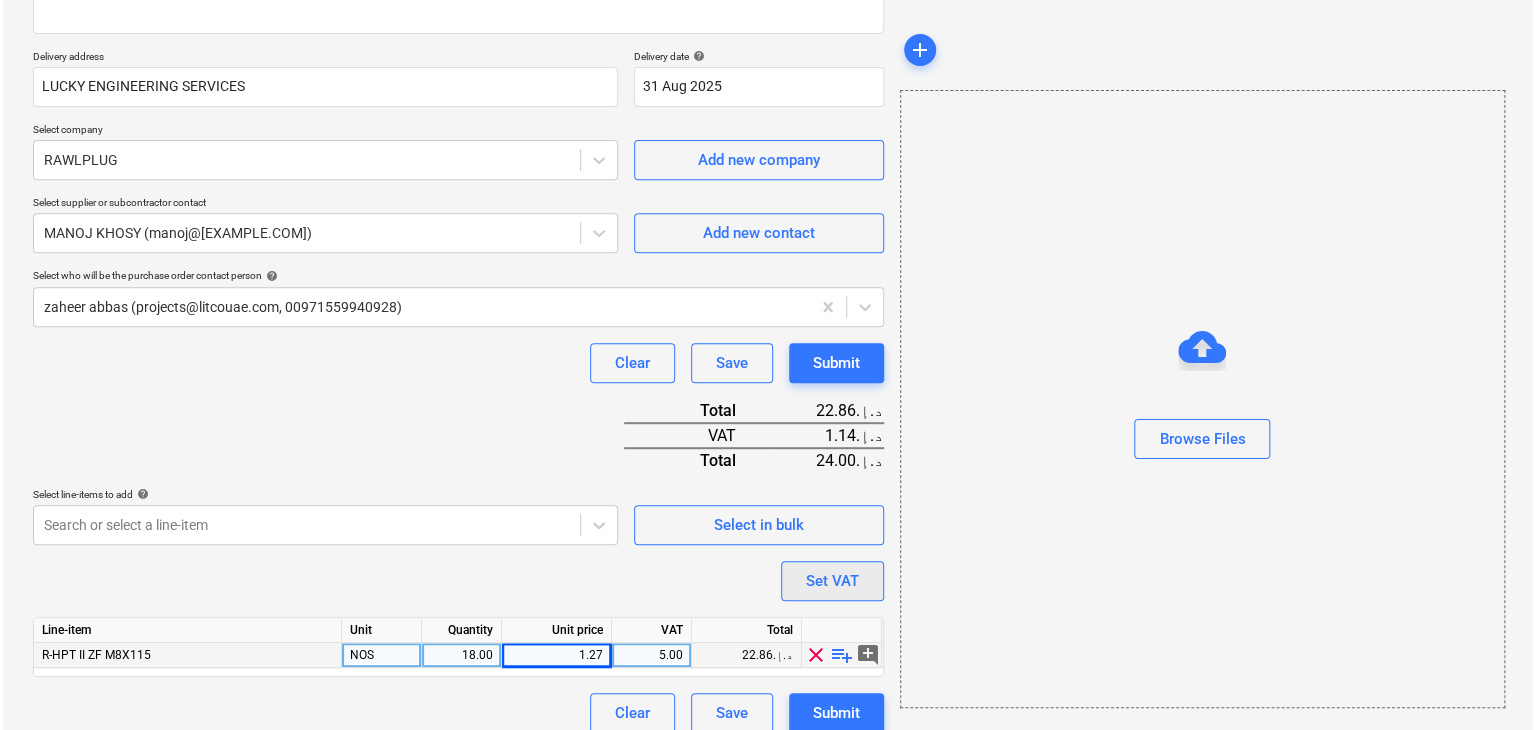 scroll, scrollTop: 342, scrollLeft: 0, axis: vertical 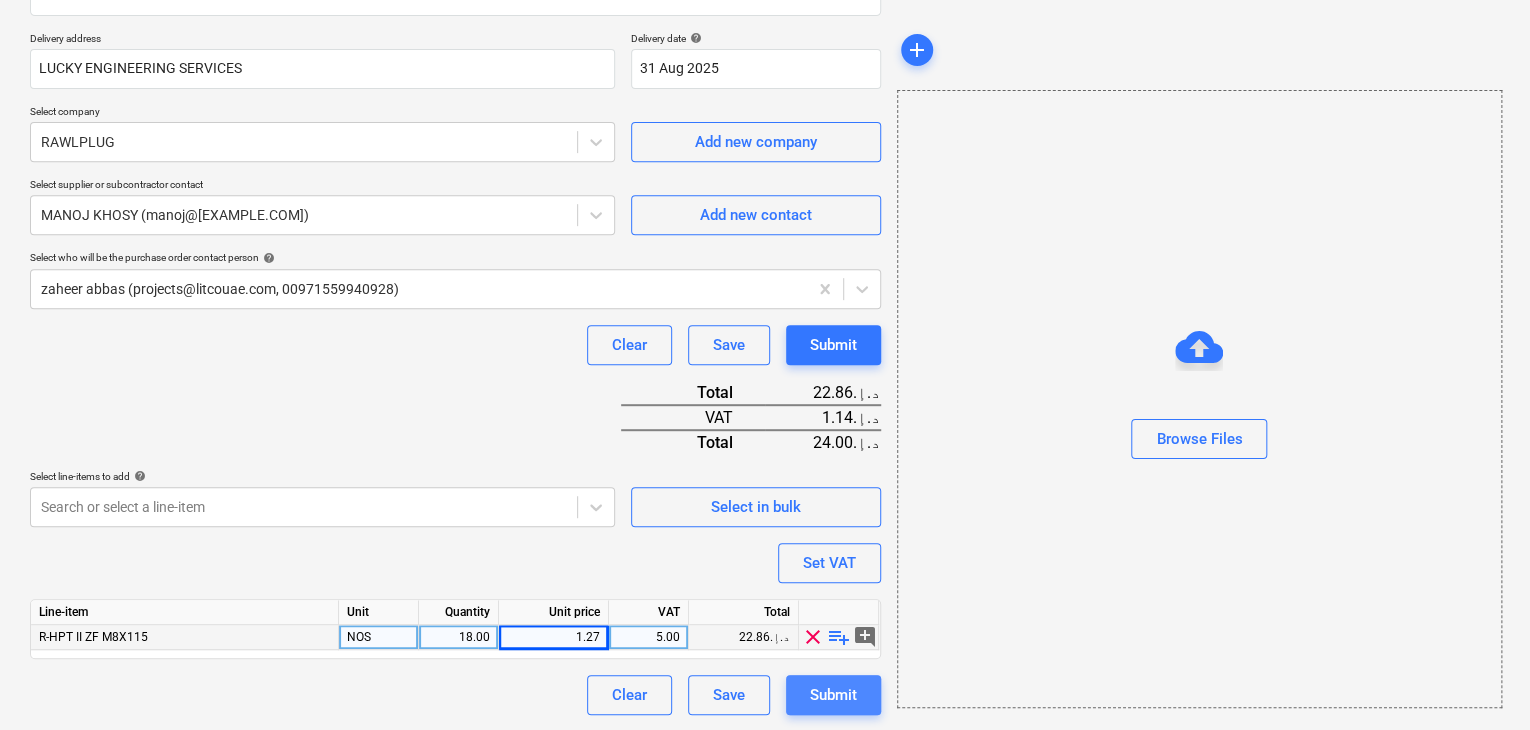 click on "Submit" at bounding box center [833, 695] 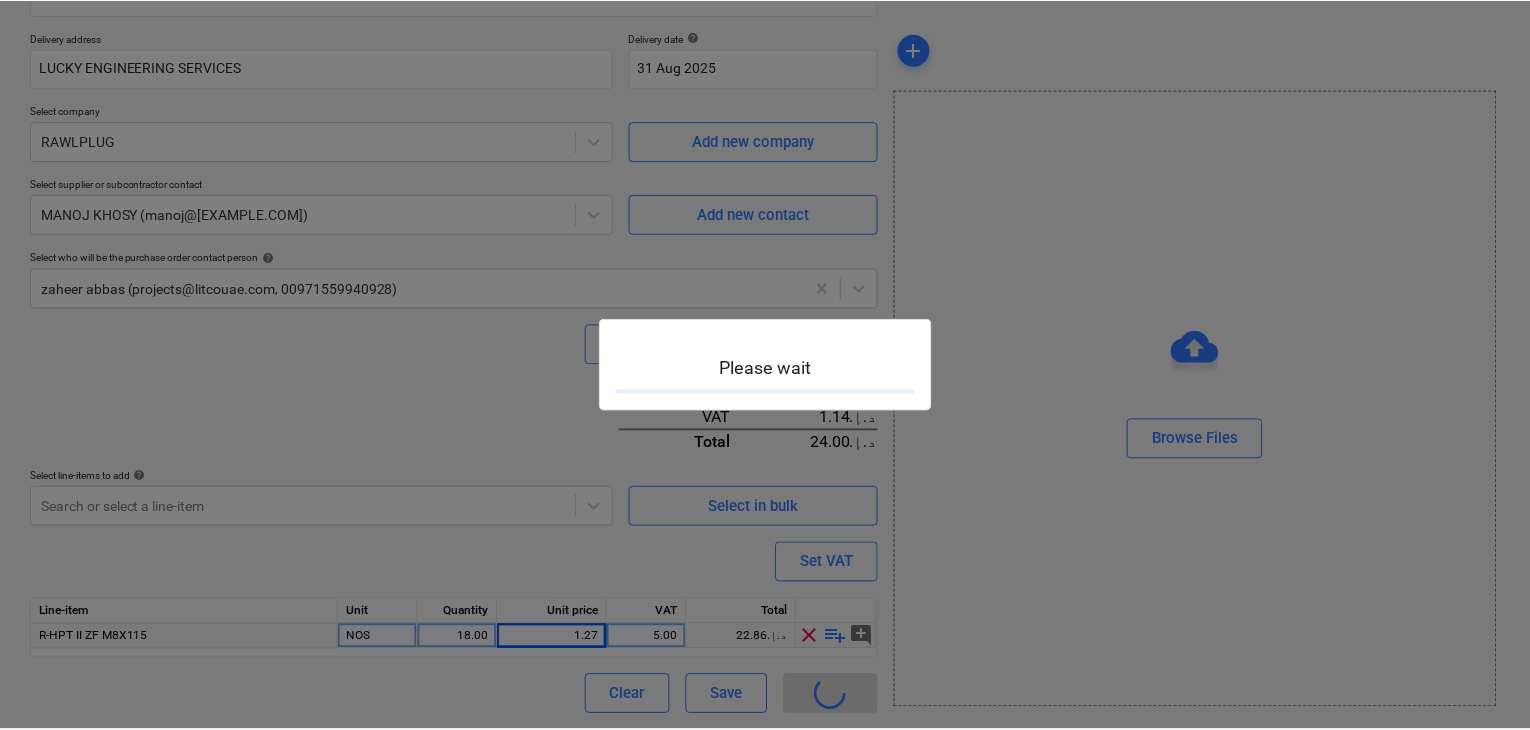 scroll, scrollTop: 0, scrollLeft: 0, axis: both 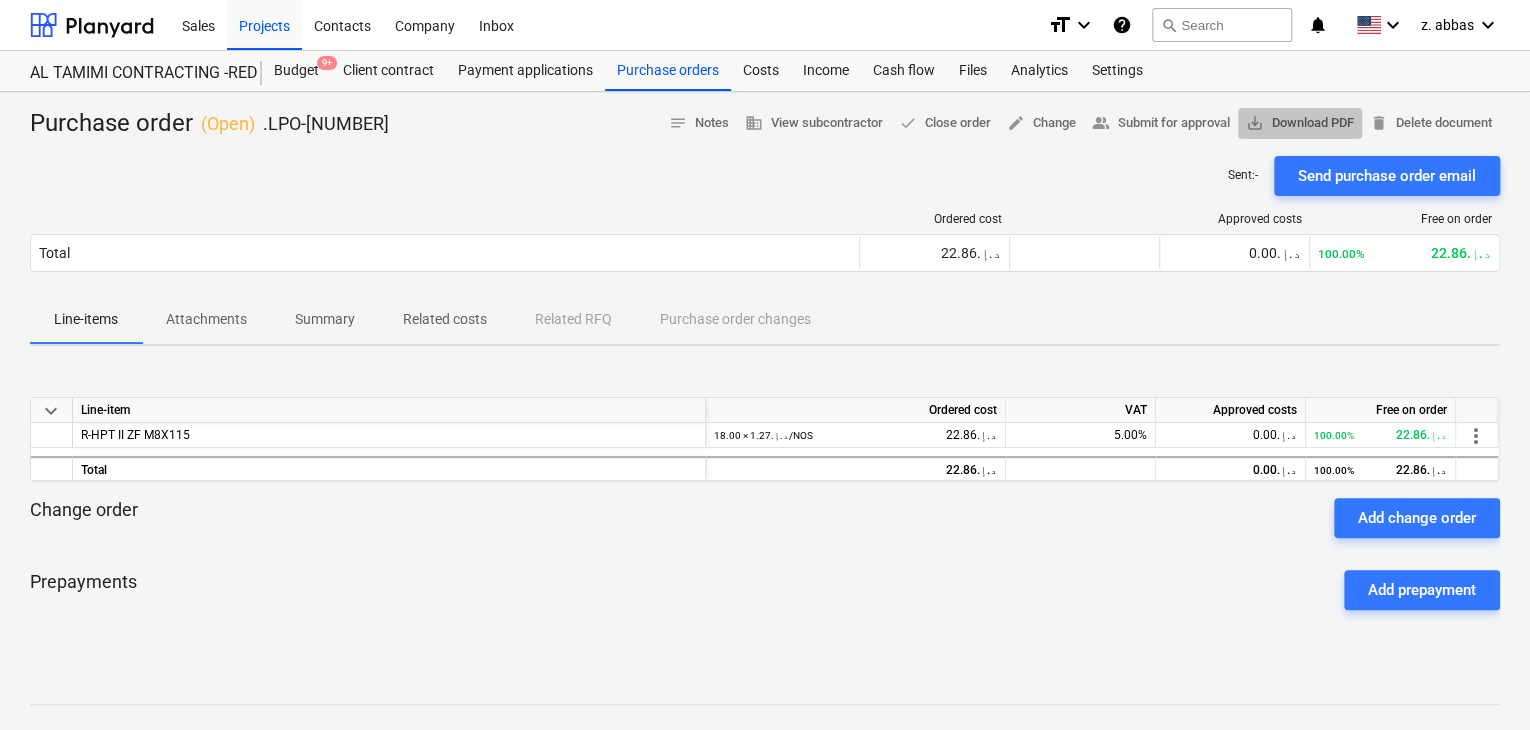 click on "save_alt Download PDF" at bounding box center (1300, 123) 